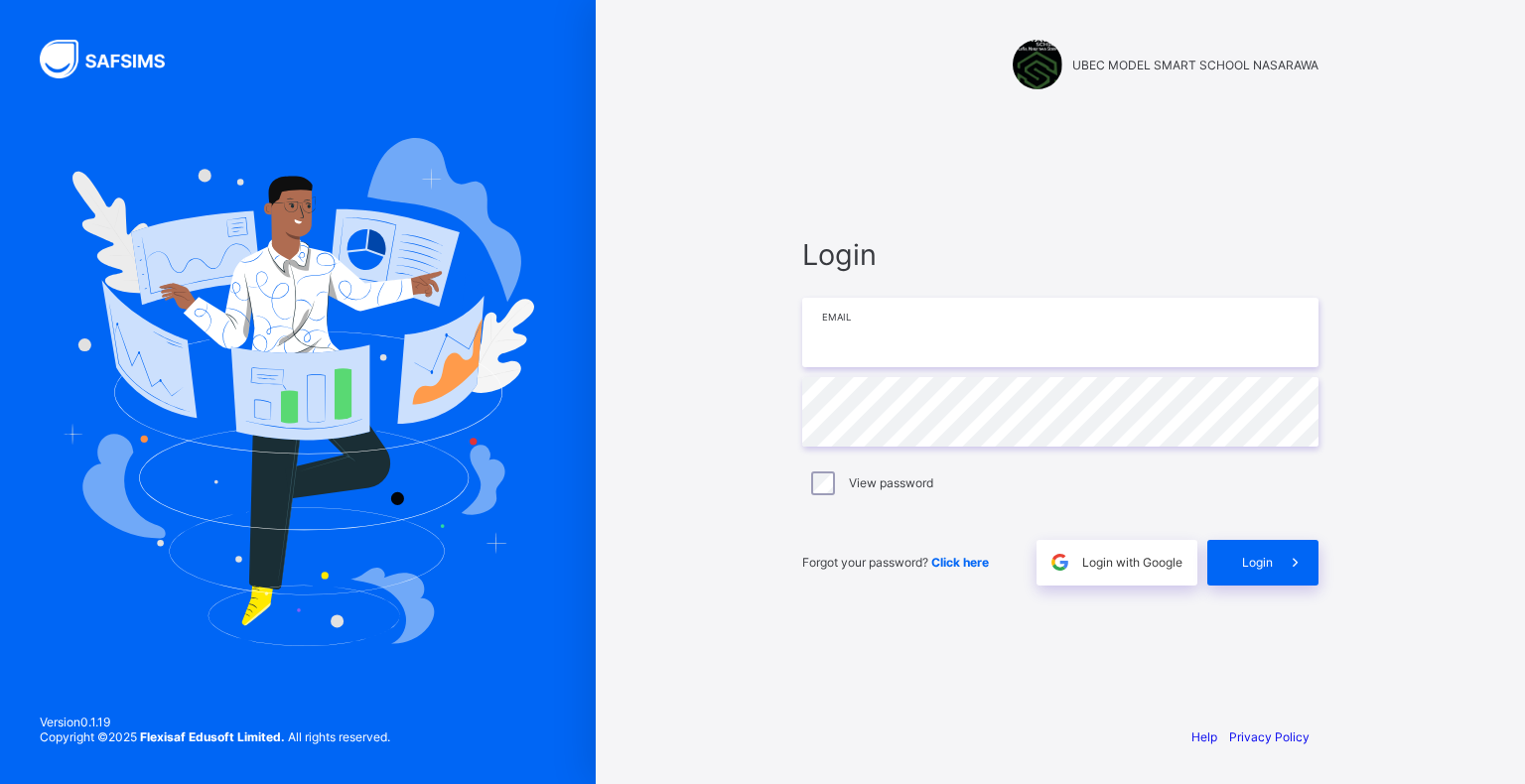 scroll, scrollTop: 0, scrollLeft: 0, axis: both 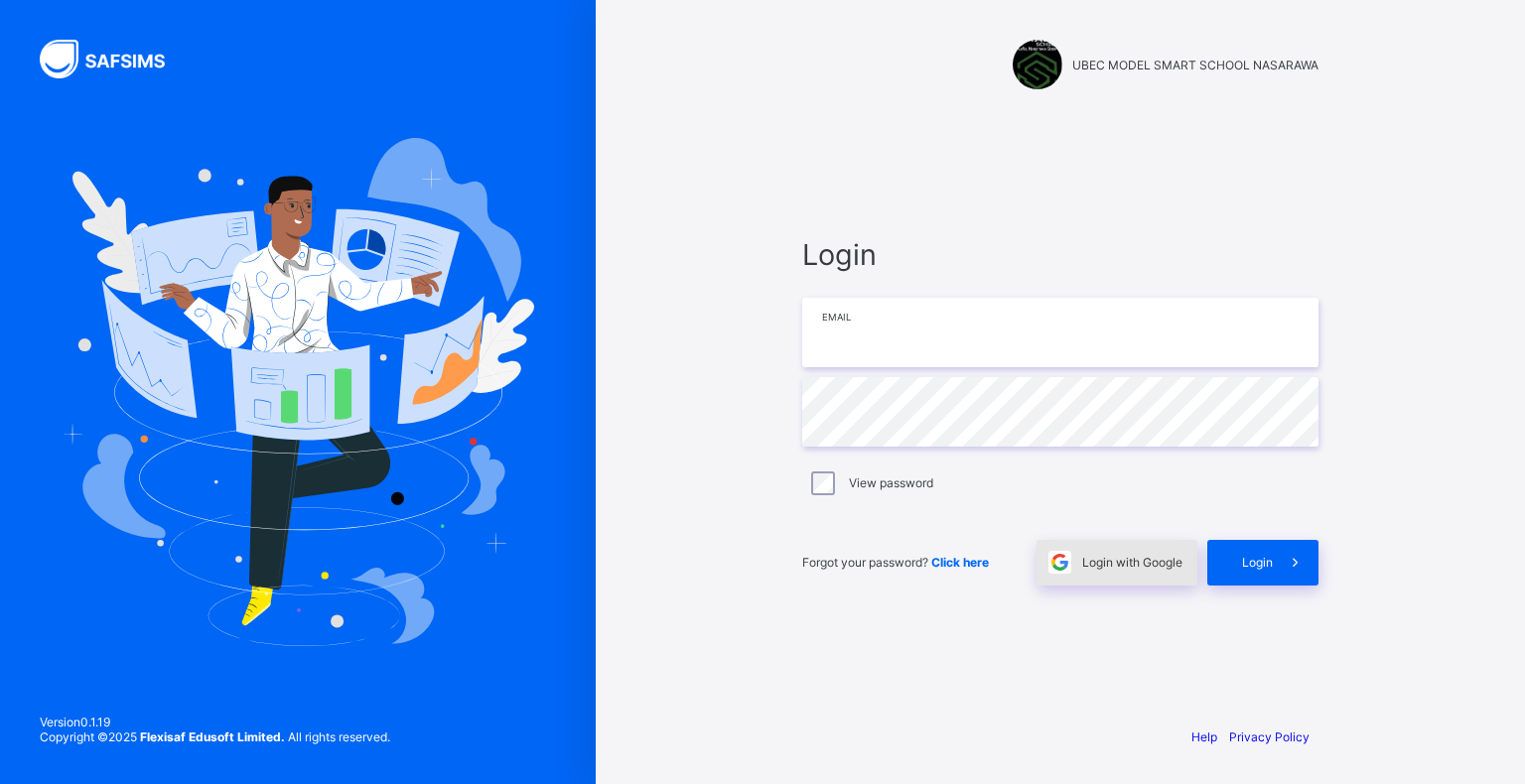 type on "**********" 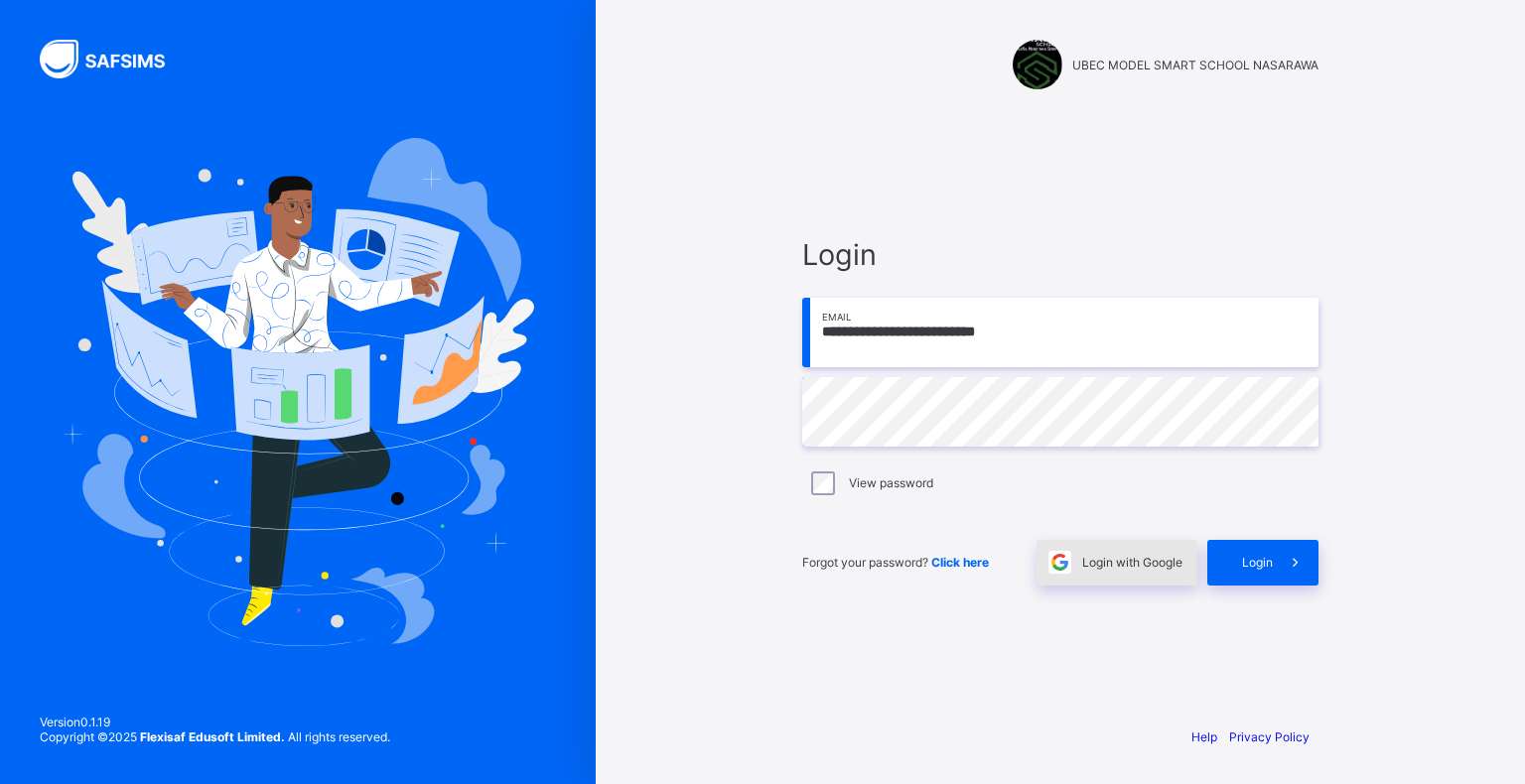 click on "Login with Google" at bounding box center (1132, 562) 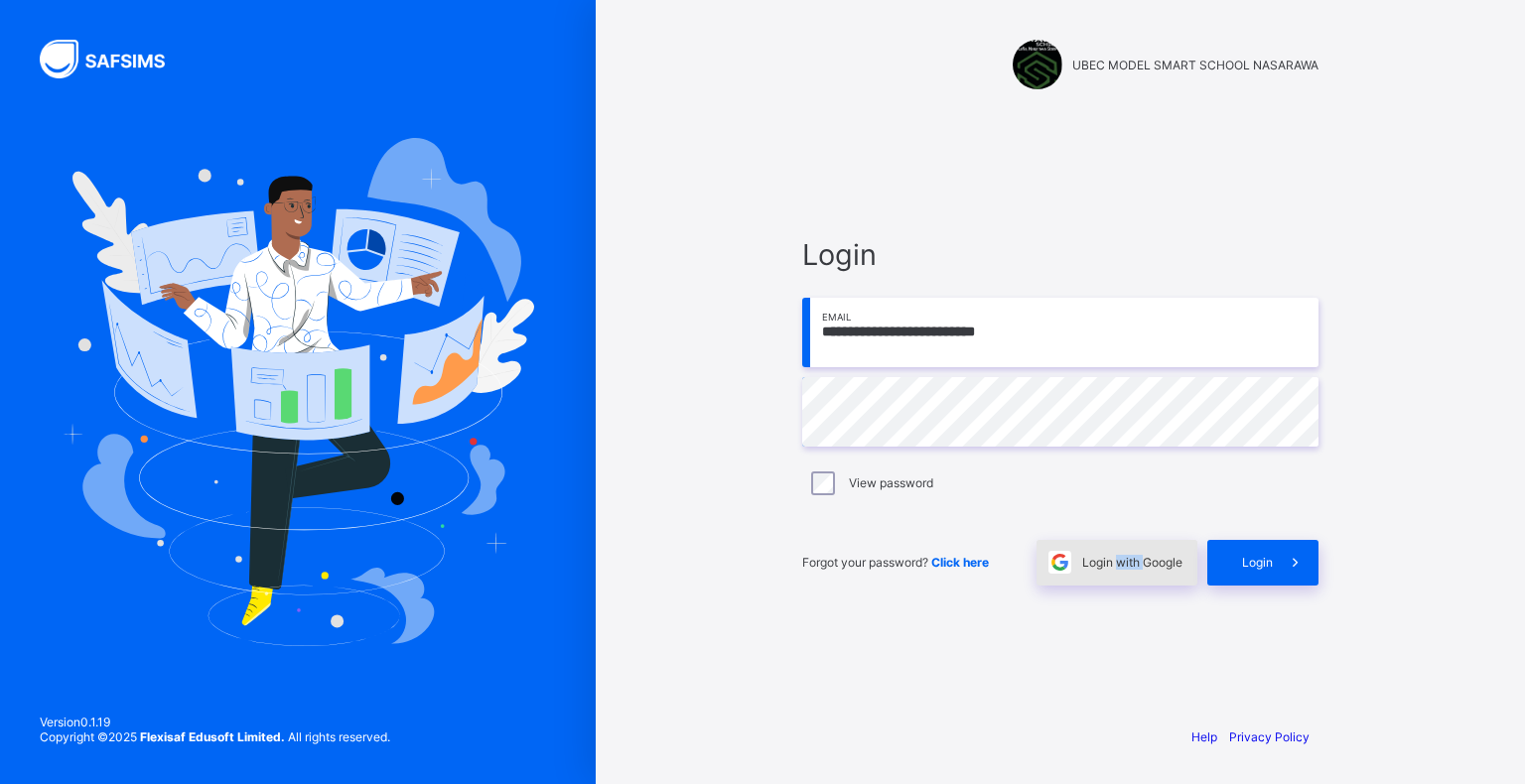 click on "Login with Google" at bounding box center (1132, 562) 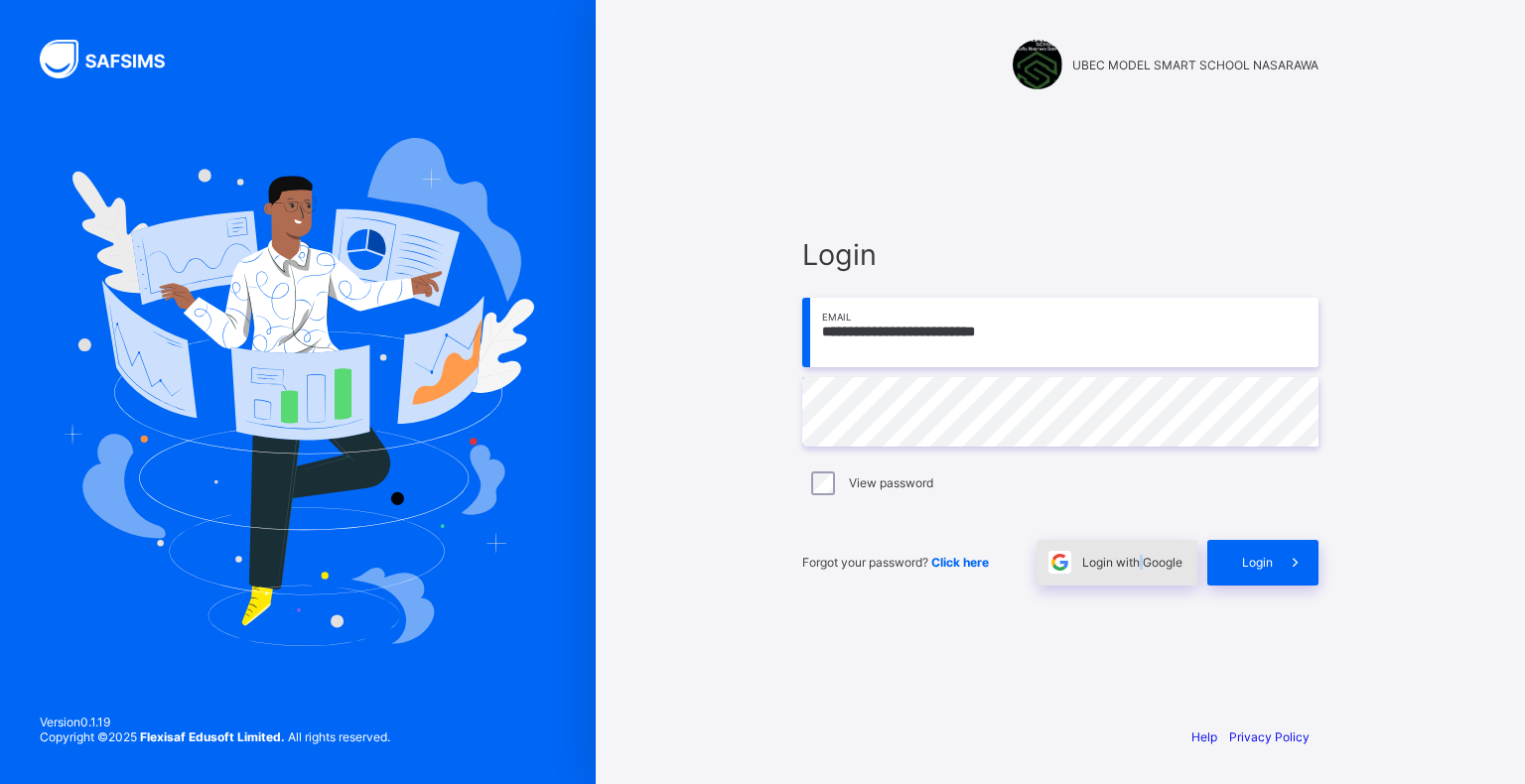 click on "Login with Google" at bounding box center (1132, 562) 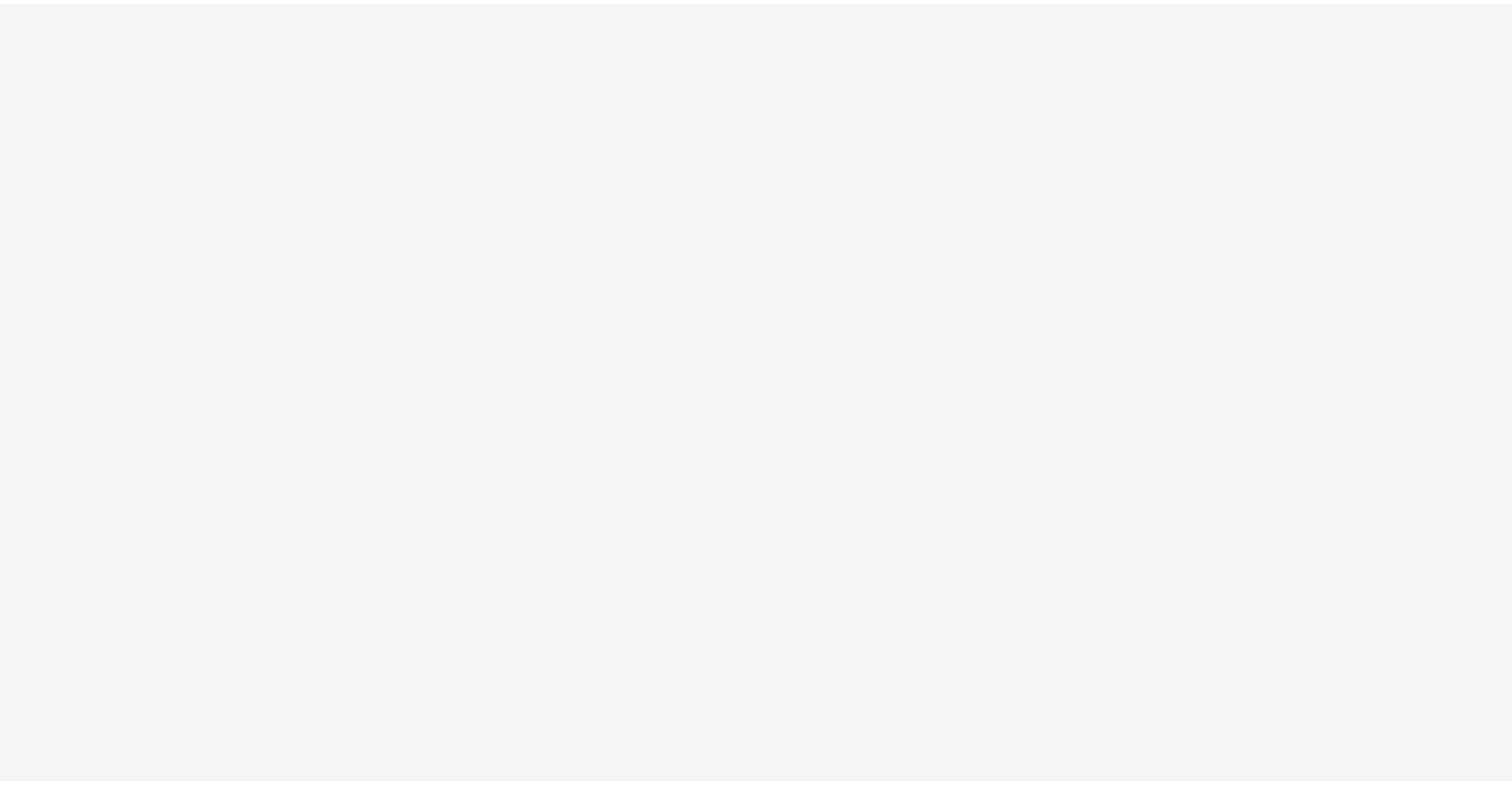 scroll, scrollTop: 0, scrollLeft: 0, axis: both 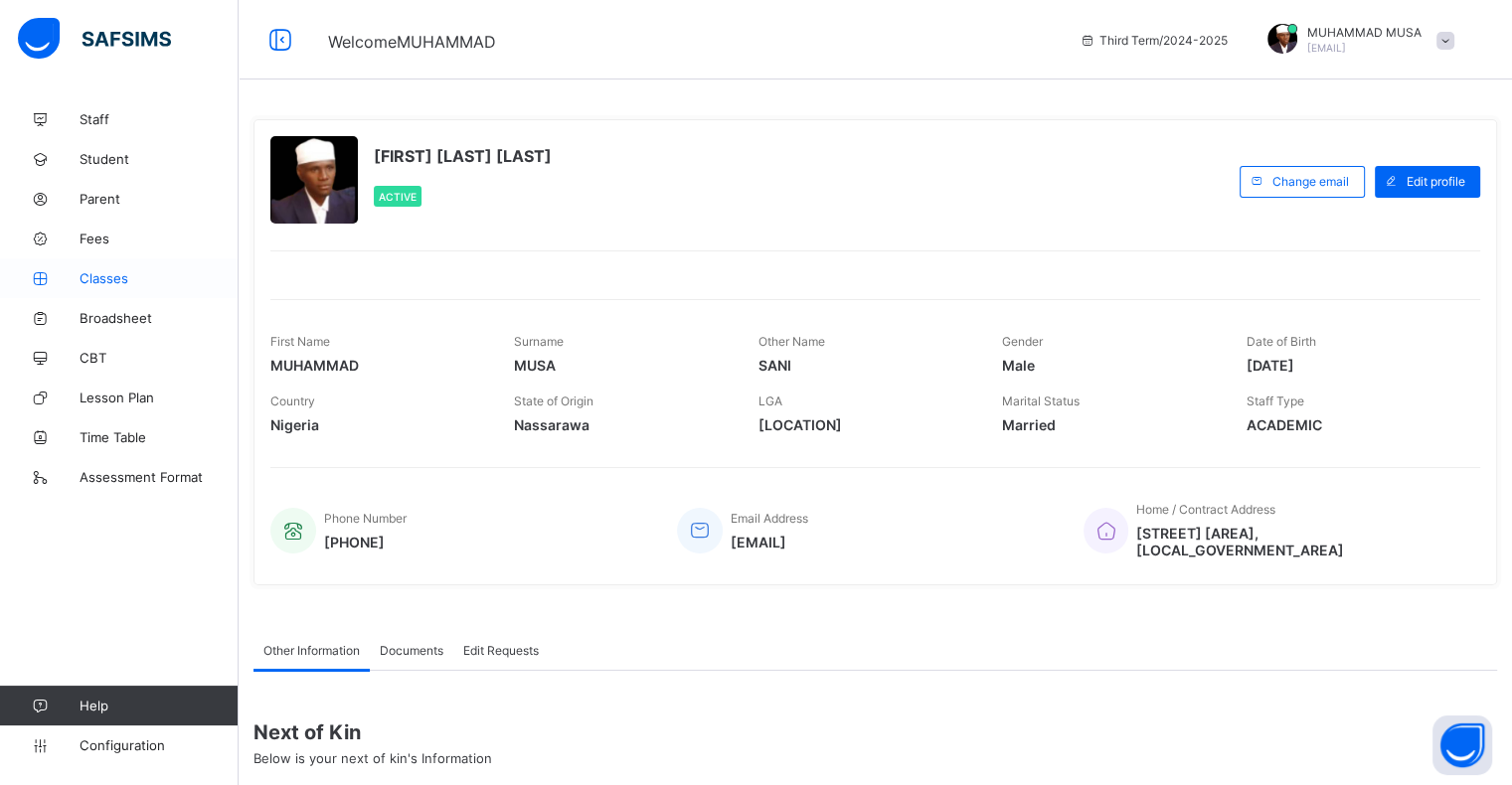 click on "Classes" at bounding box center [159, 278] 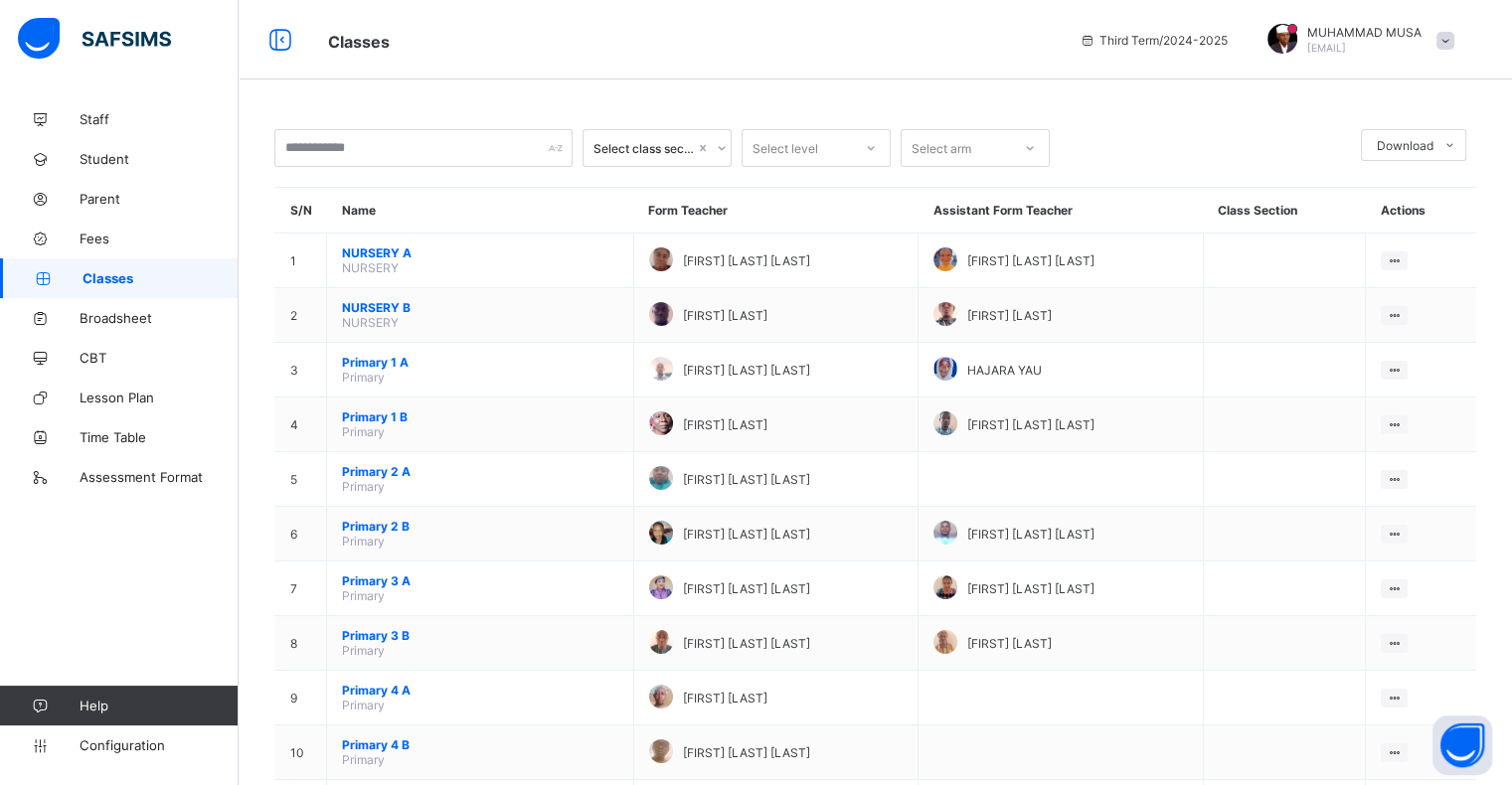 click on "Classes" at bounding box center (160, 278) 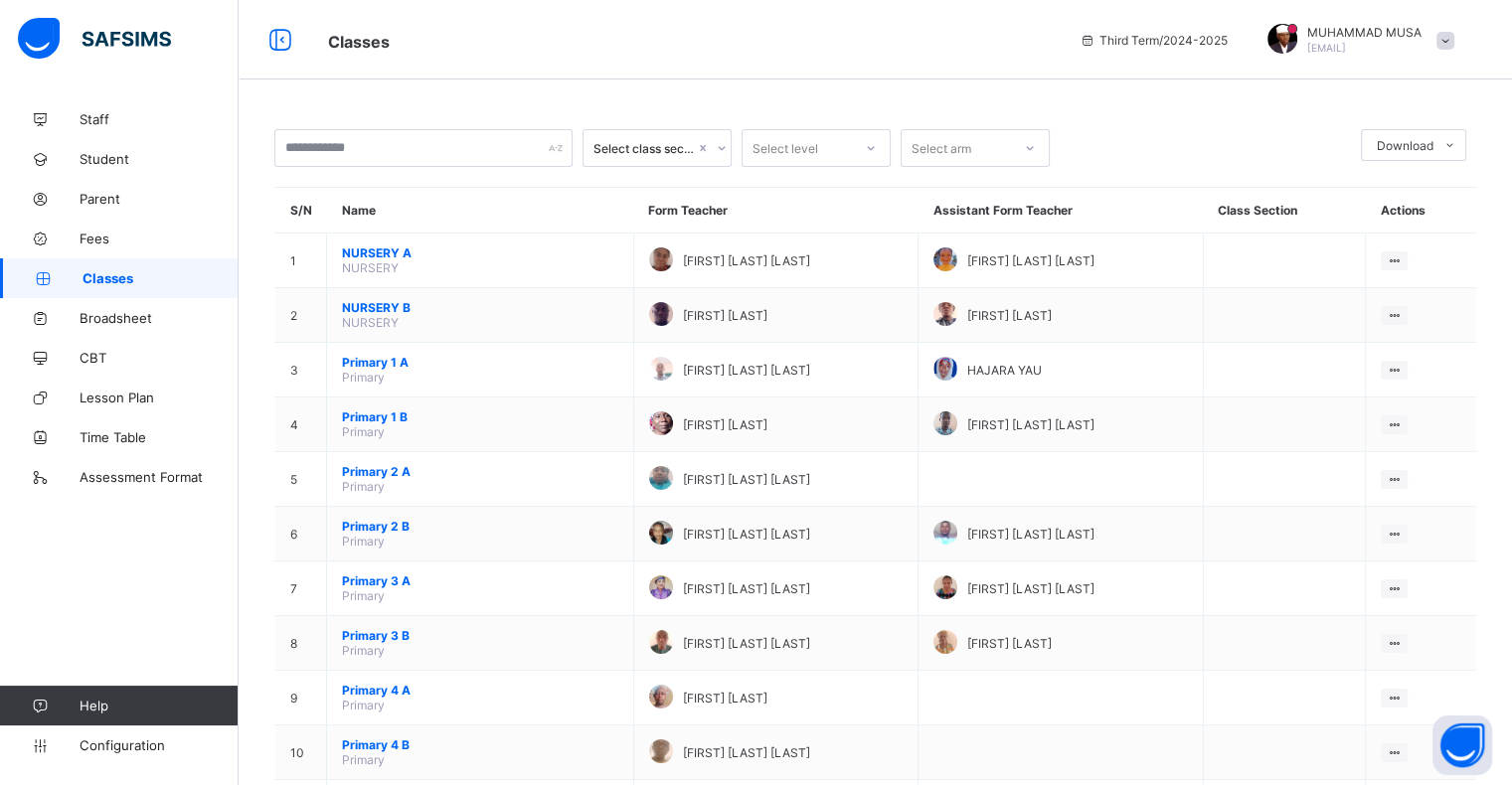 click on "Classes" at bounding box center [160, 278] 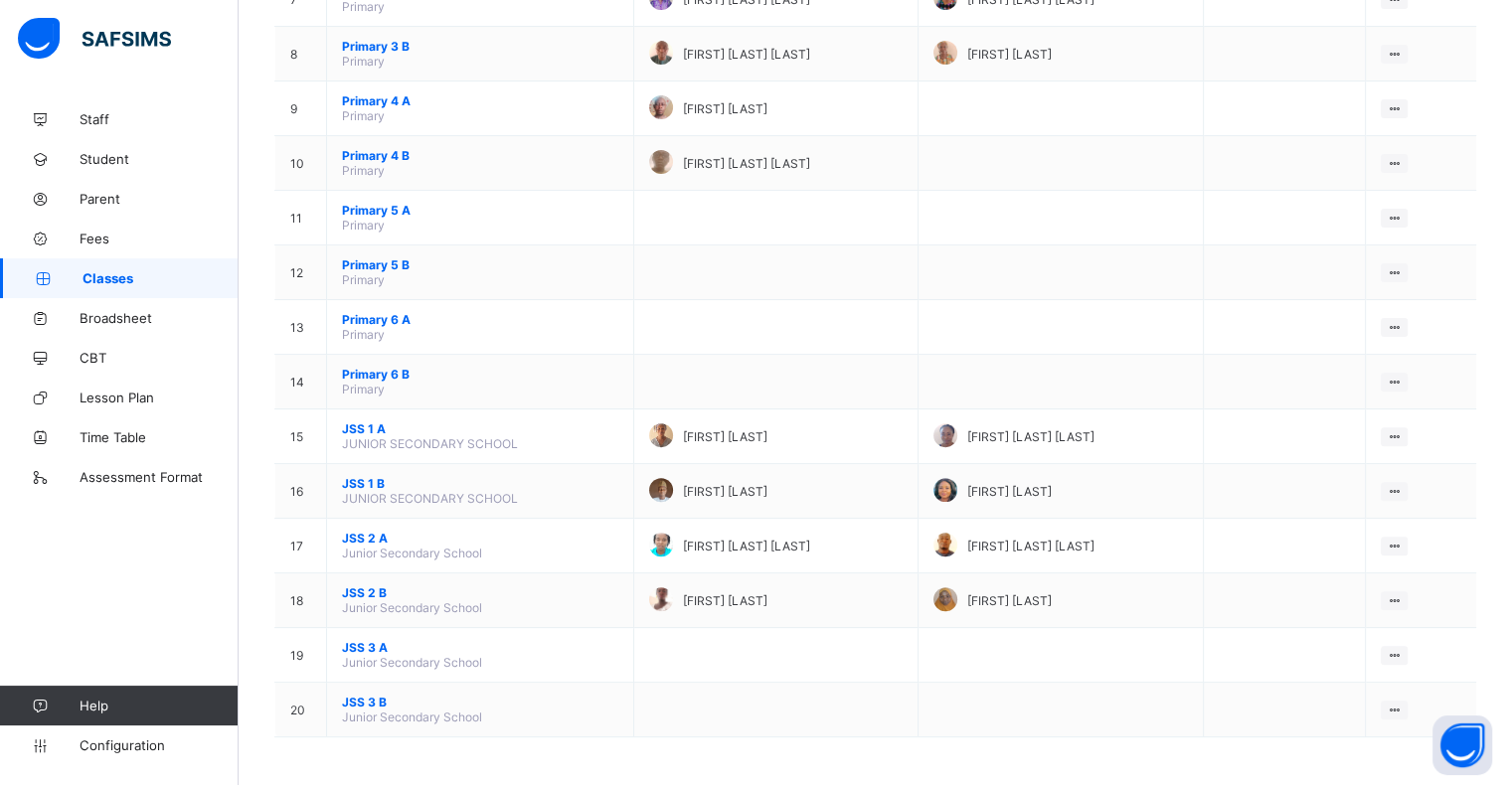 scroll, scrollTop: 594, scrollLeft: 0, axis: vertical 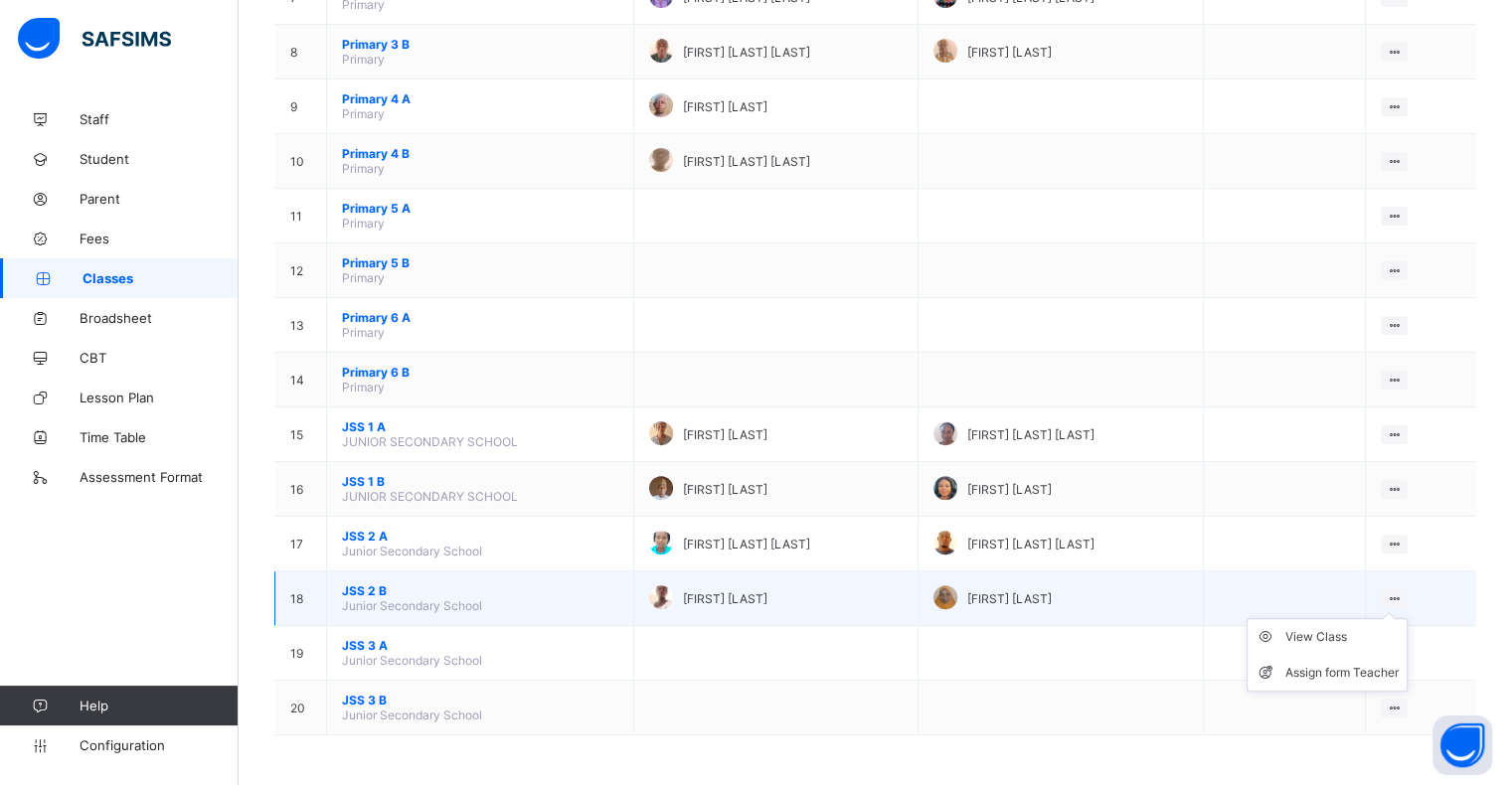 click at bounding box center (1394, 598) 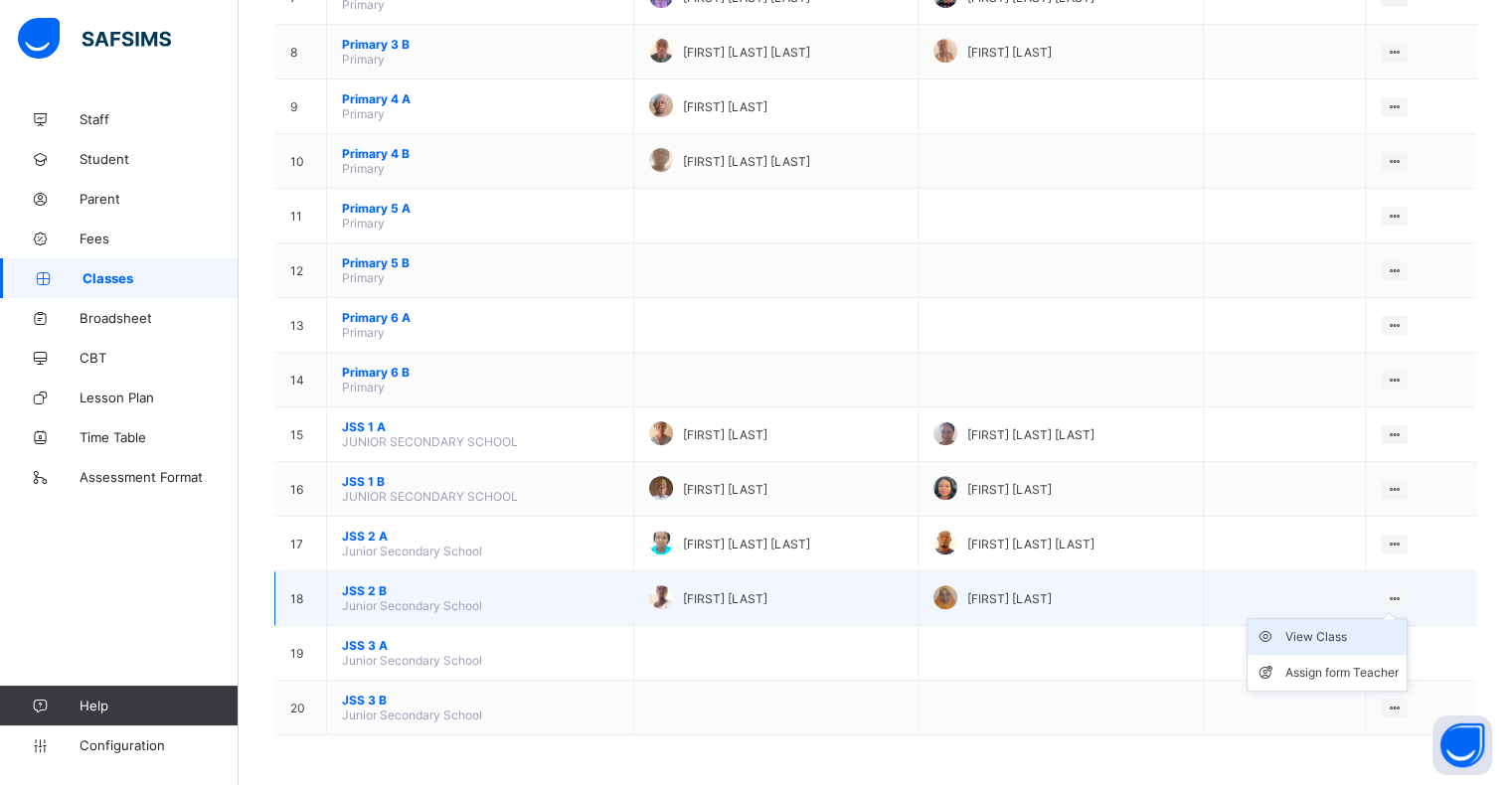 click on "View Class" at bounding box center (1342, 637) 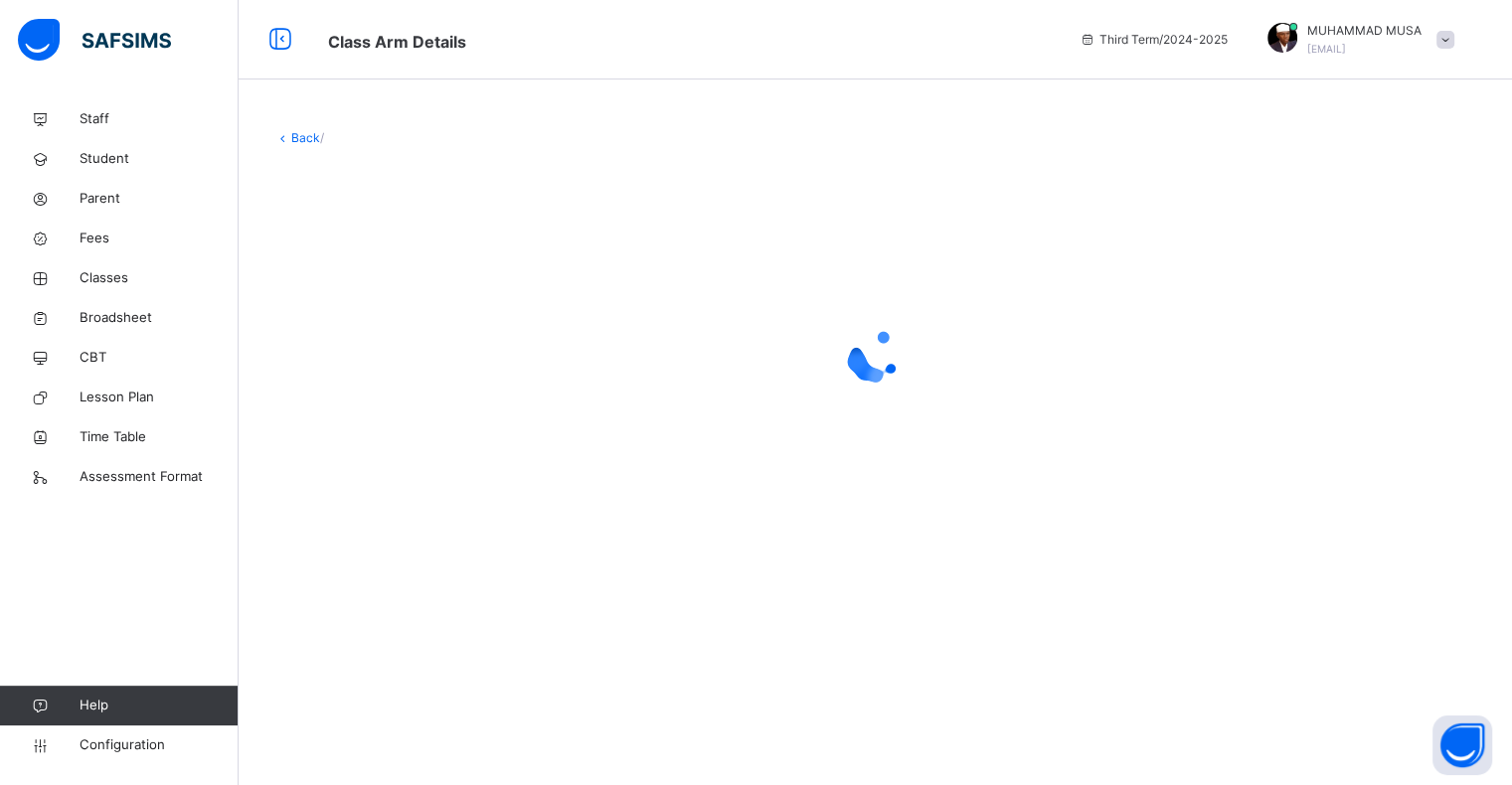 scroll, scrollTop: 0, scrollLeft: 0, axis: both 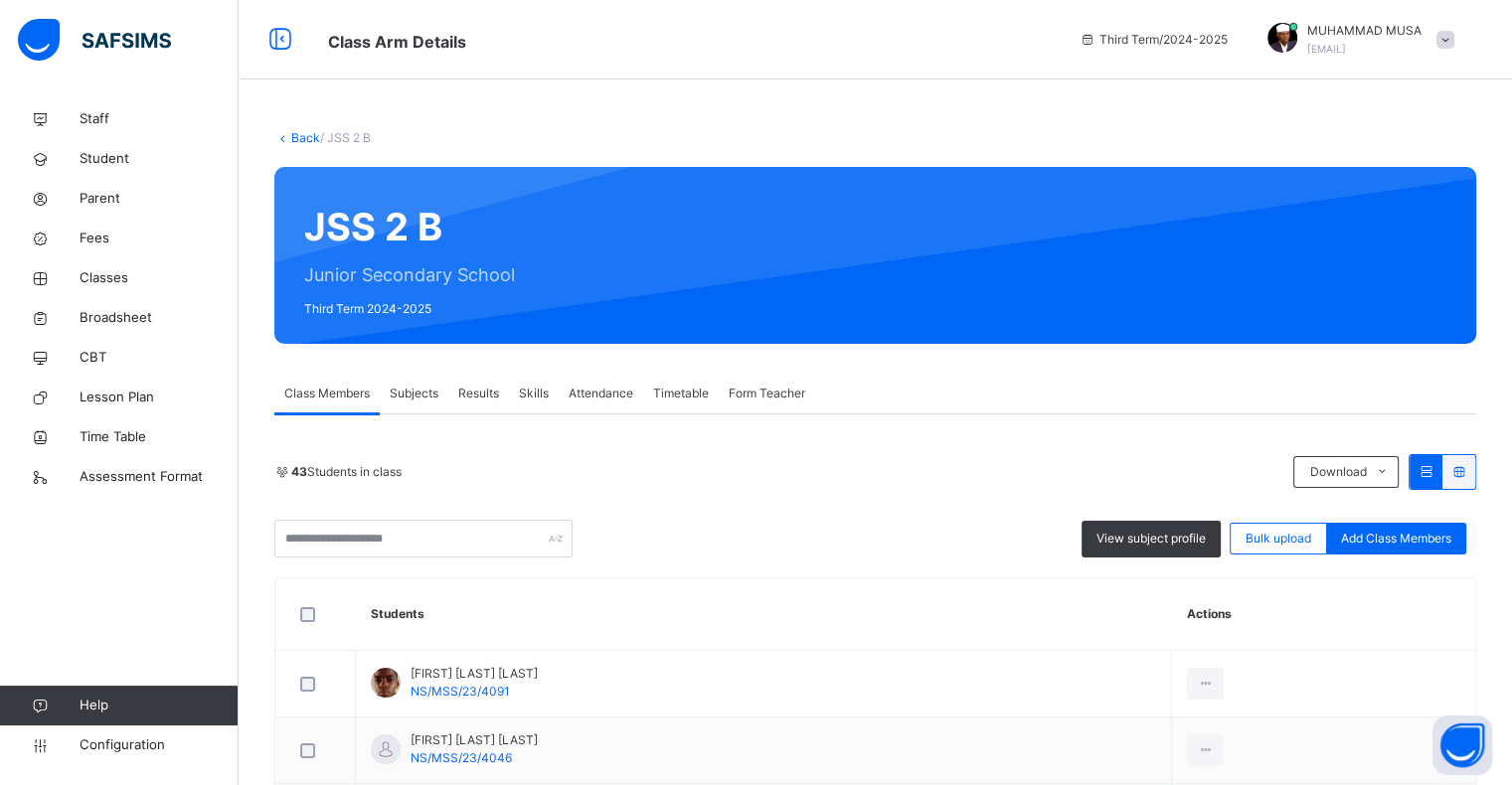 click on "Subjects" at bounding box center (414, 393) 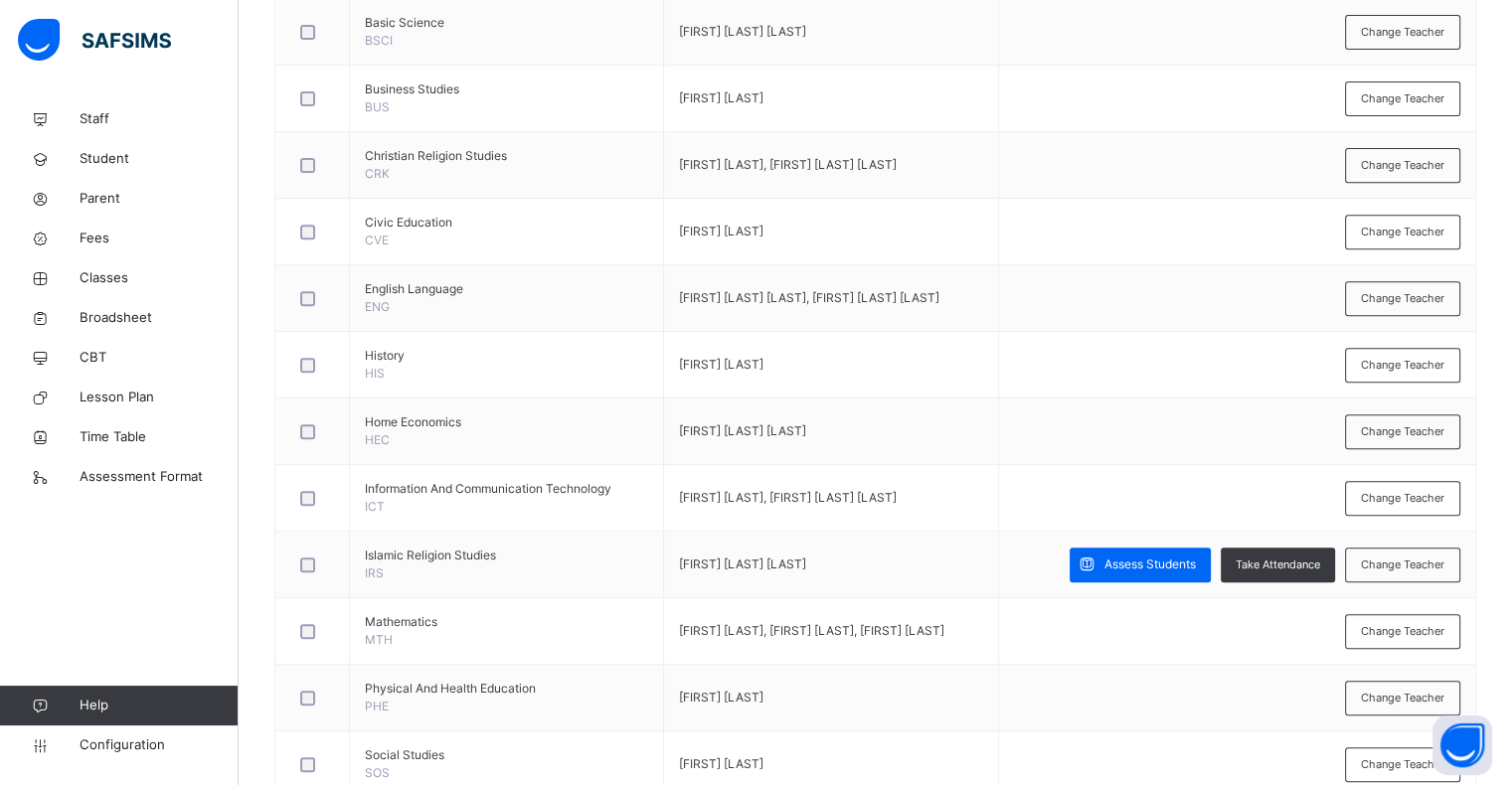 scroll, scrollTop: 836, scrollLeft: 0, axis: vertical 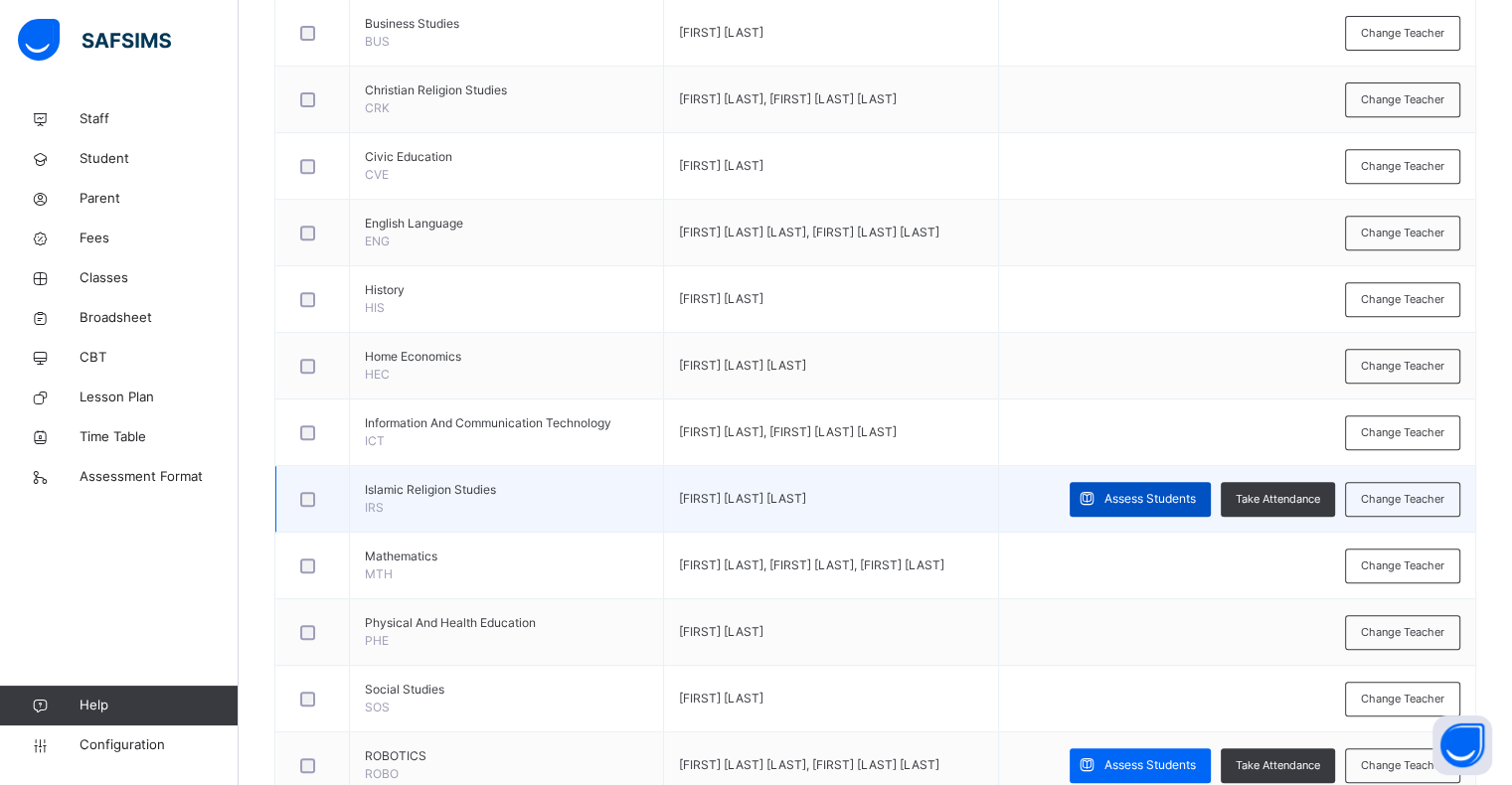 click on "Assess Students" at bounding box center (1150, 499) 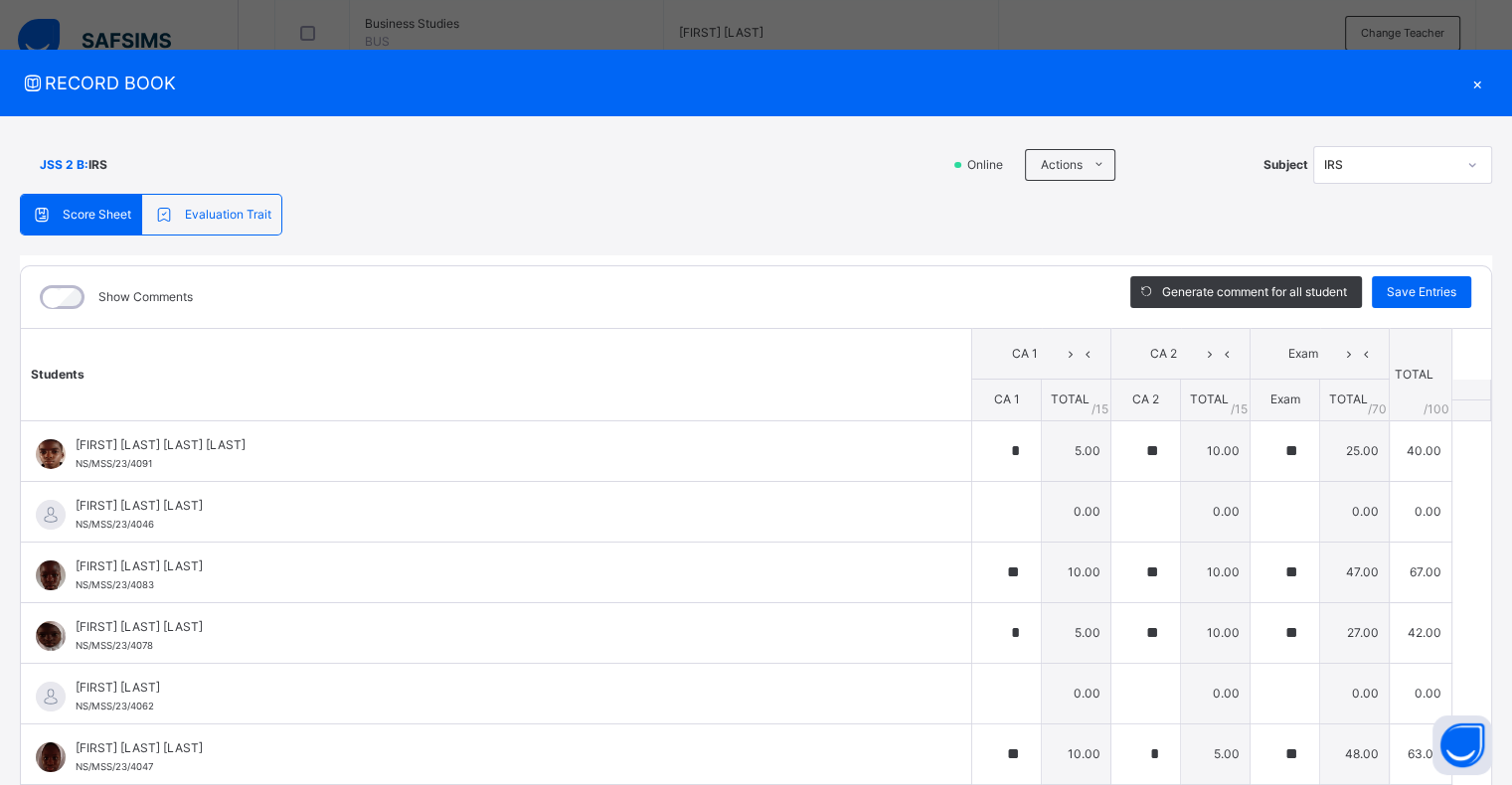 type on "*" 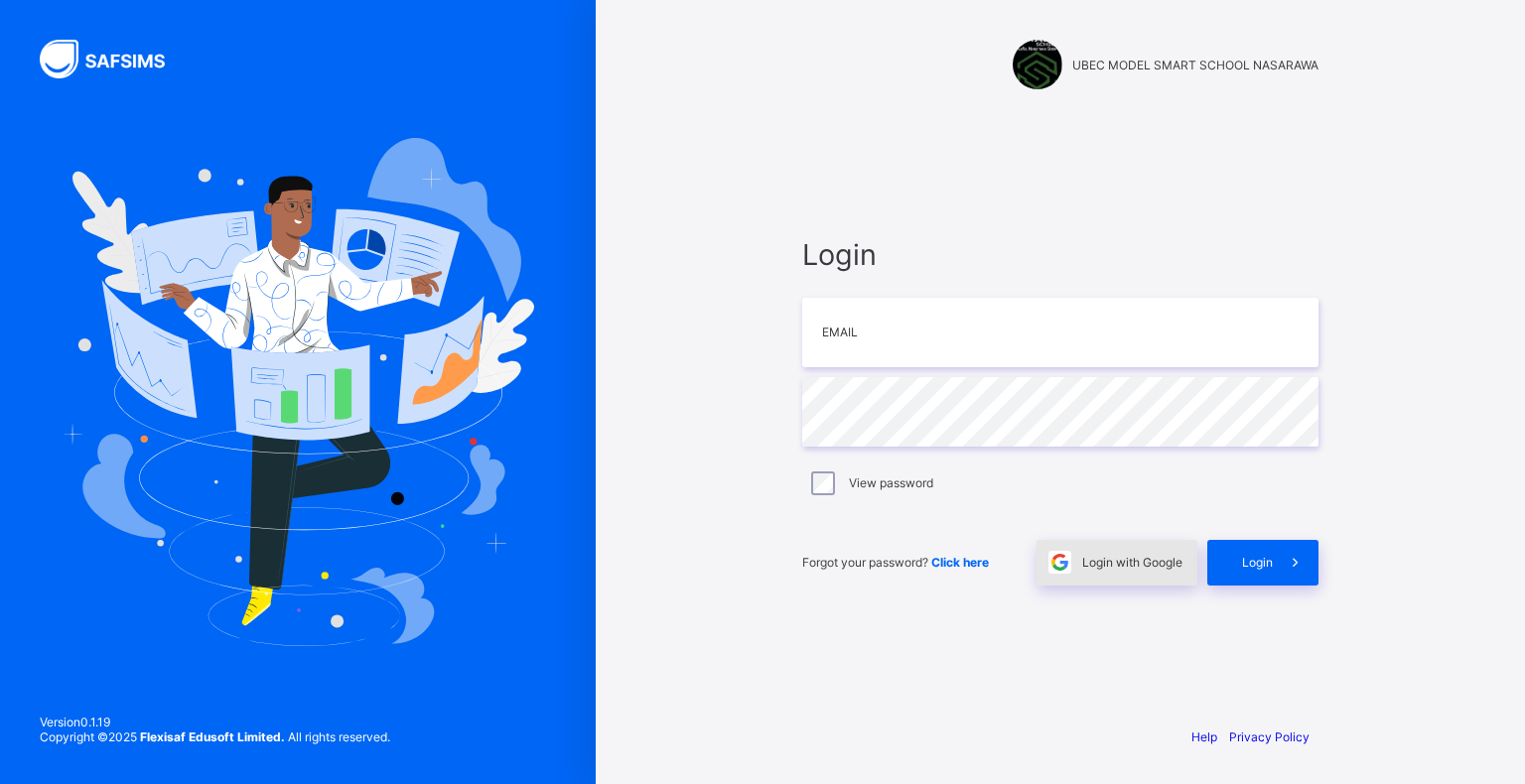 scroll, scrollTop: 0, scrollLeft: 0, axis: both 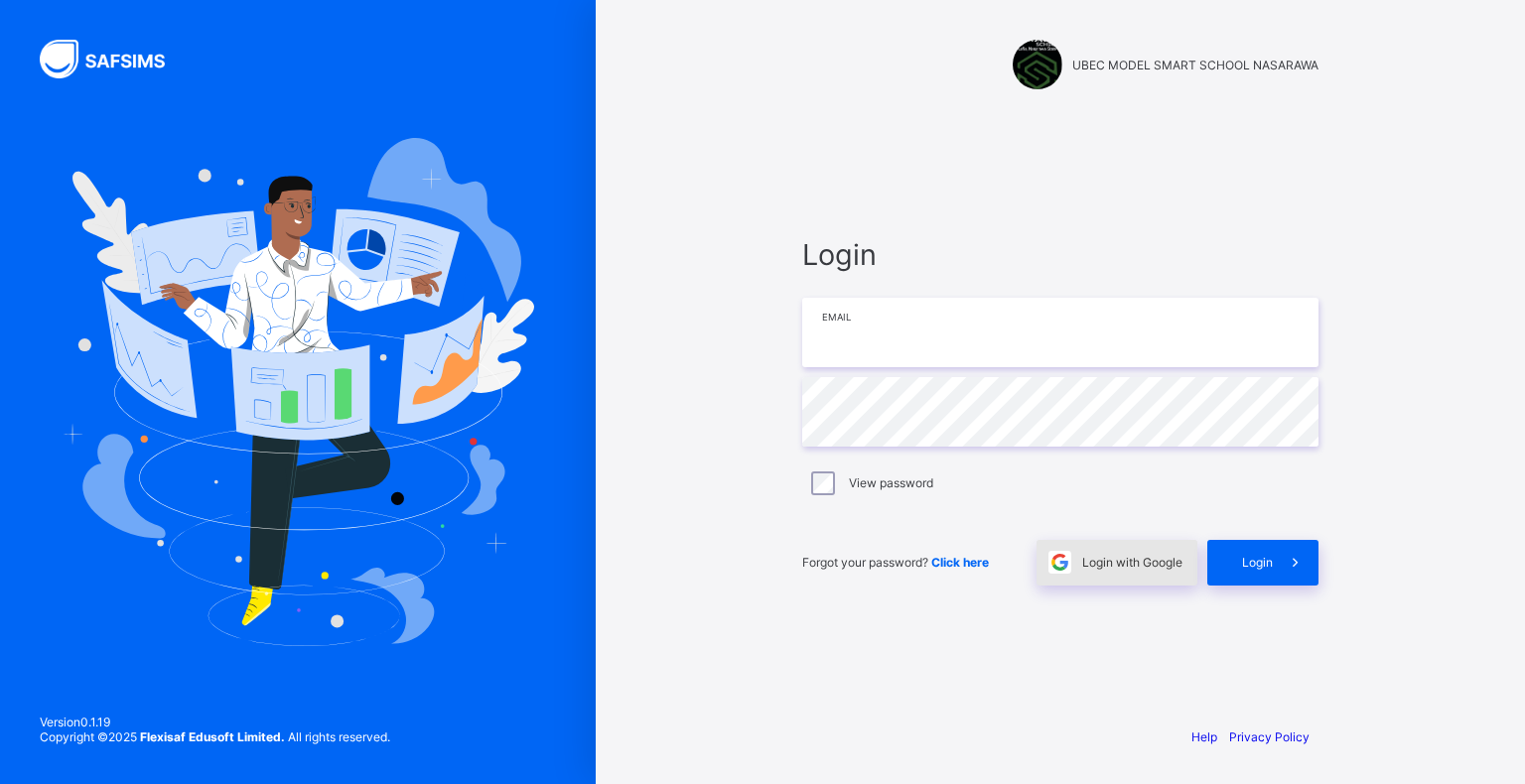 type on "**********" 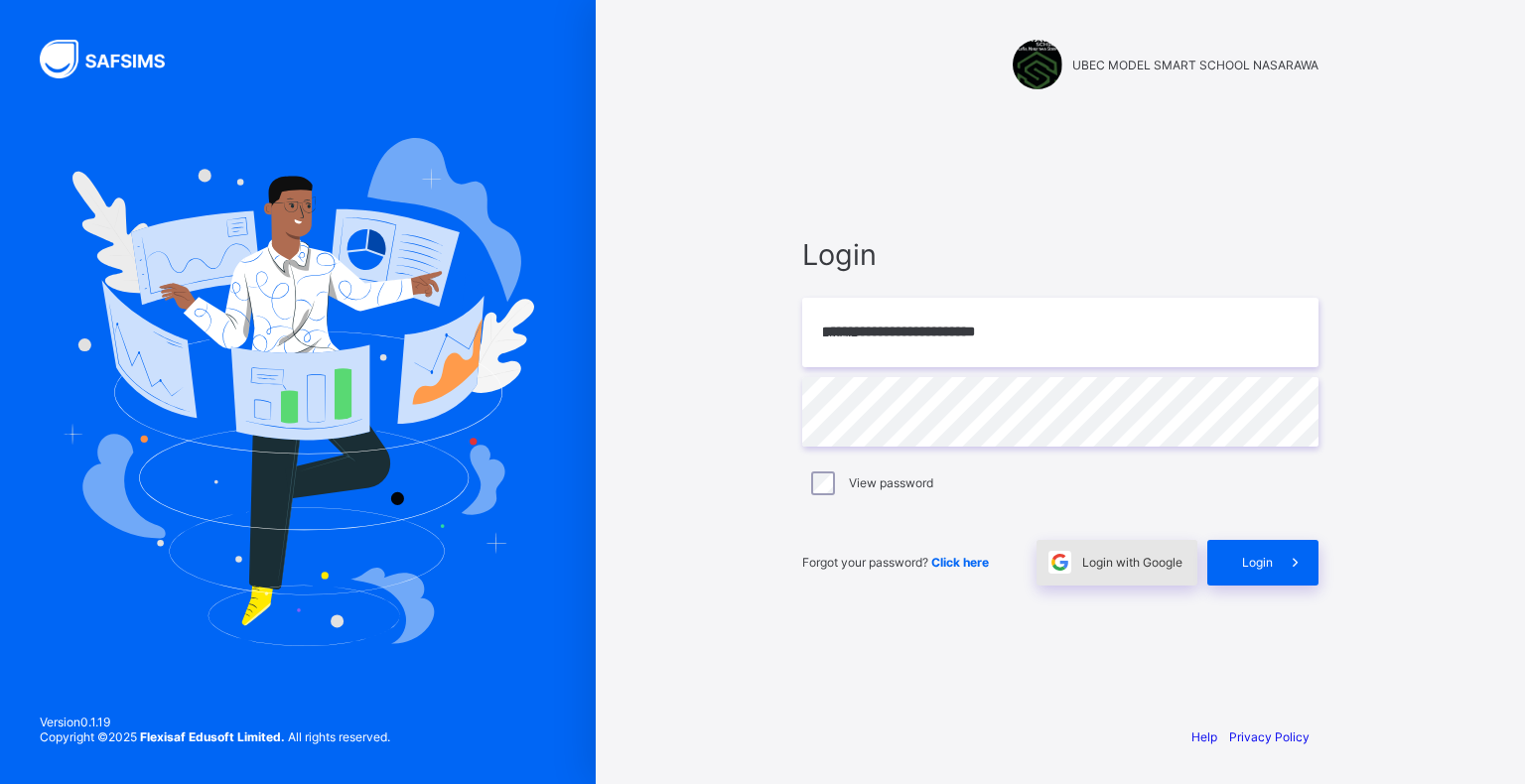 click on "Login with Google" at bounding box center (1132, 562) 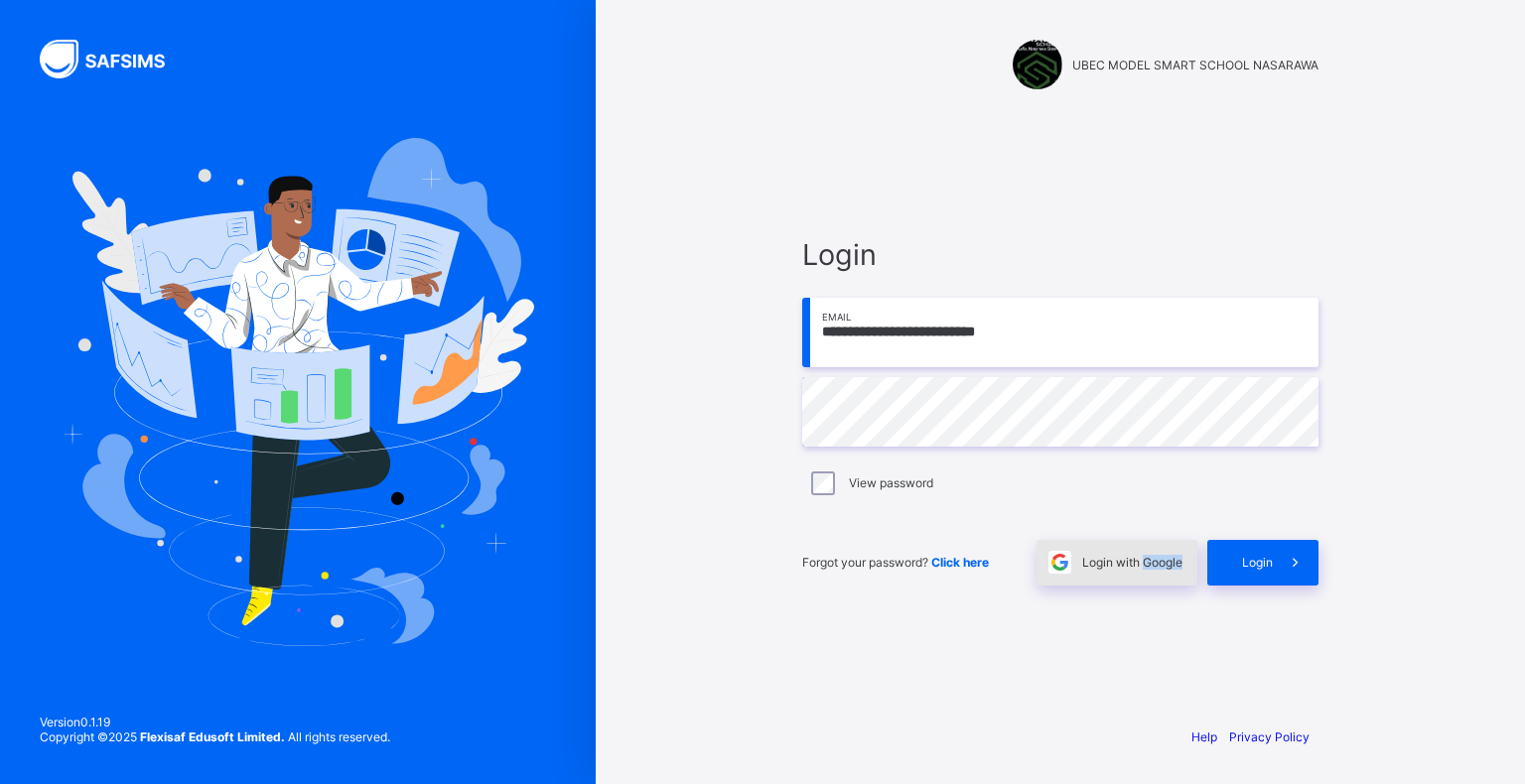click on "Login with Google" at bounding box center (1132, 562) 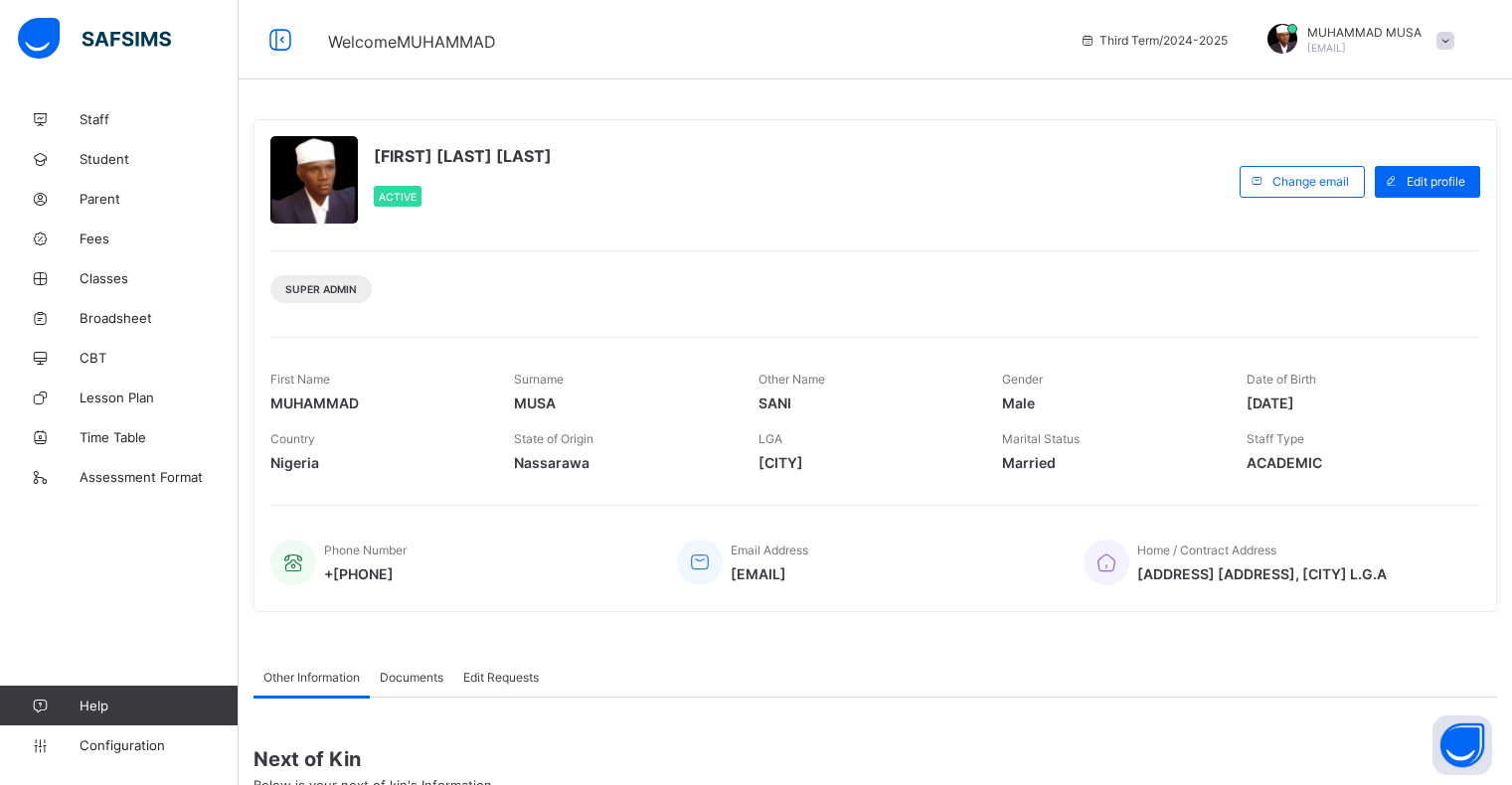 scroll, scrollTop: 0, scrollLeft: 0, axis: both 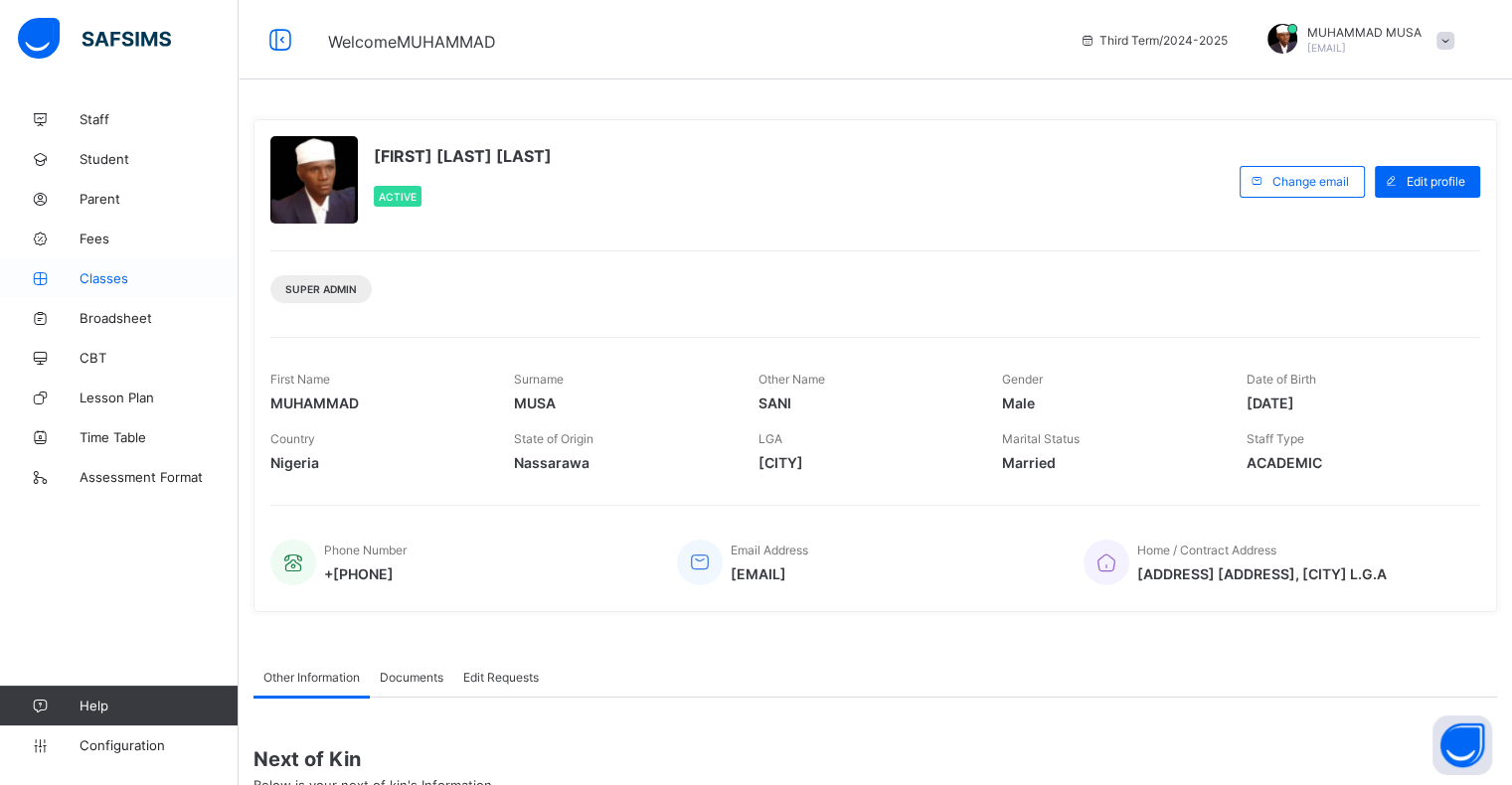 click on "Classes" at bounding box center (159, 278) 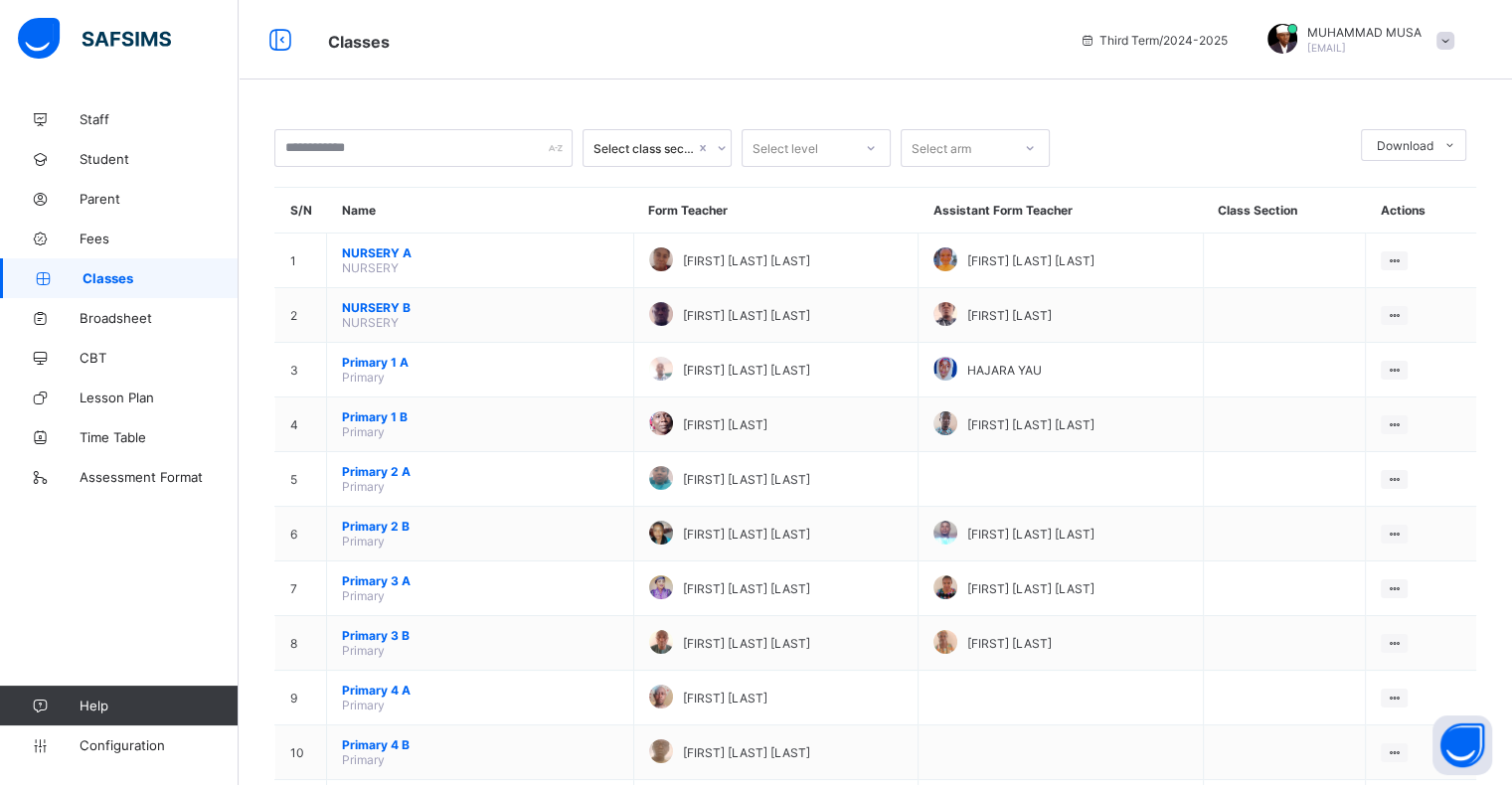 scroll, scrollTop: 135, scrollLeft: 0, axis: vertical 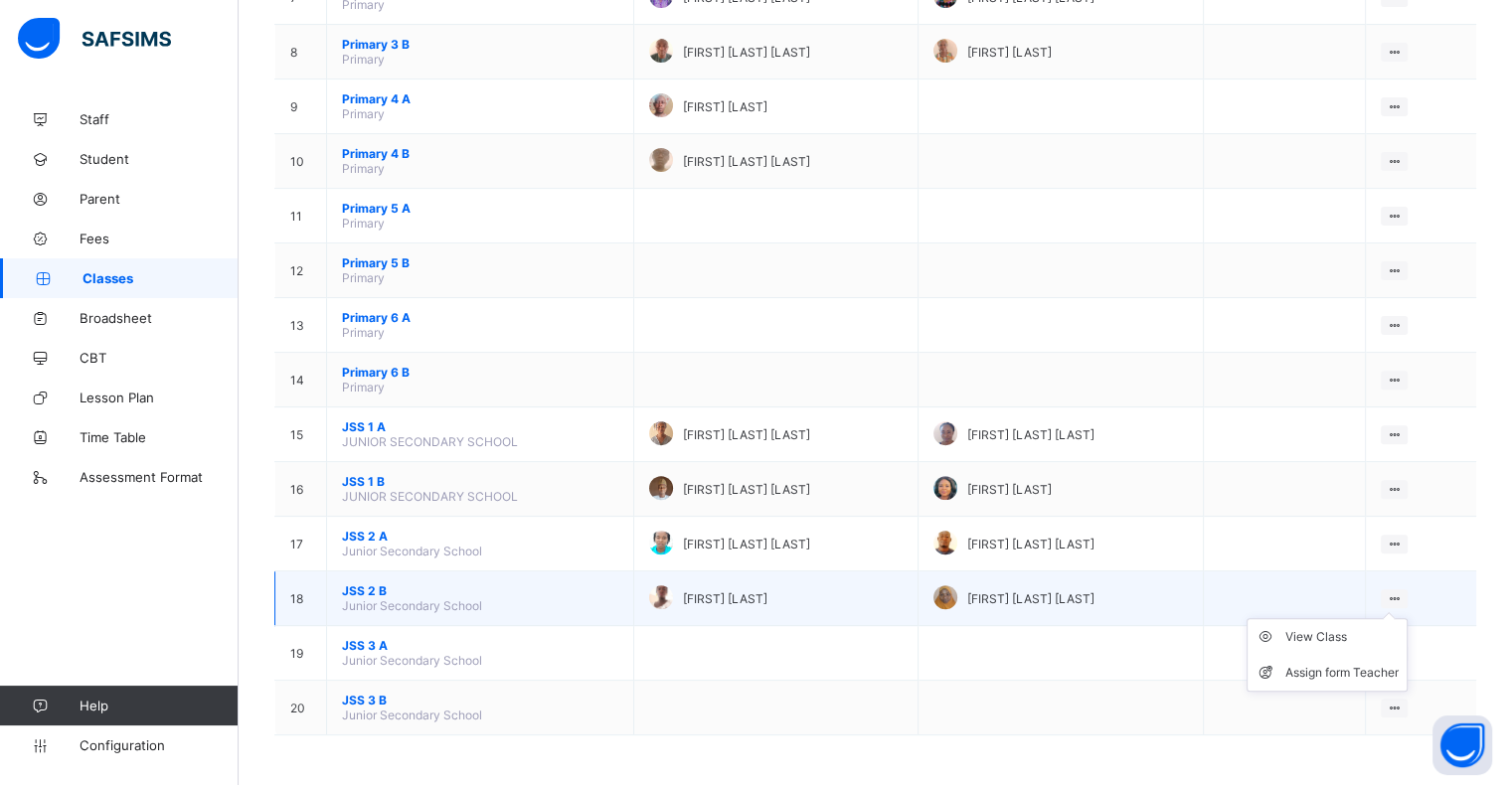 click at bounding box center [1394, 598] 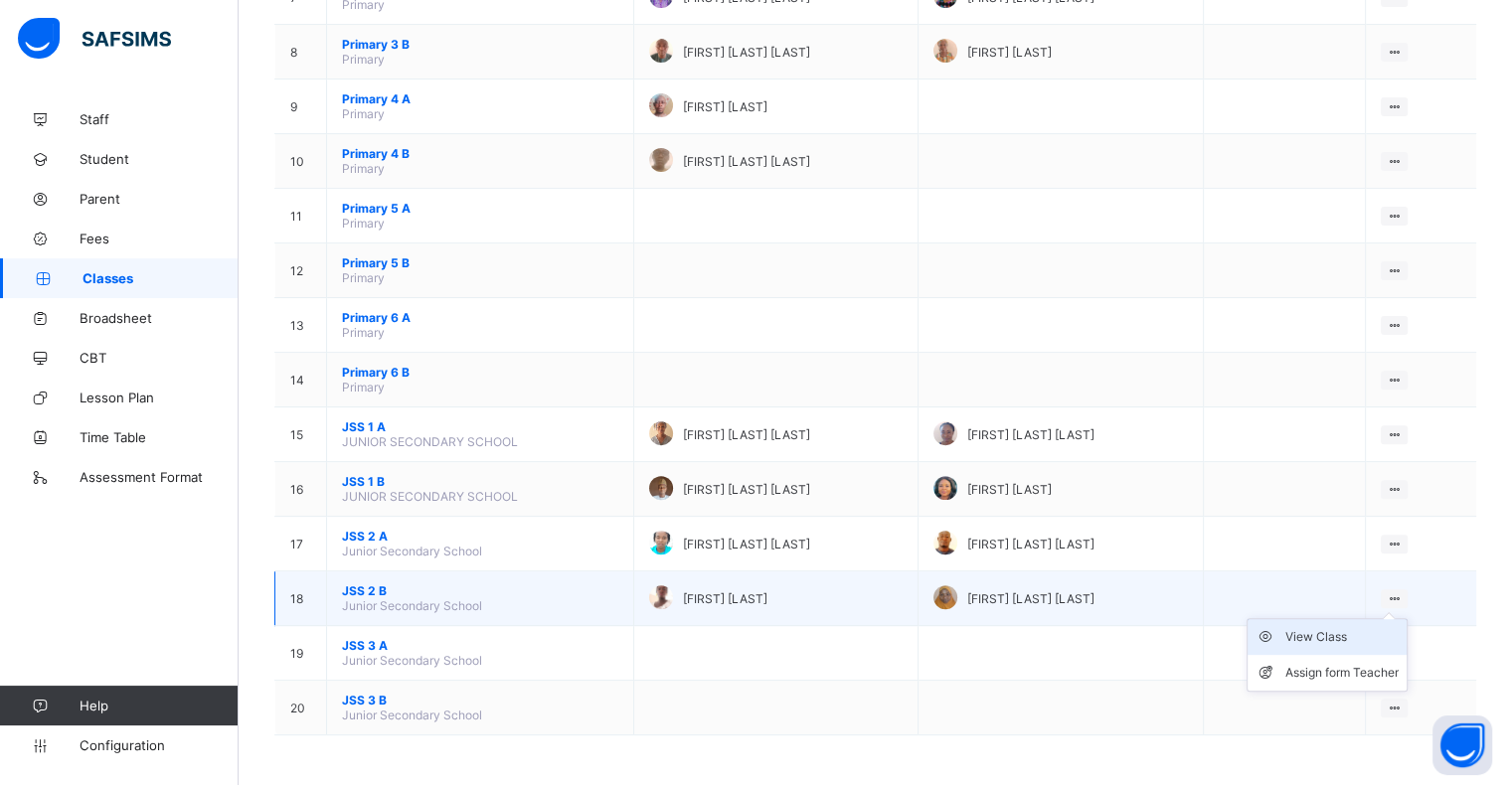 click on "View Class" at bounding box center [1342, 637] 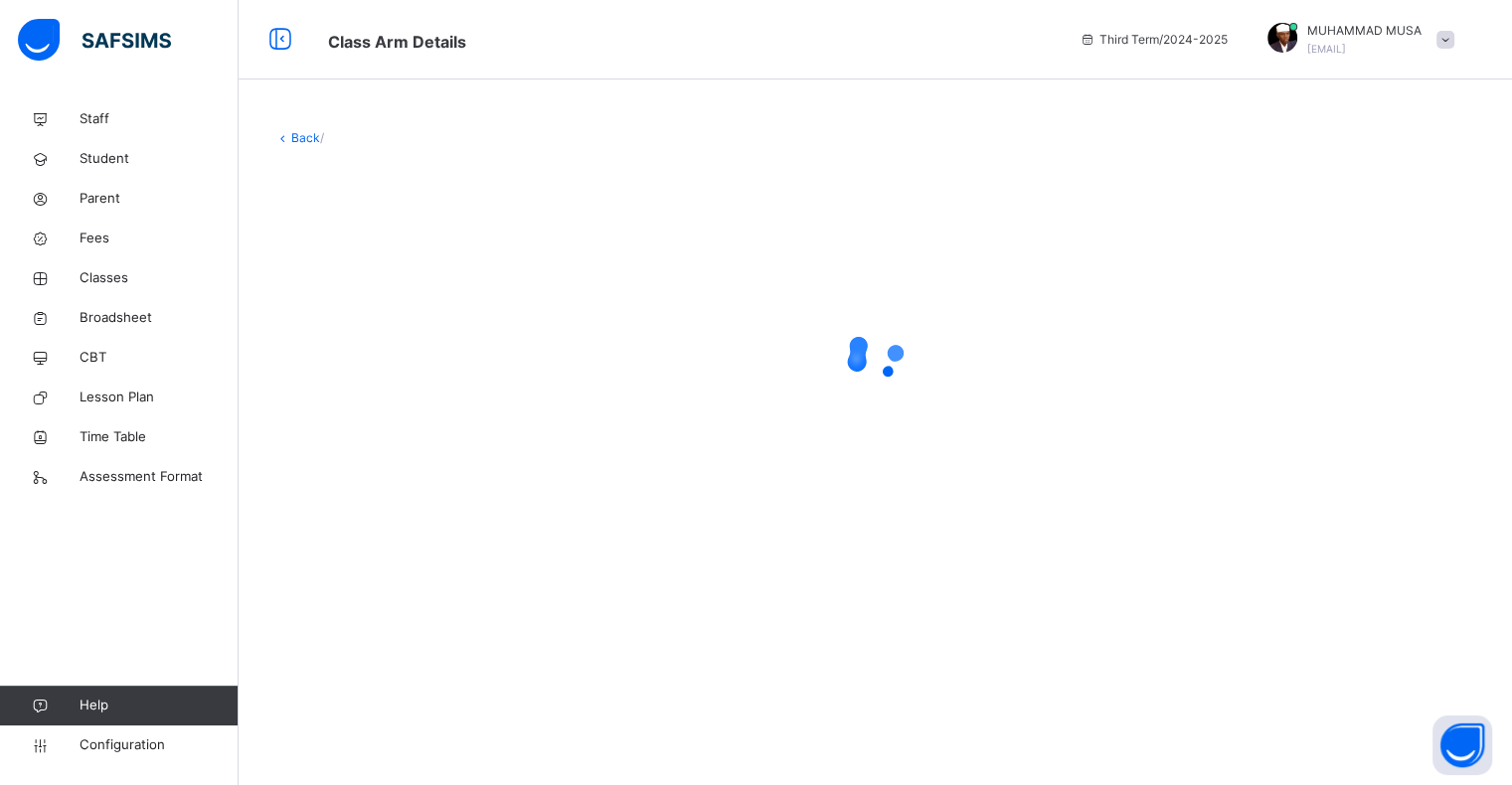 scroll, scrollTop: 0, scrollLeft: 0, axis: both 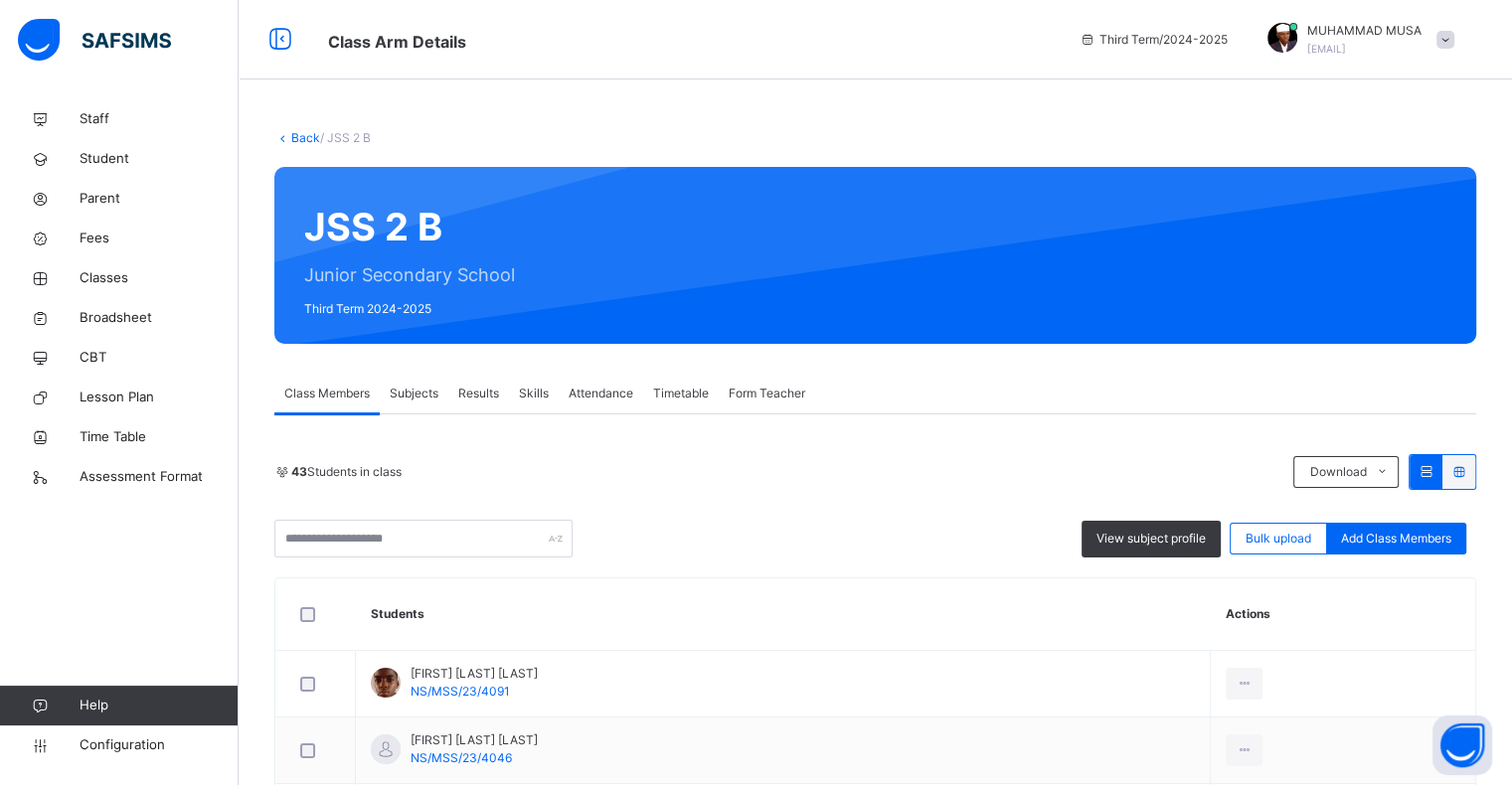 click on "Subjects" at bounding box center (414, 393) 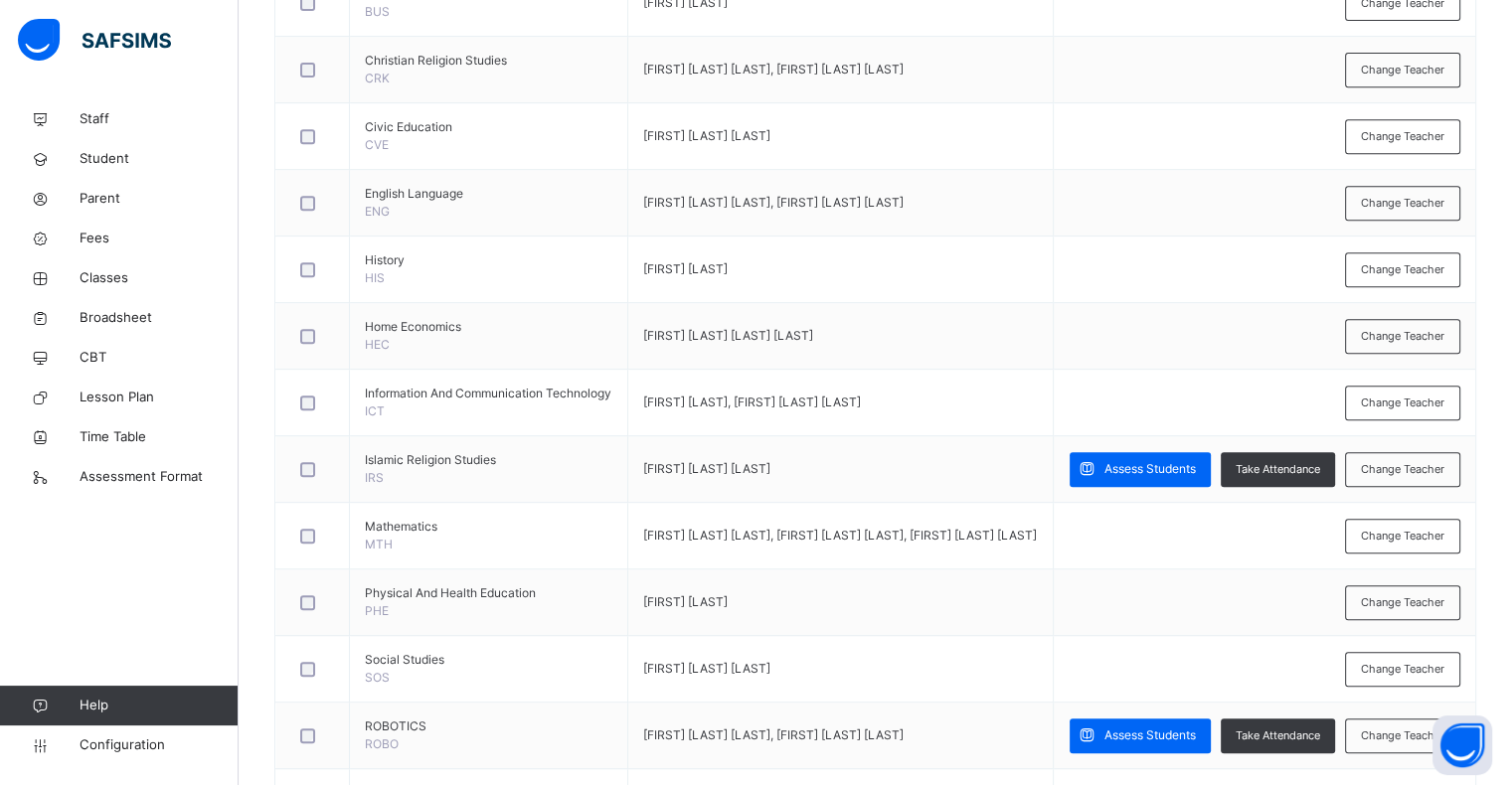 scroll, scrollTop: 929, scrollLeft: 0, axis: vertical 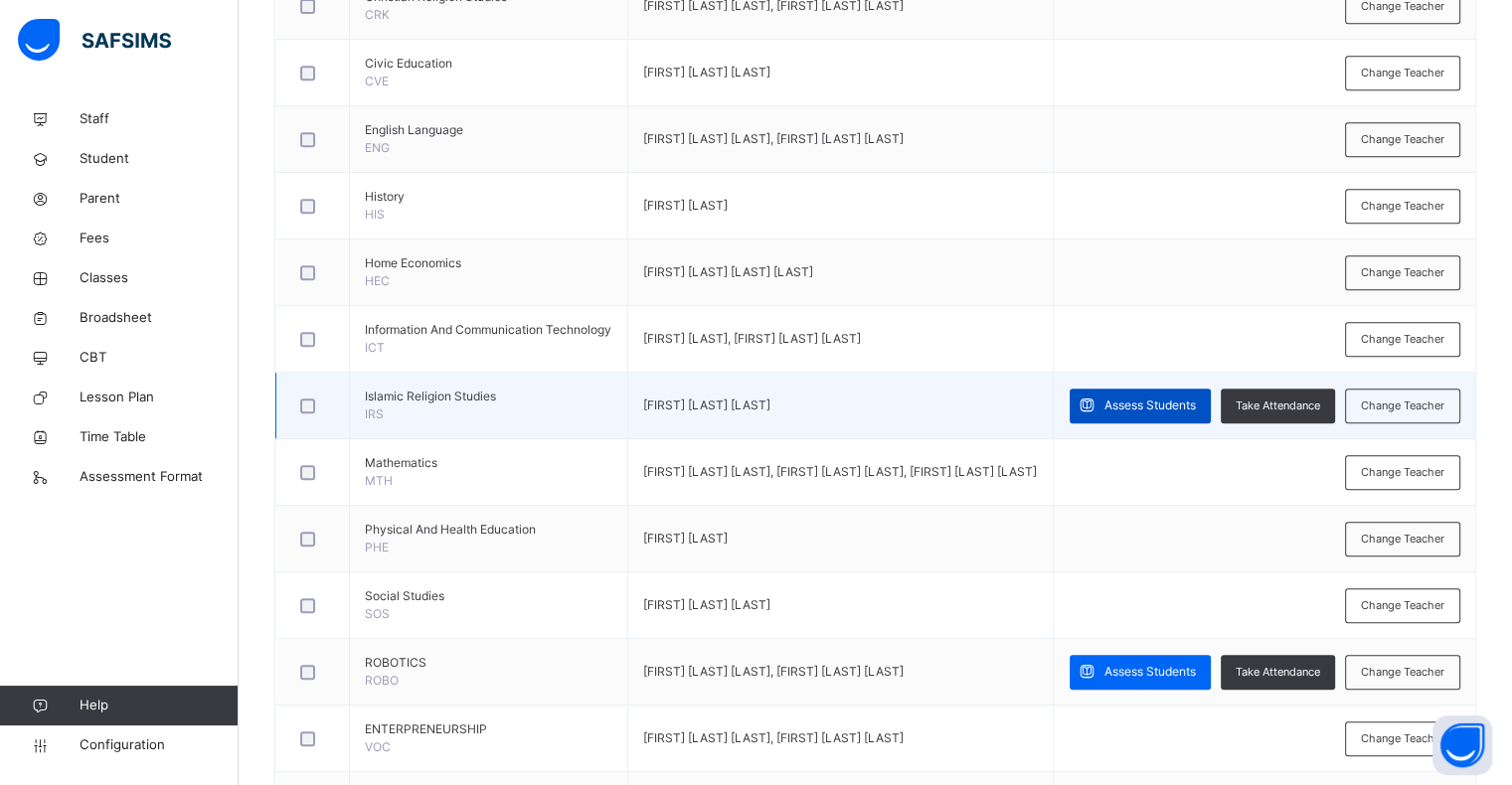 click on "Assess Students" at bounding box center (1140, 405) 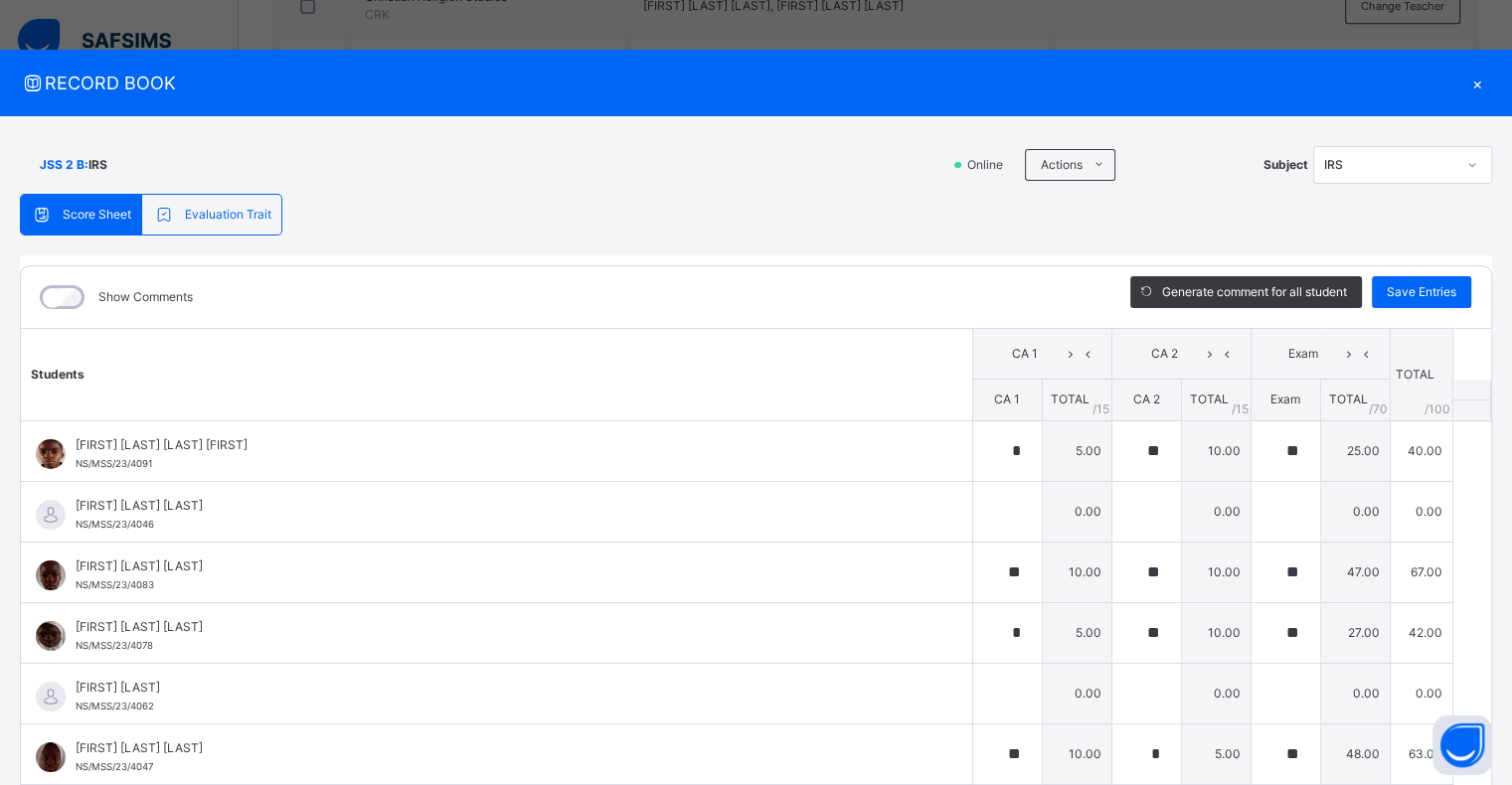 type on "*" 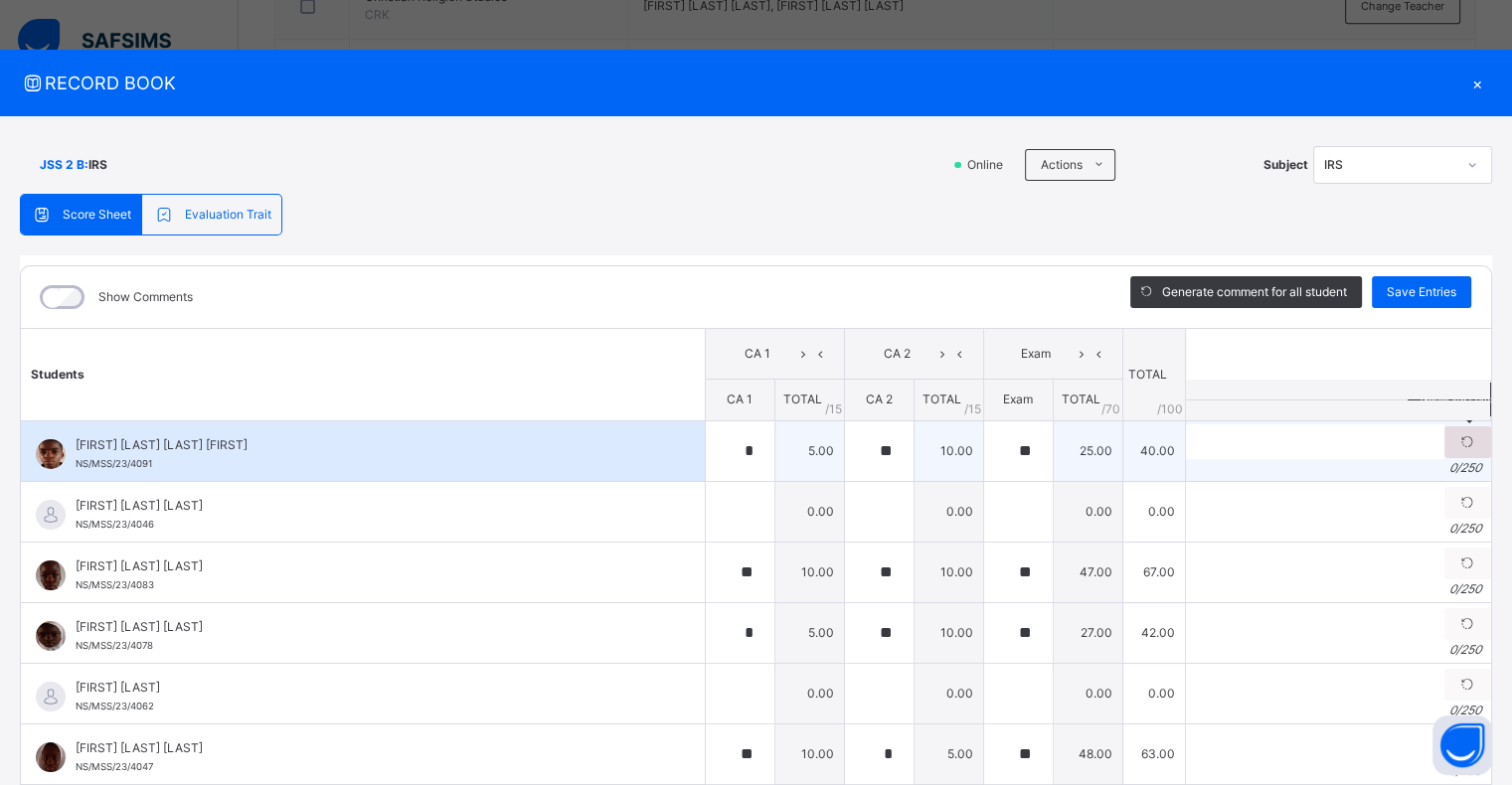 click at bounding box center (1467, 442) 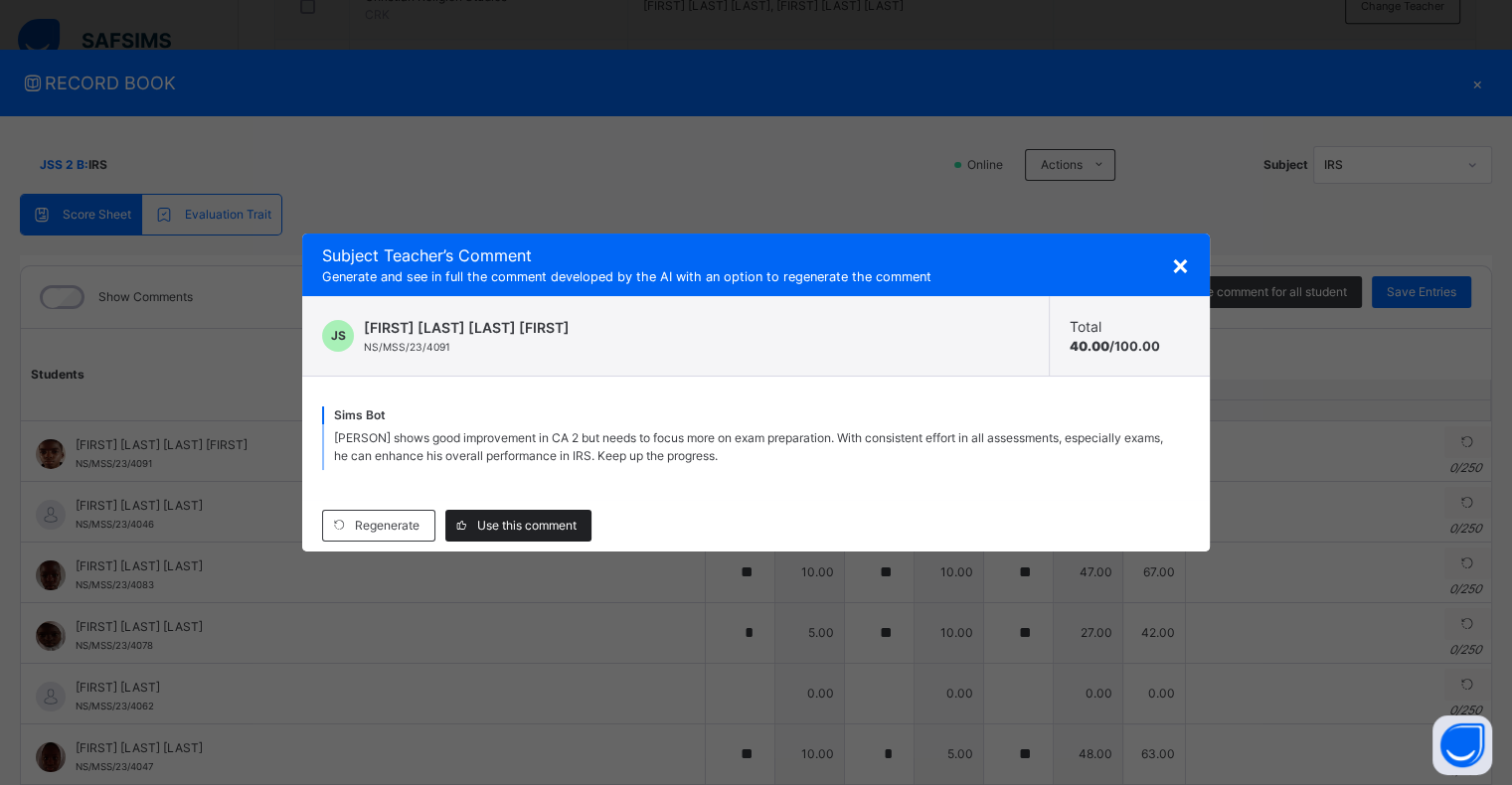 click on "Use this comment" at bounding box center (527, 526) 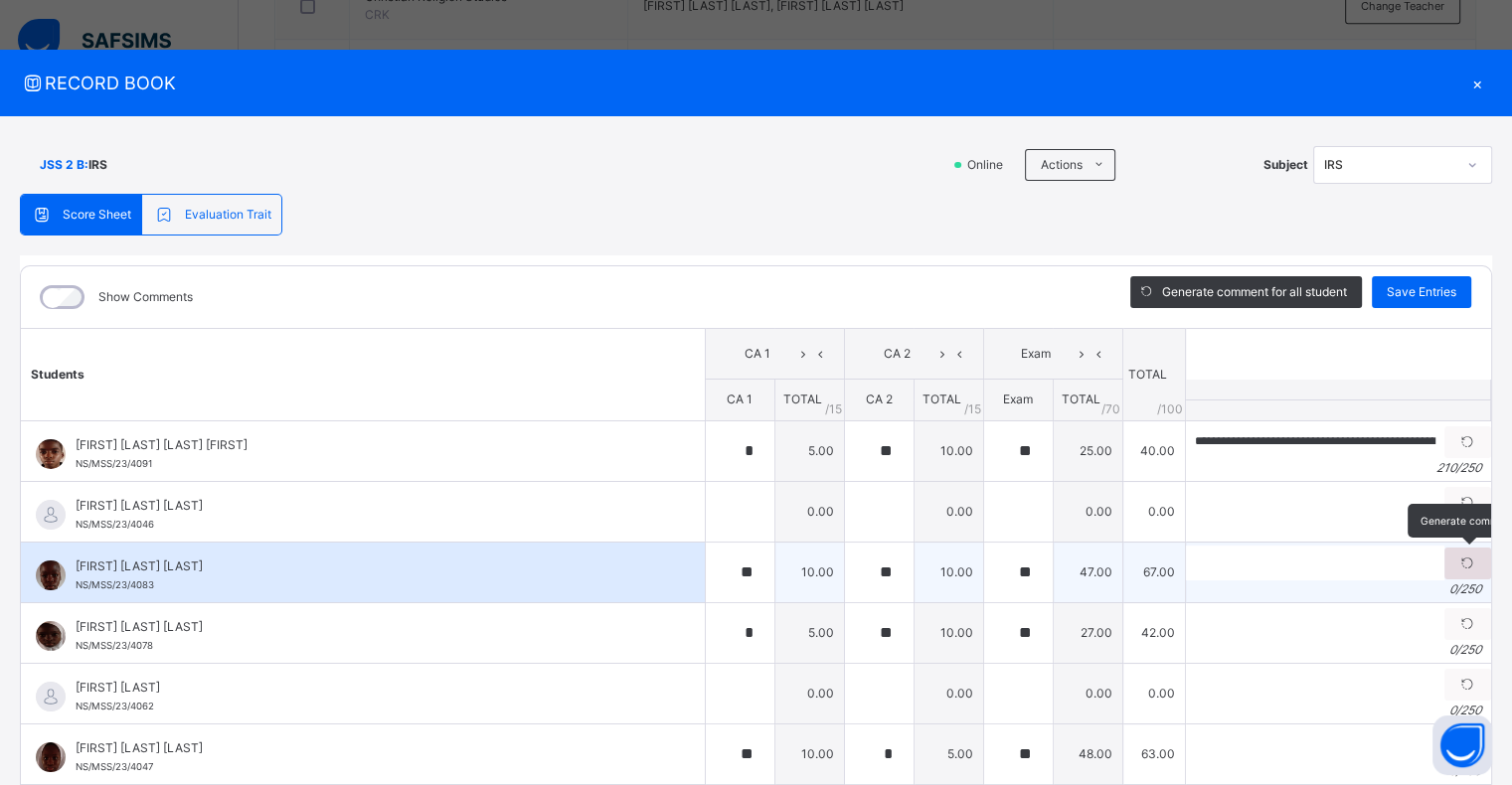 click at bounding box center [1467, 563] 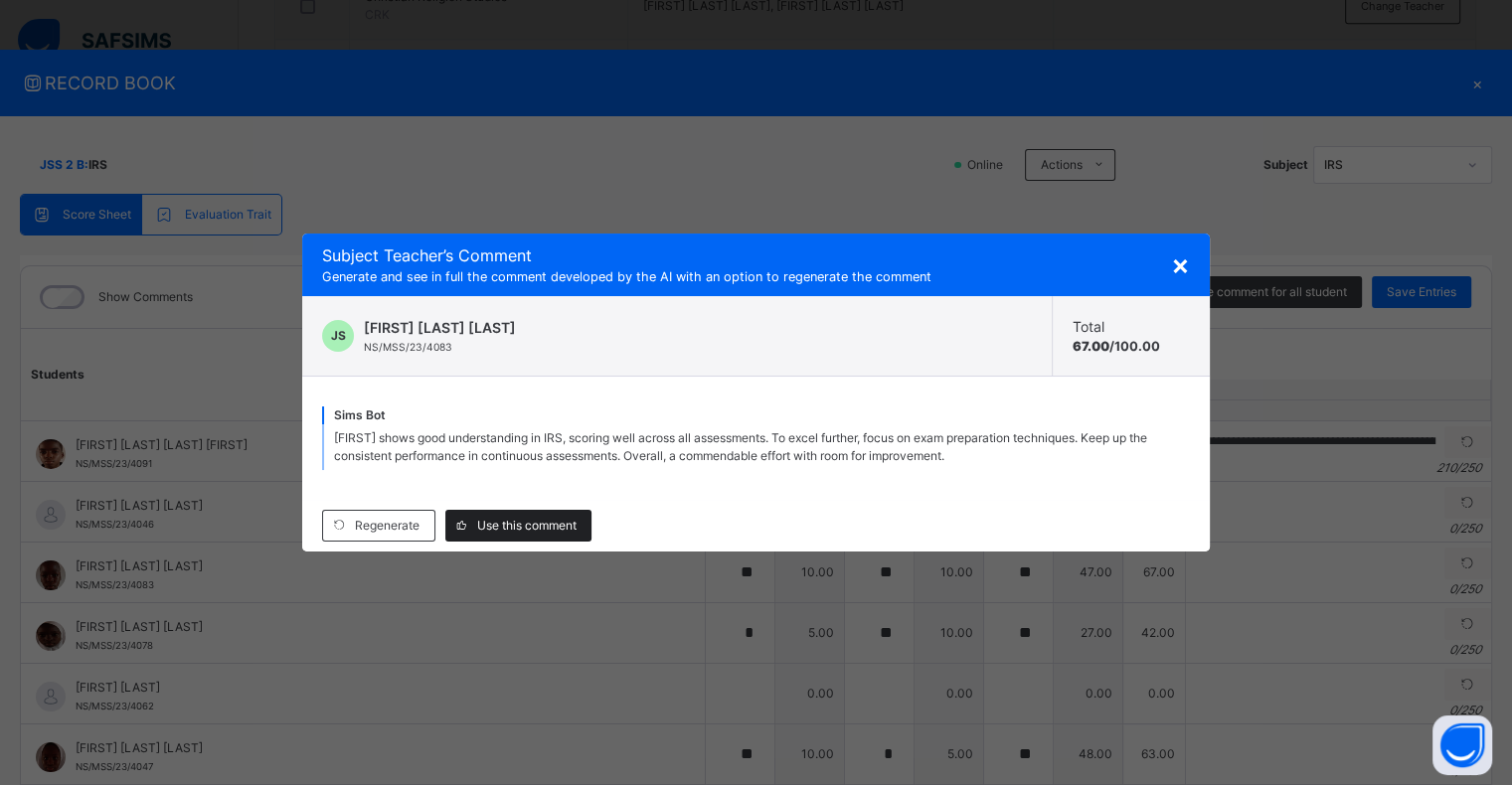 click on "Use this comment" at bounding box center [527, 526] 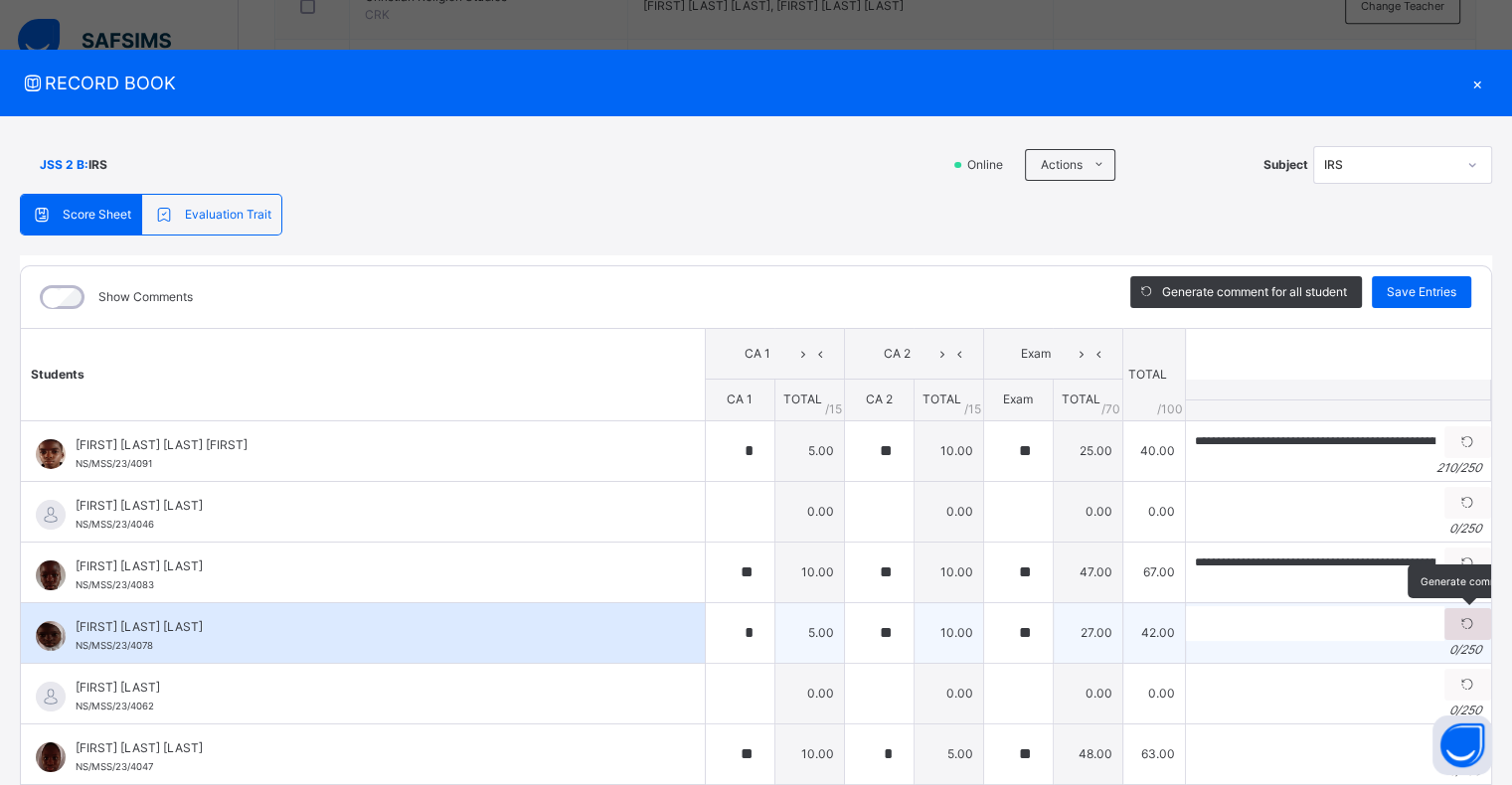 click at bounding box center (1467, 624) 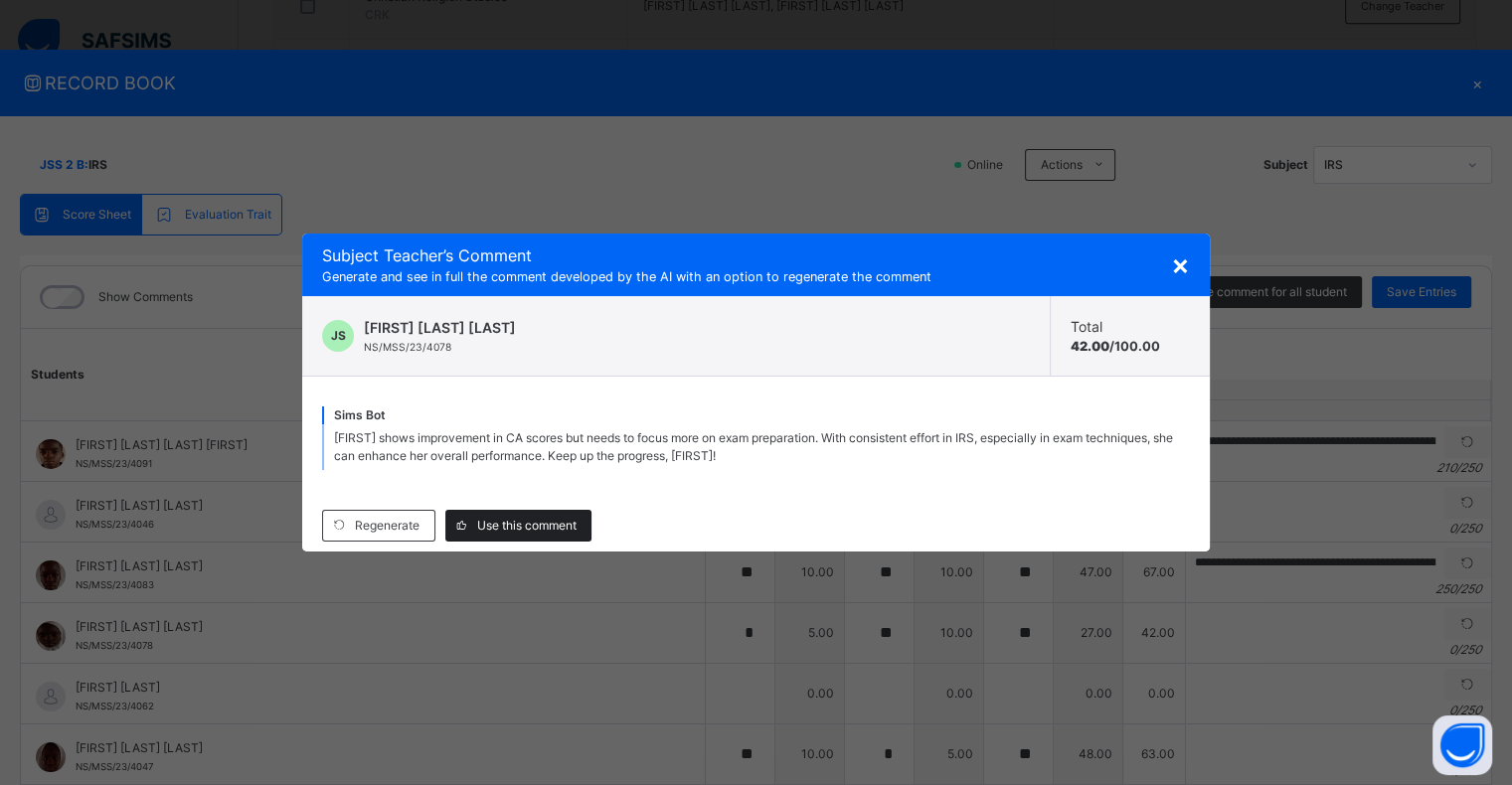 click on "Use this comment" at bounding box center (527, 526) 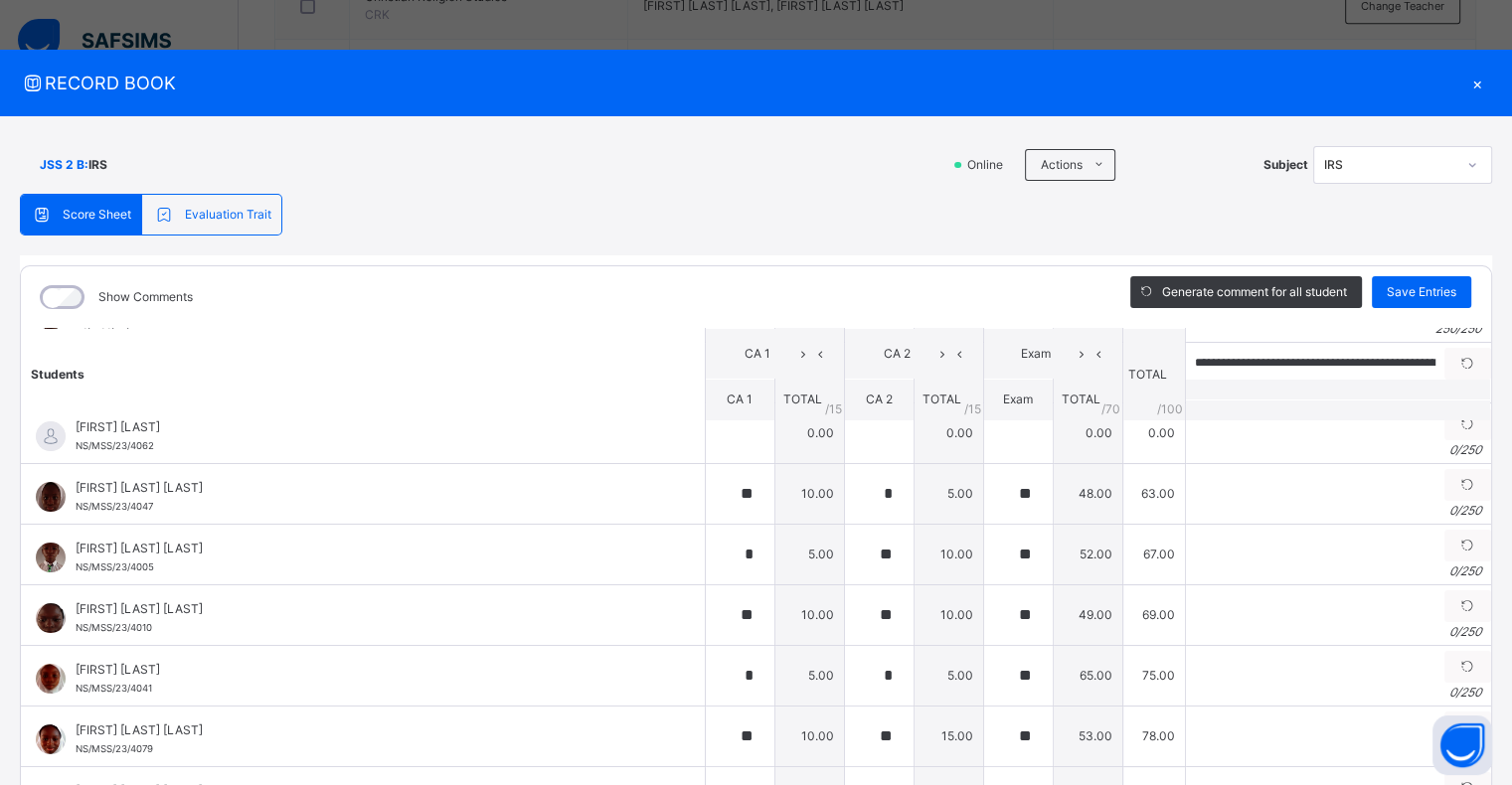 scroll, scrollTop: 278, scrollLeft: 0, axis: vertical 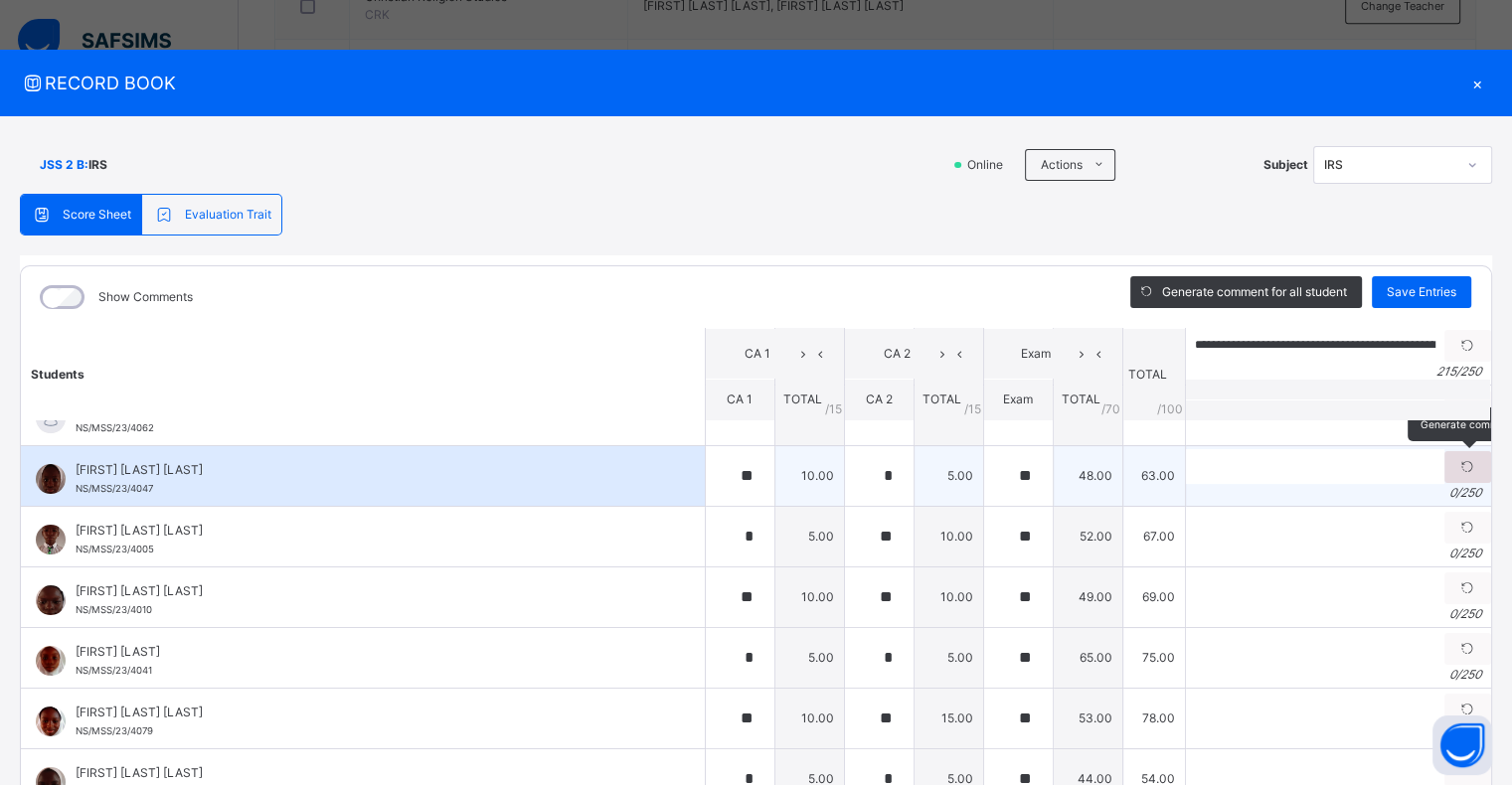 click at bounding box center (1467, 467) 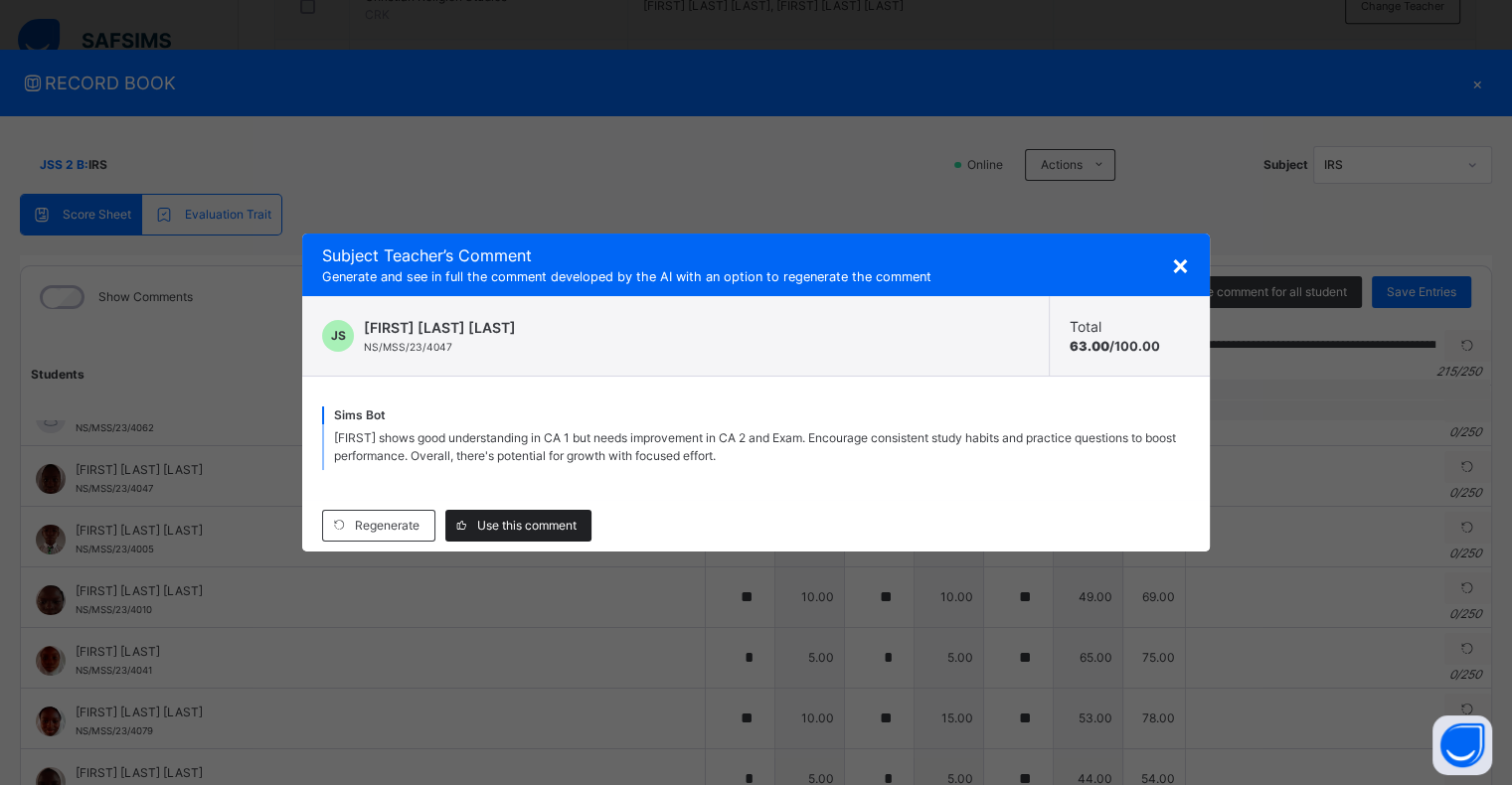 click on "Use this comment" at bounding box center (527, 526) 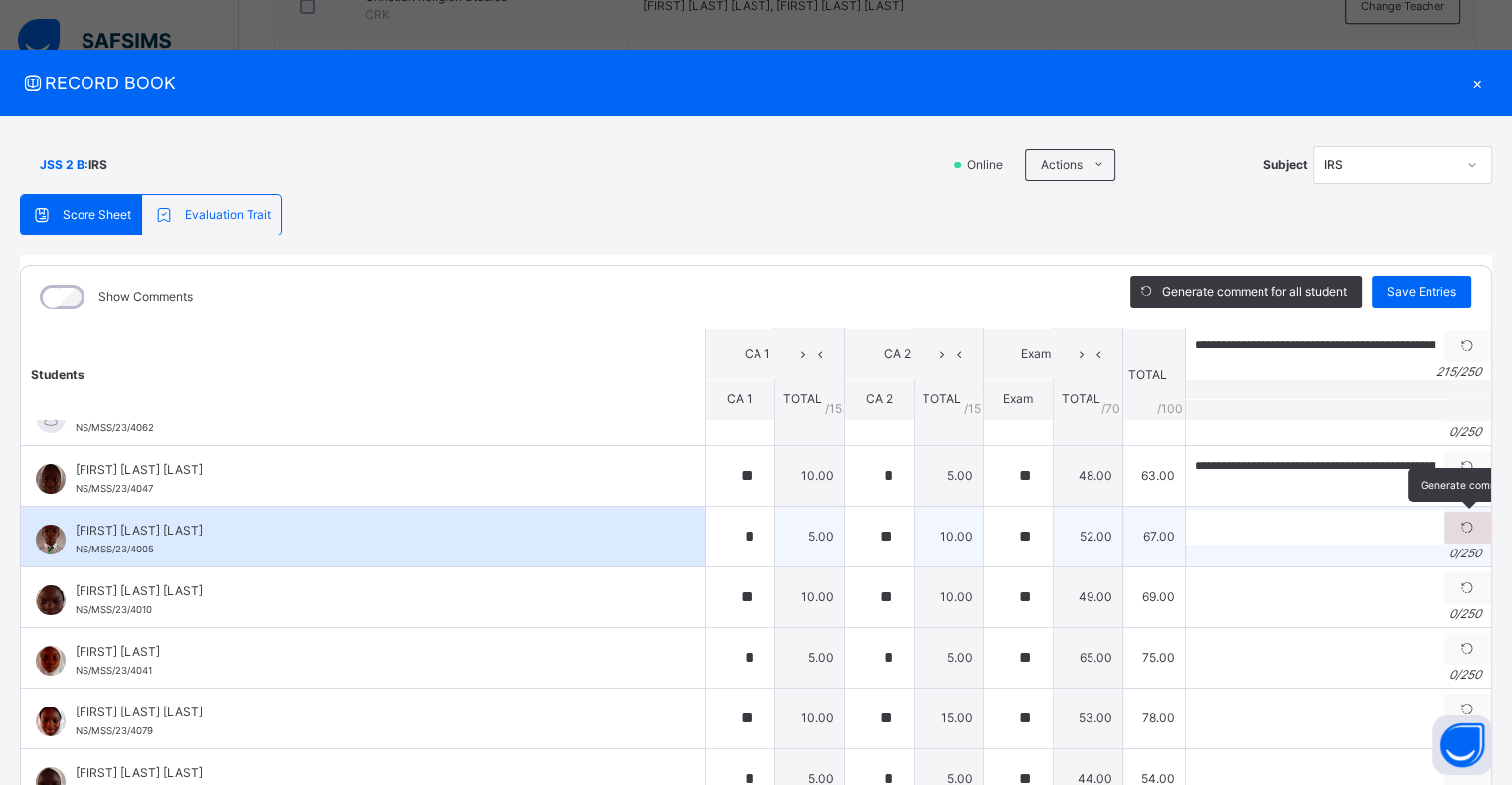 click at bounding box center [1467, 528] 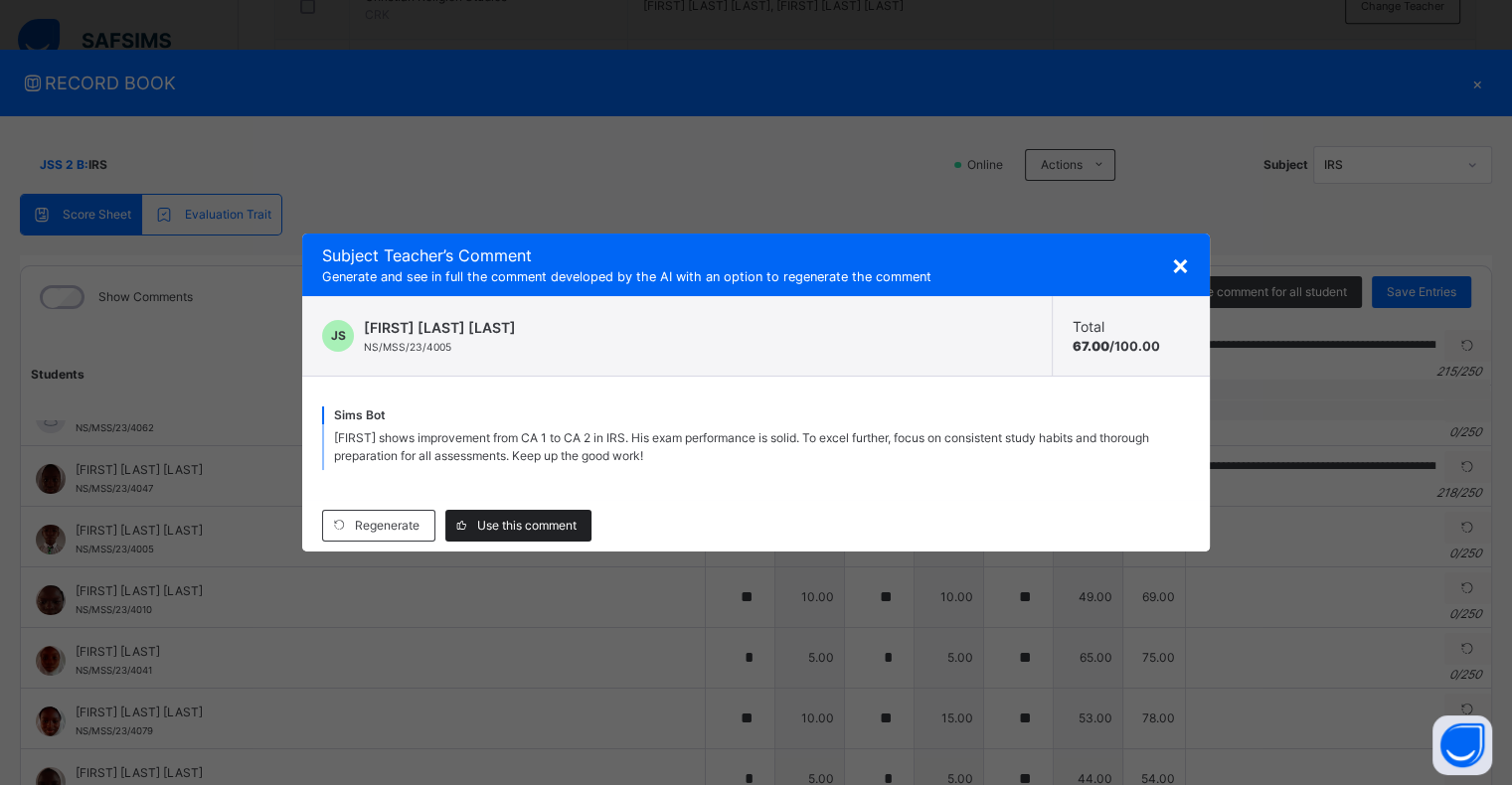 click on "Use this comment" at bounding box center (518, 526) 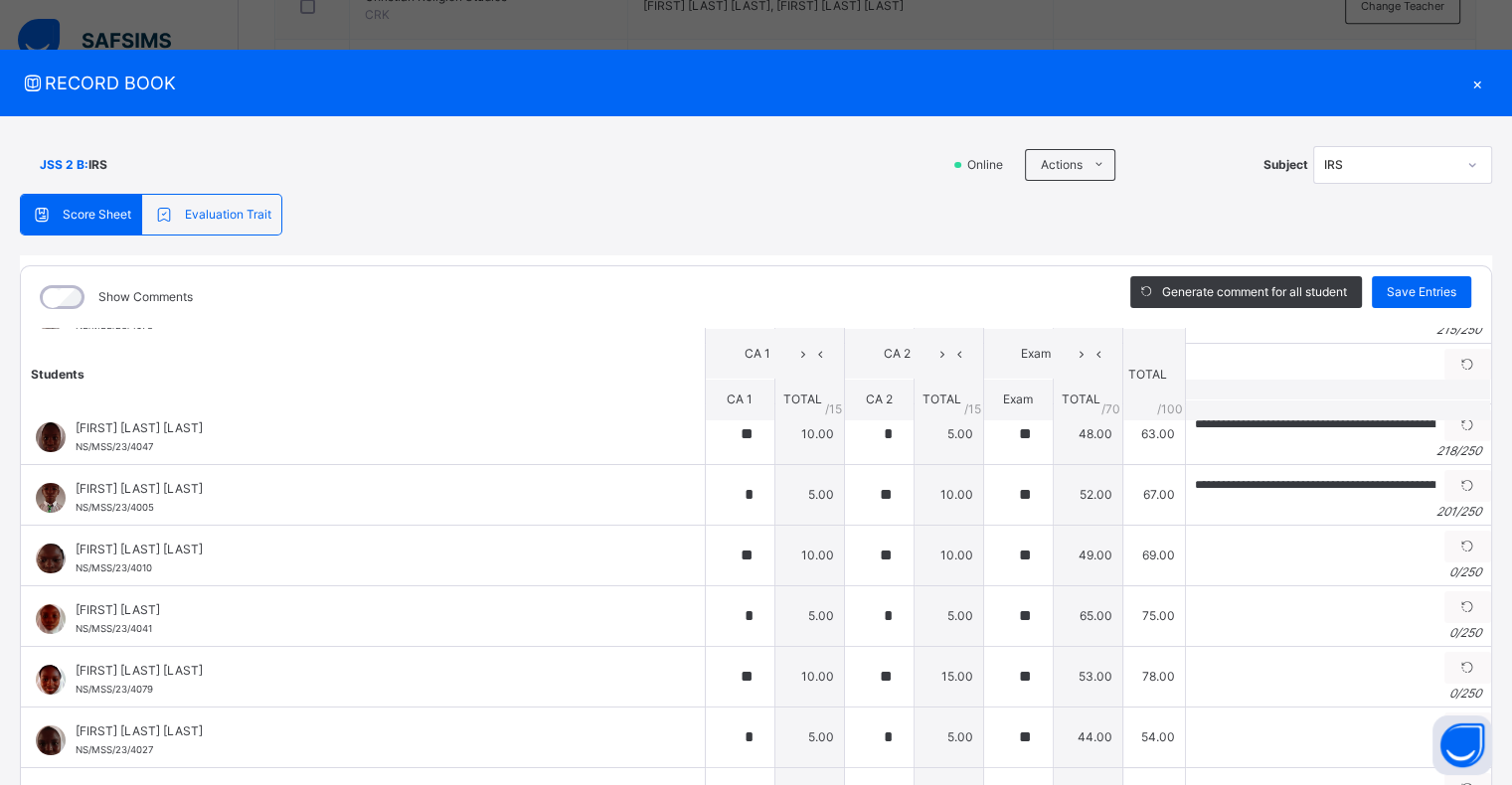 scroll, scrollTop: 326, scrollLeft: 0, axis: vertical 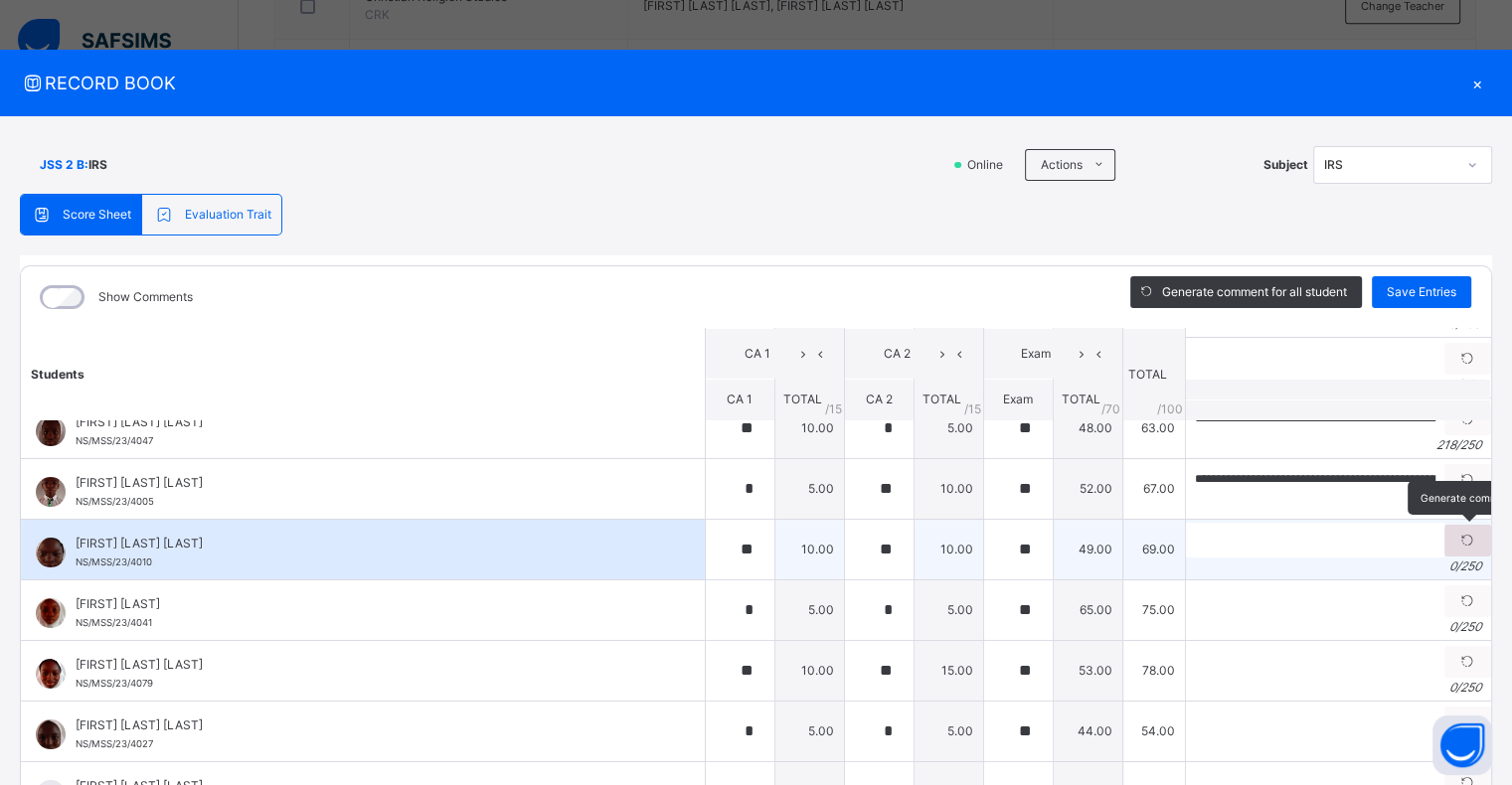 click at bounding box center [1467, 541] 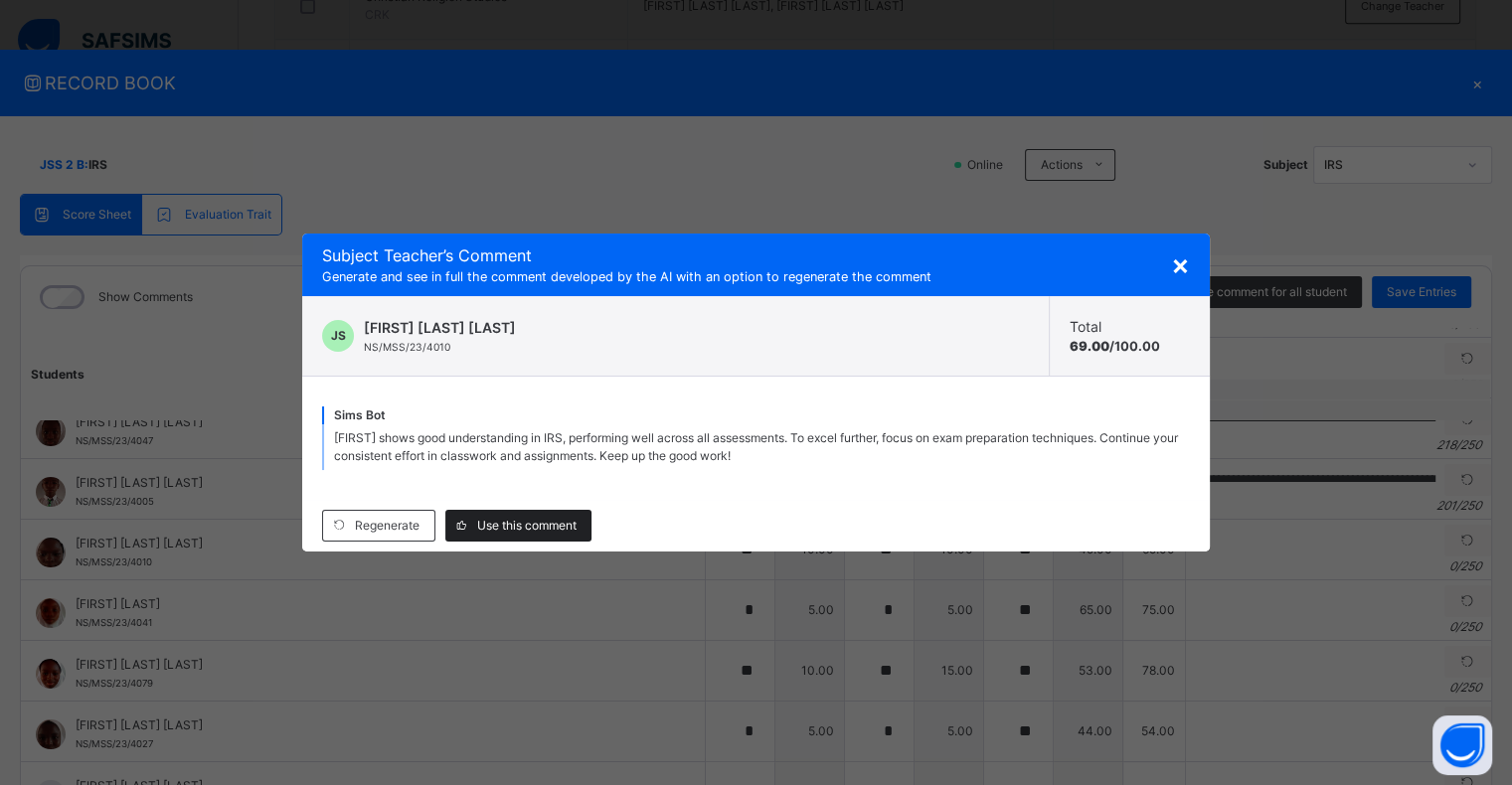 click on "Use this comment" at bounding box center (527, 526) 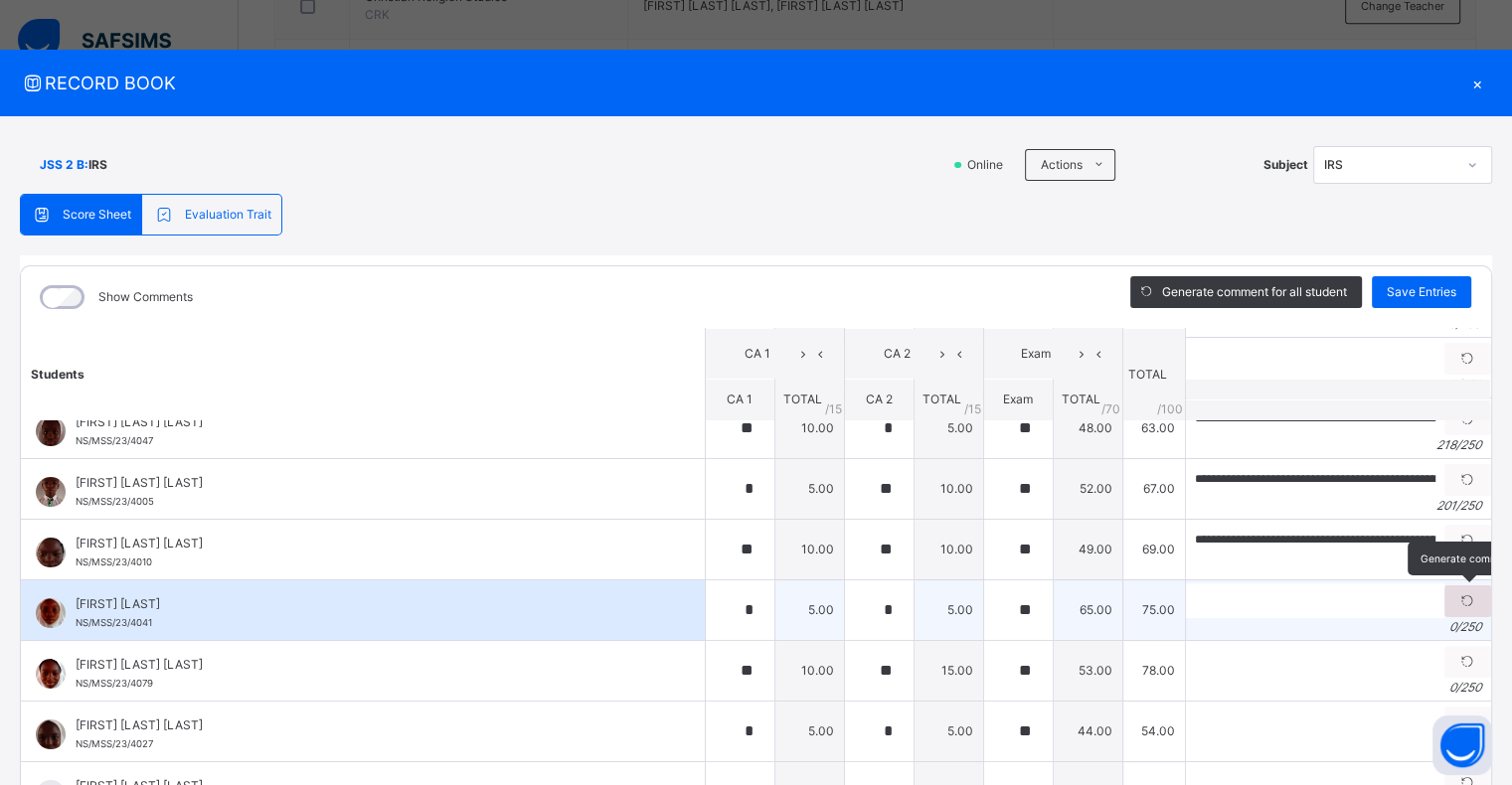 click at bounding box center (1467, 601) 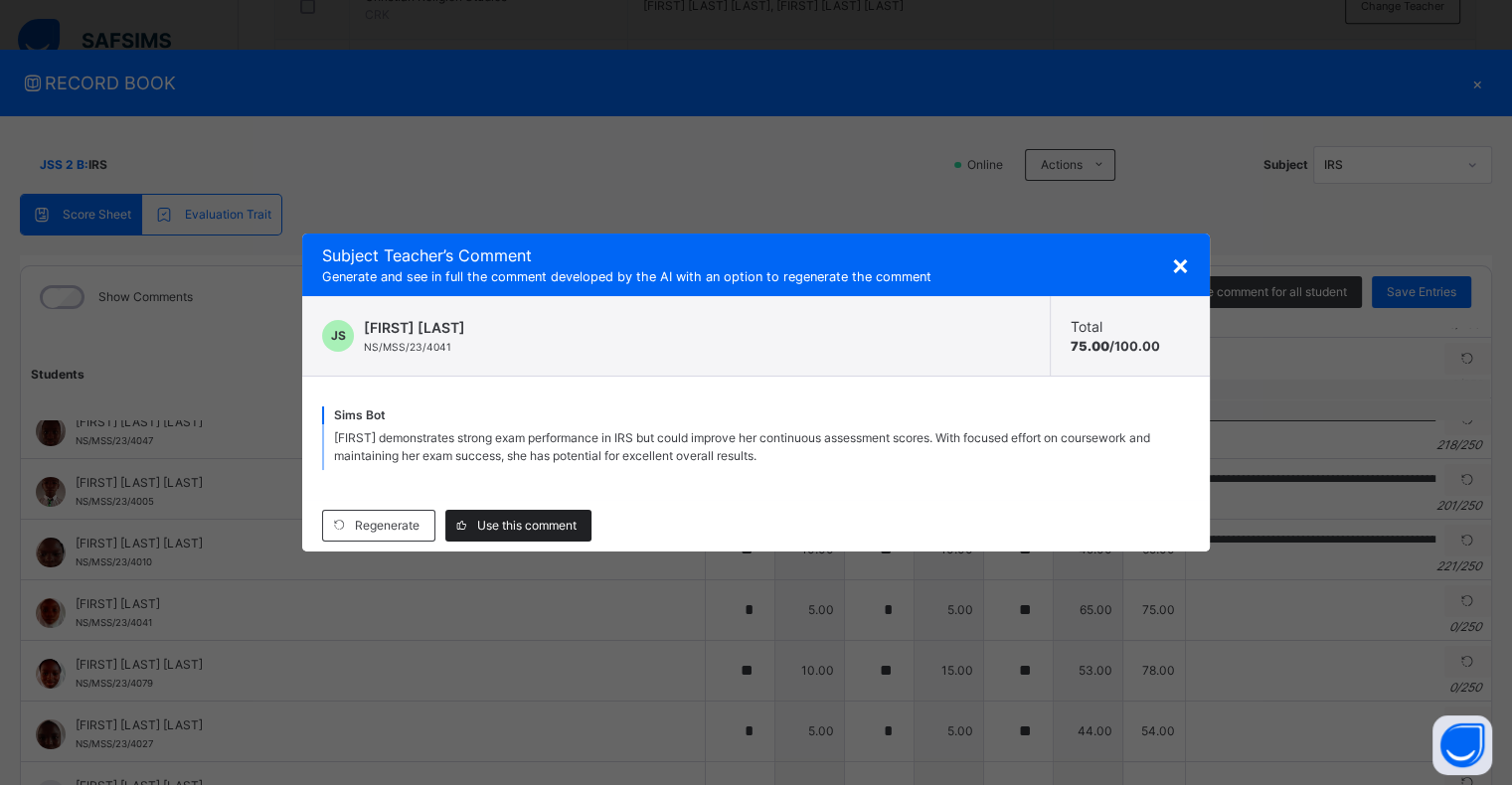 click on "Use this comment" at bounding box center [527, 526] 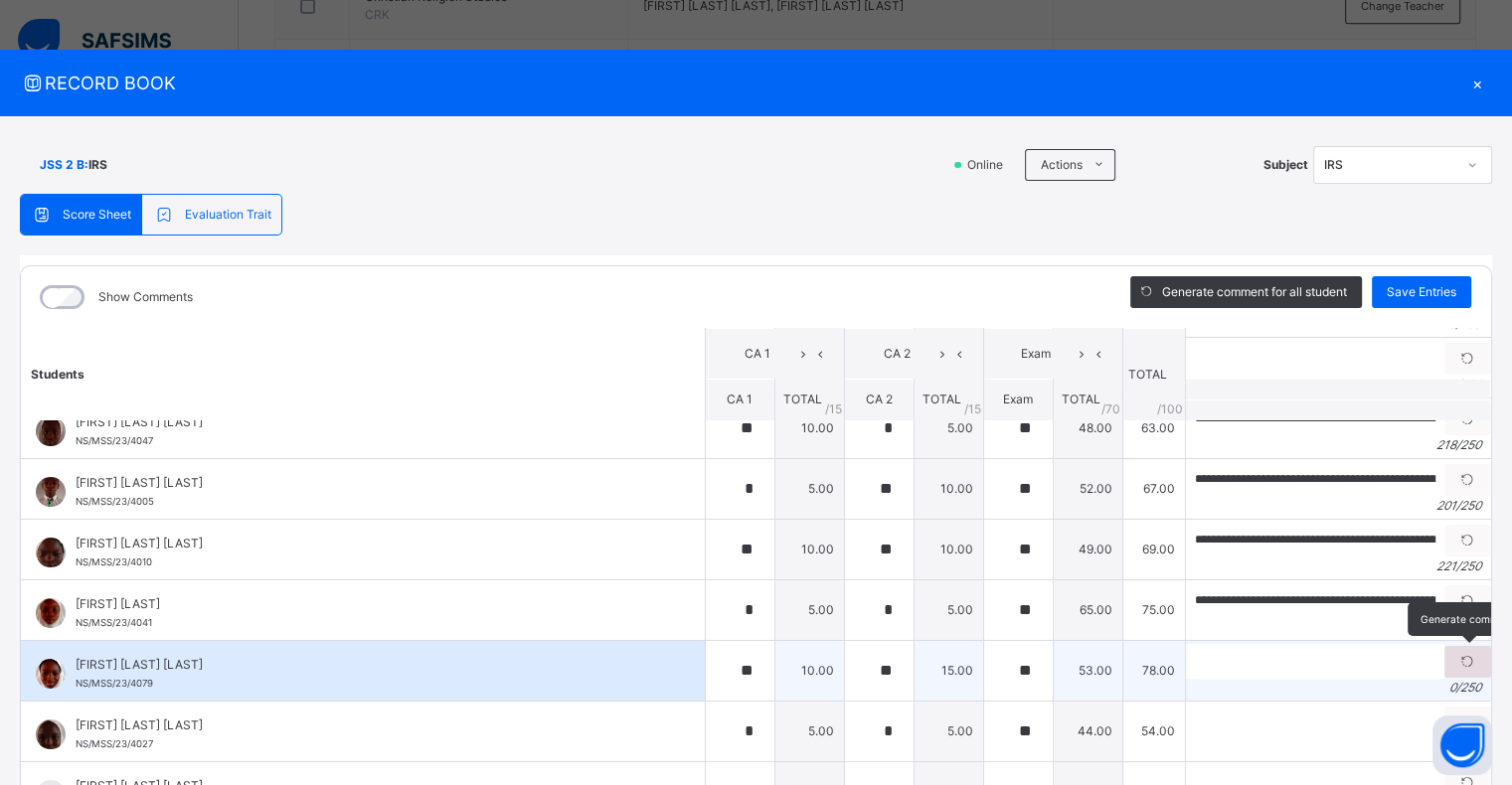 click at bounding box center [1467, 662] 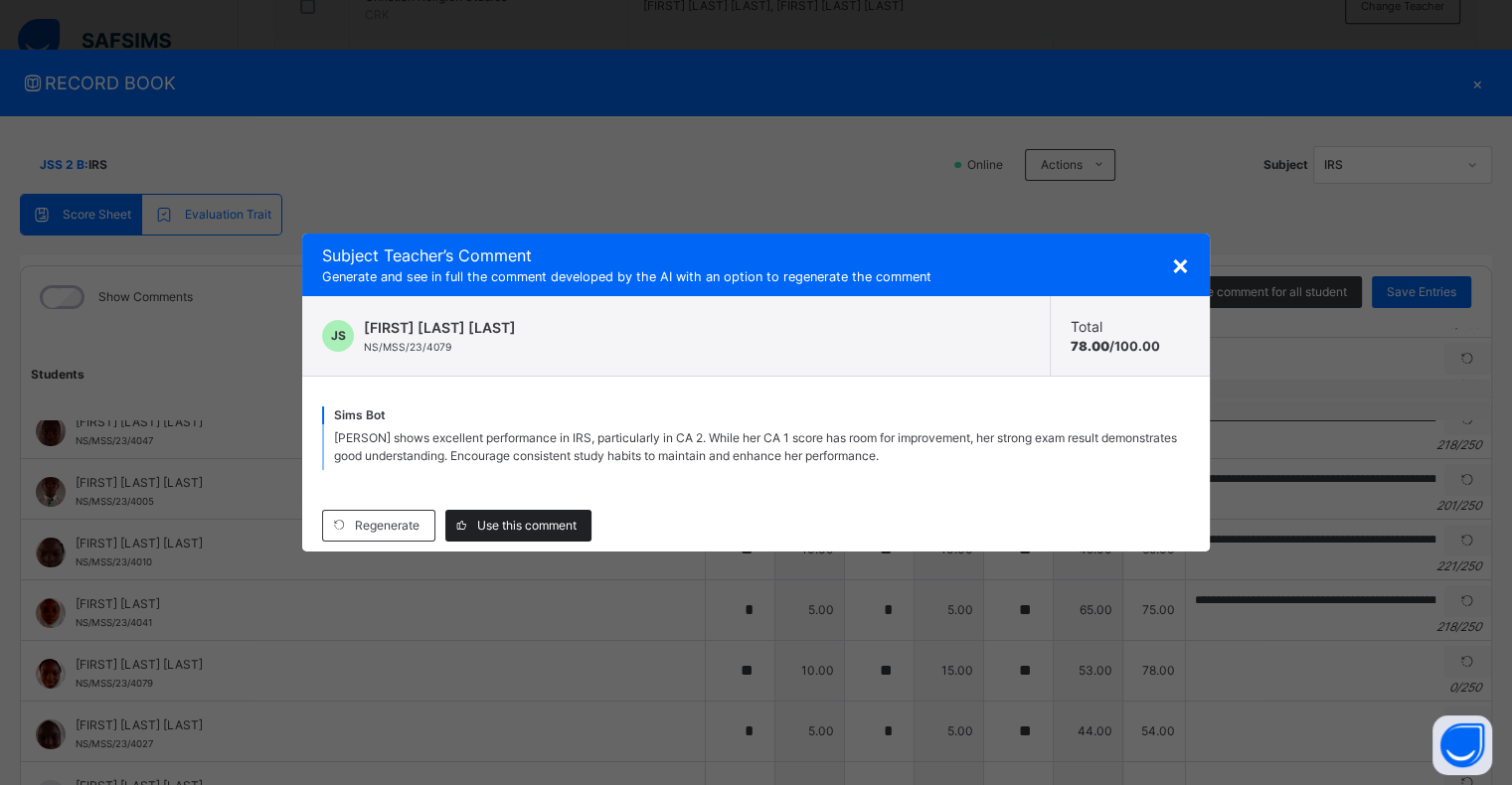 click on "Use this comment" at bounding box center (527, 526) 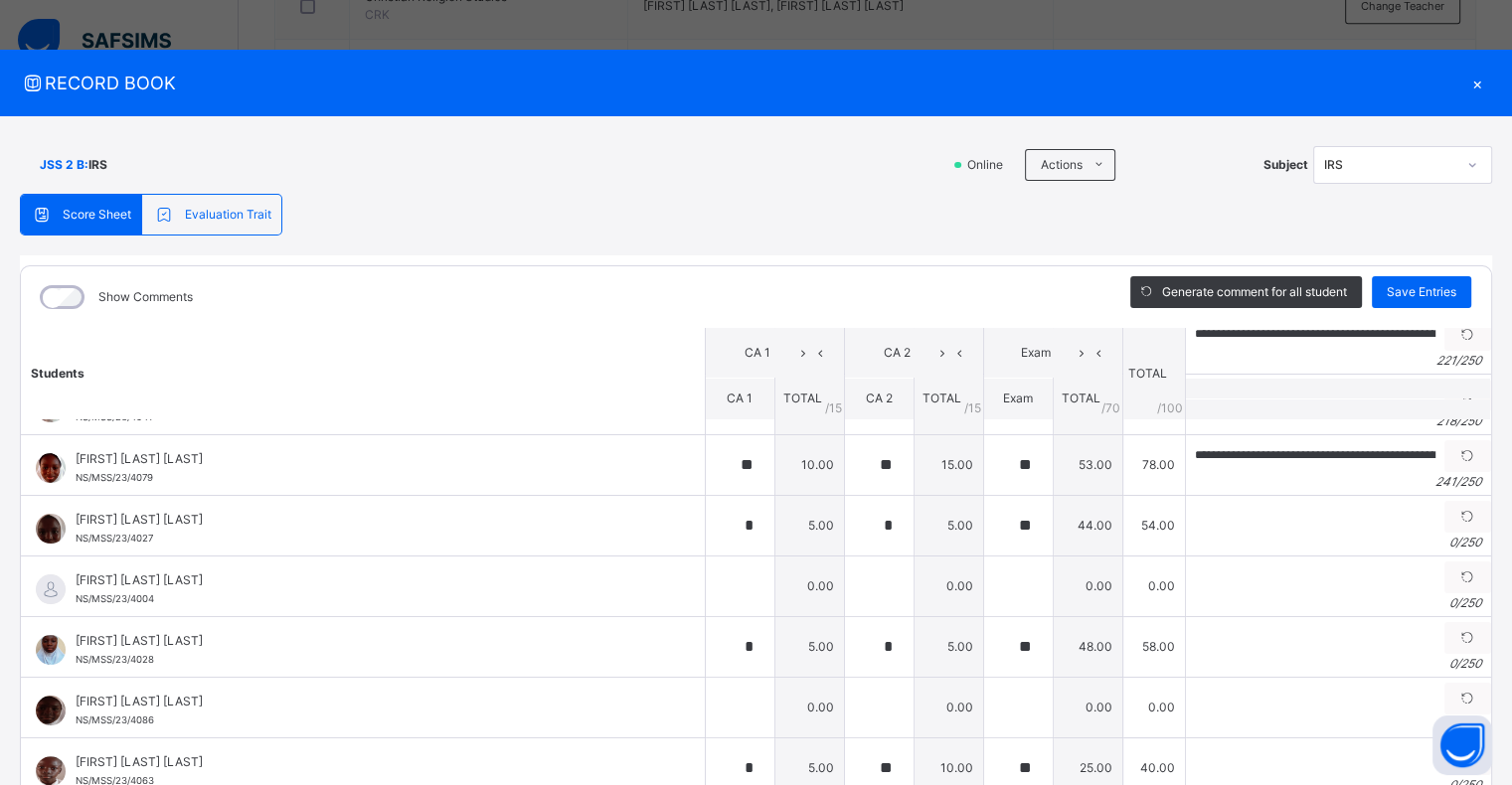 scroll, scrollTop: 537, scrollLeft: 0, axis: vertical 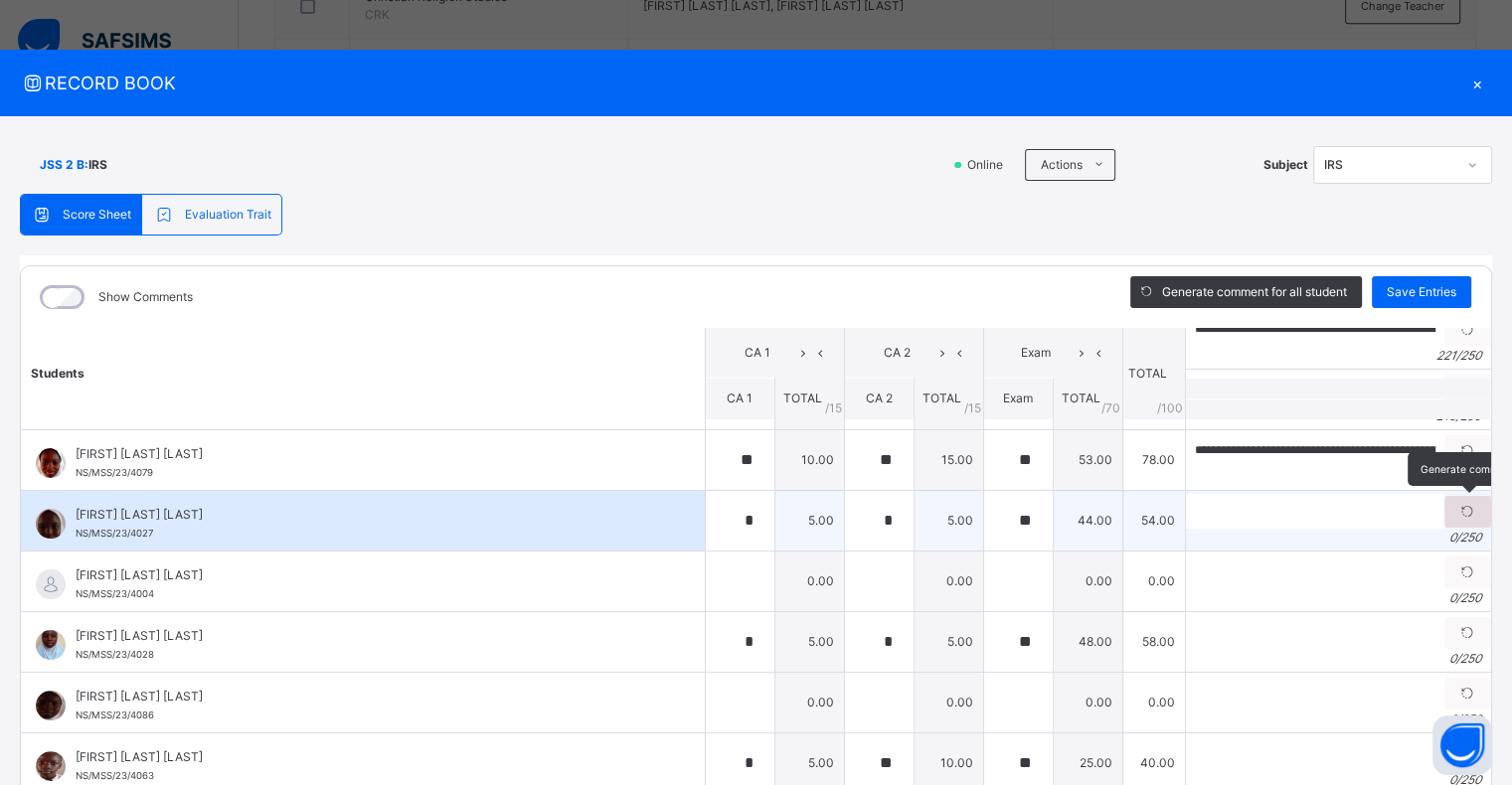 click at bounding box center [1467, 512] 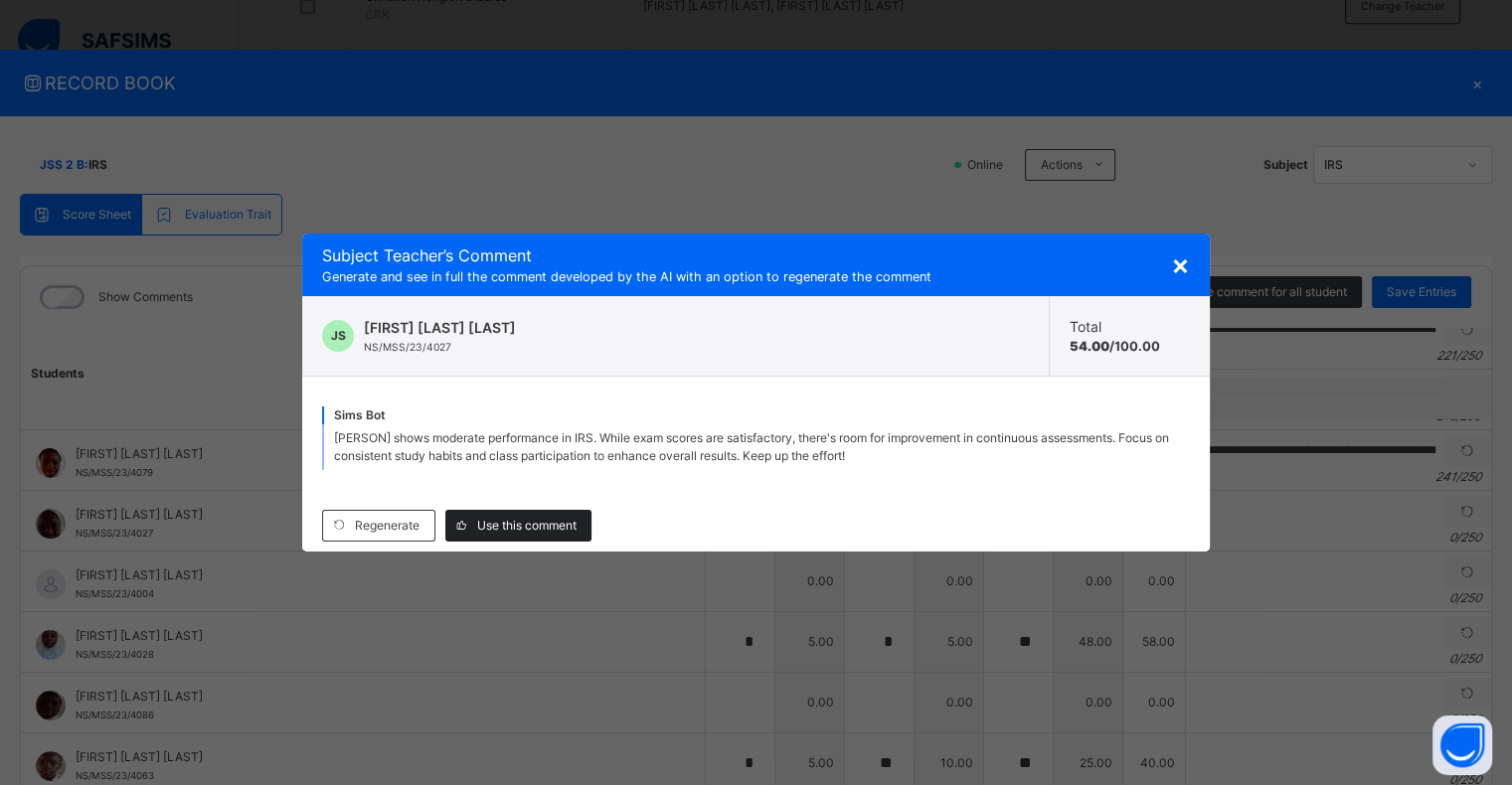 click on "Use this comment" at bounding box center (527, 526) 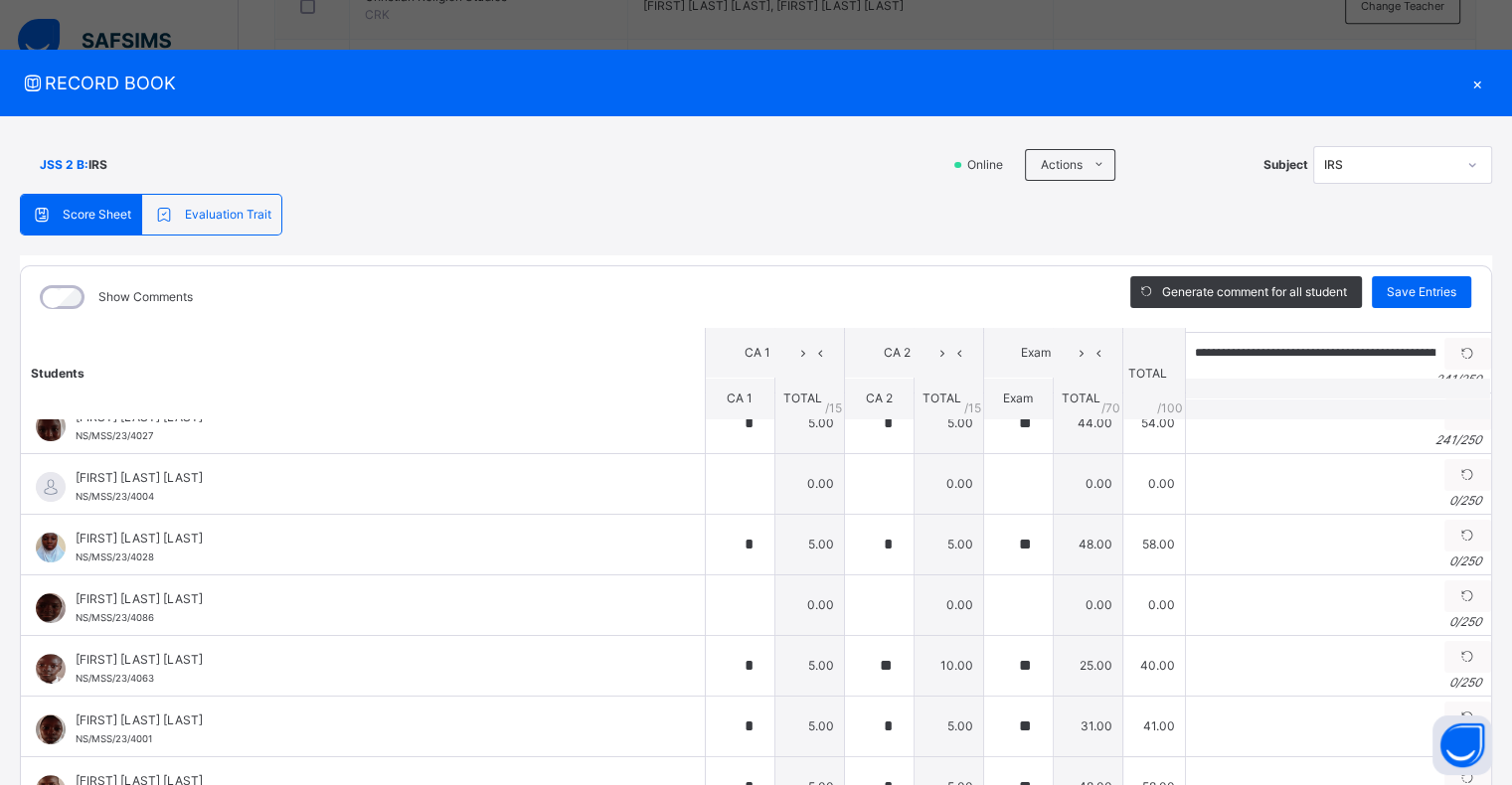 scroll, scrollTop: 640, scrollLeft: 0, axis: vertical 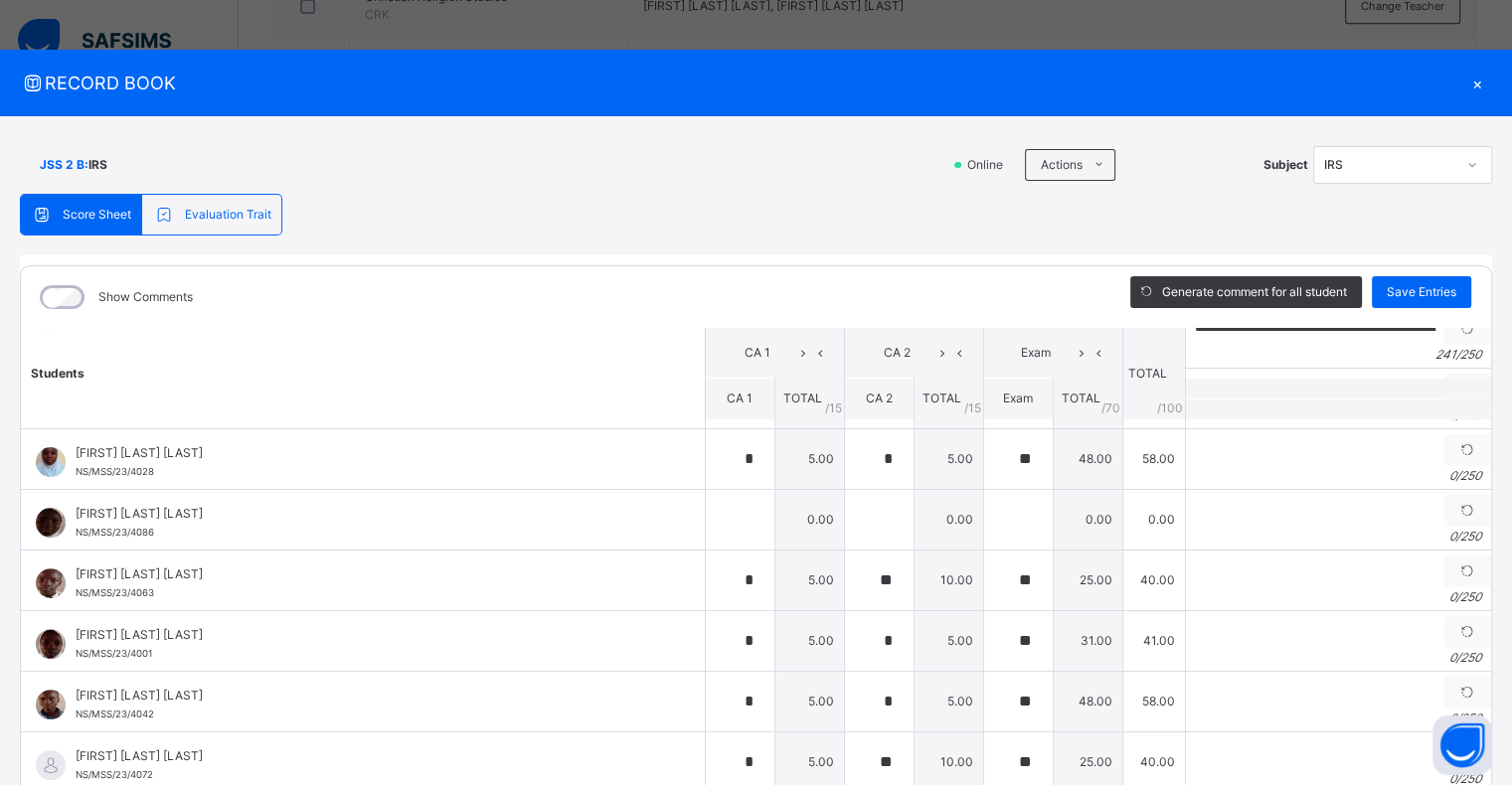 click at bounding box center [1467, 450] 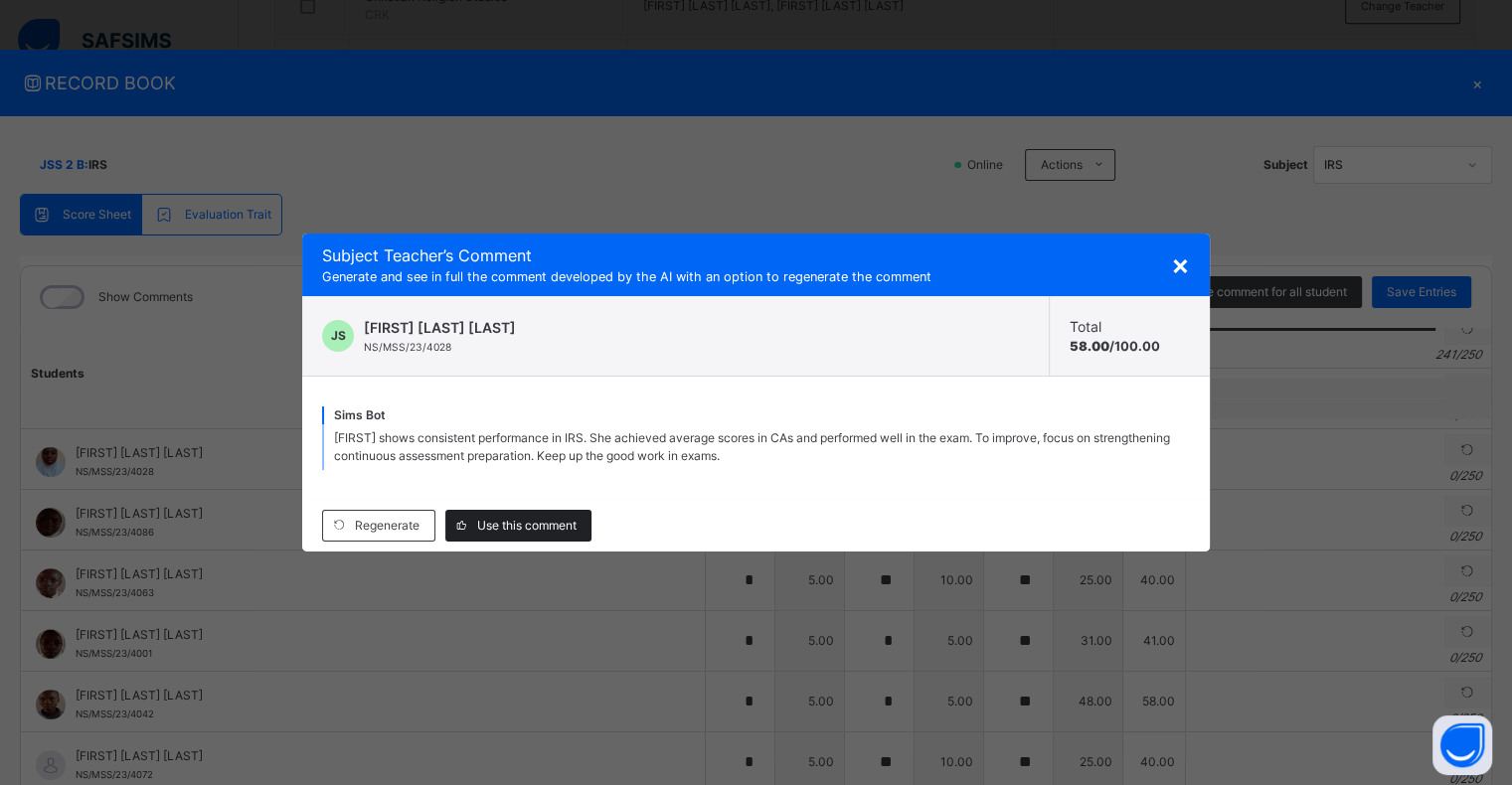 click on "Use this comment" at bounding box center (527, 526) 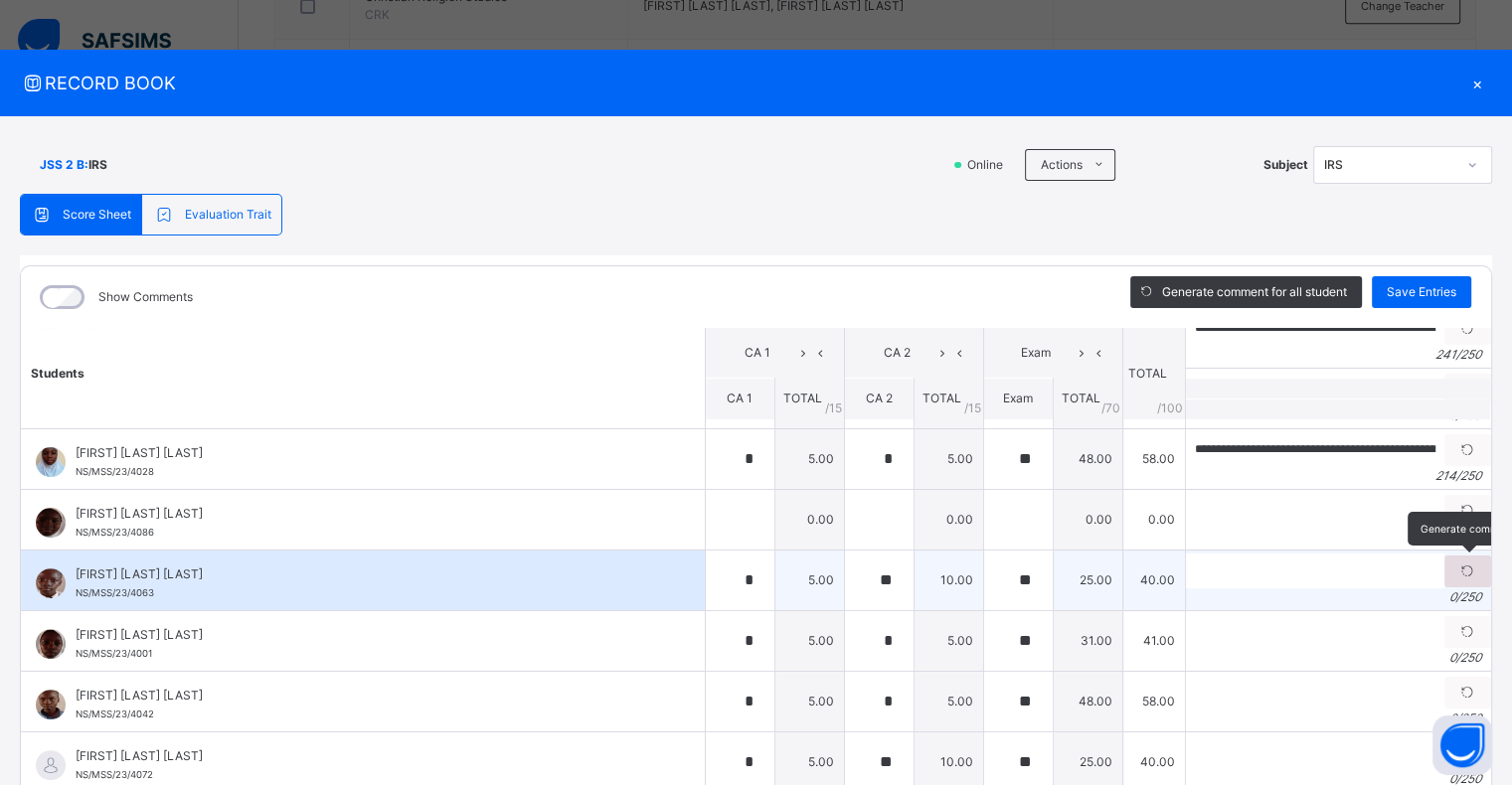 click at bounding box center [1467, 571] 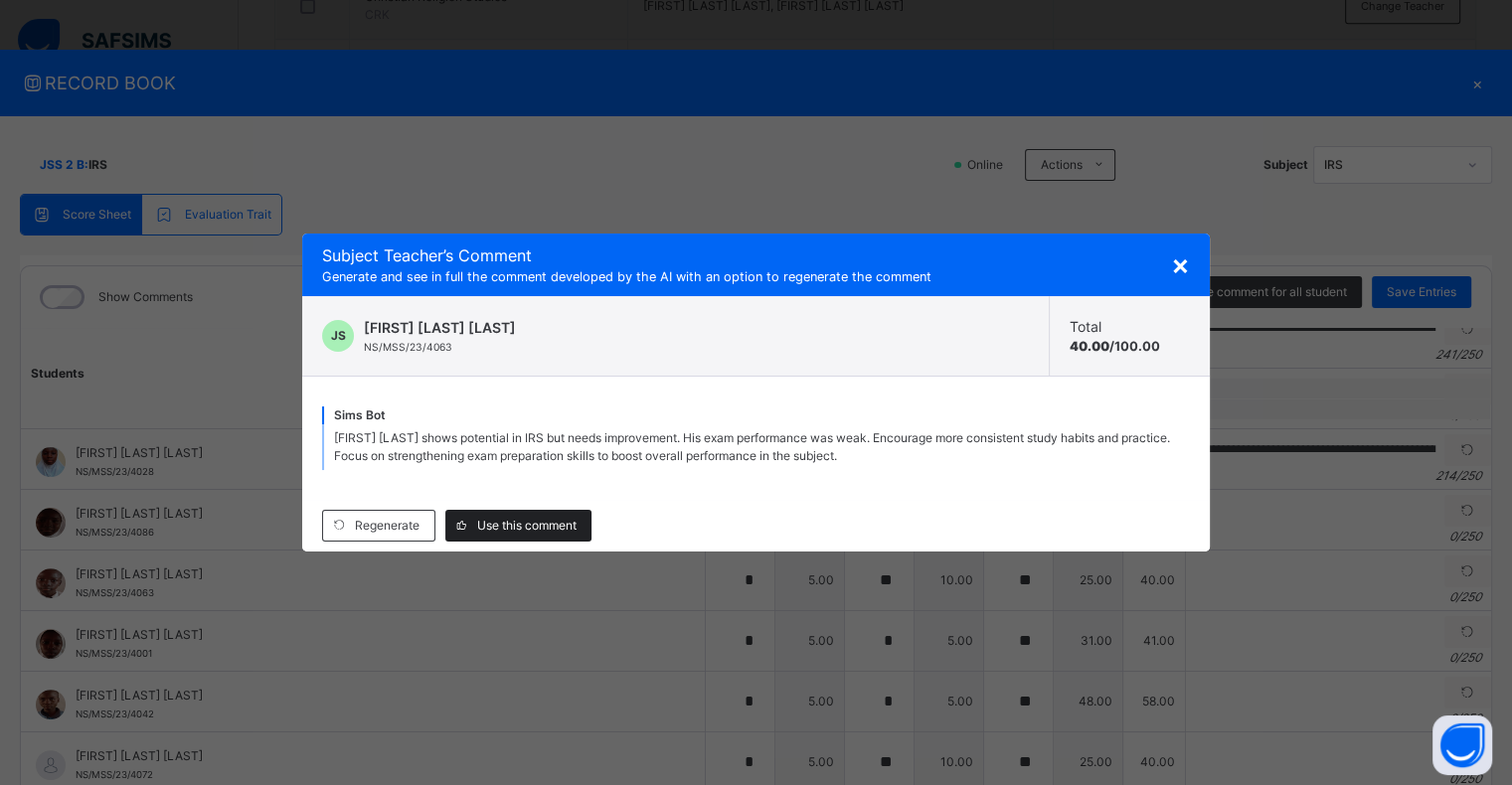 click on "Use this comment" at bounding box center [527, 526] 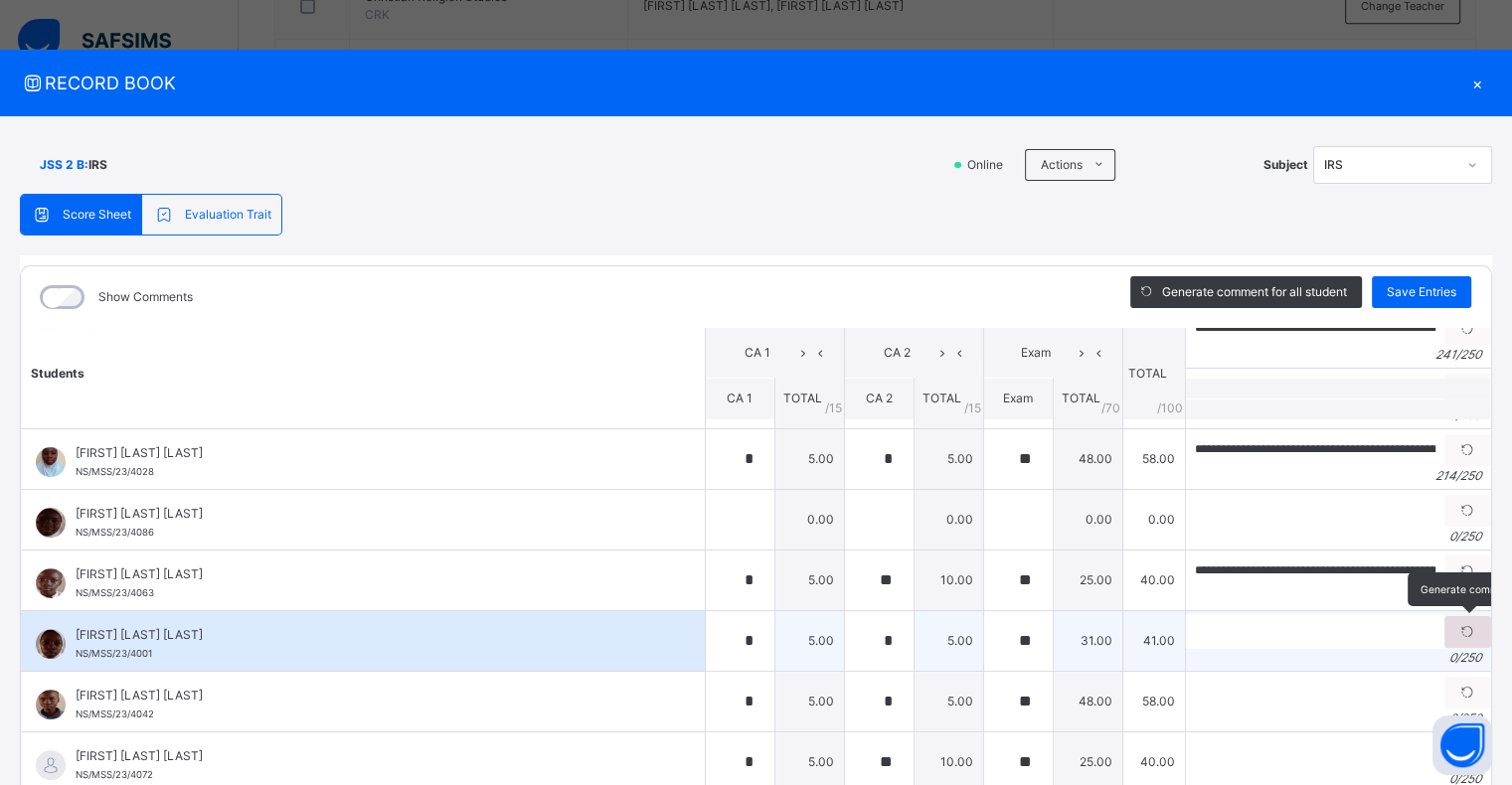 click at bounding box center [1467, 632] 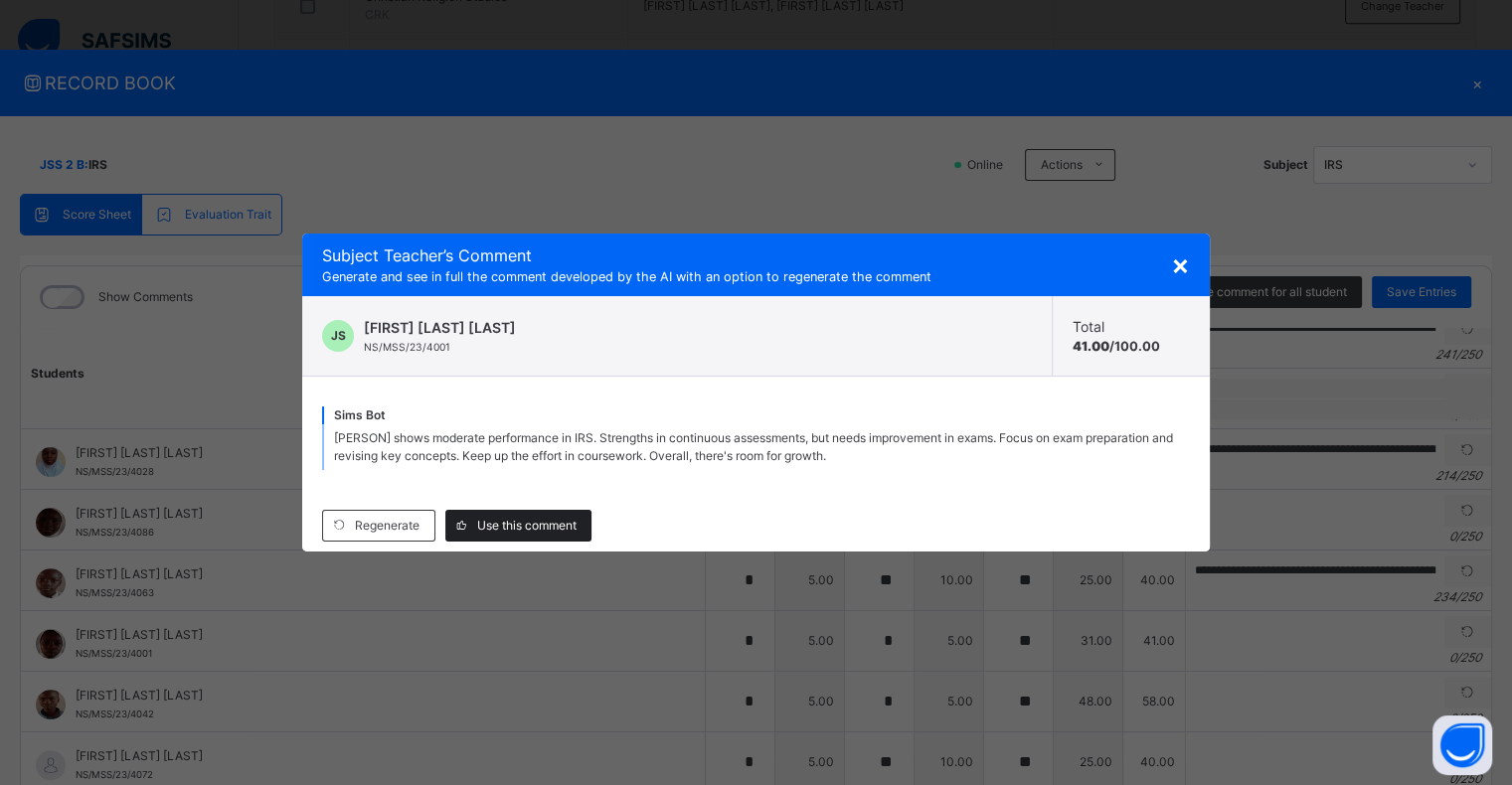 click on "Use this comment" at bounding box center (527, 526) 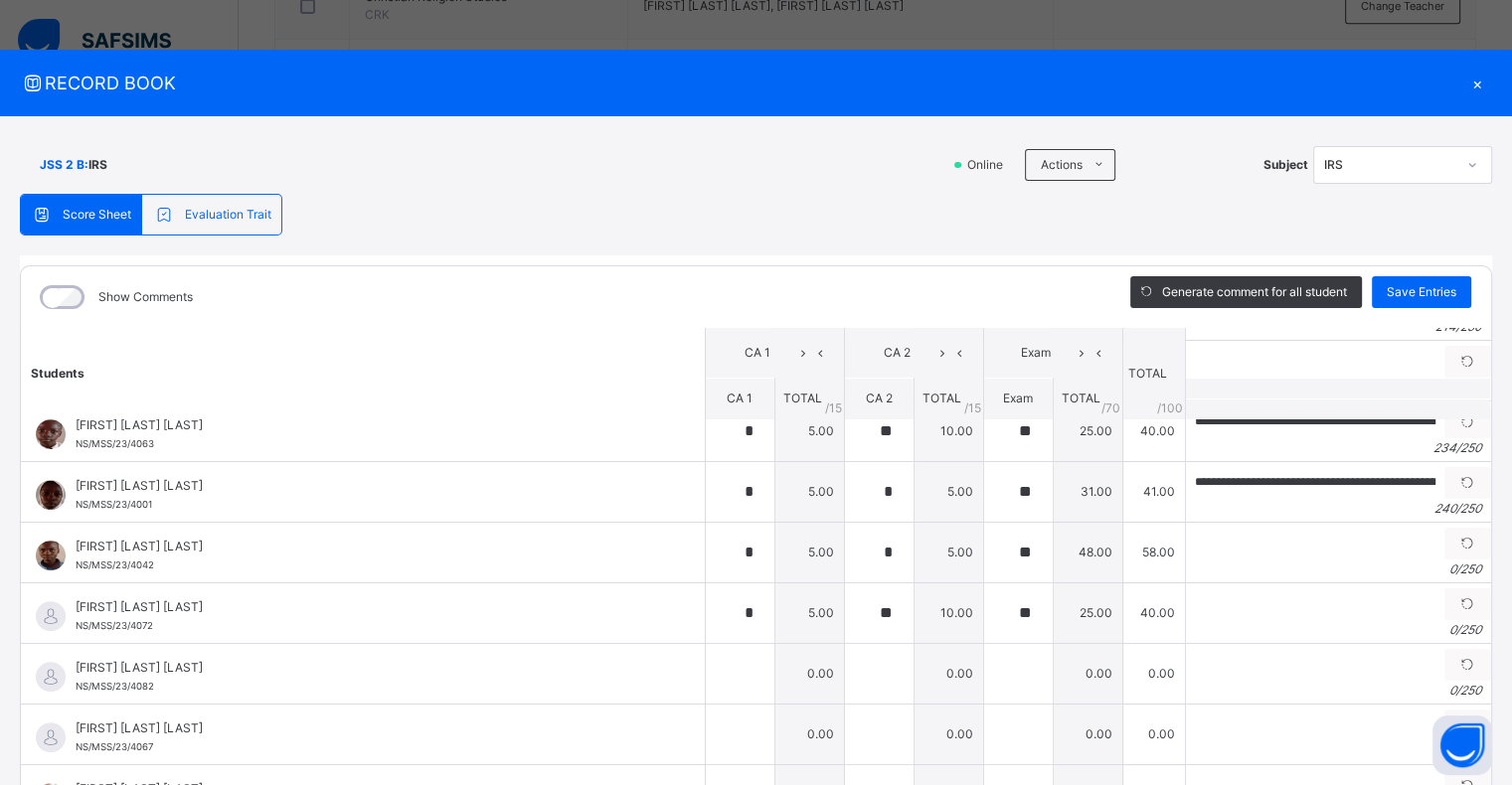 scroll, scrollTop: 881, scrollLeft: 0, axis: vertical 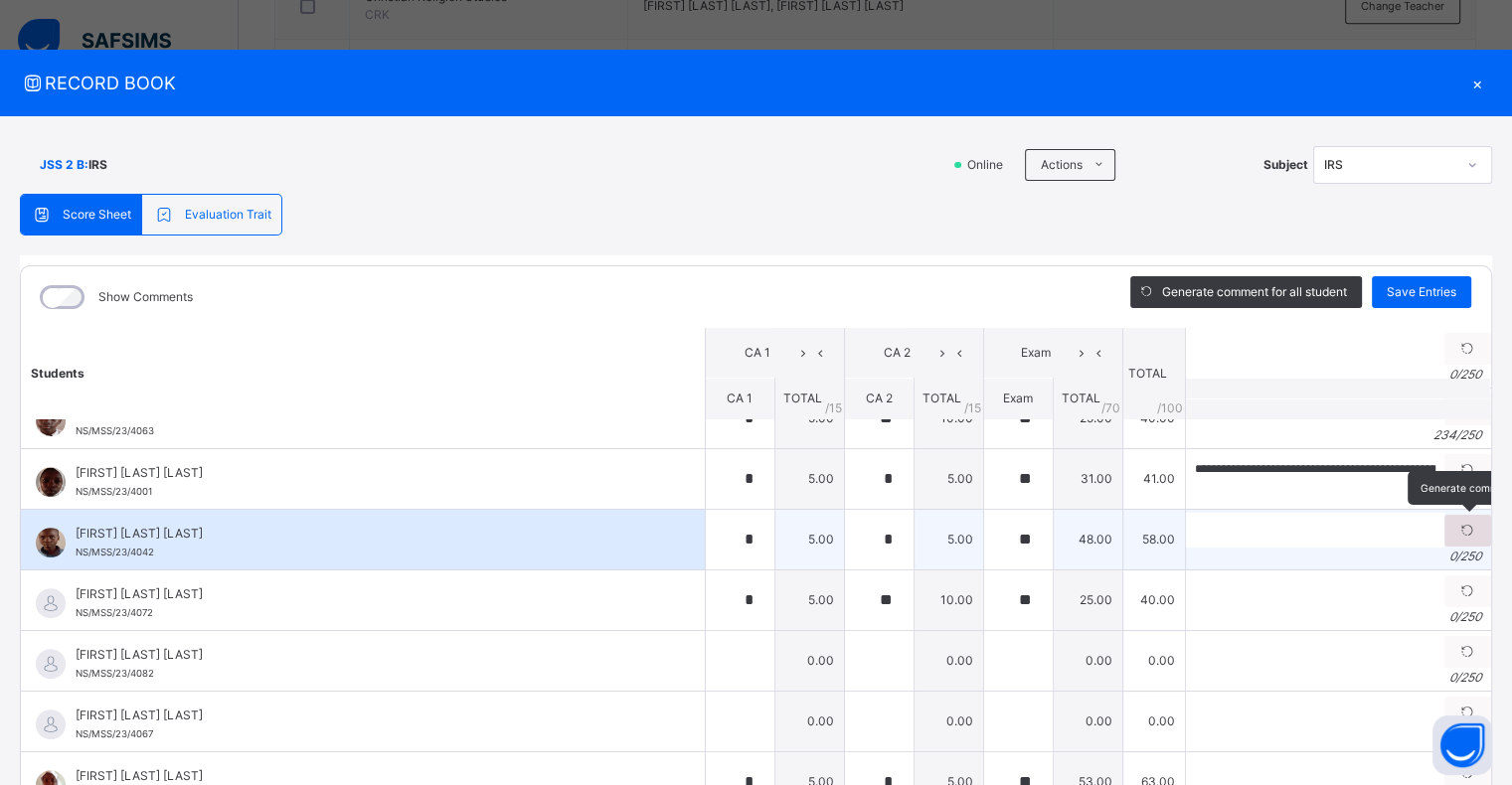 click at bounding box center (1467, 531) 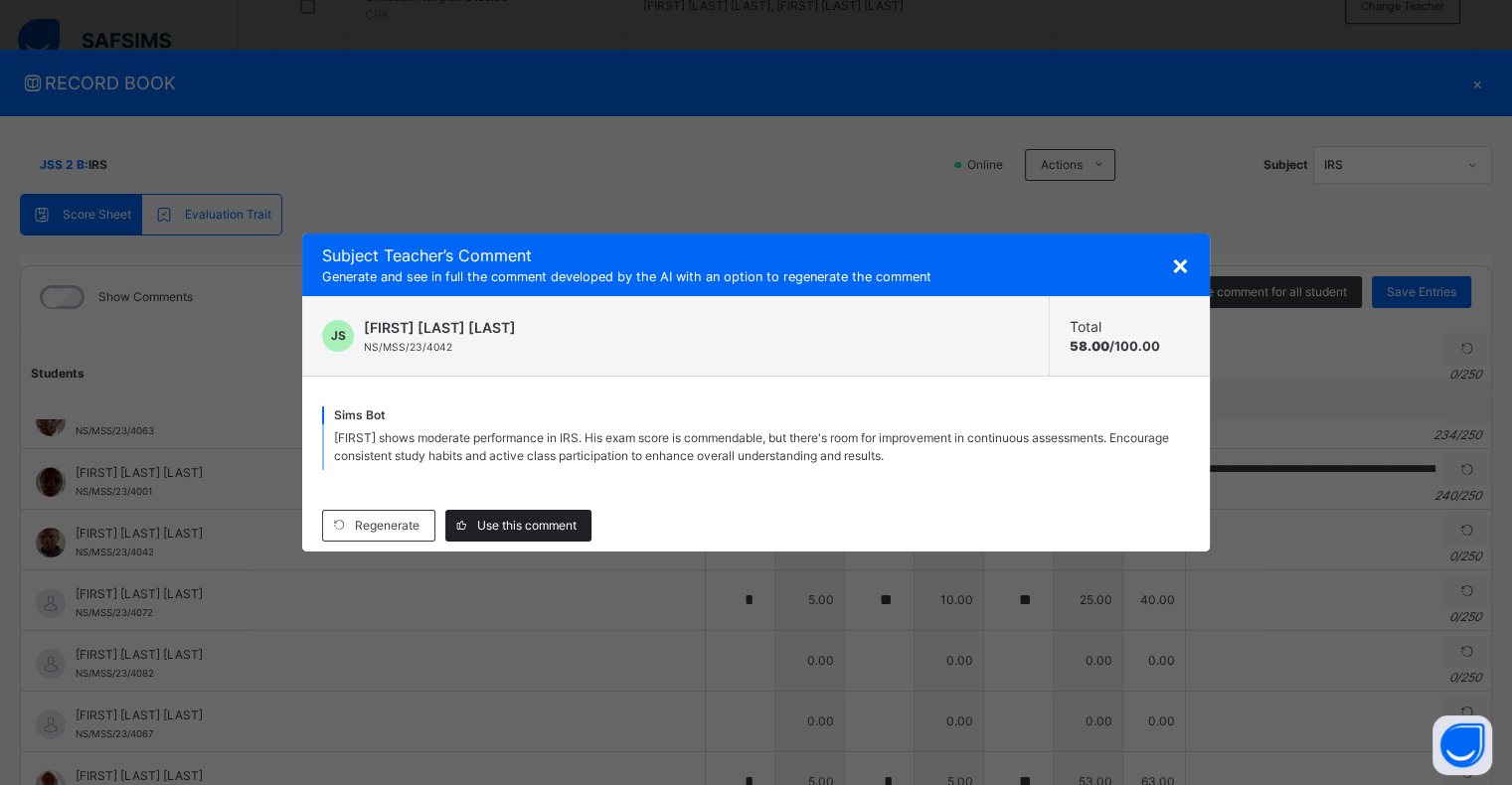 click on "Use this comment" at bounding box center [527, 526] 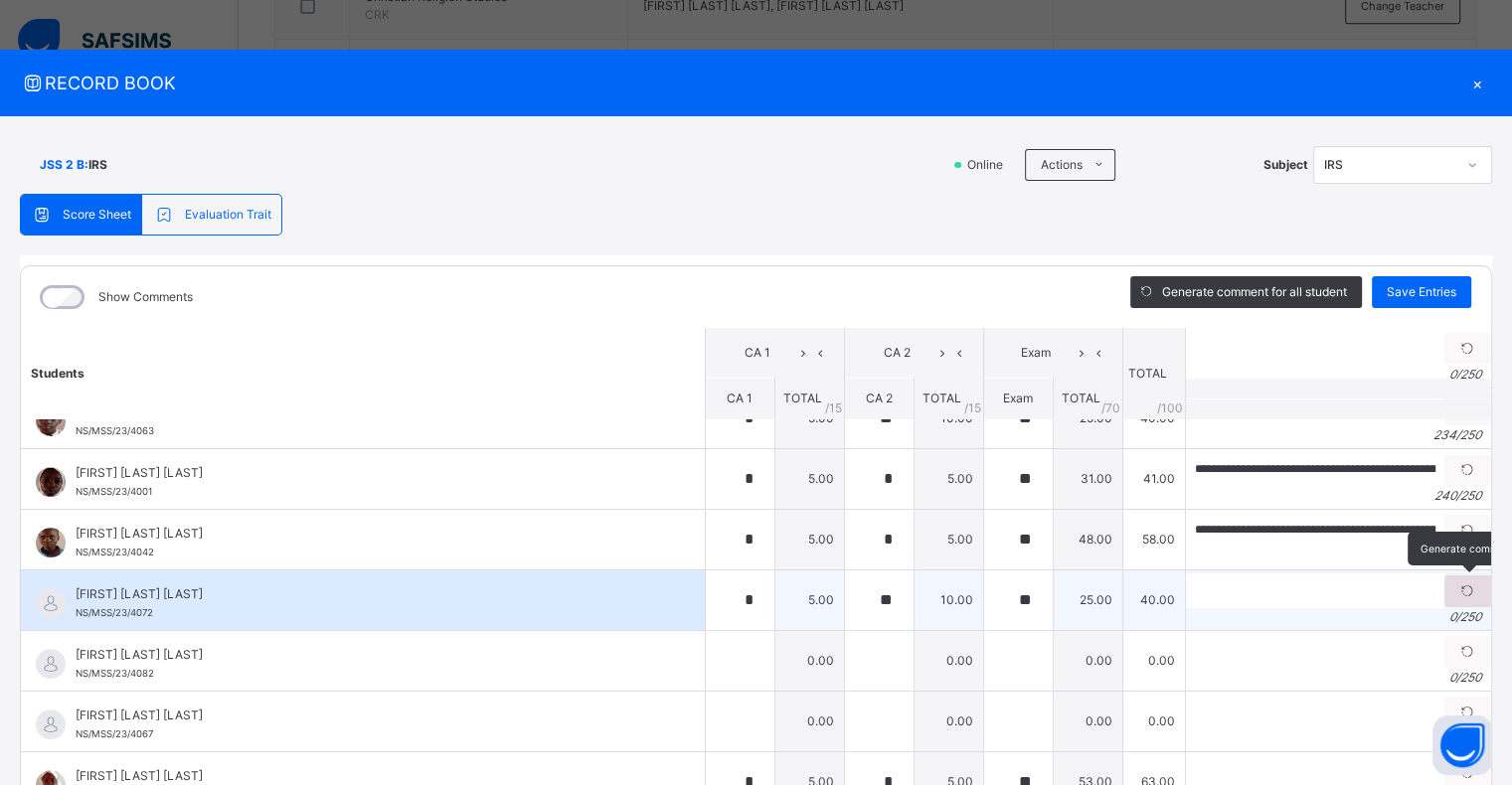 click at bounding box center [1467, 591] 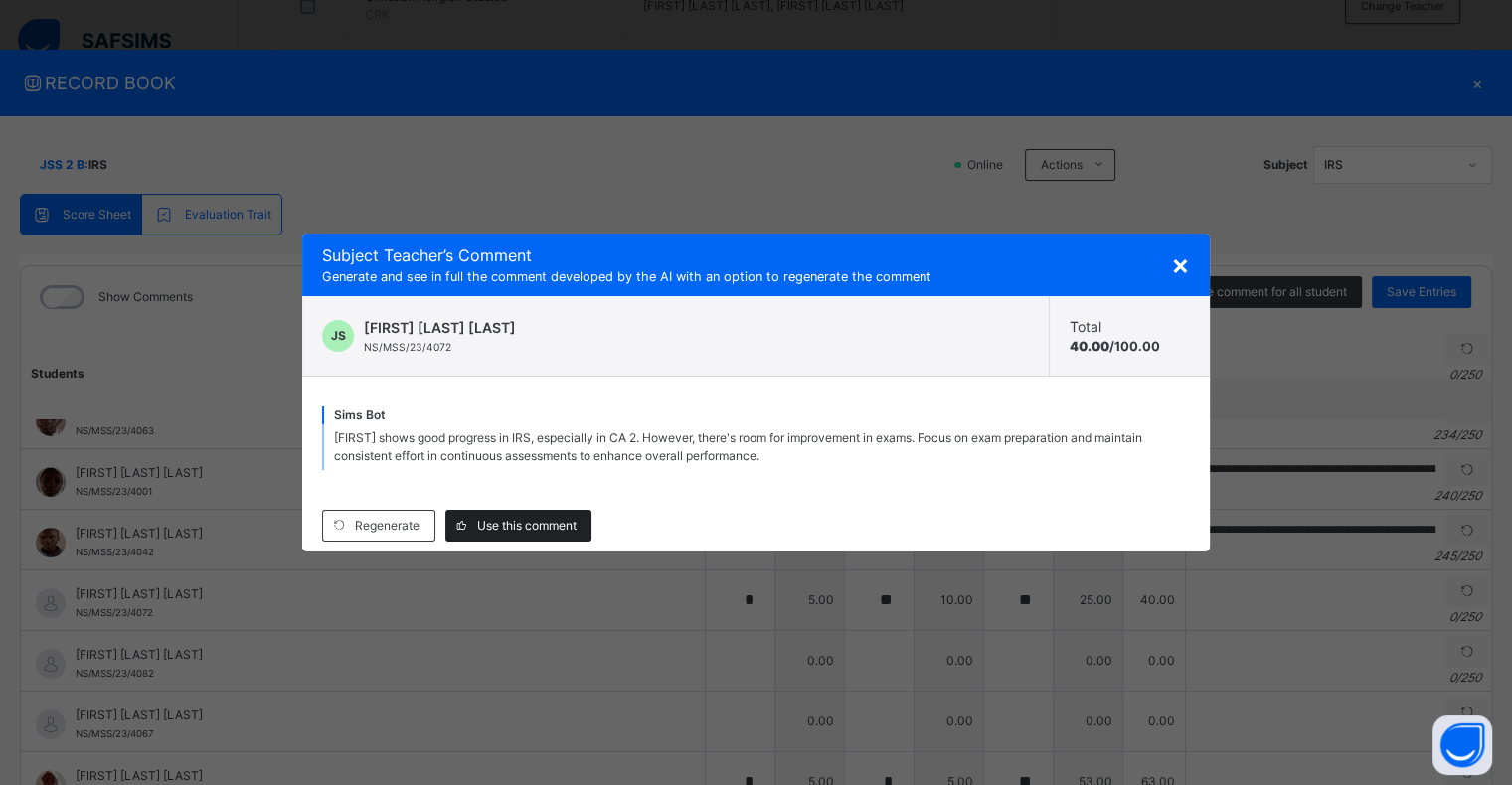 click on "Use this comment" at bounding box center [518, 526] 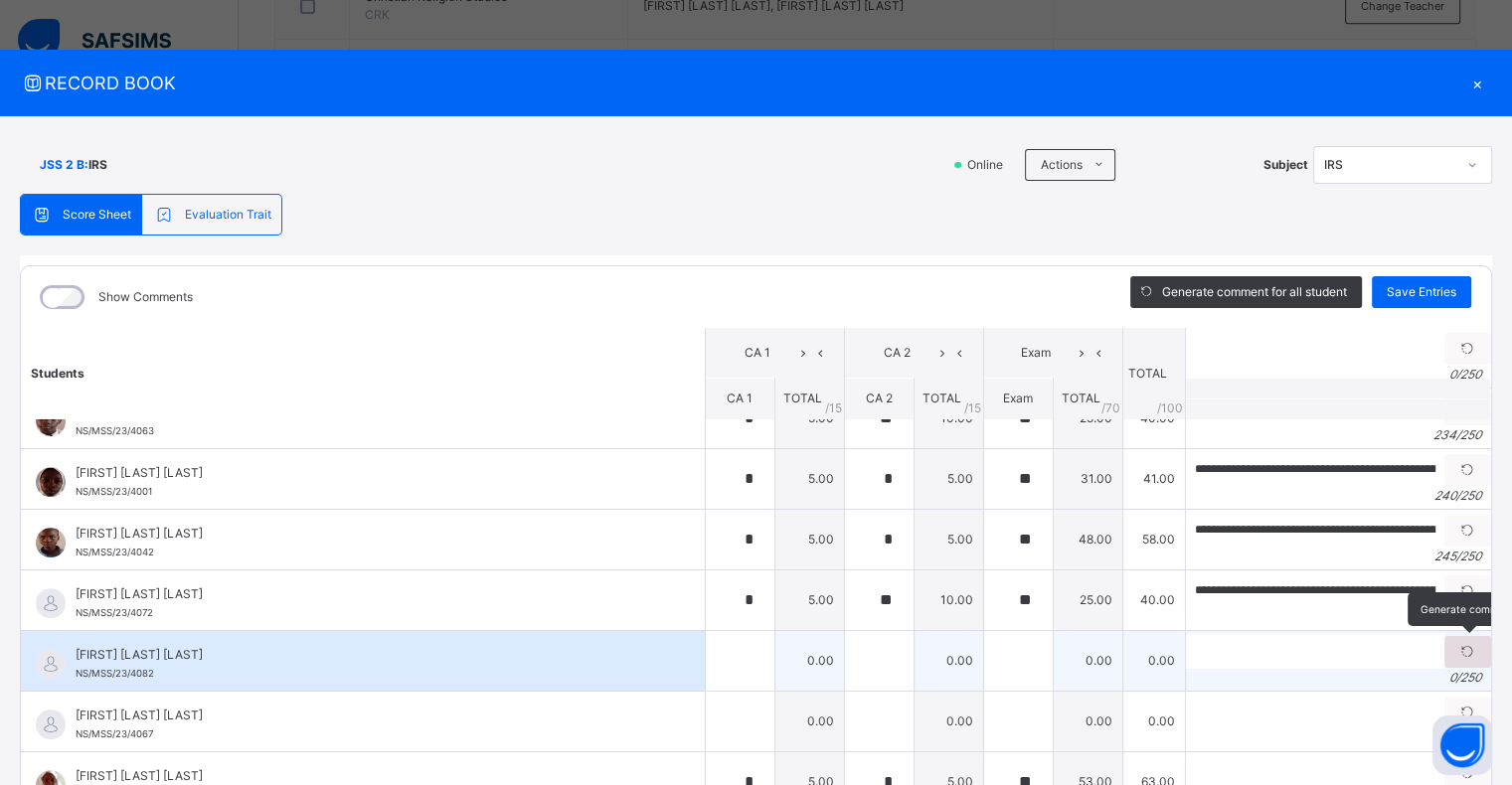 click at bounding box center [1467, 652] 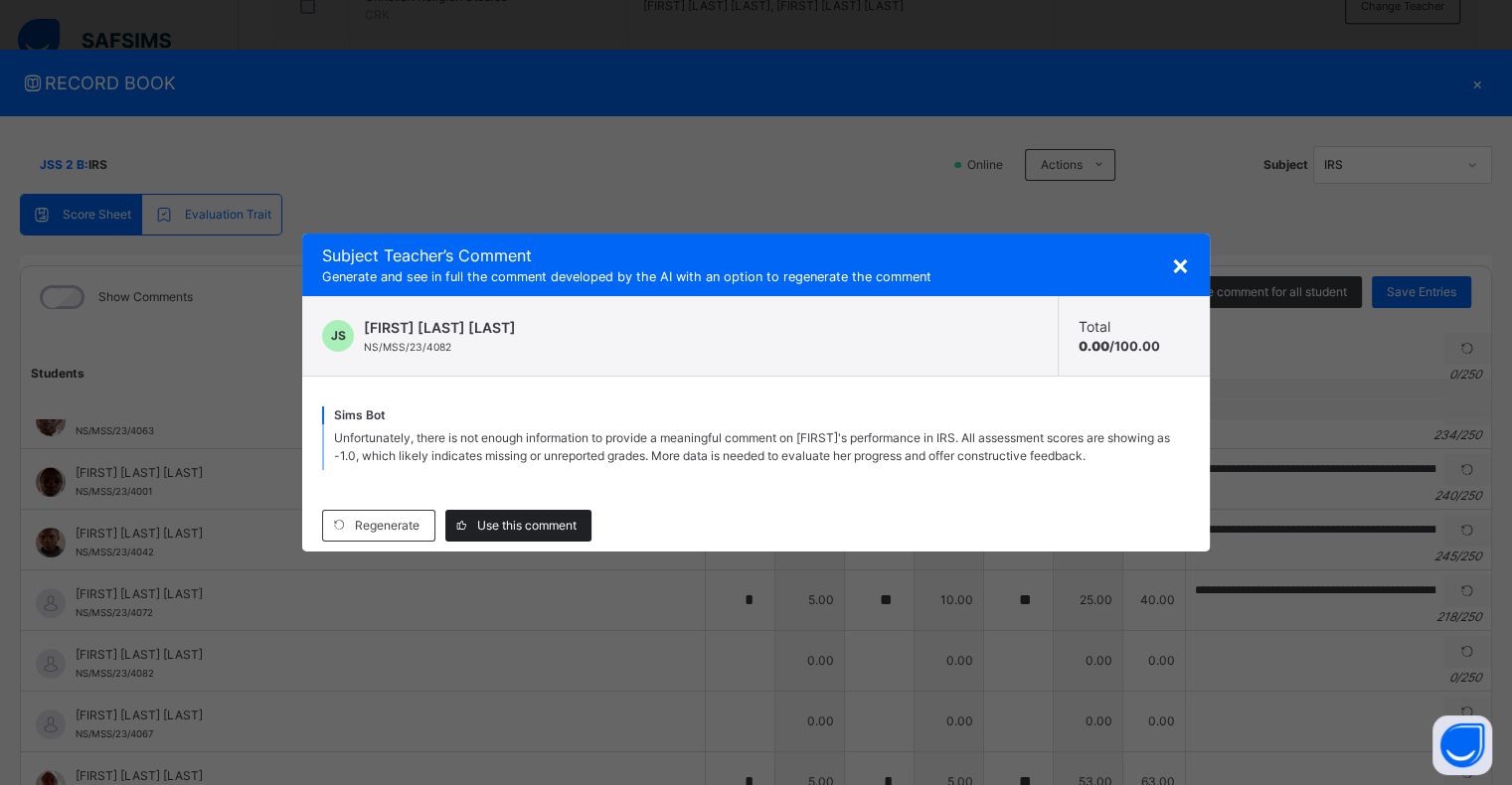 click on "Use this comment" at bounding box center [527, 526] 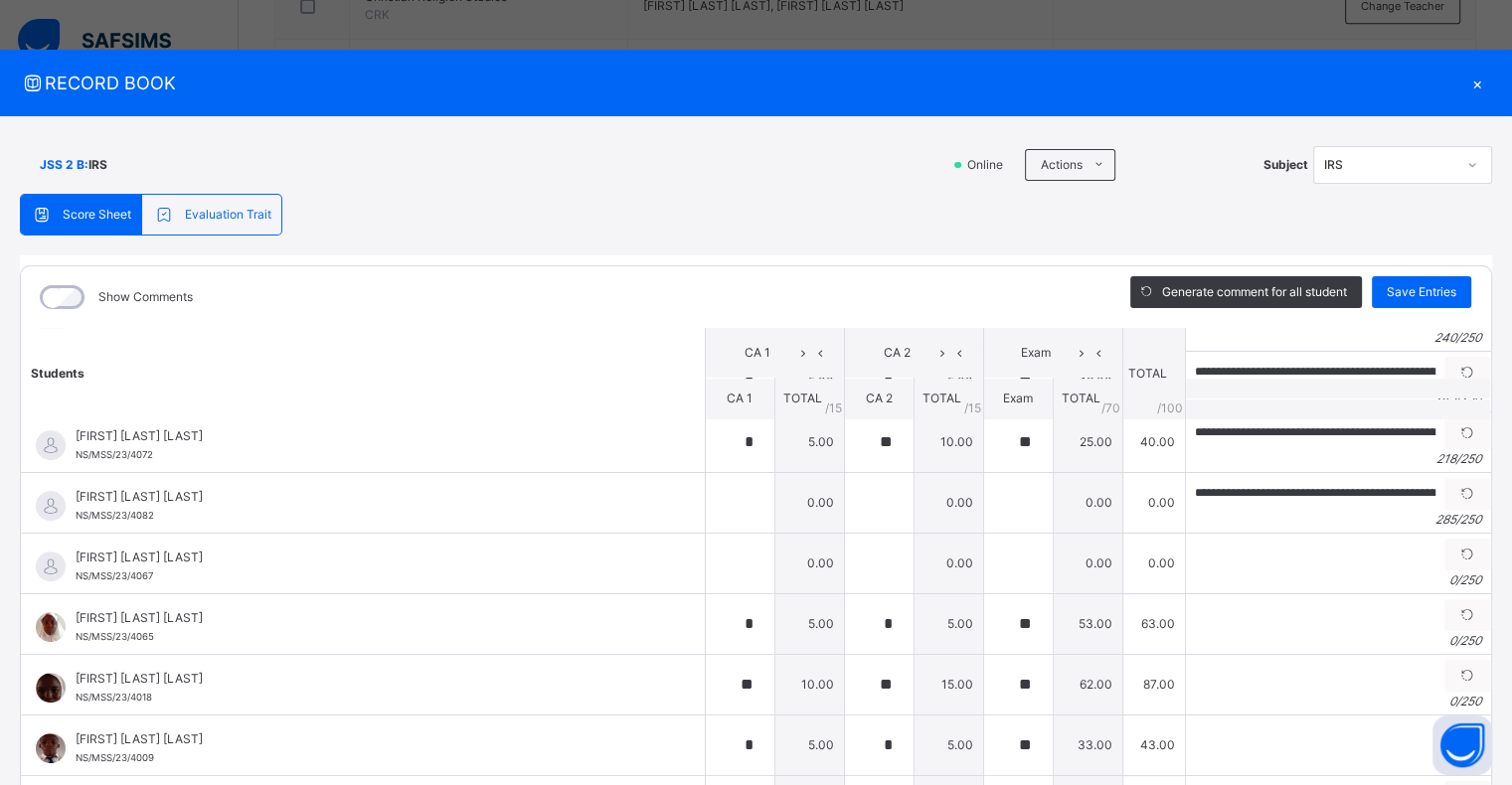 scroll, scrollTop: 1052, scrollLeft: 0, axis: vertical 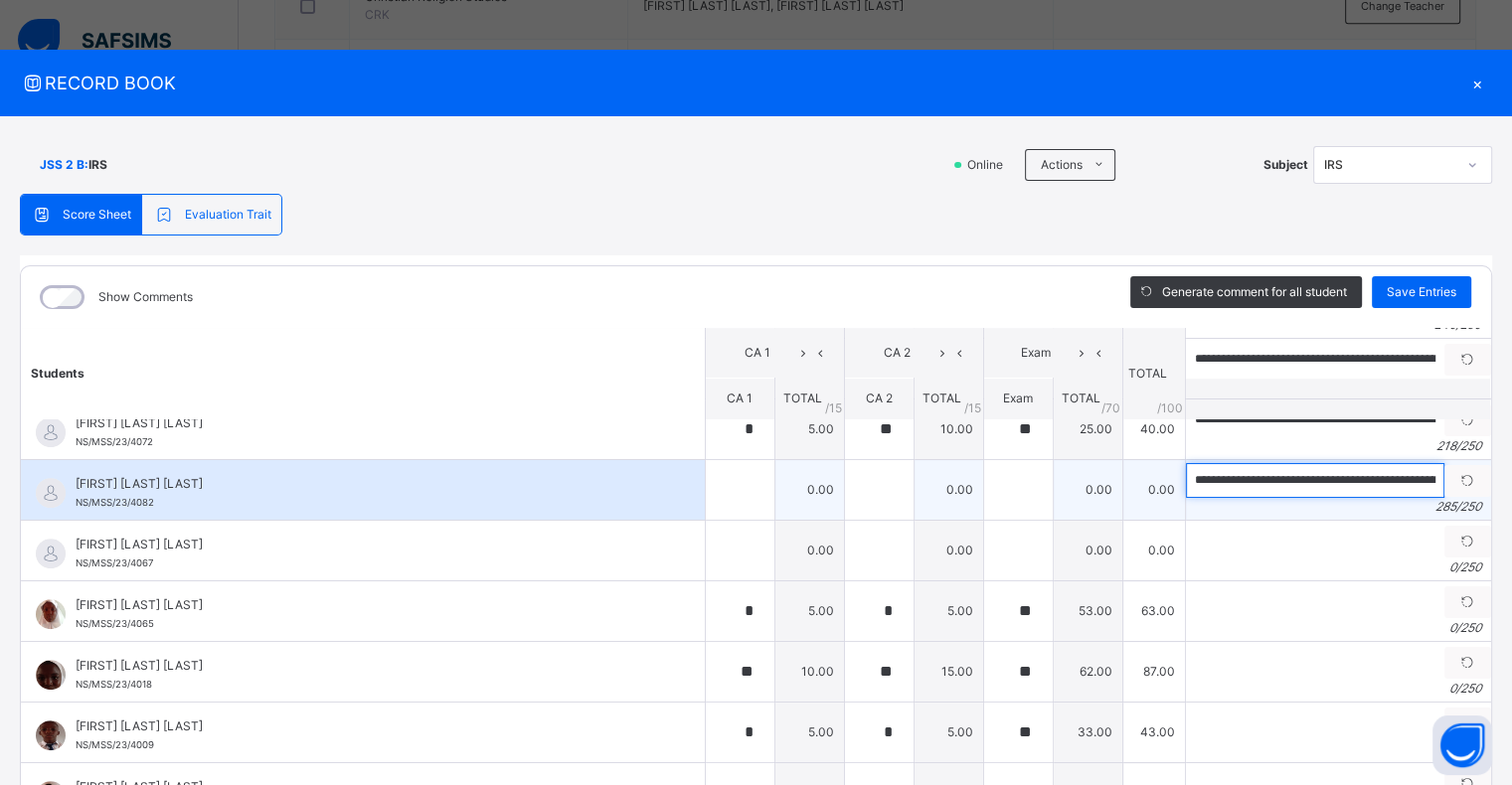 click on "**********" at bounding box center (1315, 480) 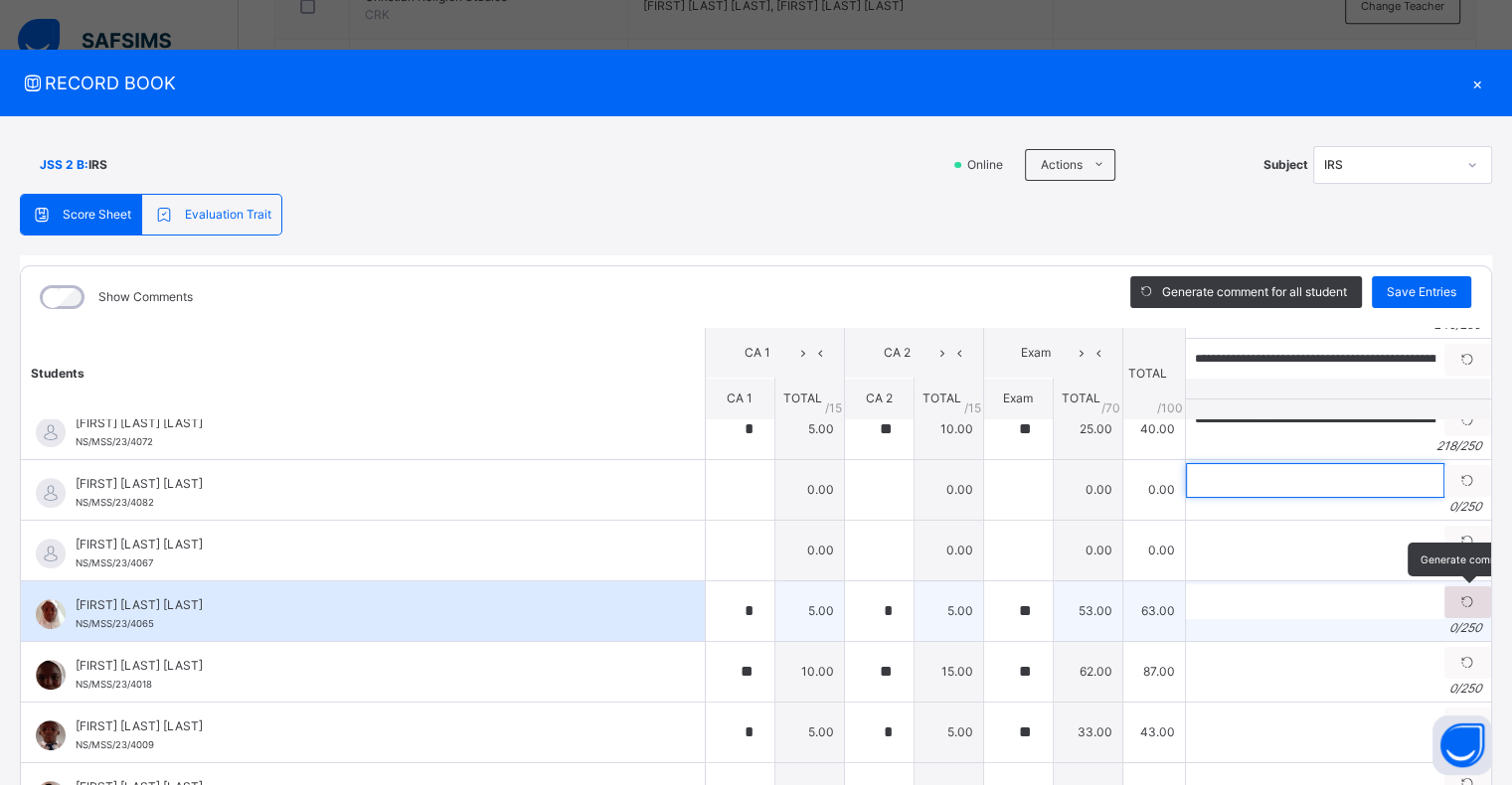 type 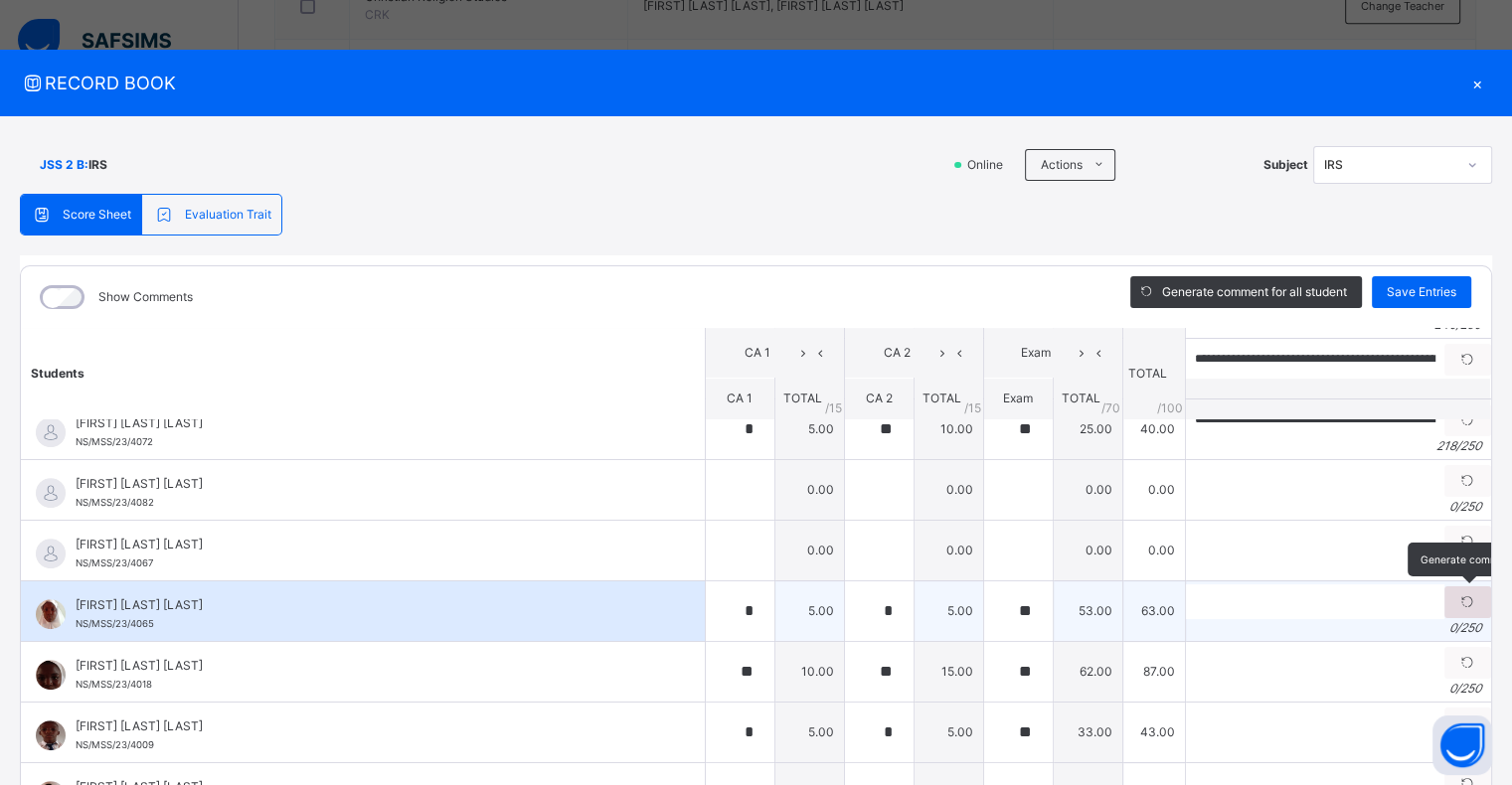 click at bounding box center (1467, 602) 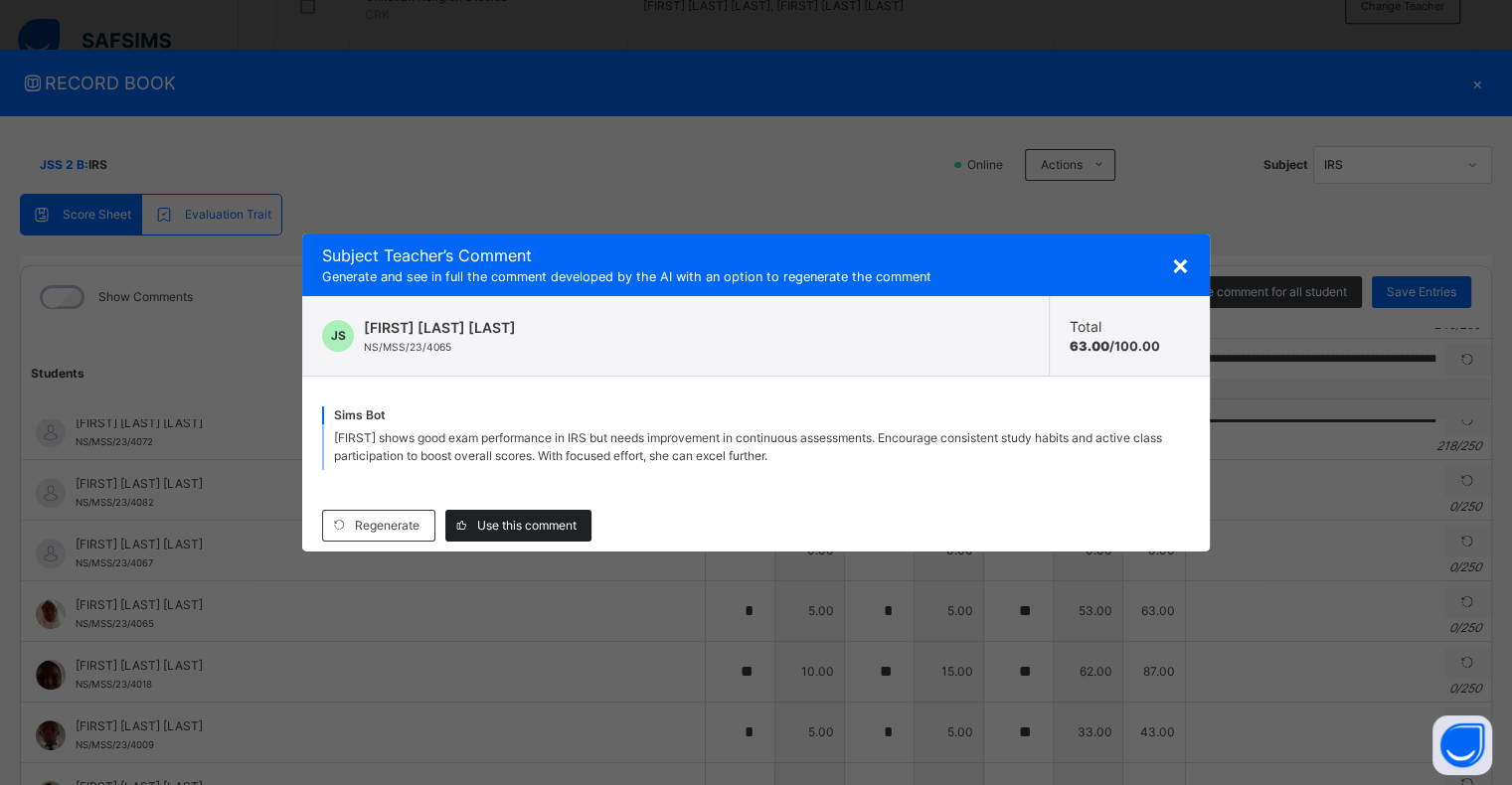 click on "Use this comment" at bounding box center (527, 526) 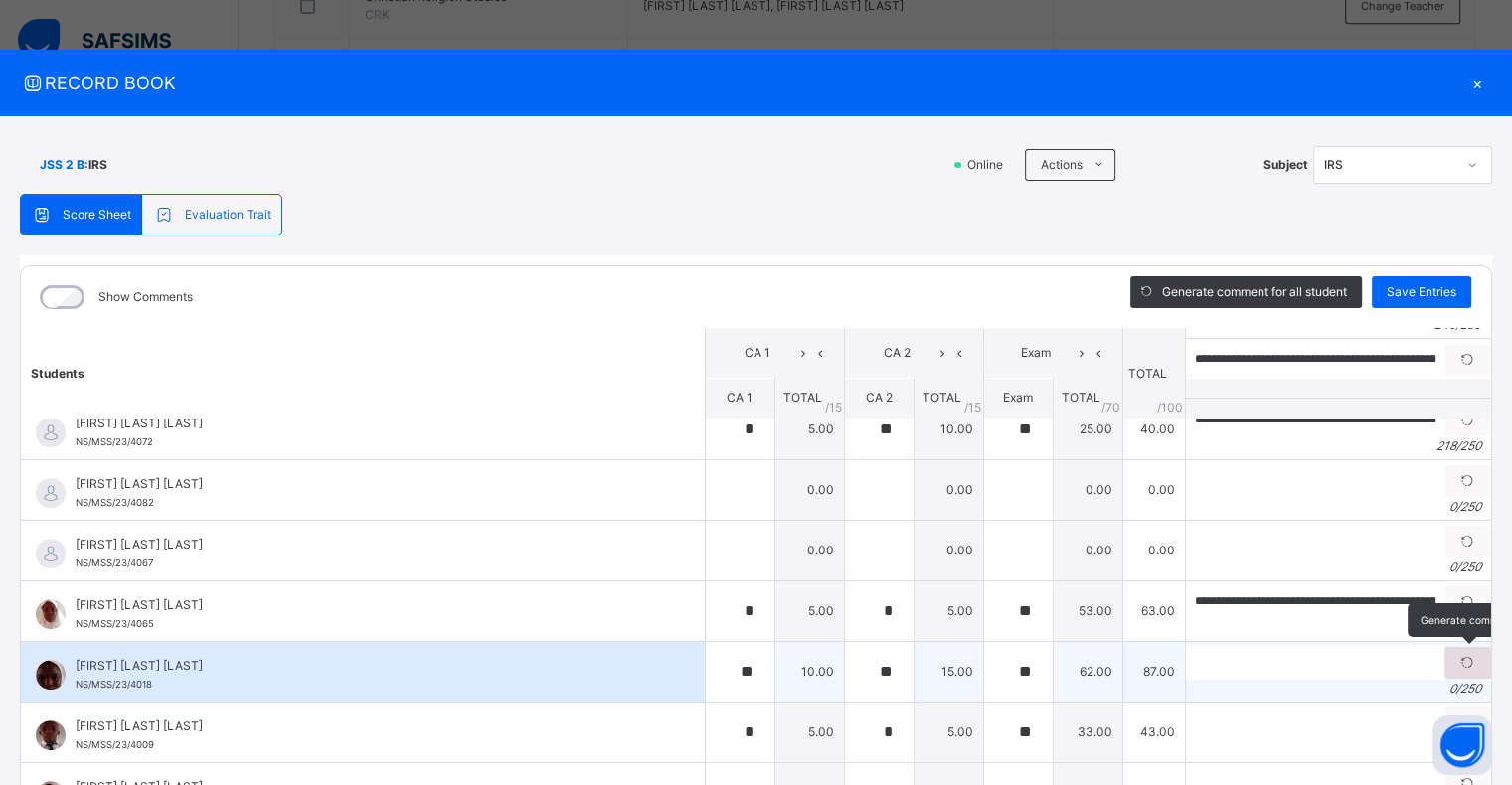 click at bounding box center [1467, 663] 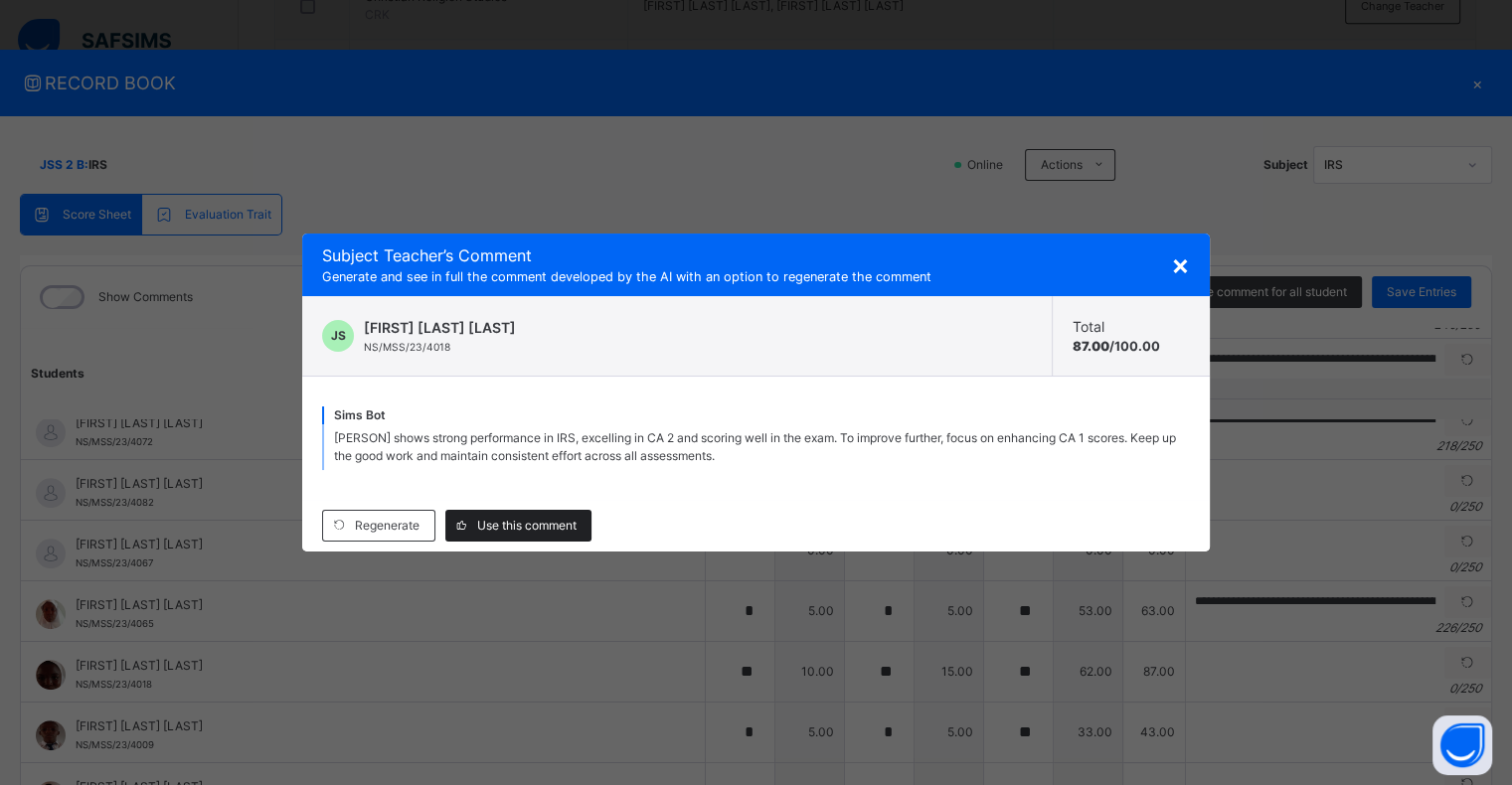 click on "Use this comment" at bounding box center [527, 526] 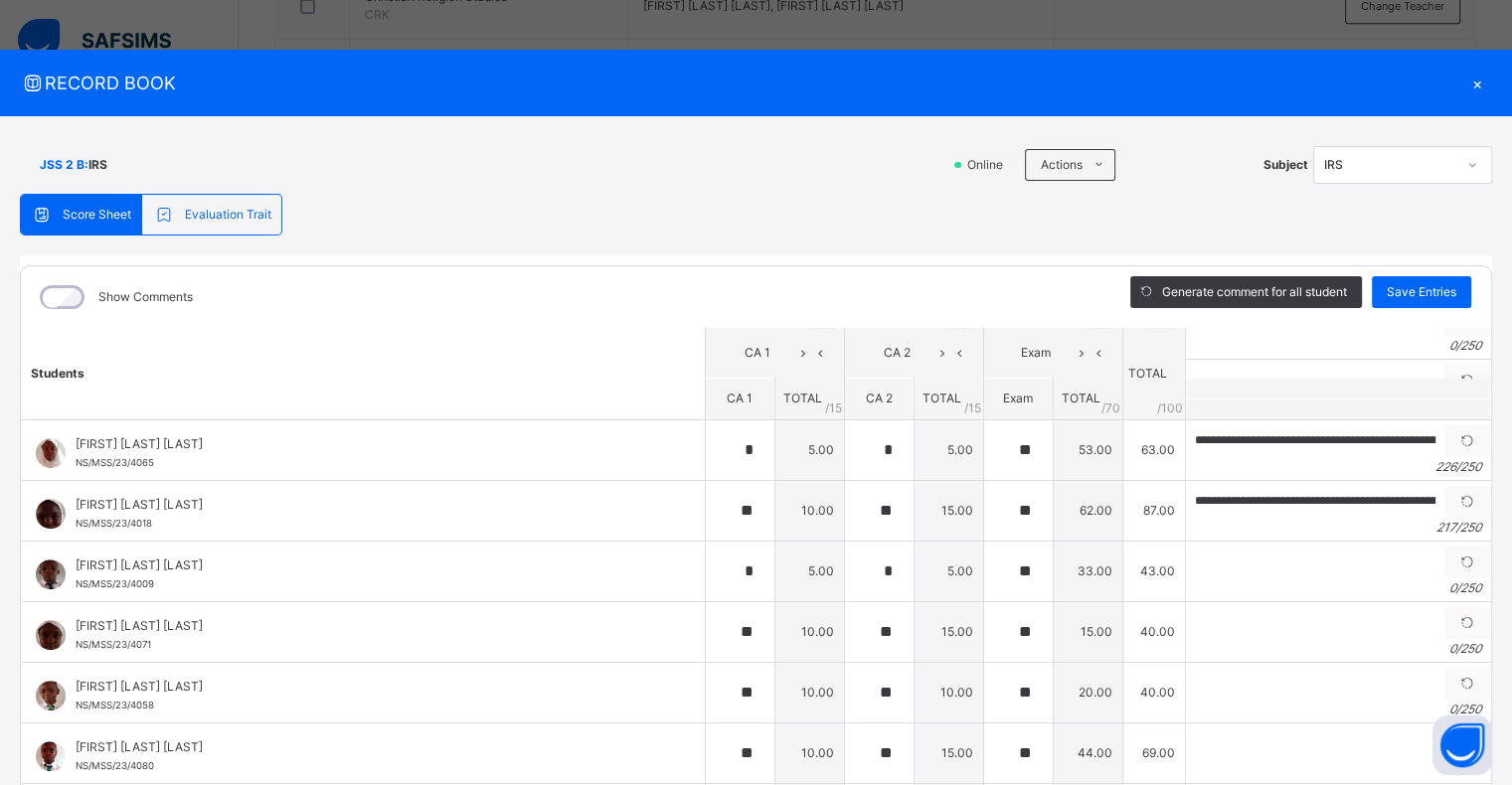 scroll, scrollTop: 1216, scrollLeft: 0, axis: vertical 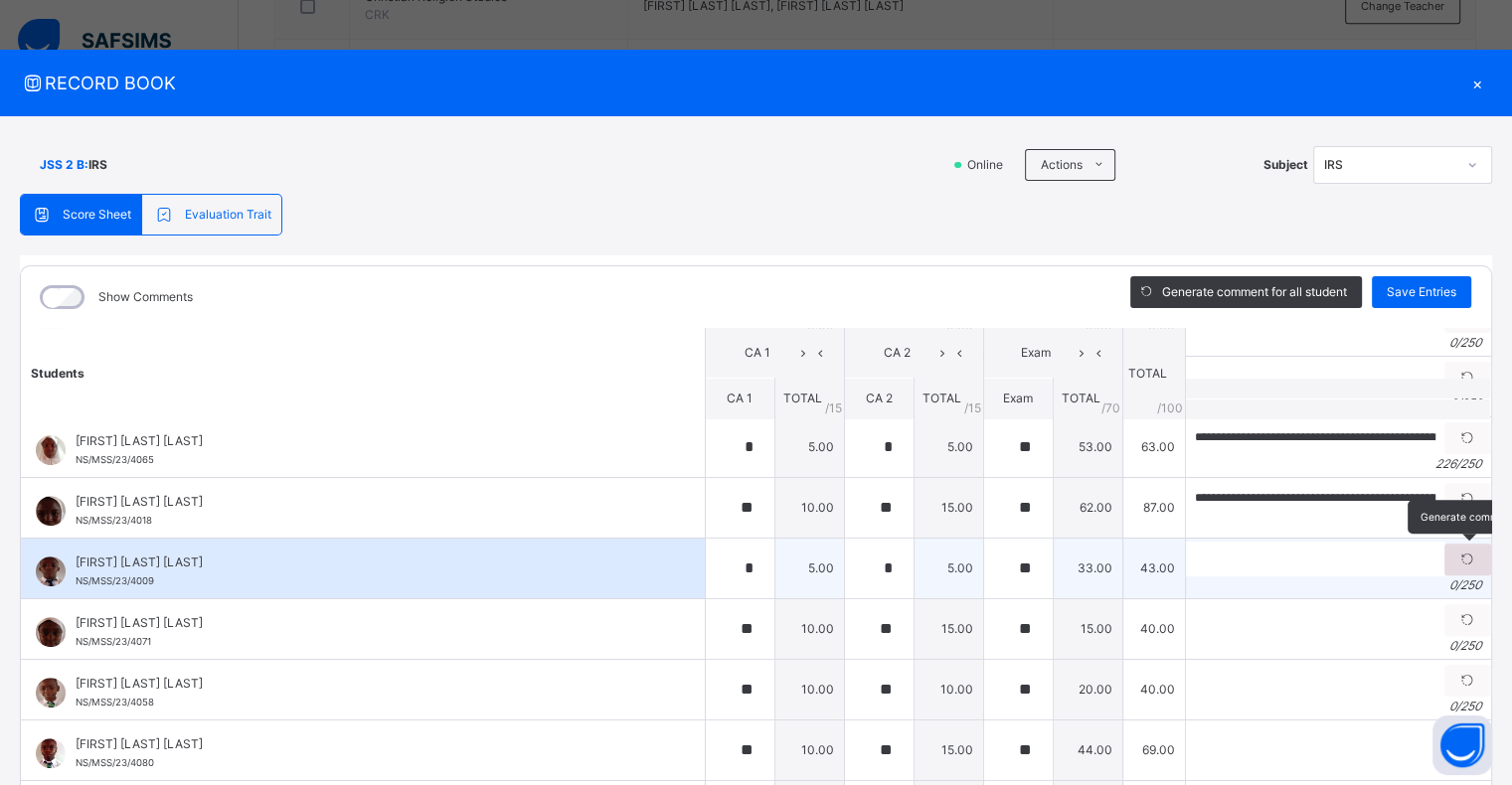 click at bounding box center [1467, 559] 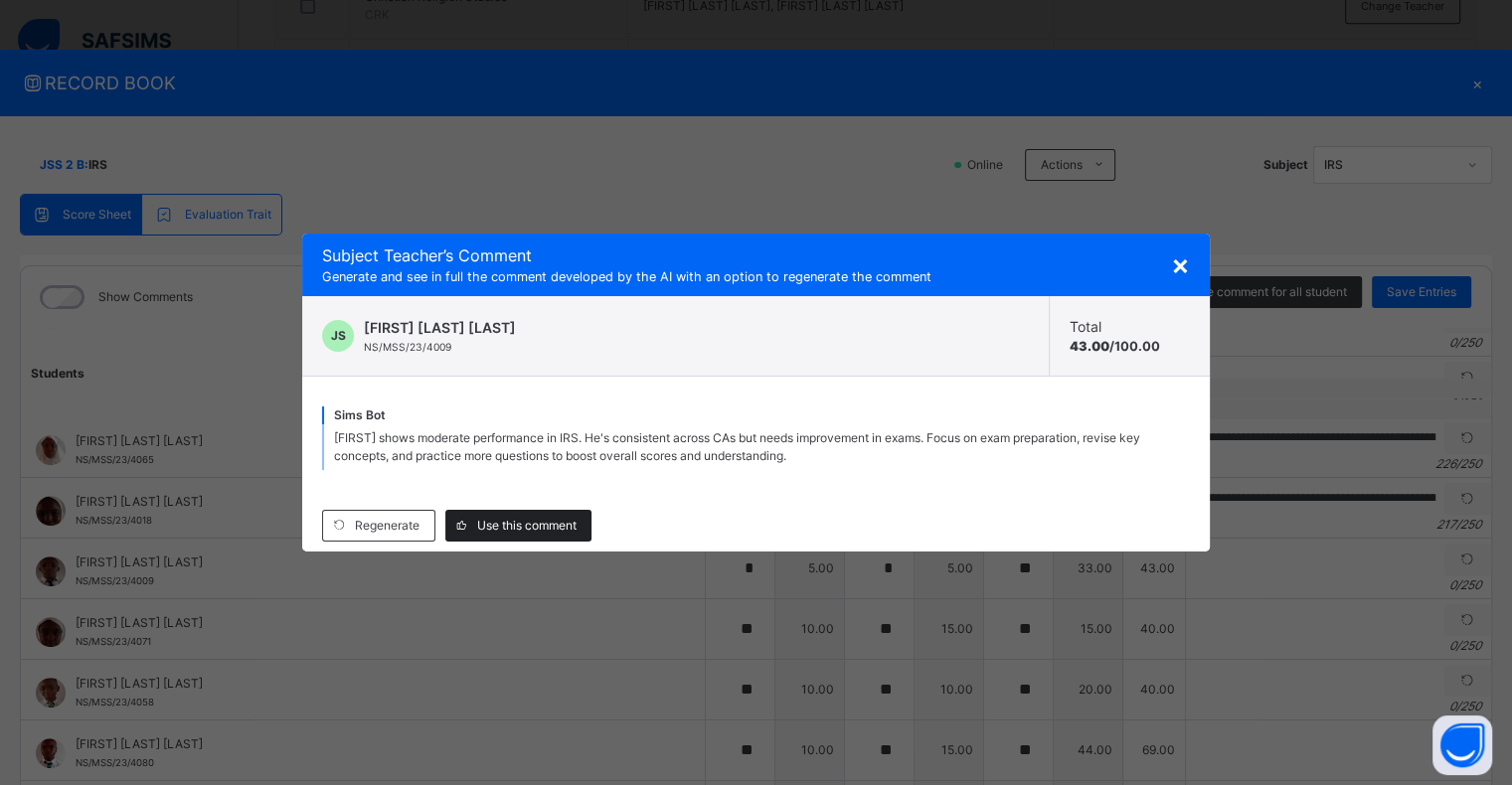 click on "Use this comment" at bounding box center [527, 526] 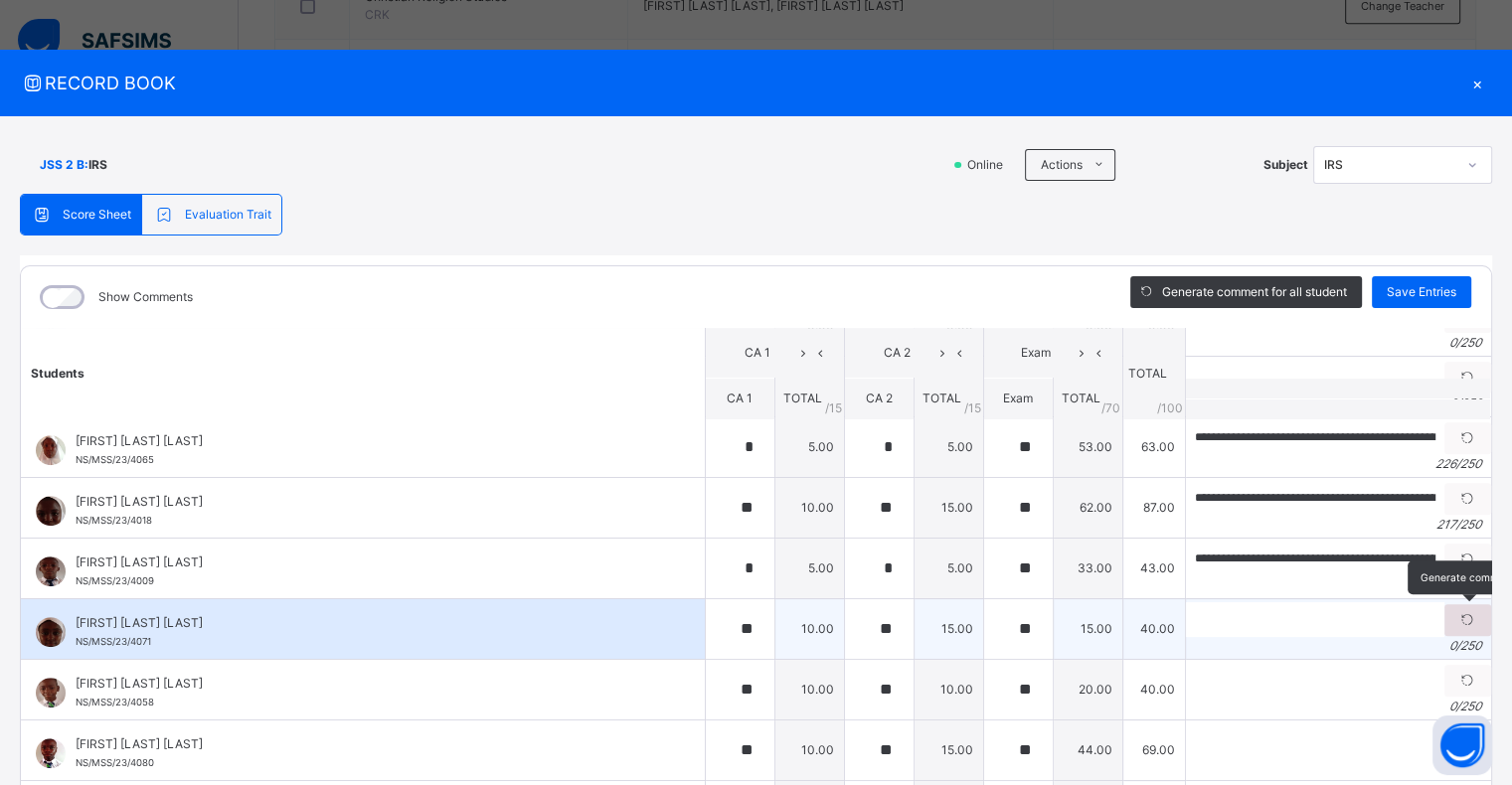 click at bounding box center (1467, 620) 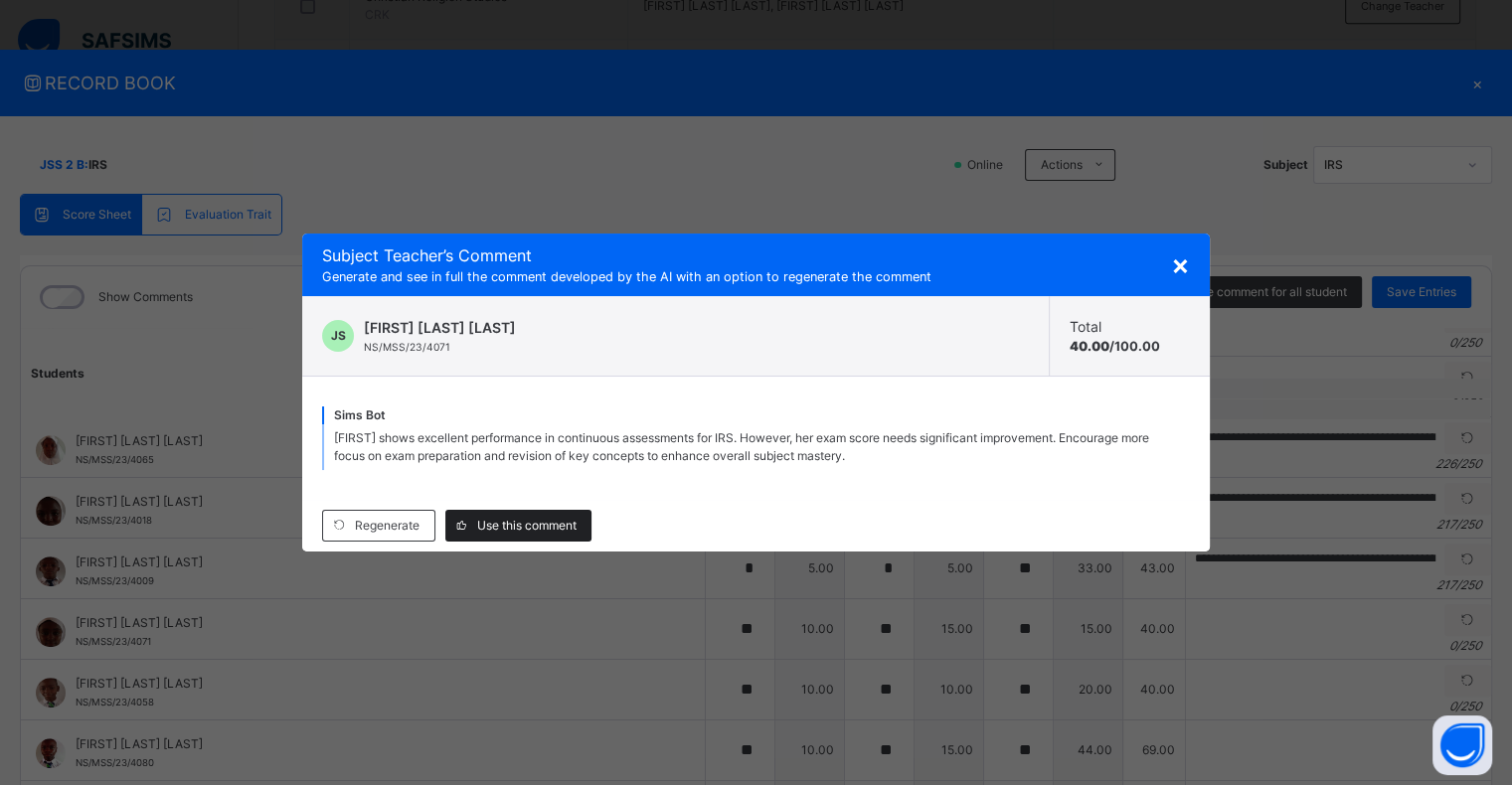 click on "Use this comment" at bounding box center [527, 526] 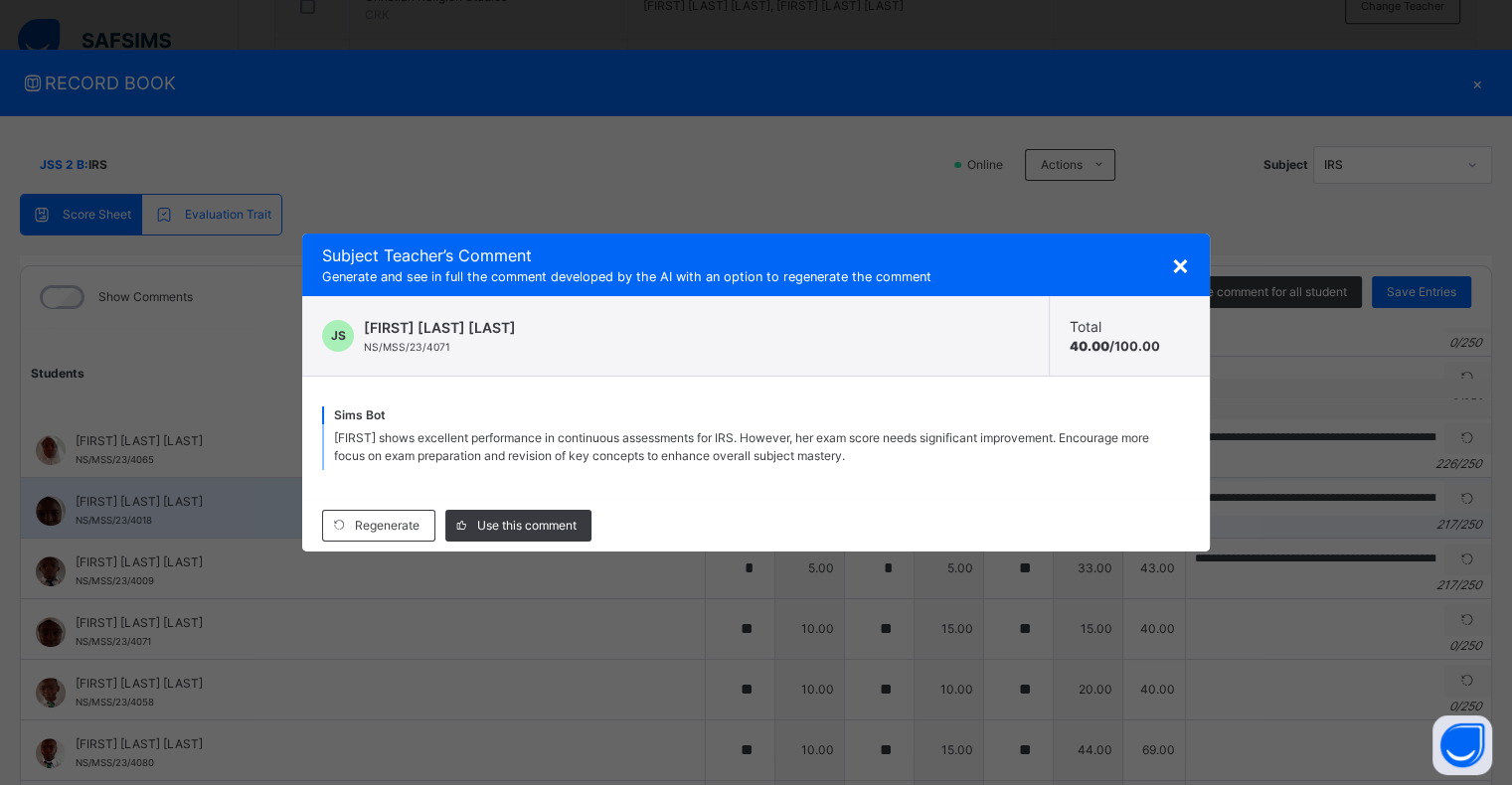 type on "**********" 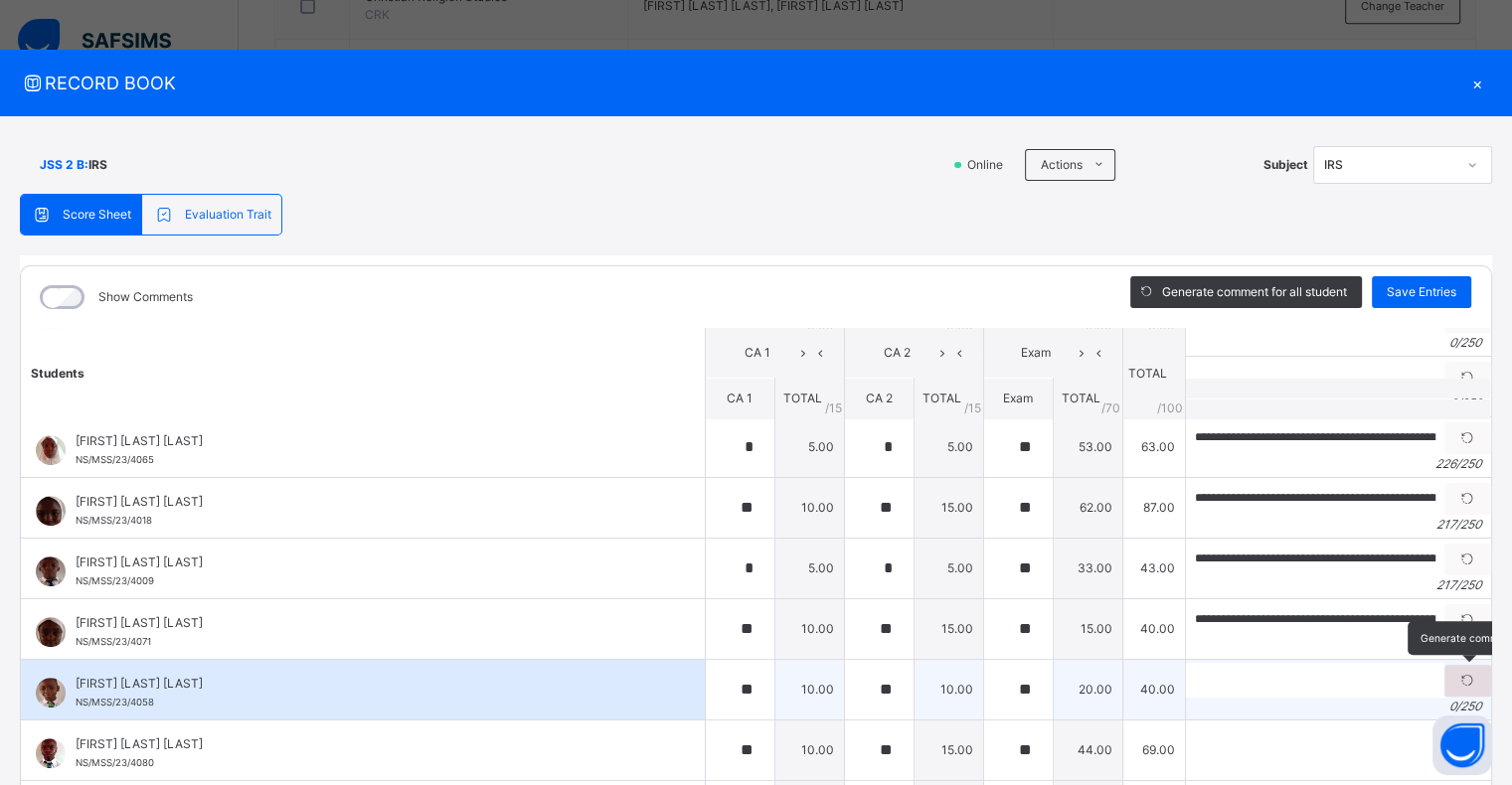 click at bounding box center [1467, 681] 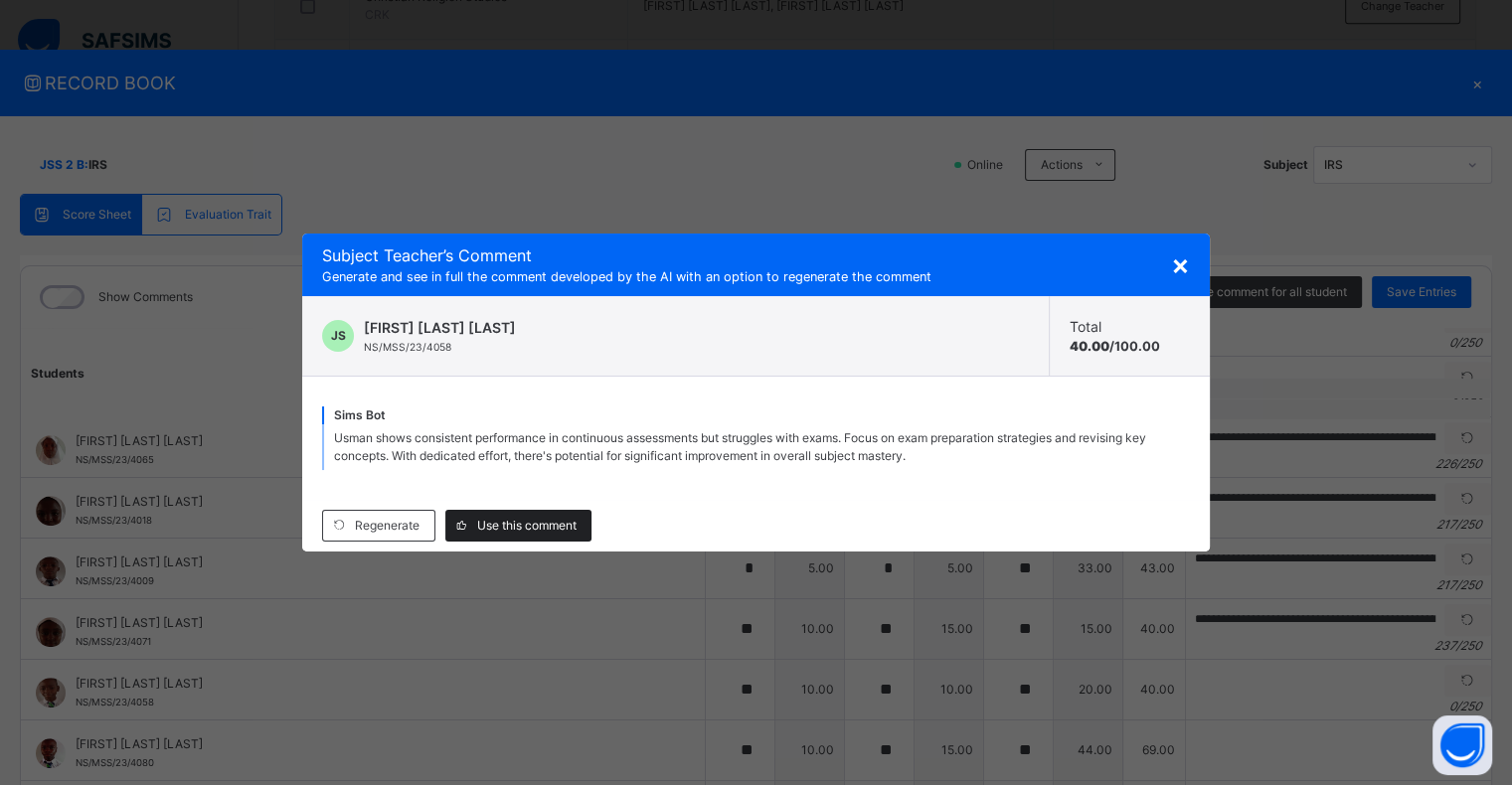 click on "Use this comment" at bounding box center (527, 526) 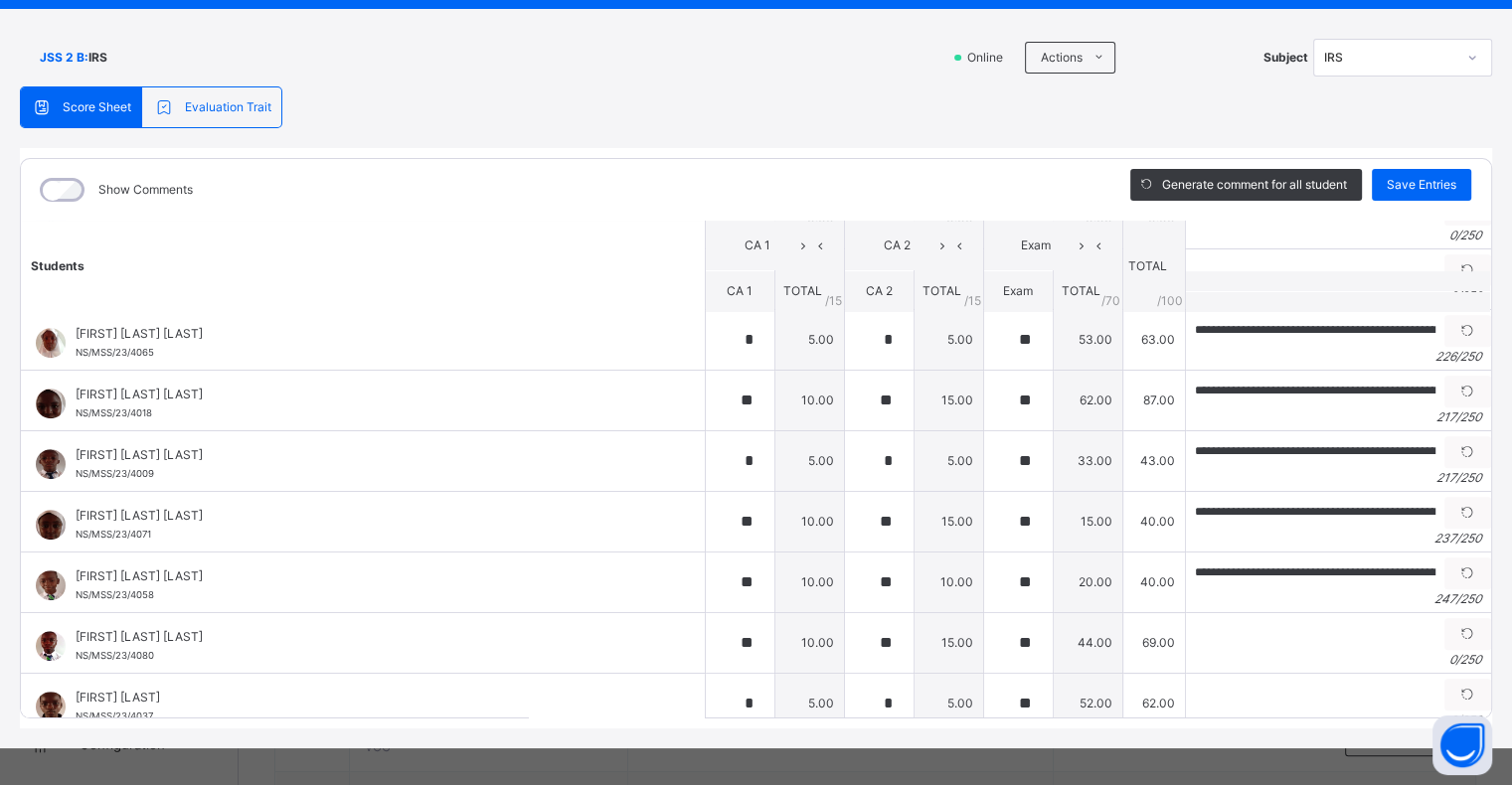 scroll, scrollTop: 119, scrollLeft: 0, axis: vertical 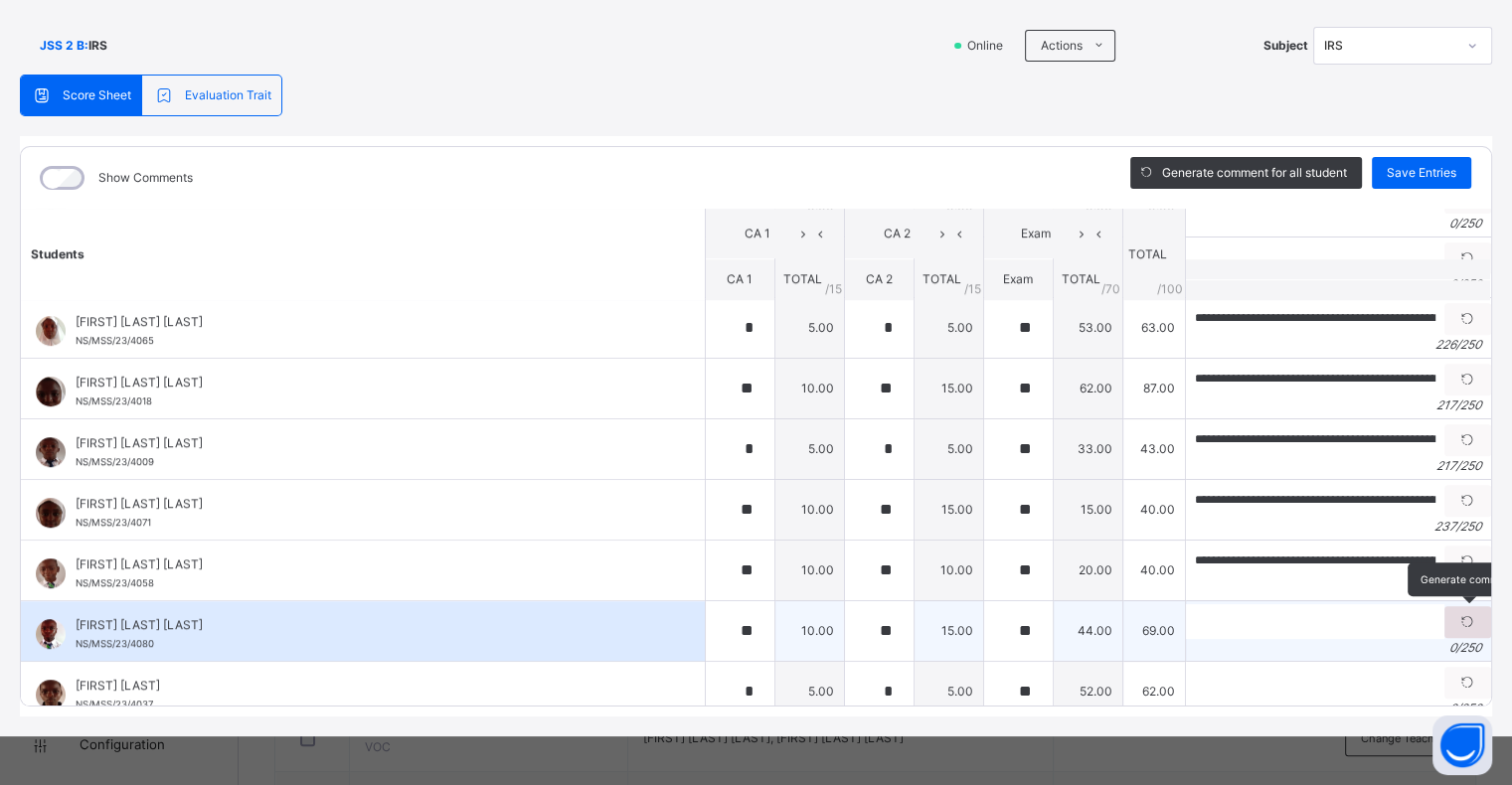 click at bounding box center [1467, 622] 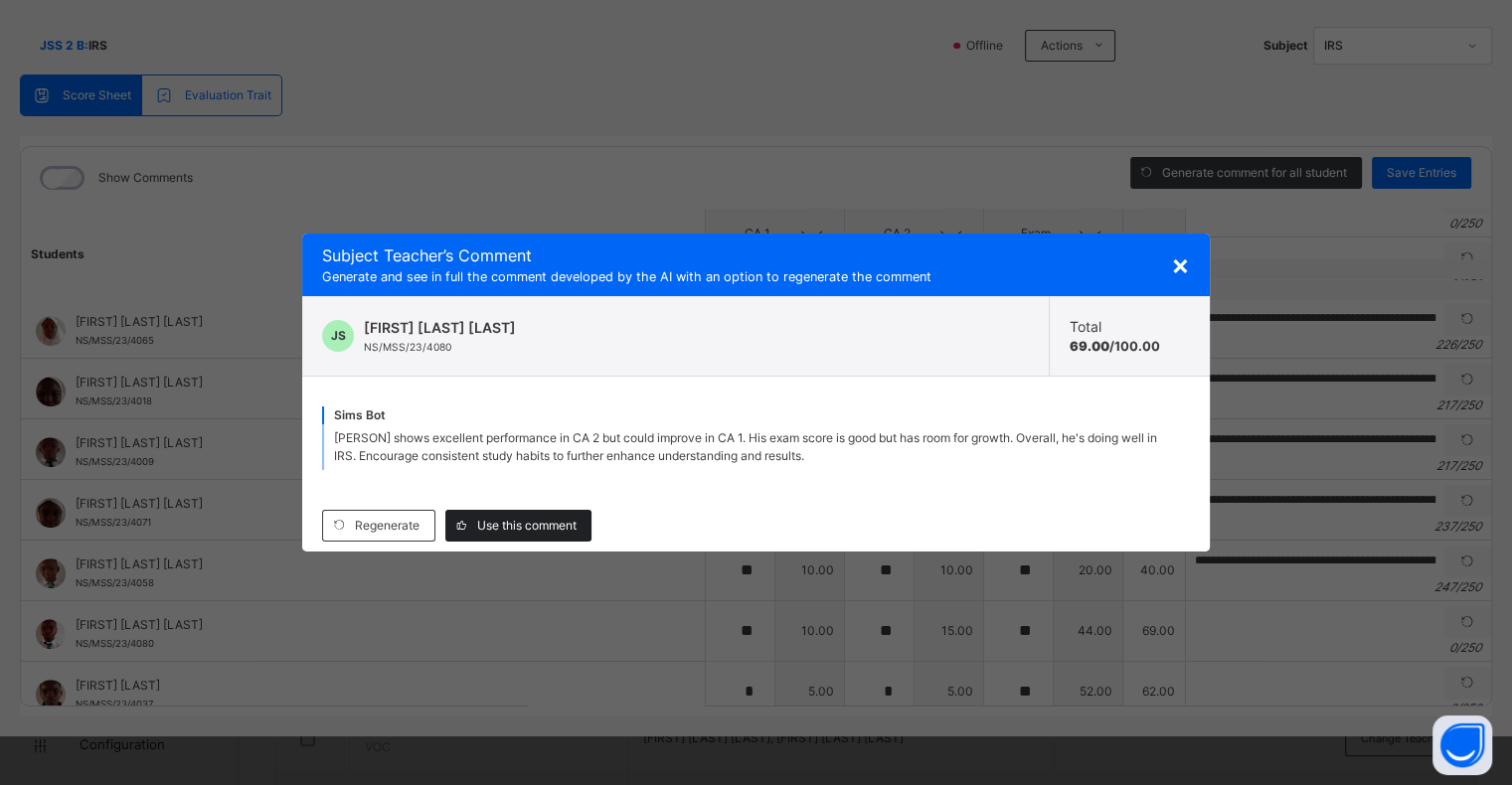 click on "Use this comment" at bounding box center [527, 526] 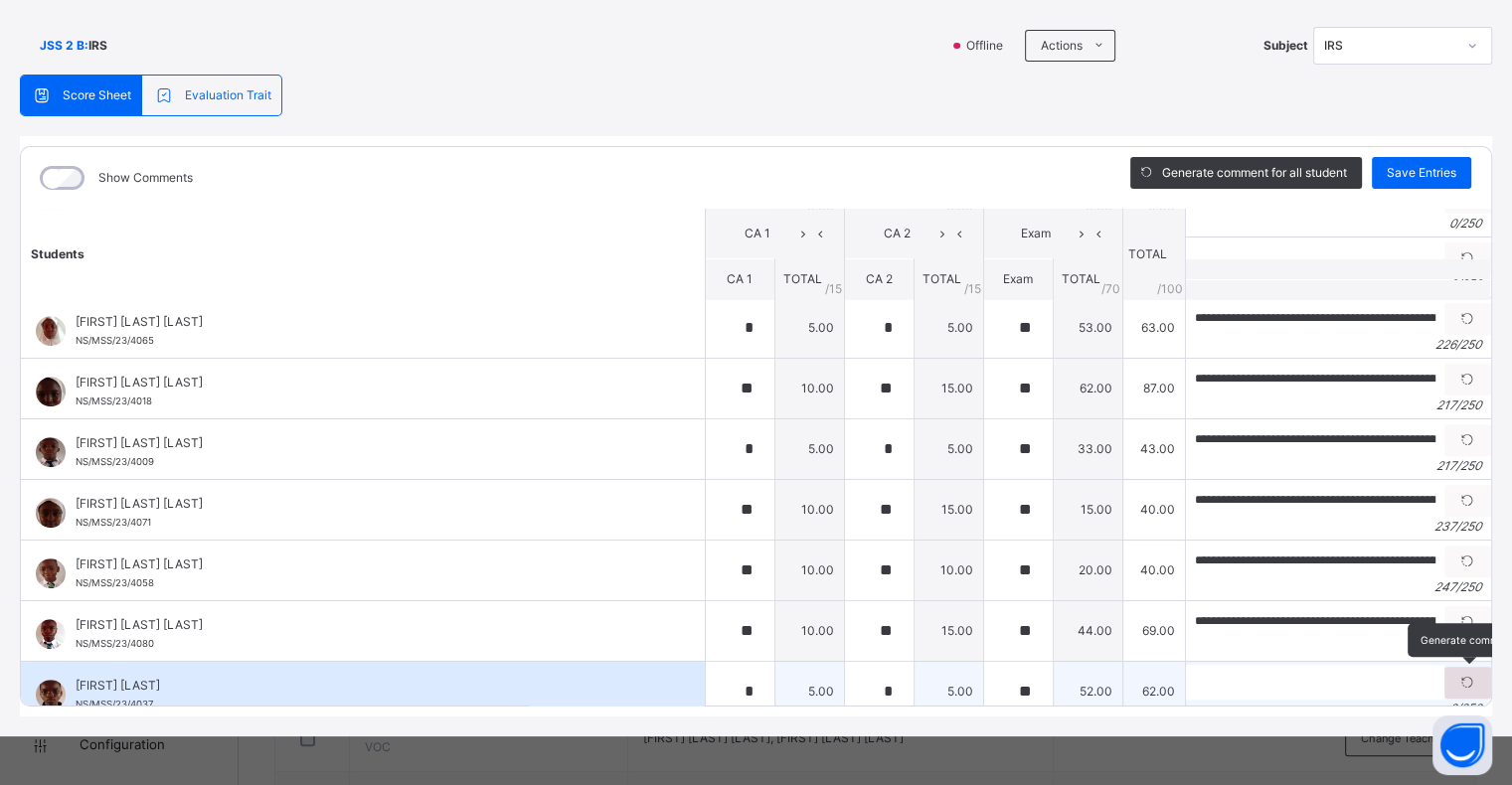 click at bounding box center [1467, 683] 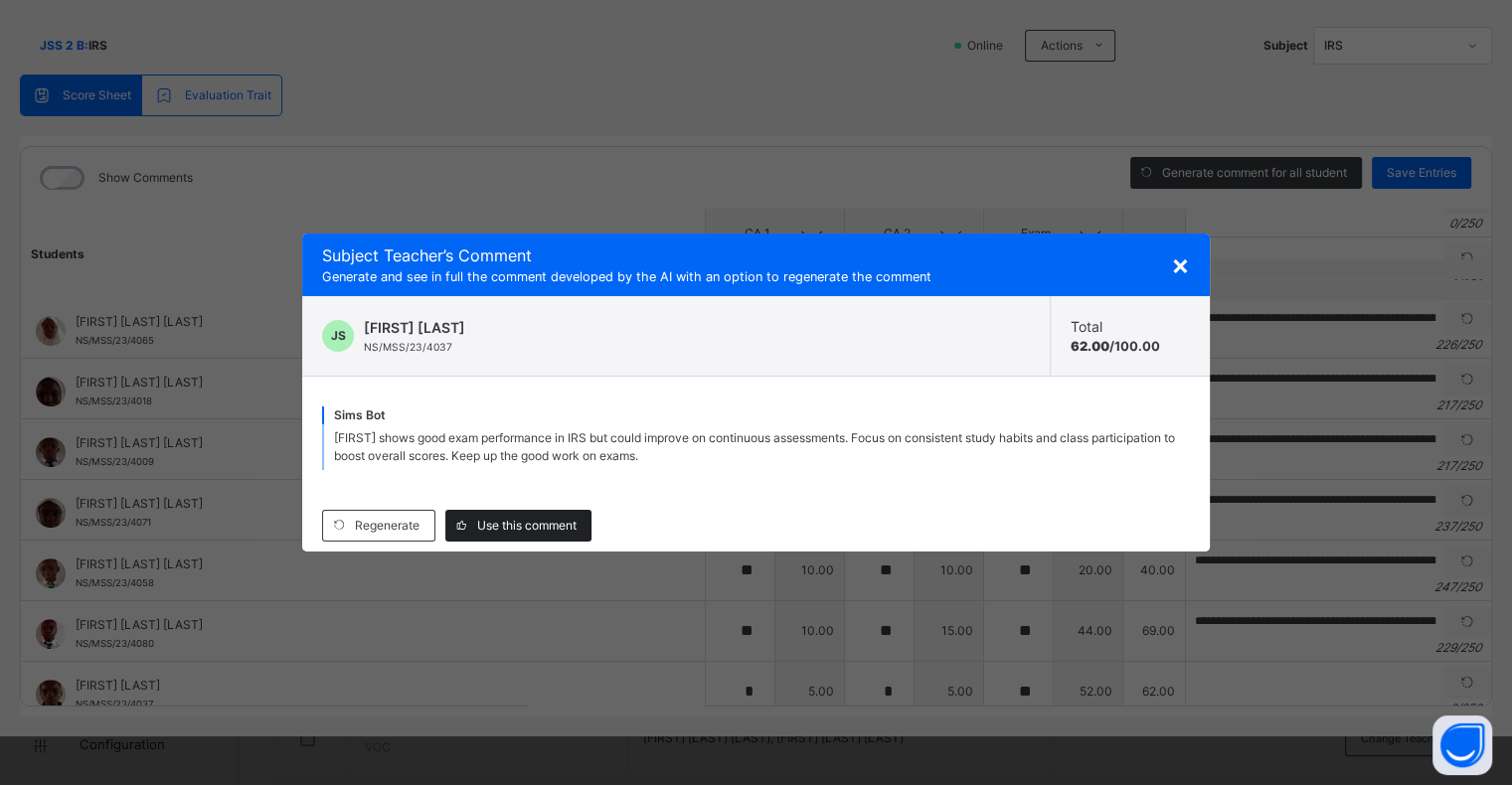 click on "Use this comment" at bounding box center (518, 526) 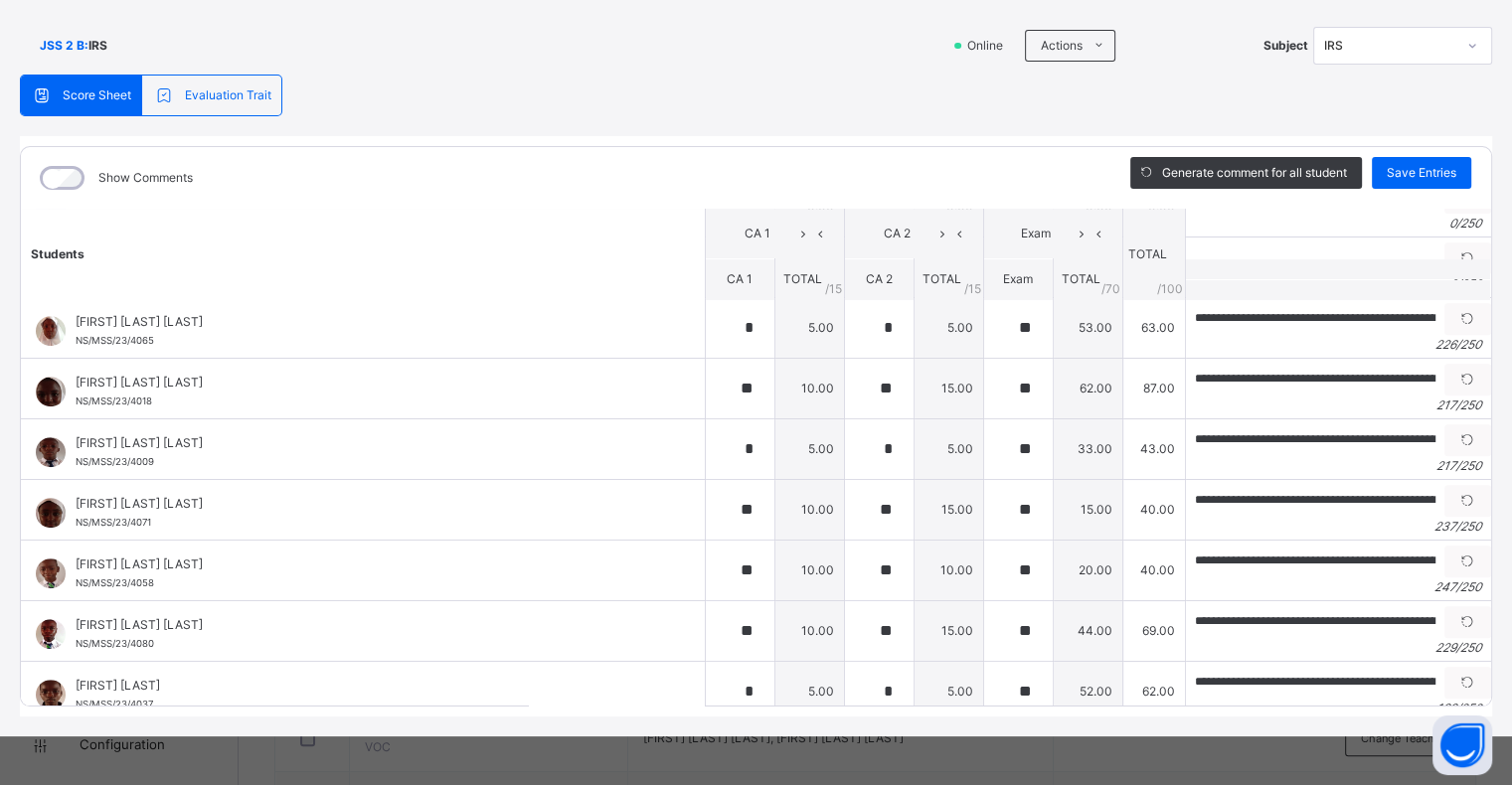 scroll, scrollTop: 1241, scrollLeft: 0, axis: vertical 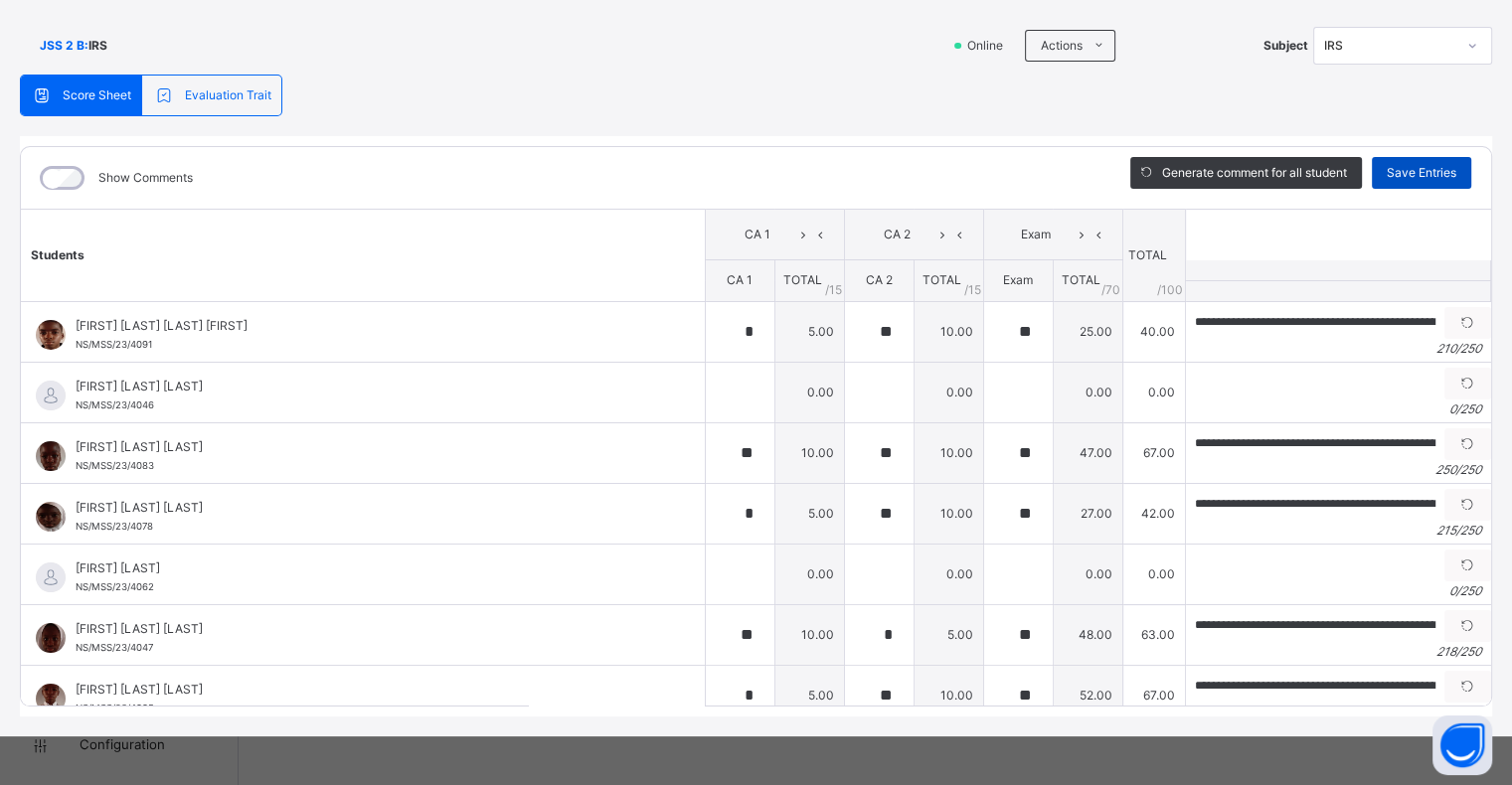 click on "Save Entries" at bounding box center [1422, 173] 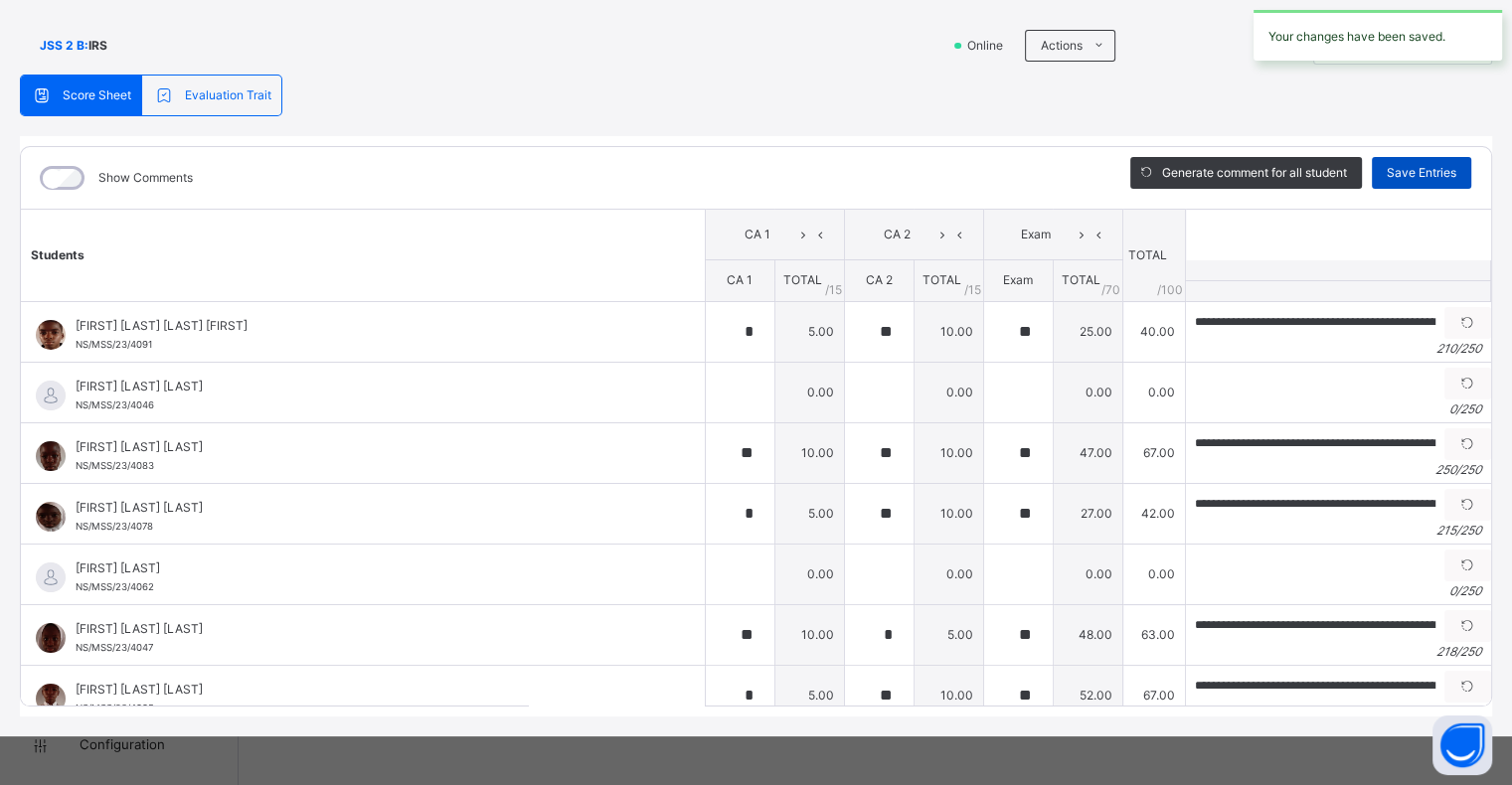 type on "*" 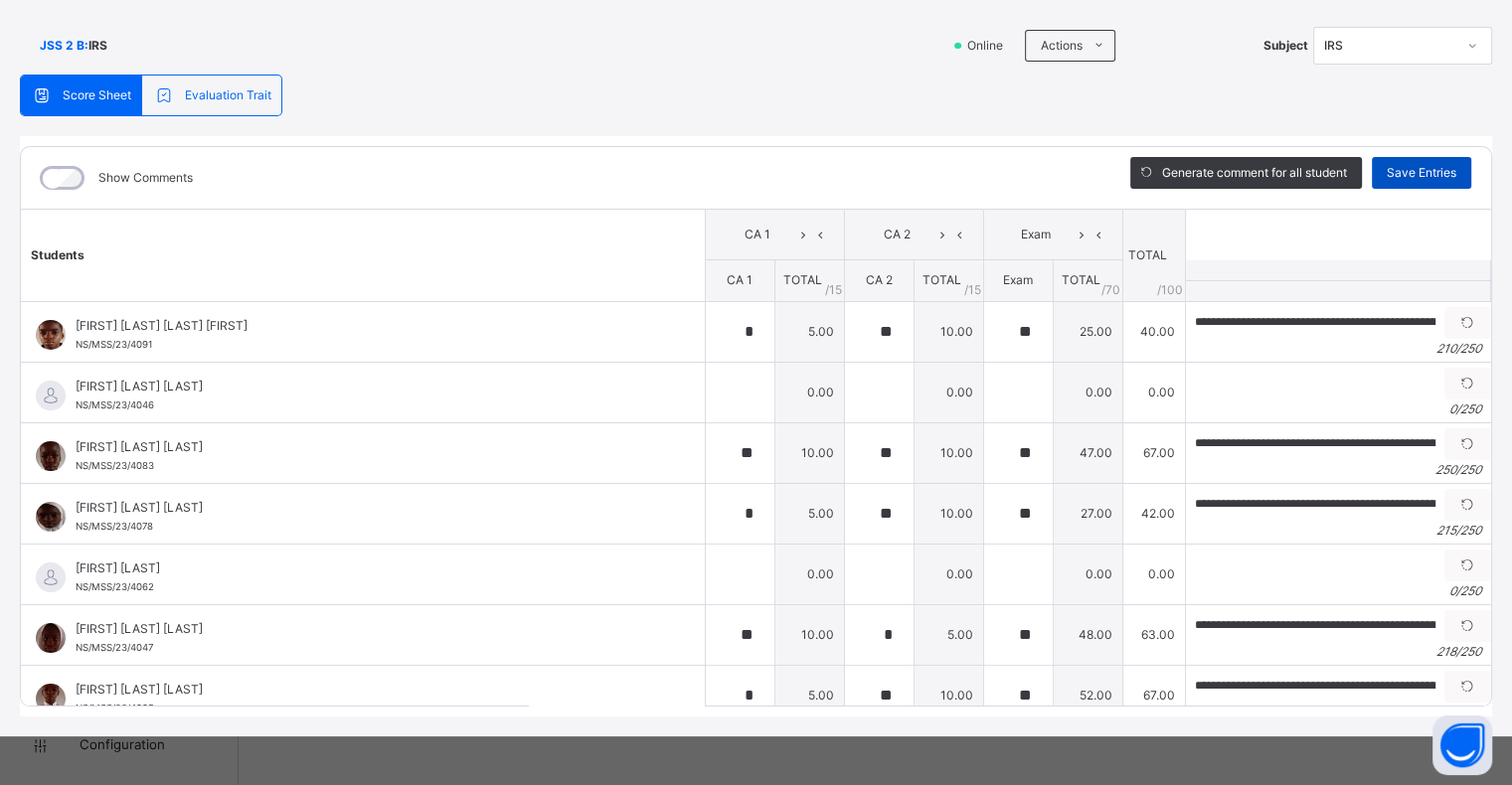 click on "Save Entries" at bounding box center [1422, 173] 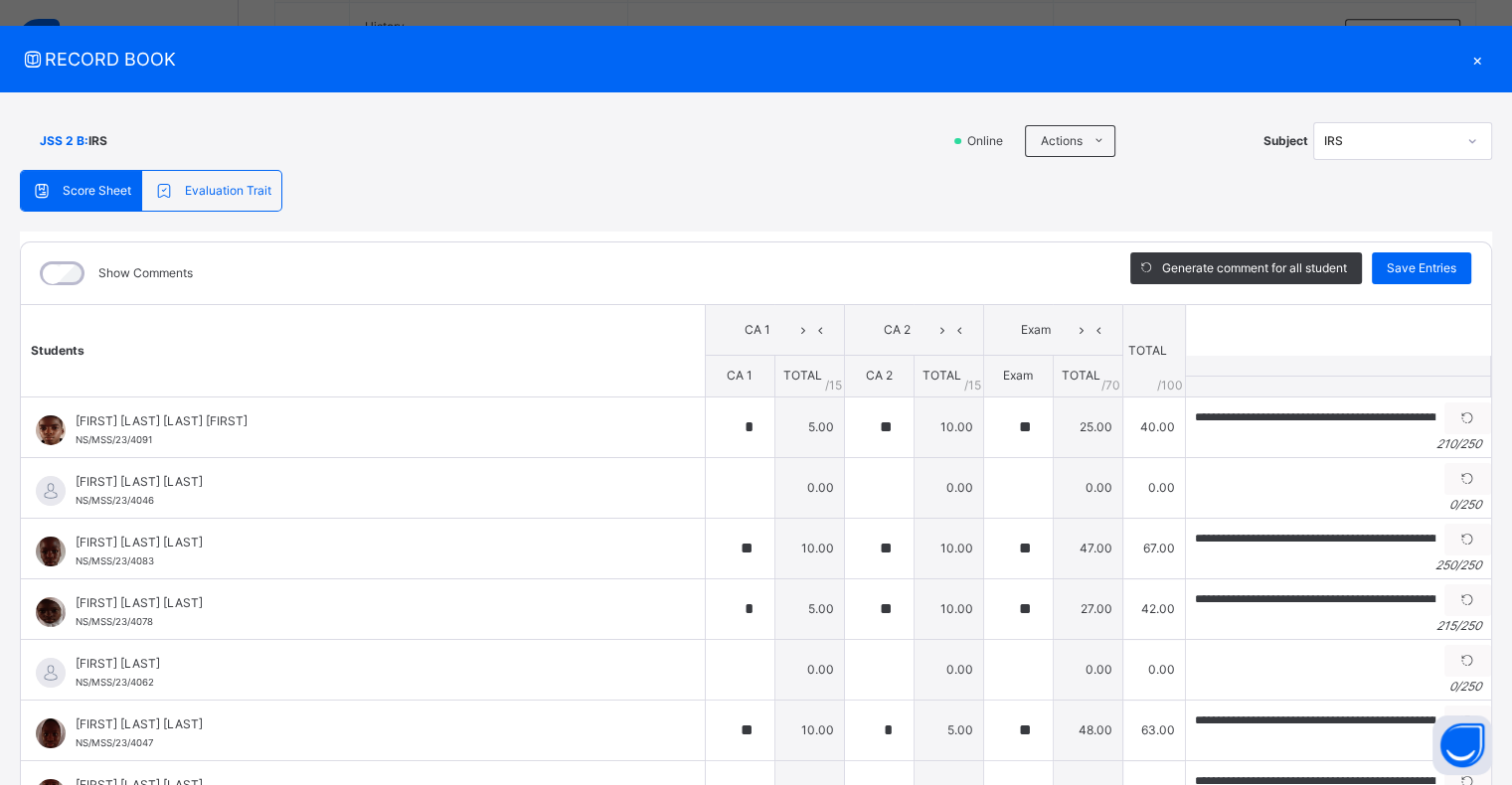 scroll, scrollTop: 0, scrollLeft: 0, axis: both 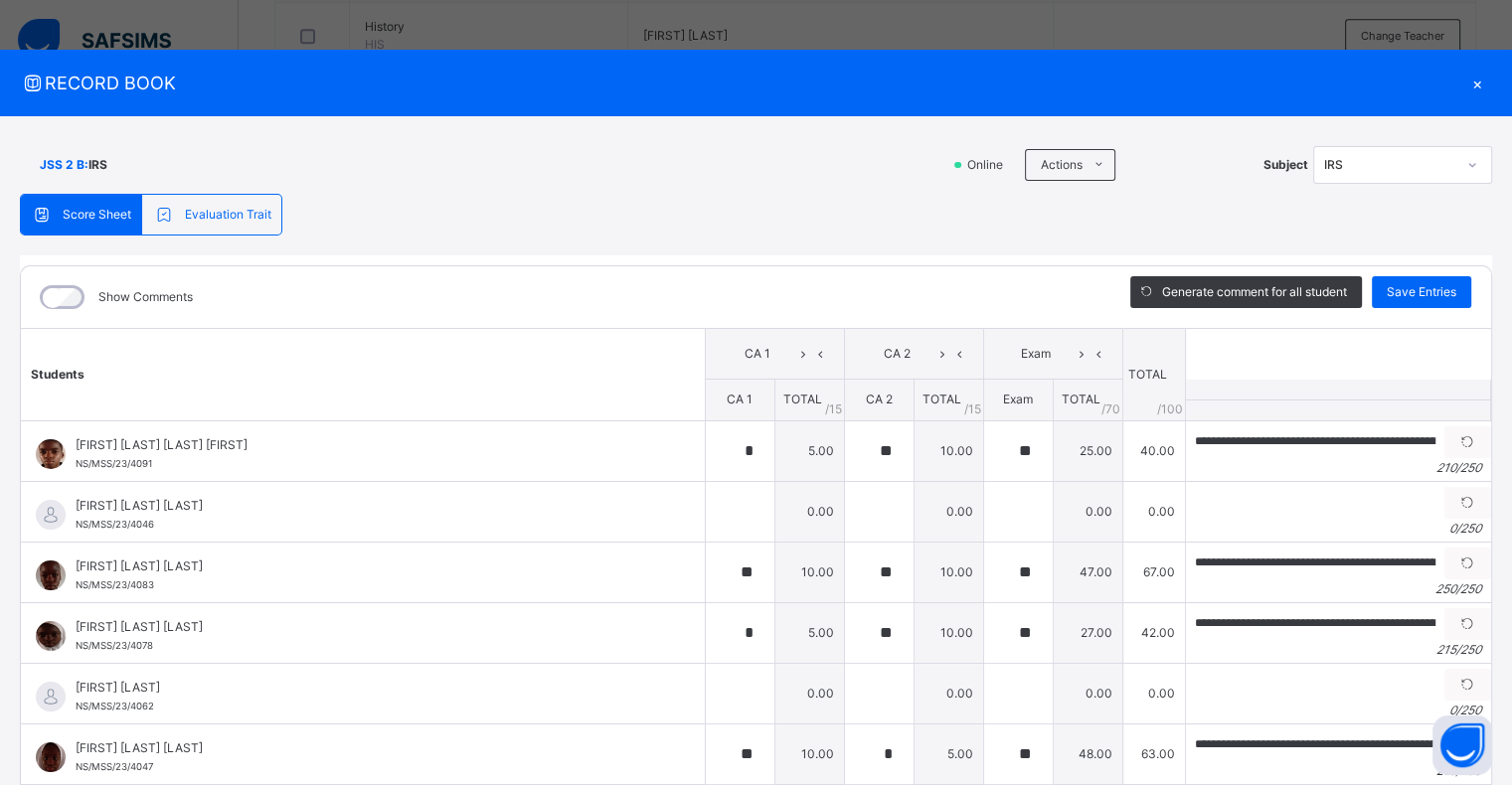 click on "×" at bounding box center (1477, 82) 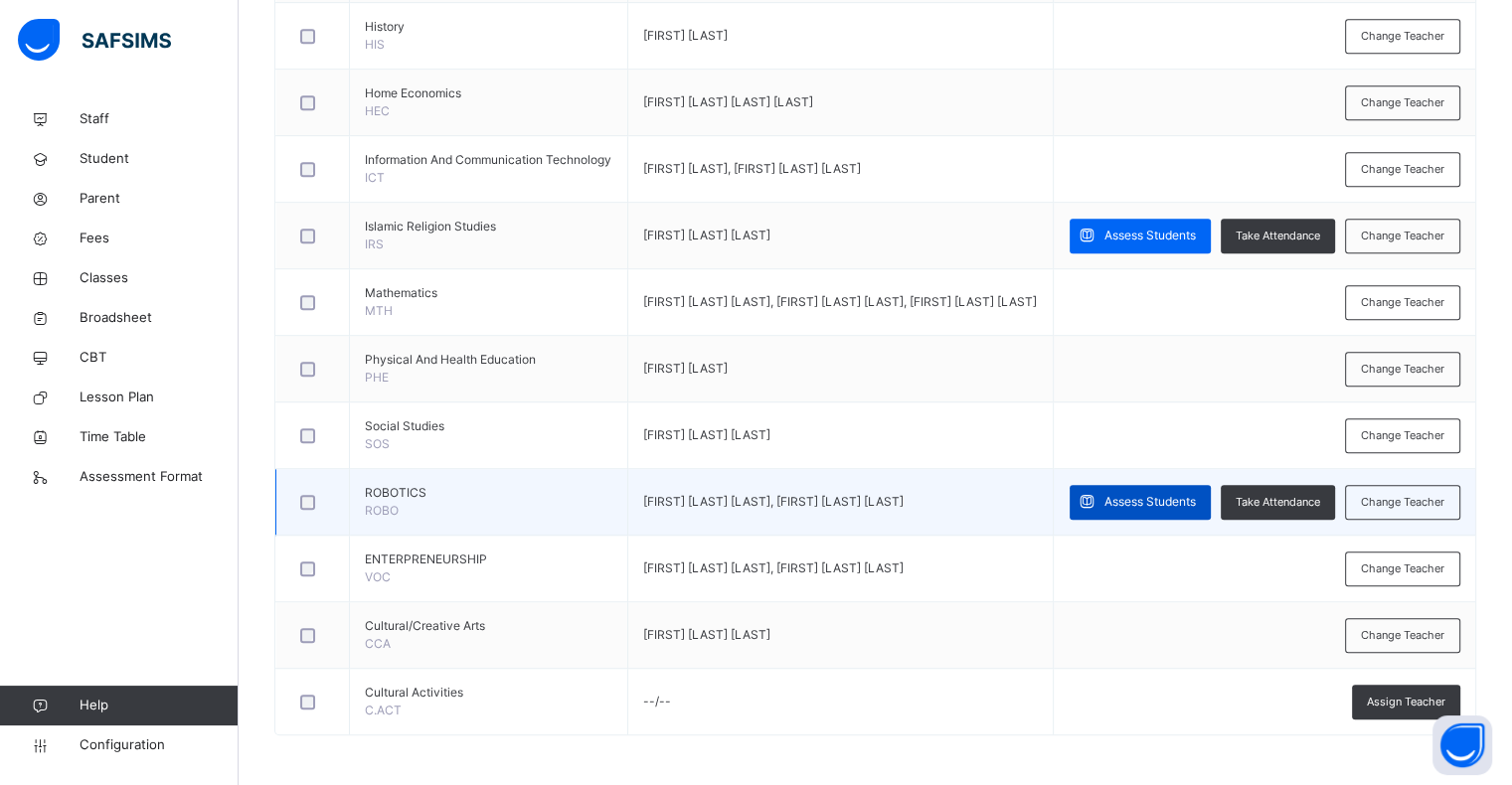 click on "Assess Students" at bounding box center (1150, 502) 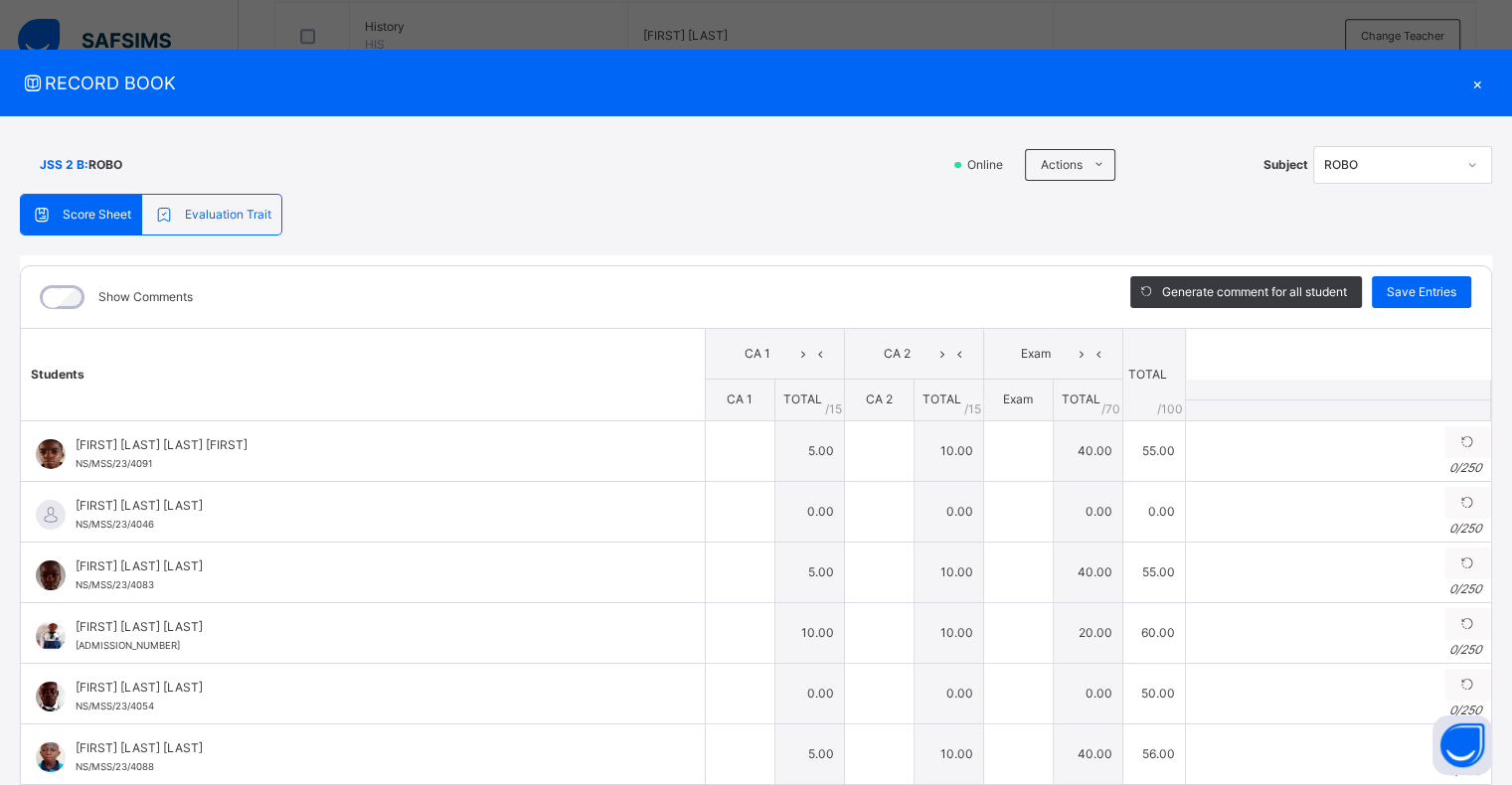 type on "*" 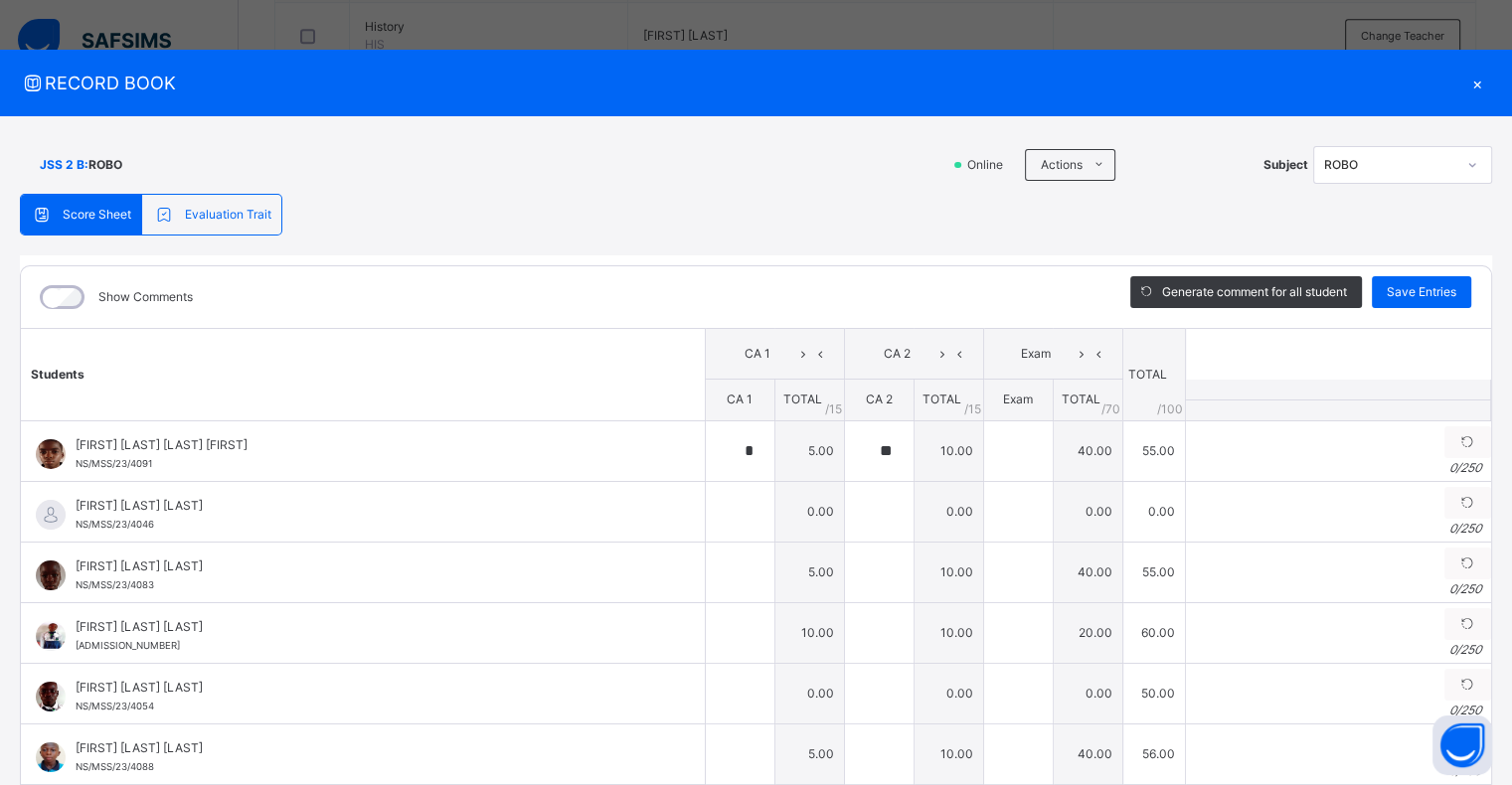 type on "**" 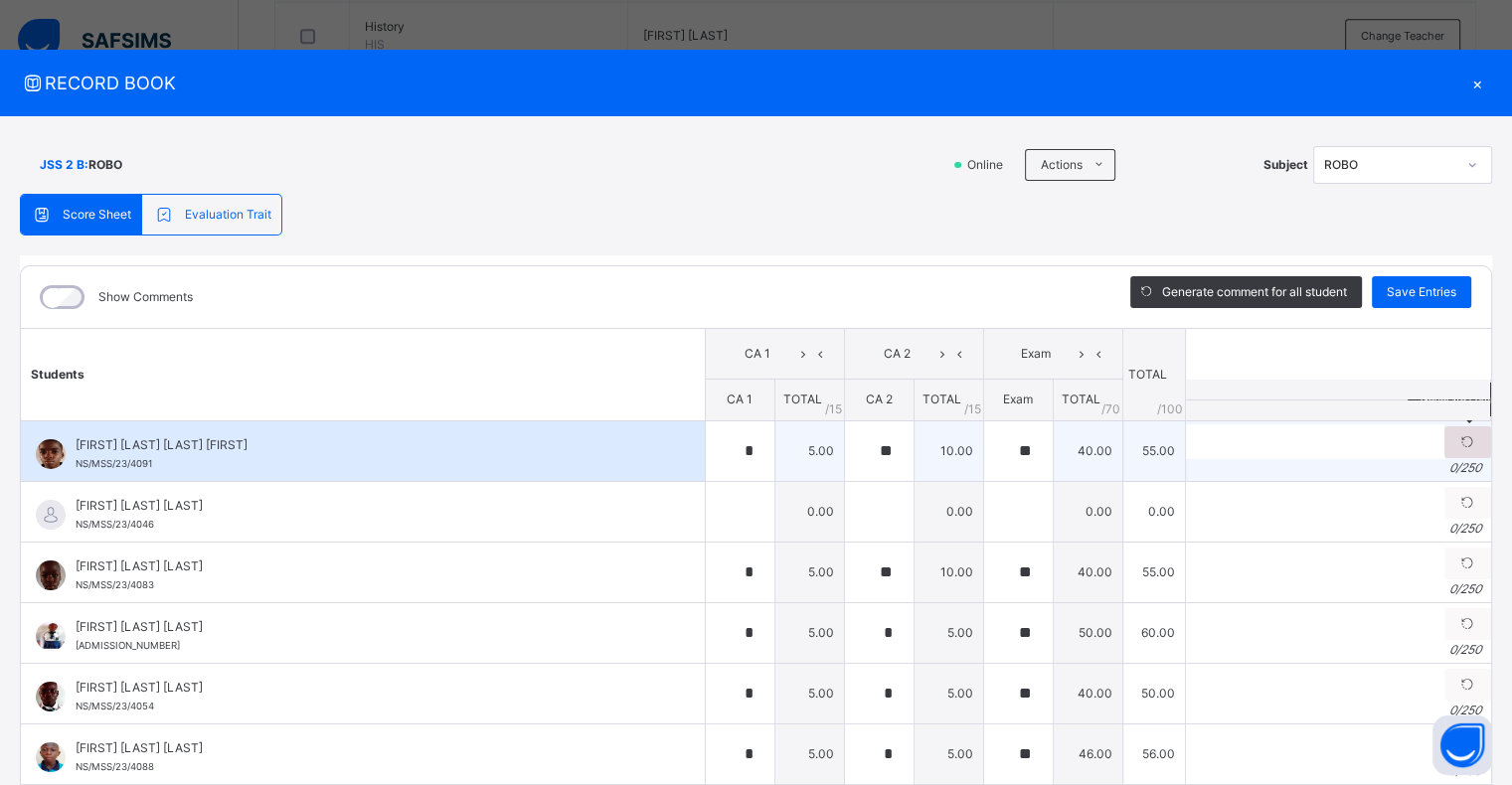 click at bounding box center (1467, 442) 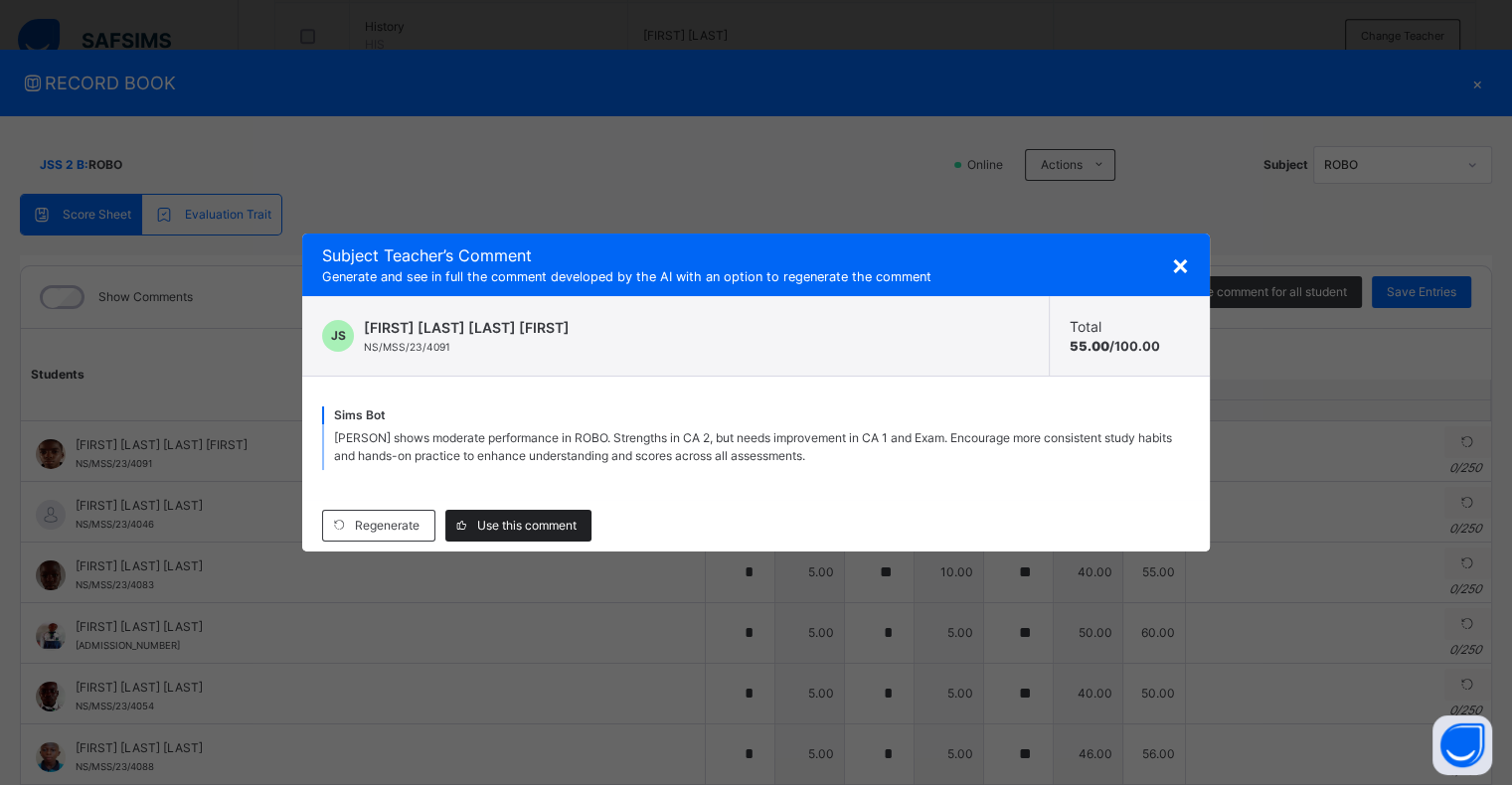 click on "Use this comment" at bounding box center (527, 526) 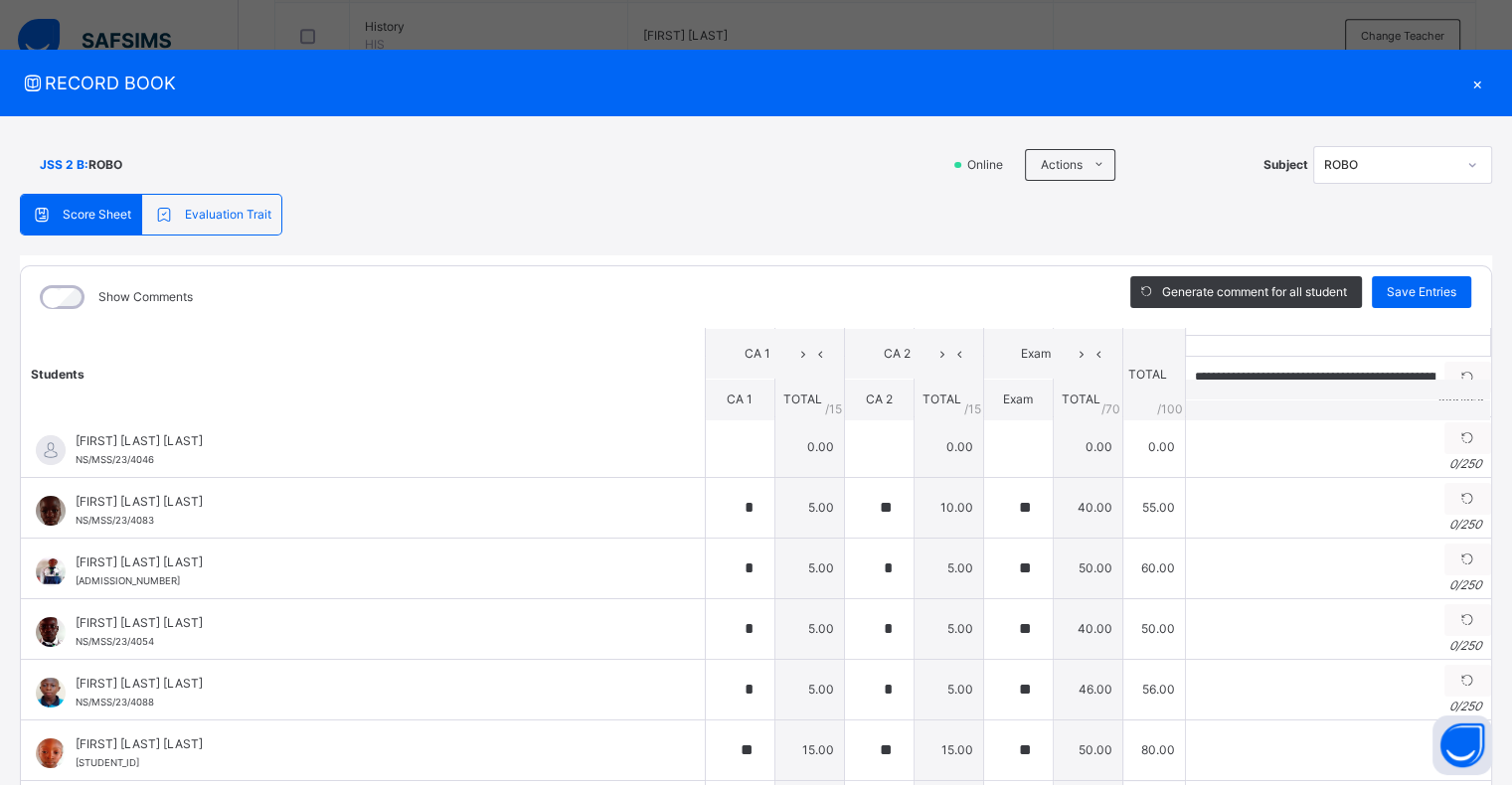 scroll, scrollTop: 83, scrollLeft: 0, axis: vertical 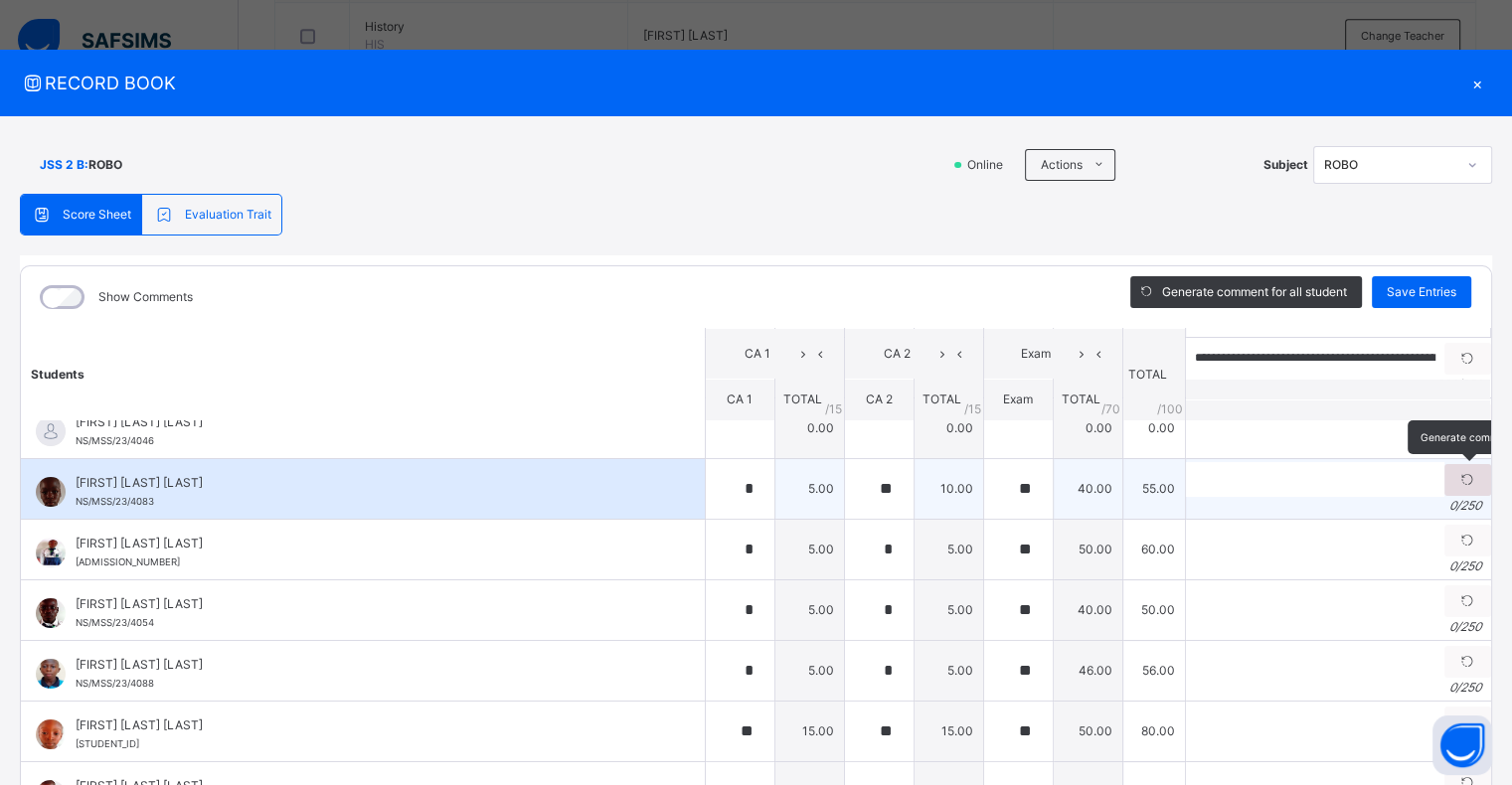 click at bounding box center (1467, 480) 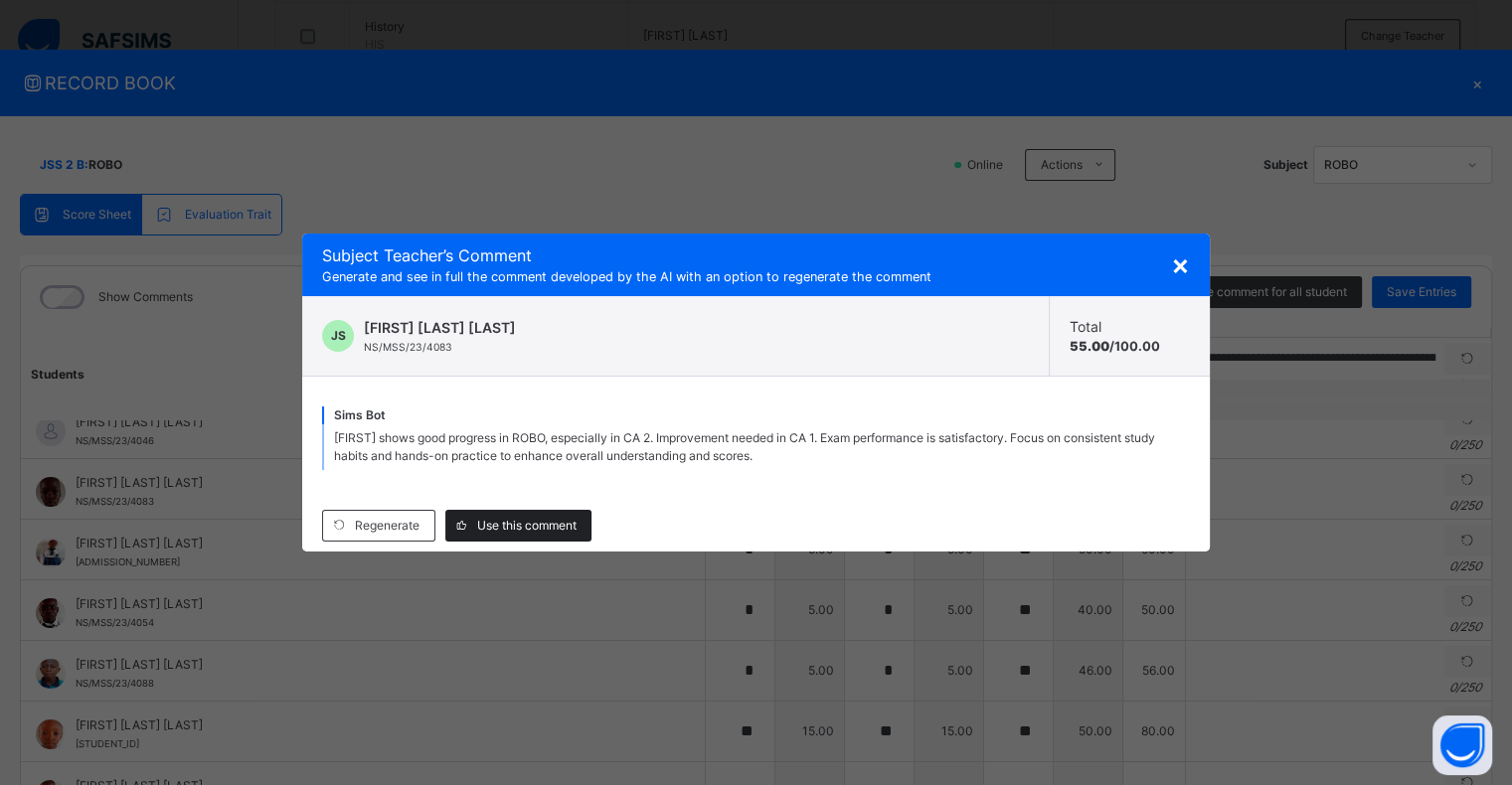 click on "Use this comment" at bounding box center (527, 526) 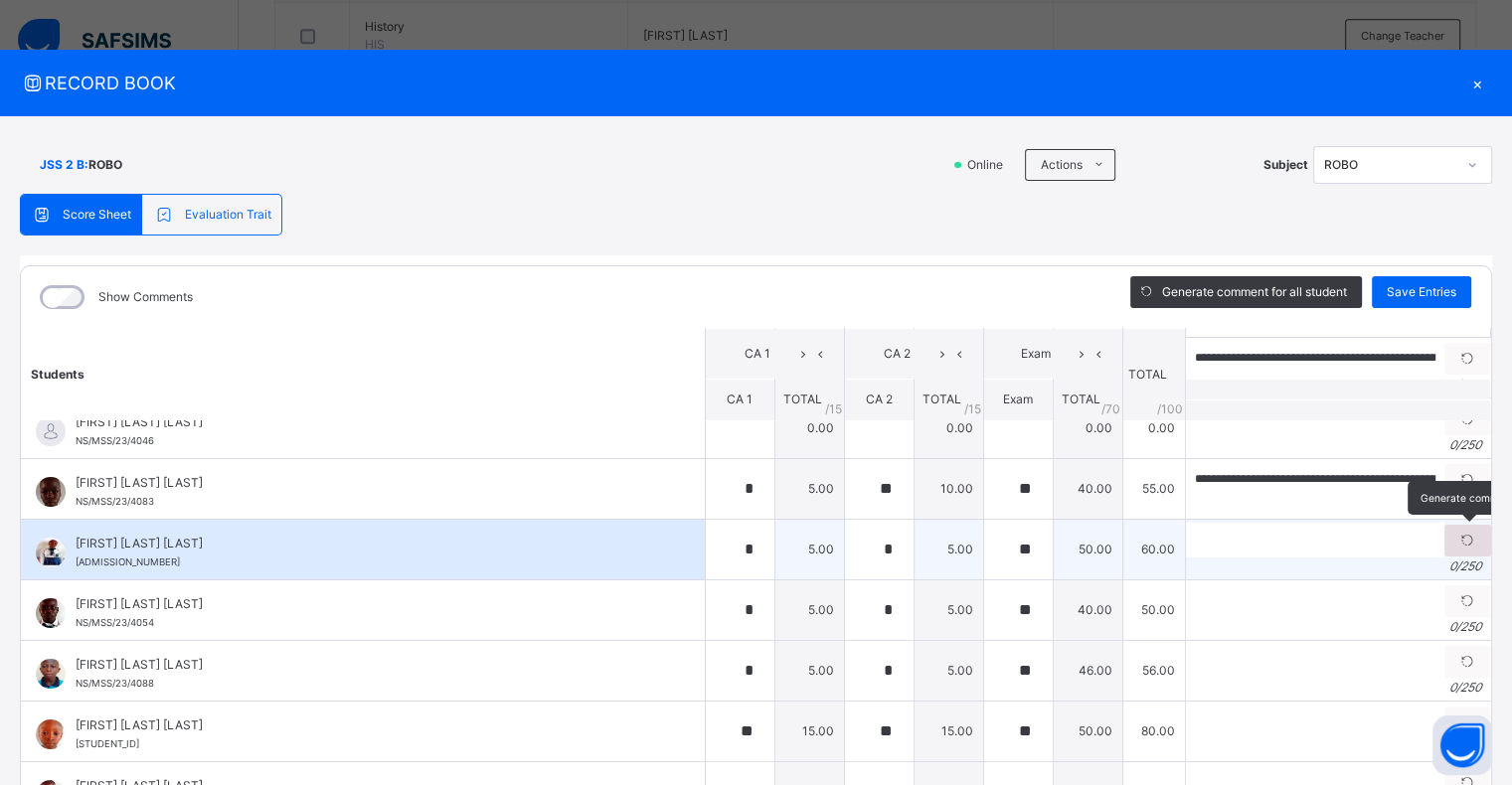 click at bounding box center [1467, 541] 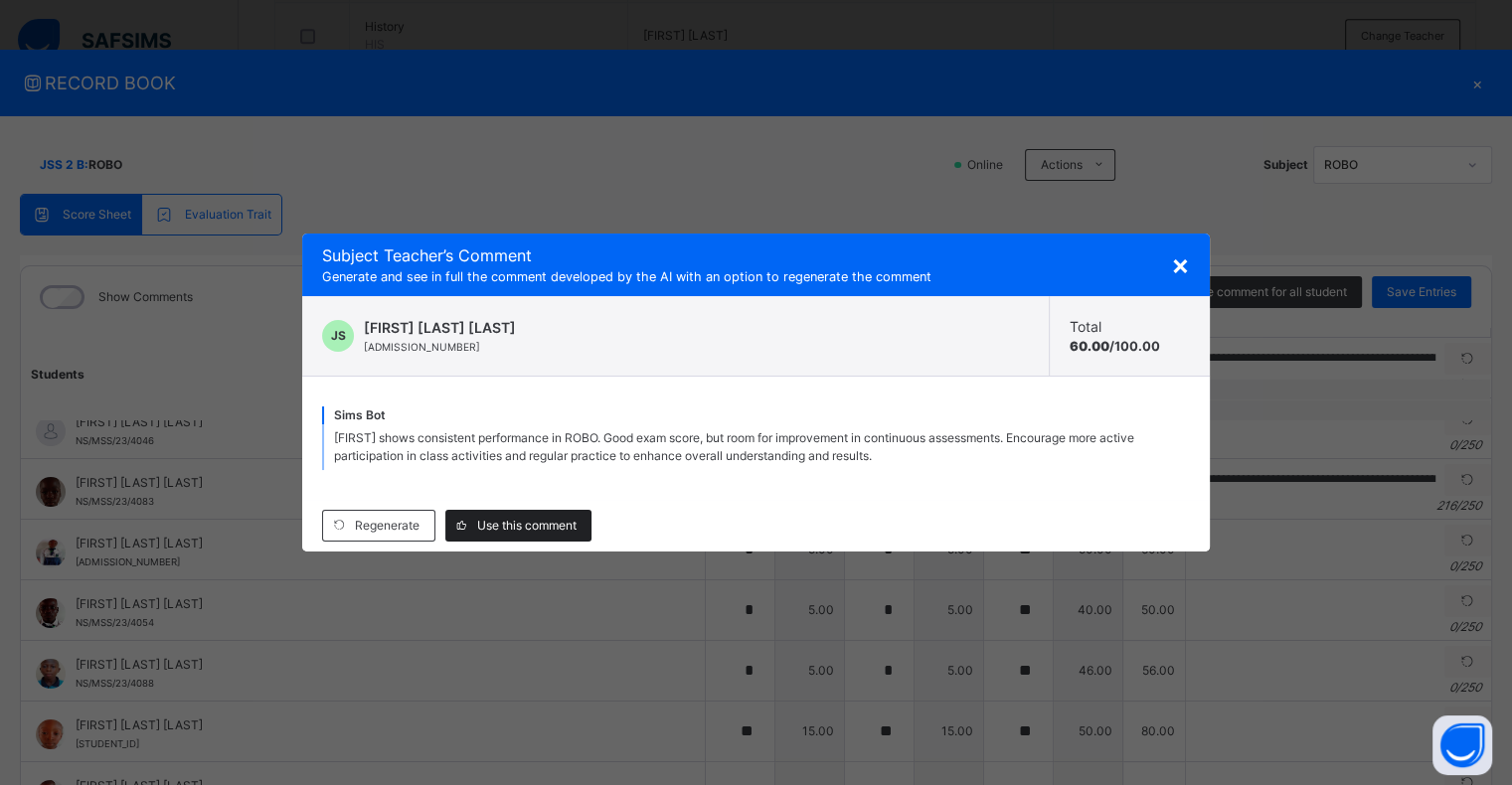 click on "Use this comment" at bounding box center (527, 526) 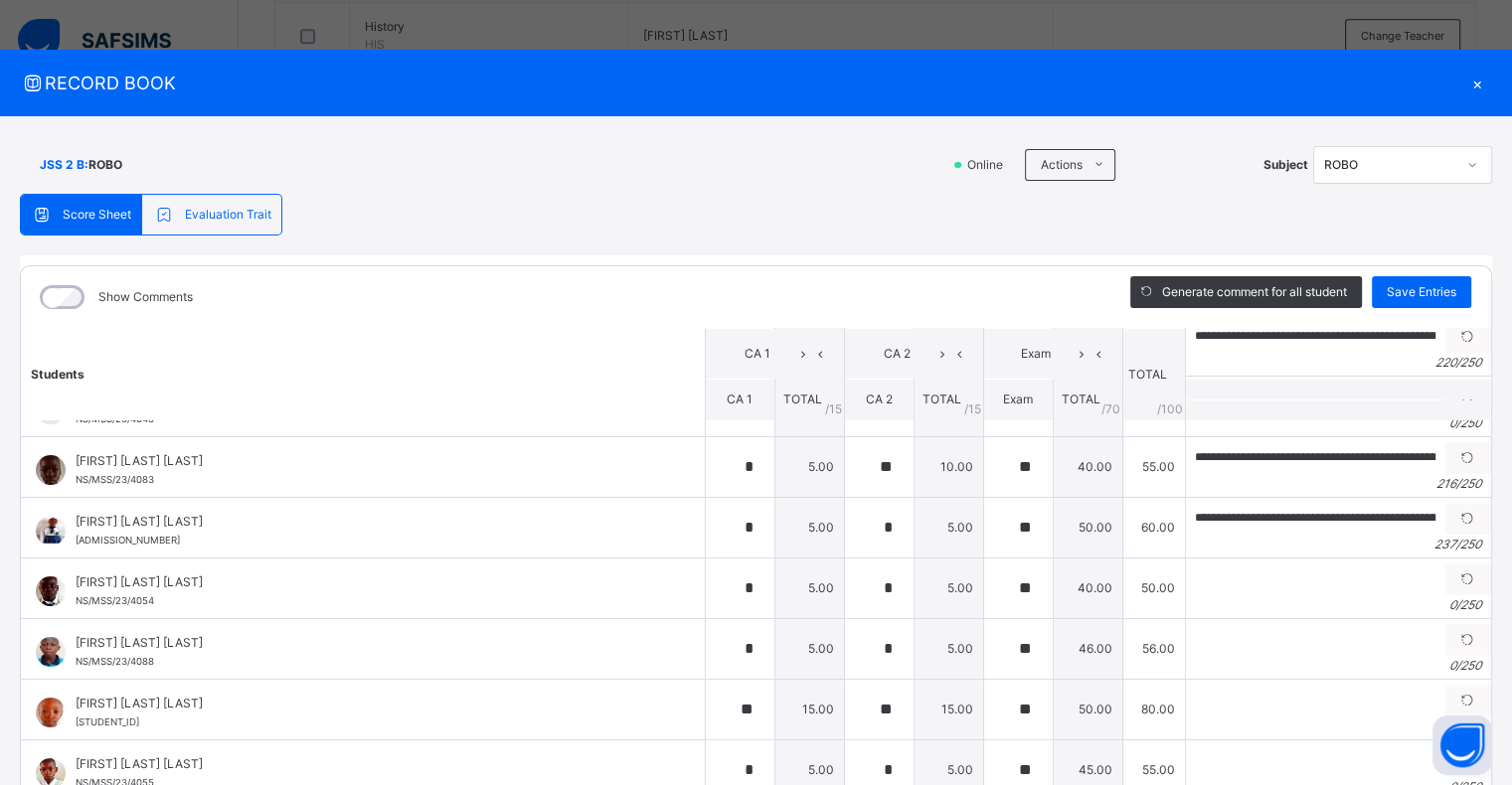 scroll, scrollTop: 95, scrollLeft: 0, axis: vertical 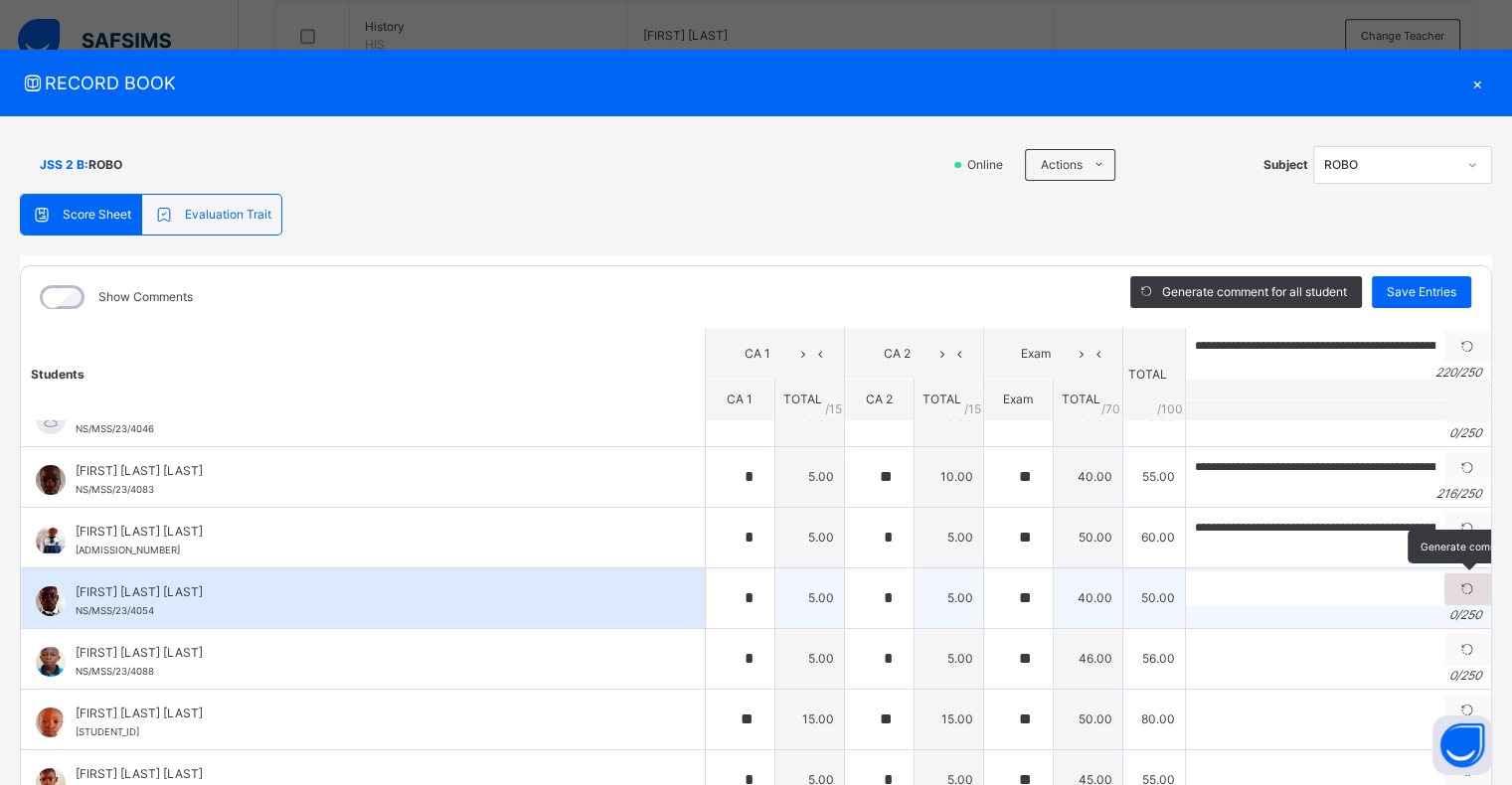 click at bounding box center [1467, 589] 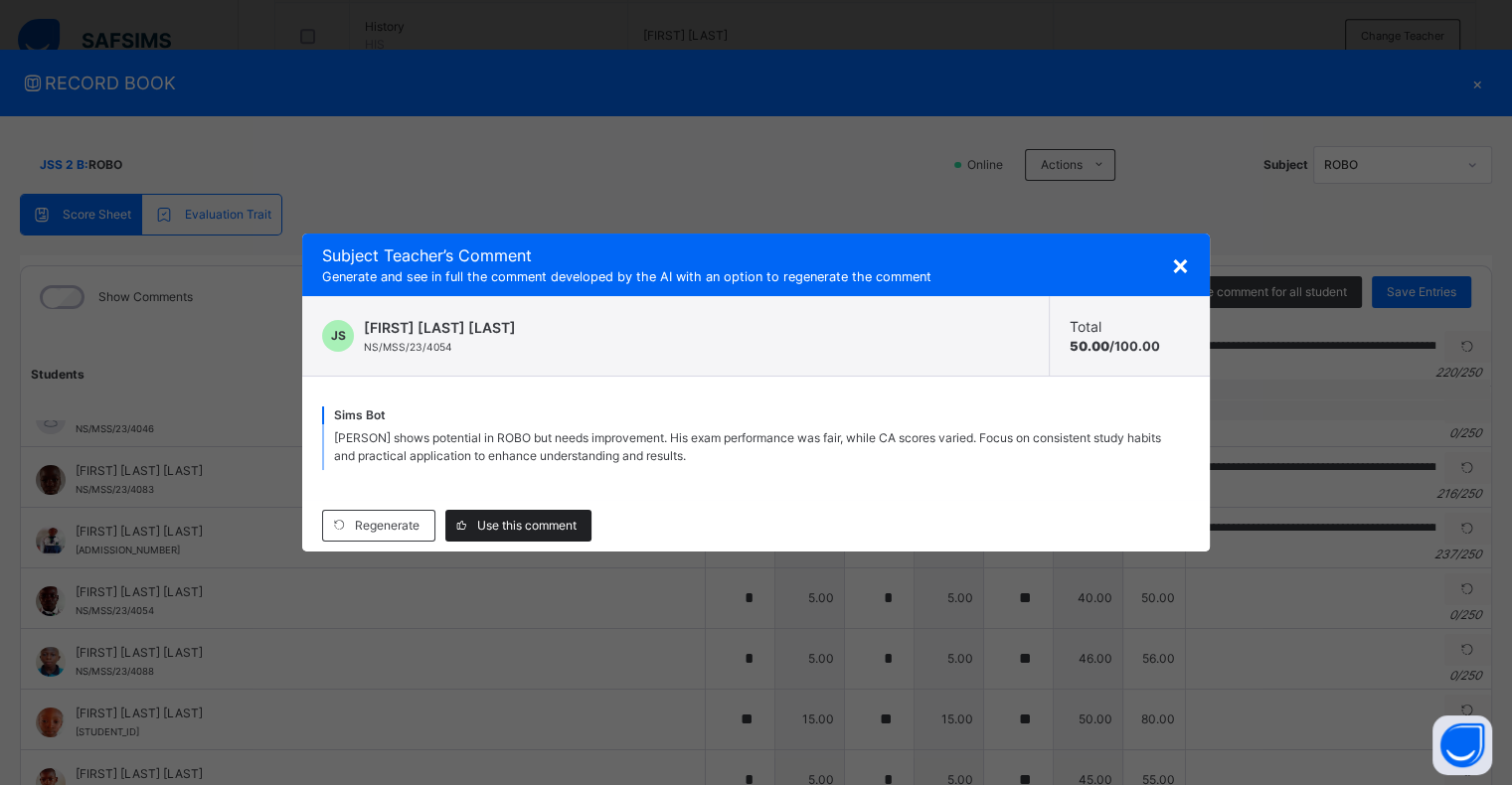 click on "Use this comment" at bounding box center [527, 526] 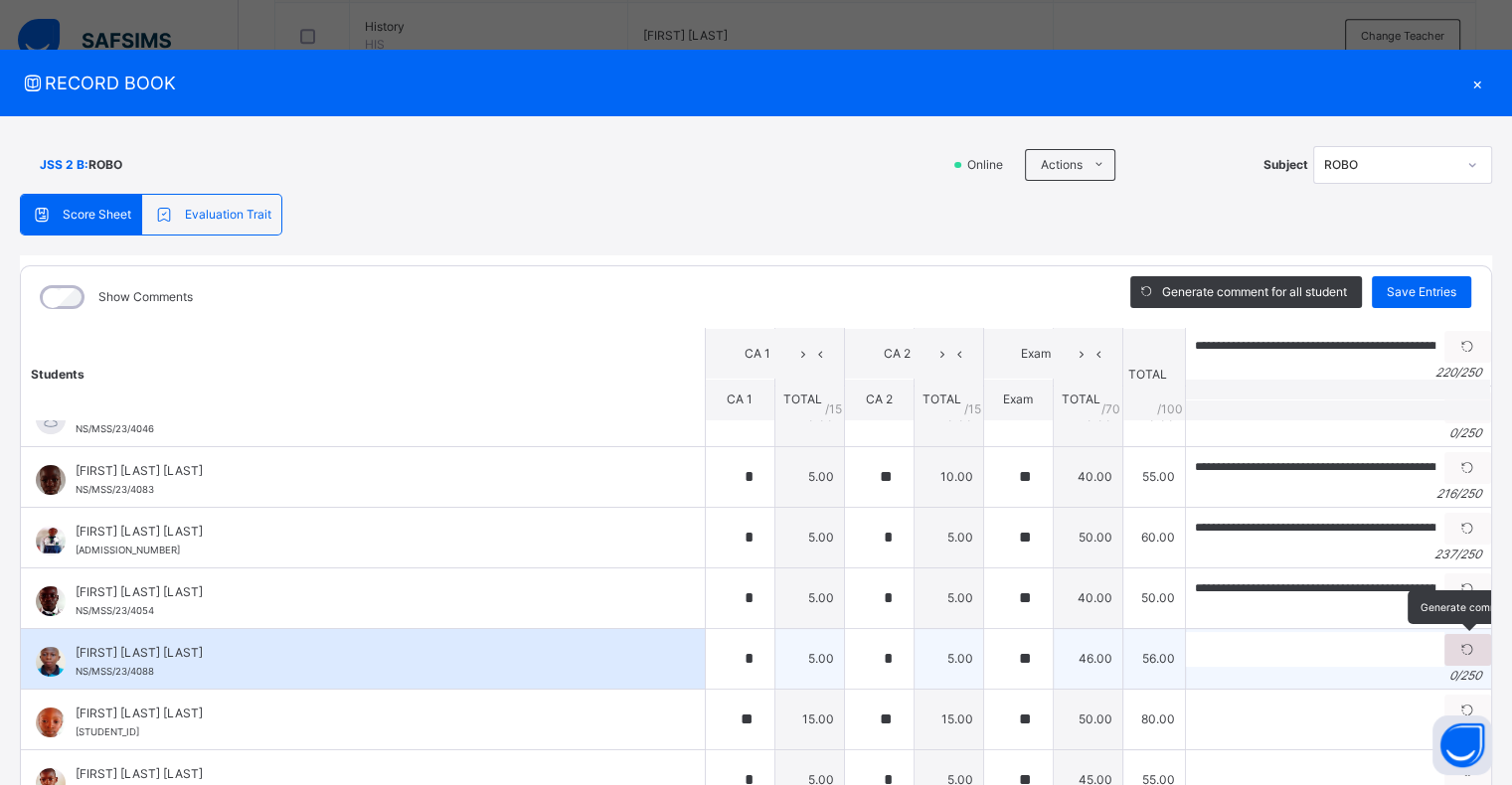 click at bounding box center [1467, 650] 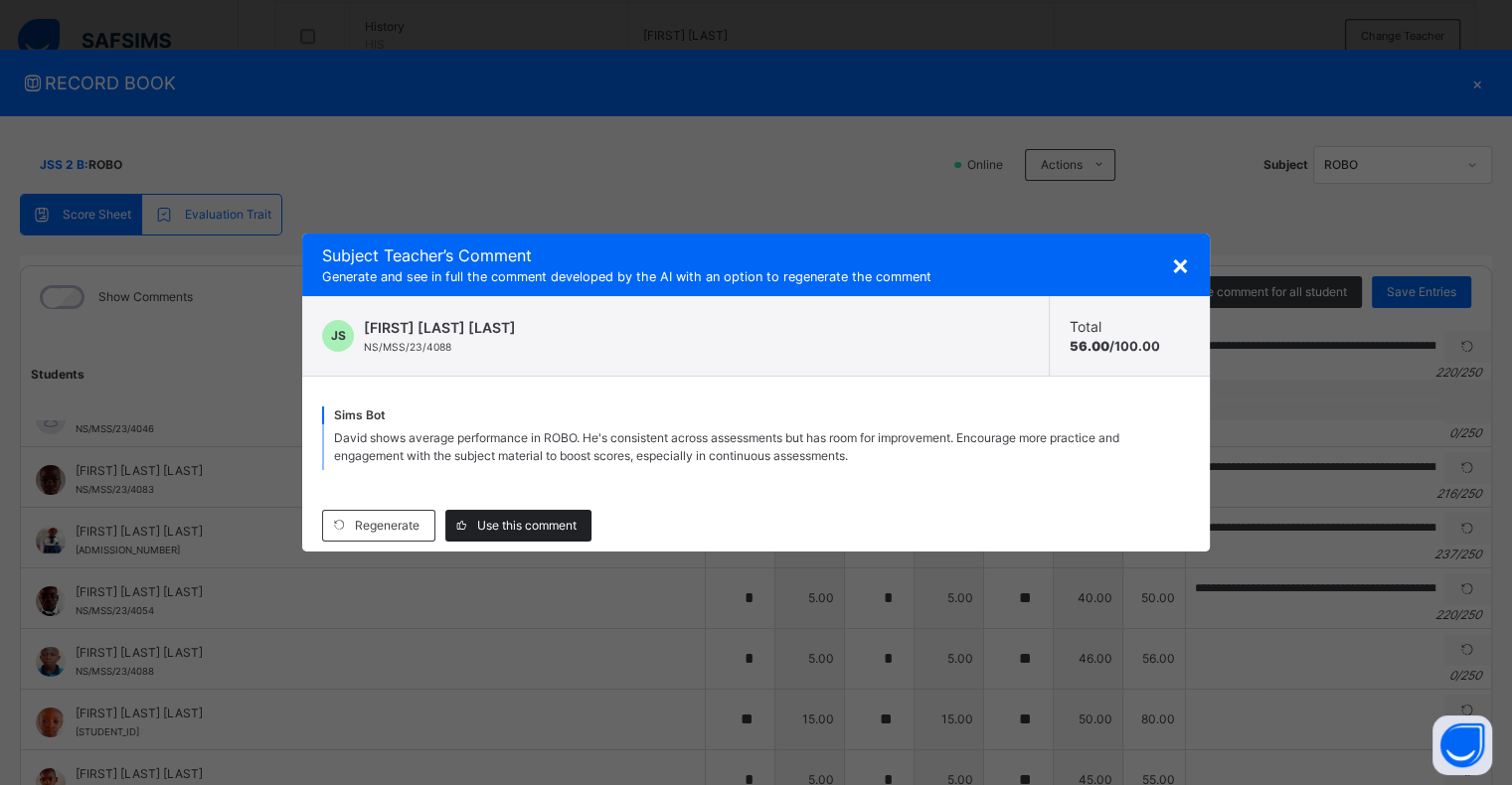 click on "Use this comment" at bounding box center [518, 526] 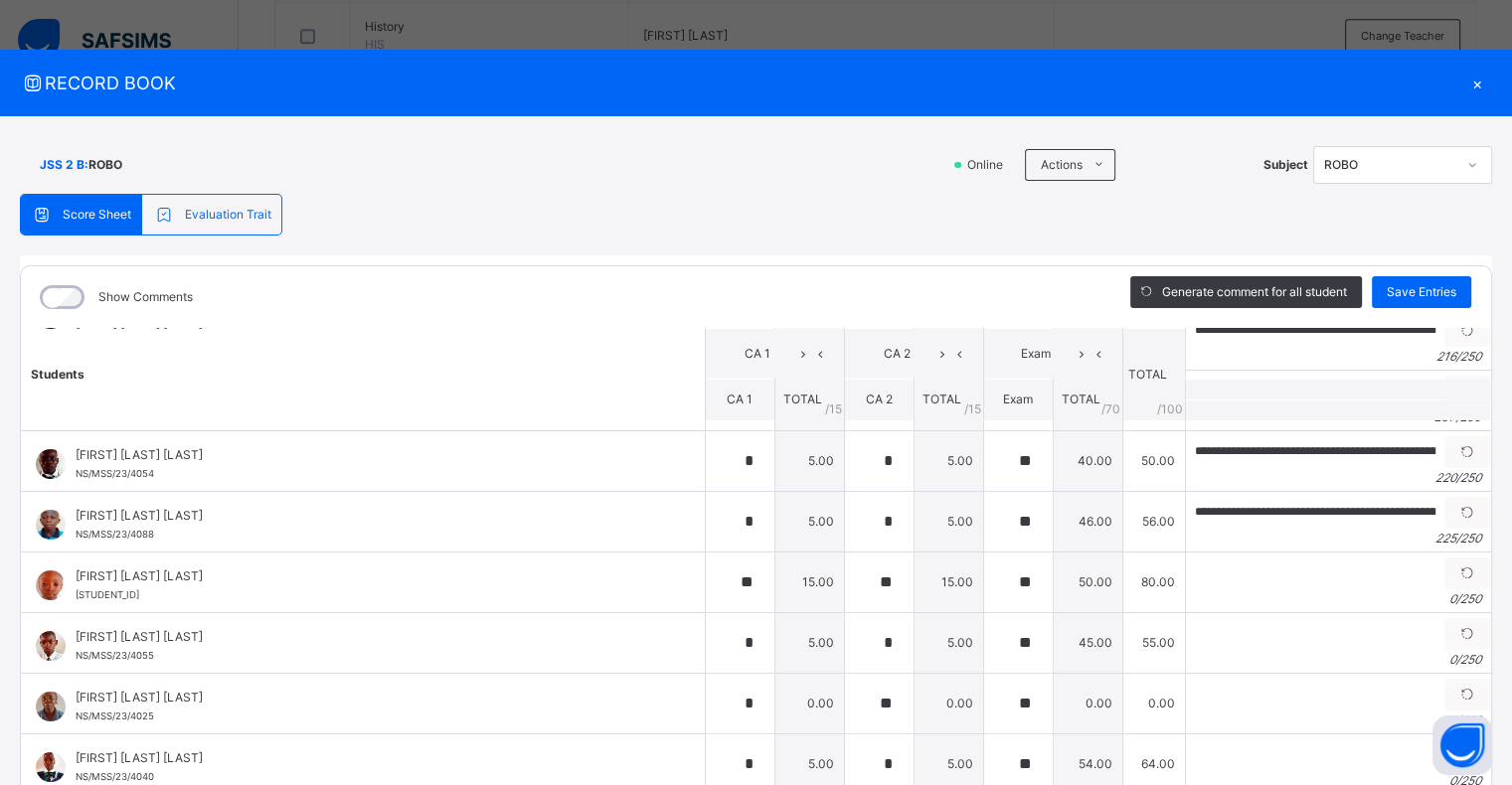 scroll, scrollTop: 314, scrollLeft: 0, axis: vertical 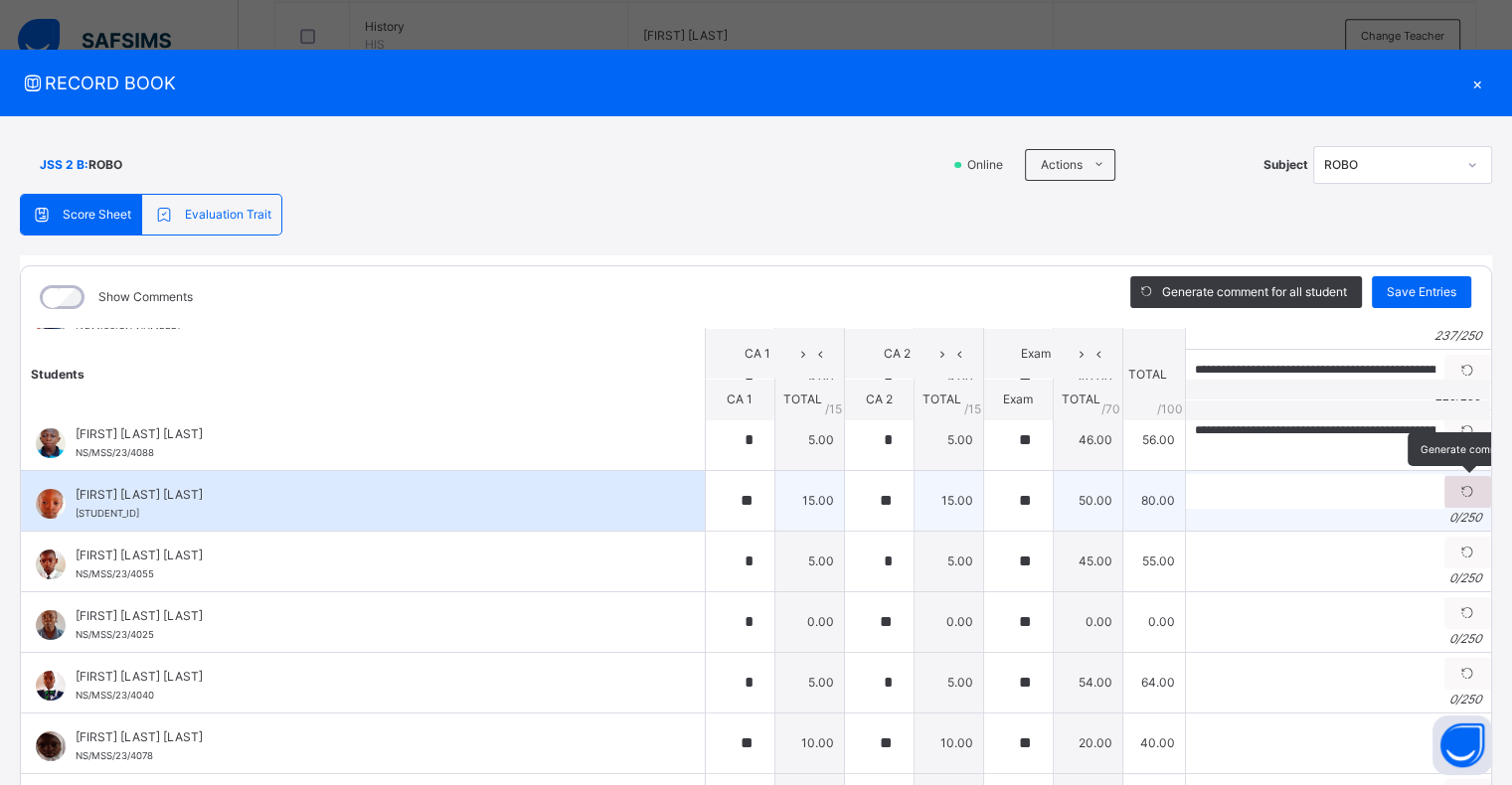 click at bounding box center (1467, 492) 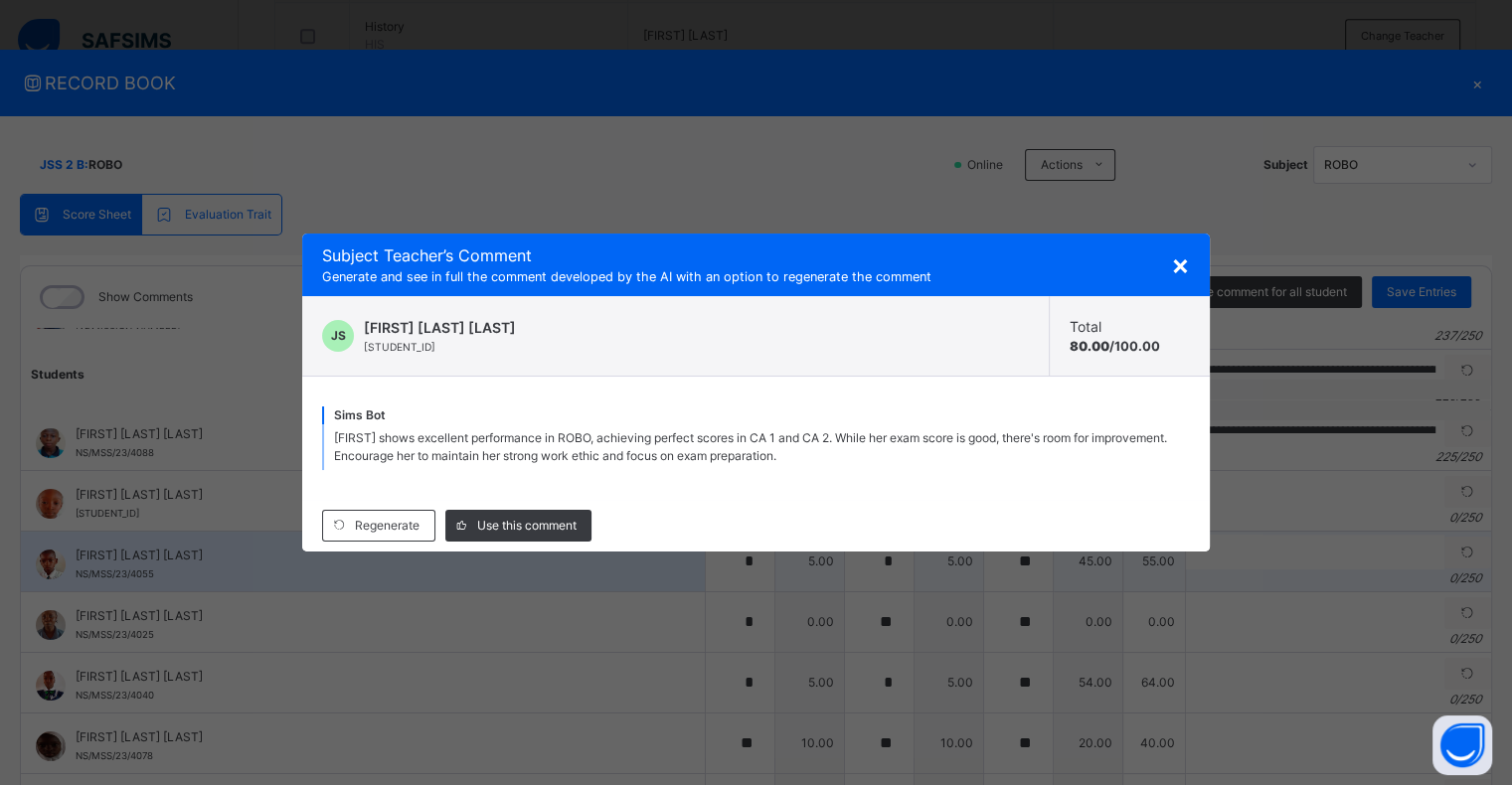 click on "Use this comment" at bounding box center (527, 526) 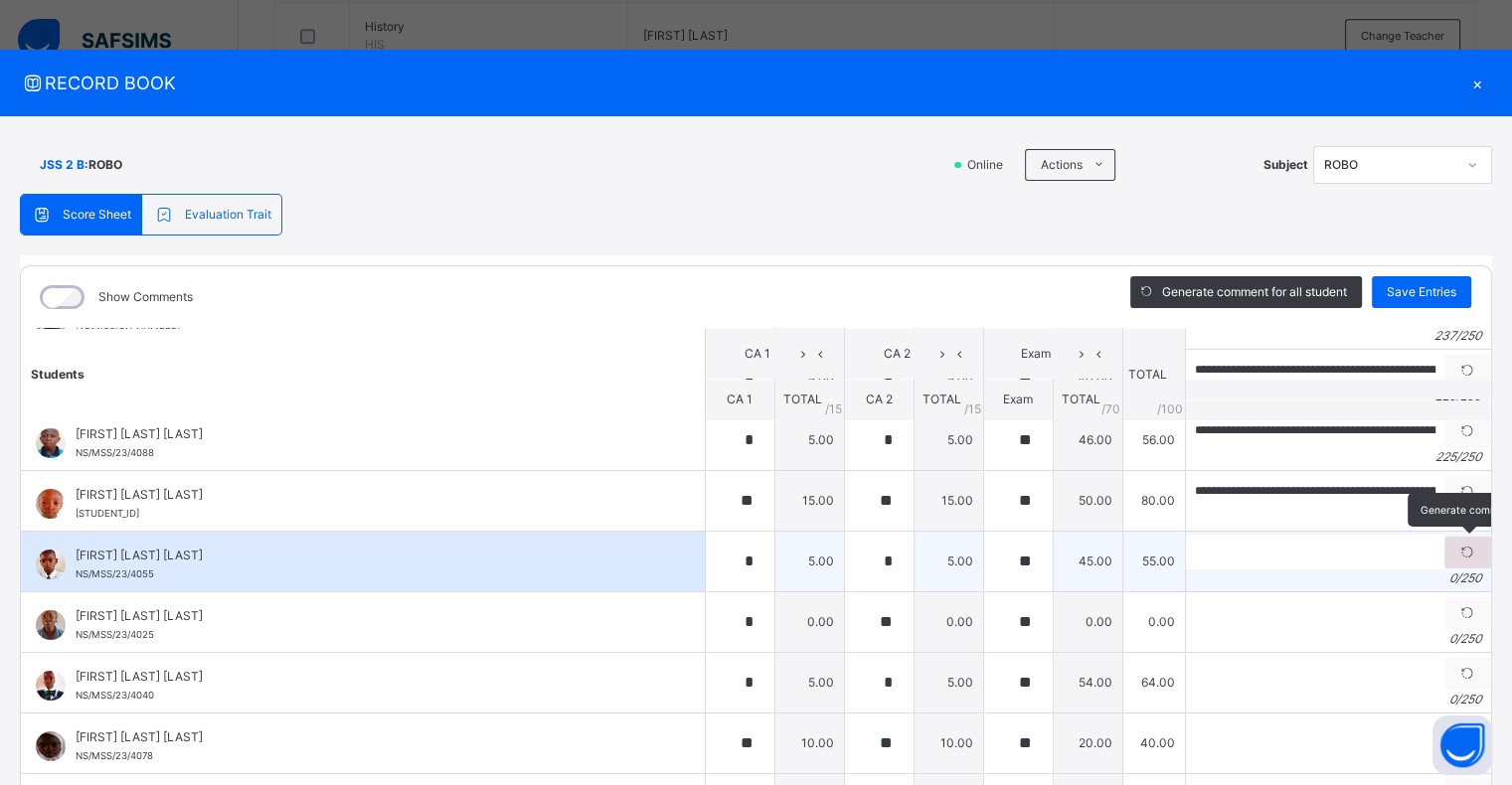 click at bounding box center [1467, 552] 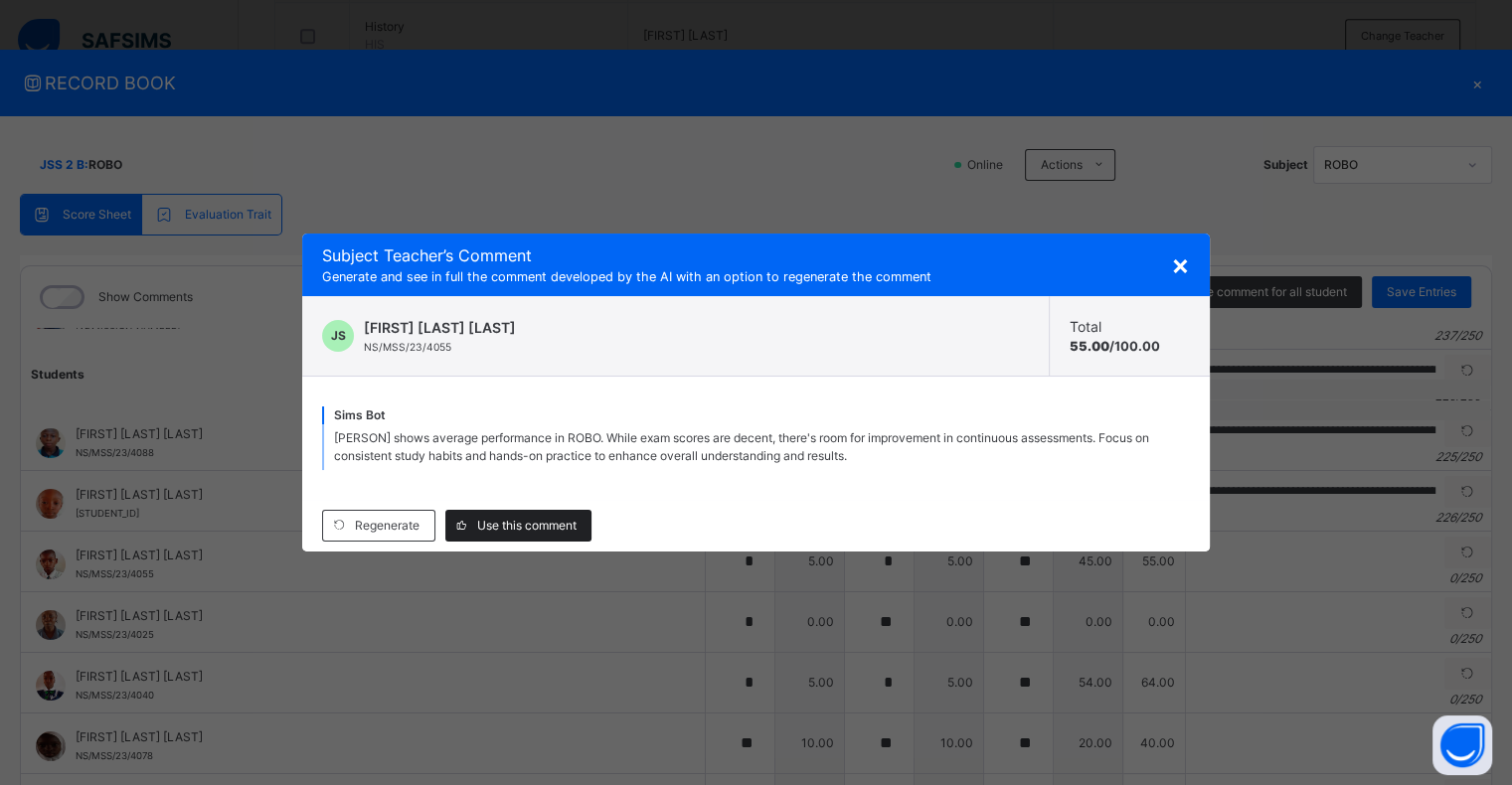 click on "Use this comment" at bounding box center [527, 526] 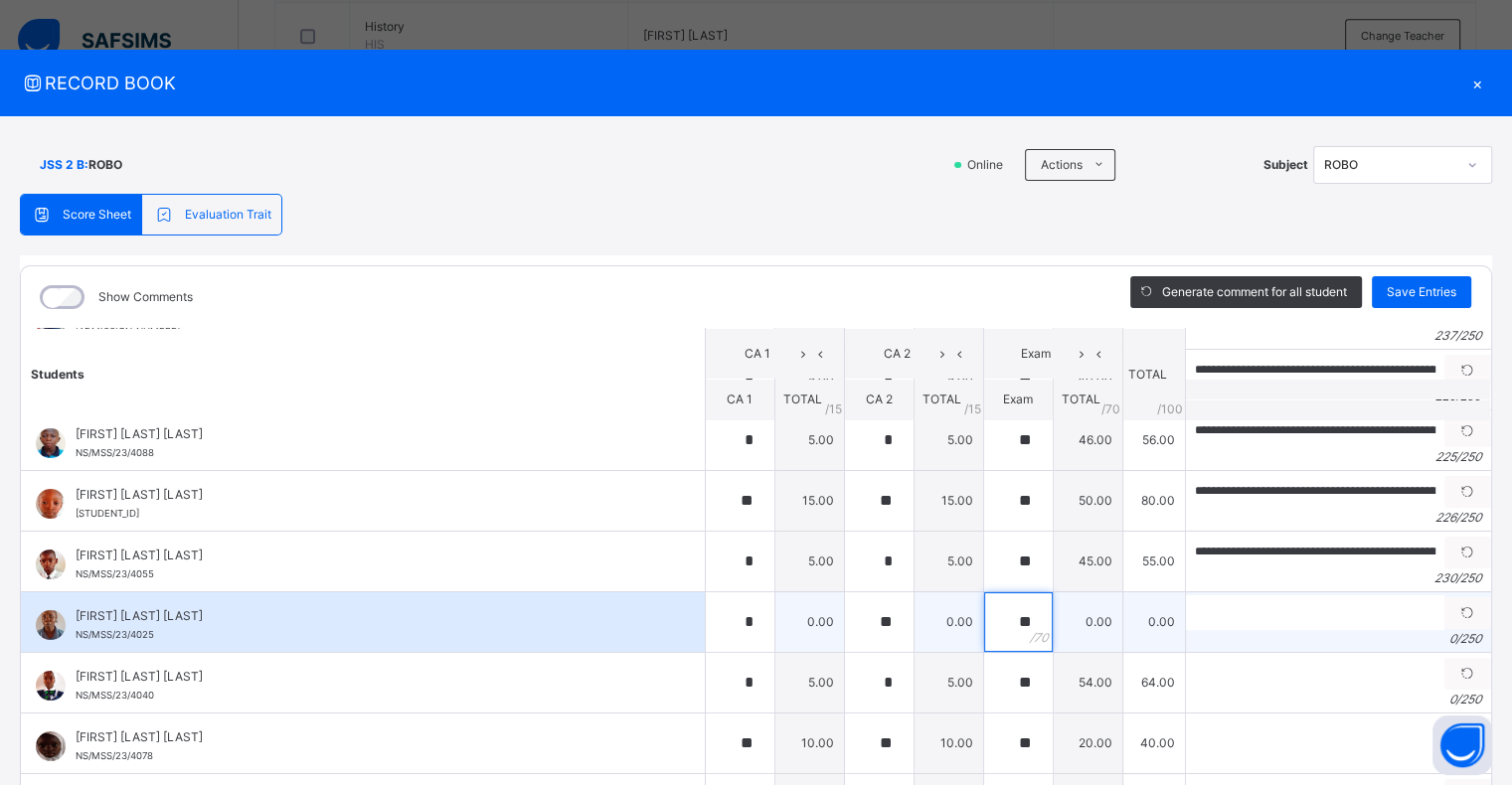 click on "**" at bounding box center (1018, 622) 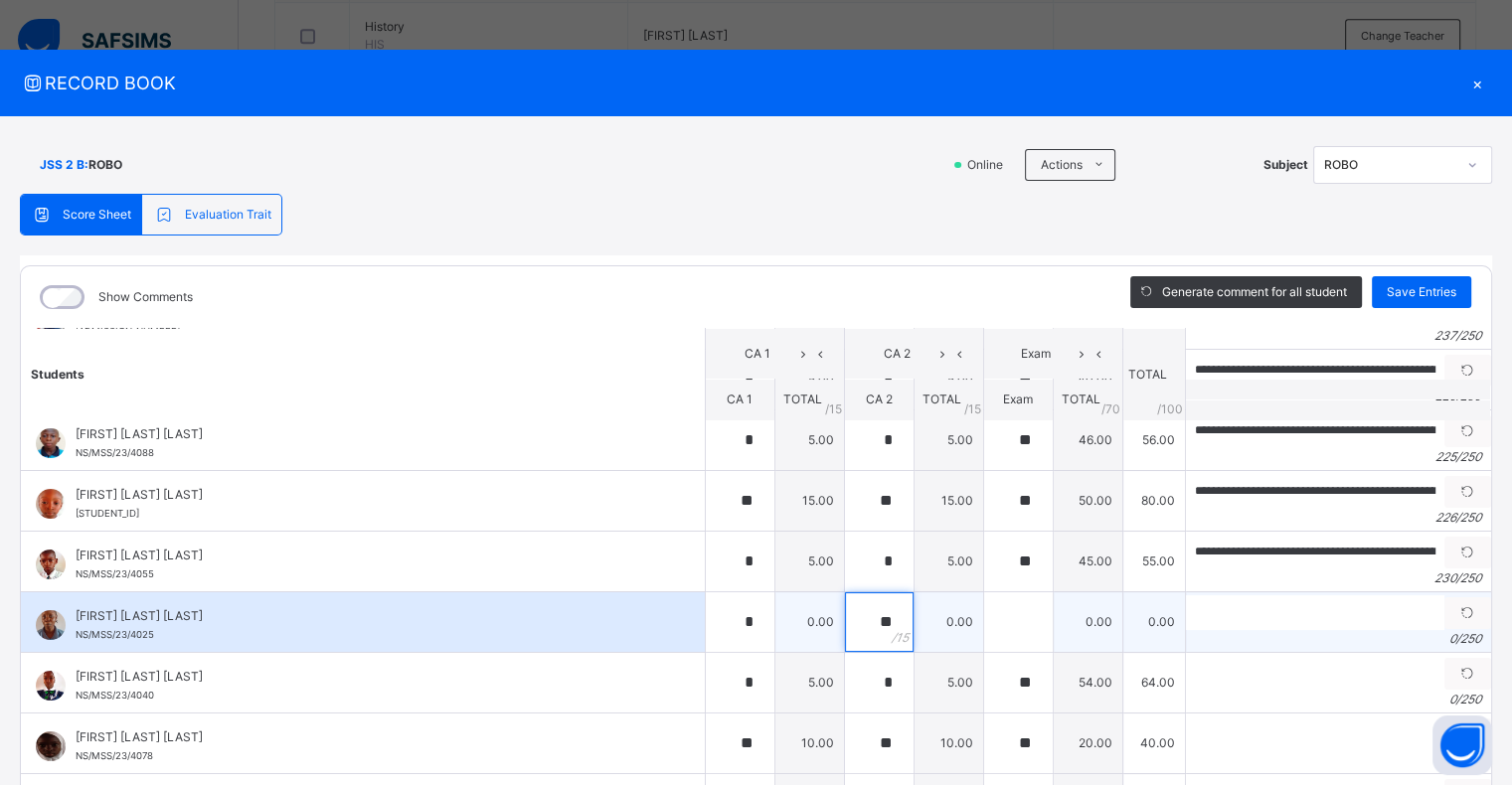 click on "**" at bounding box center [879, 622] 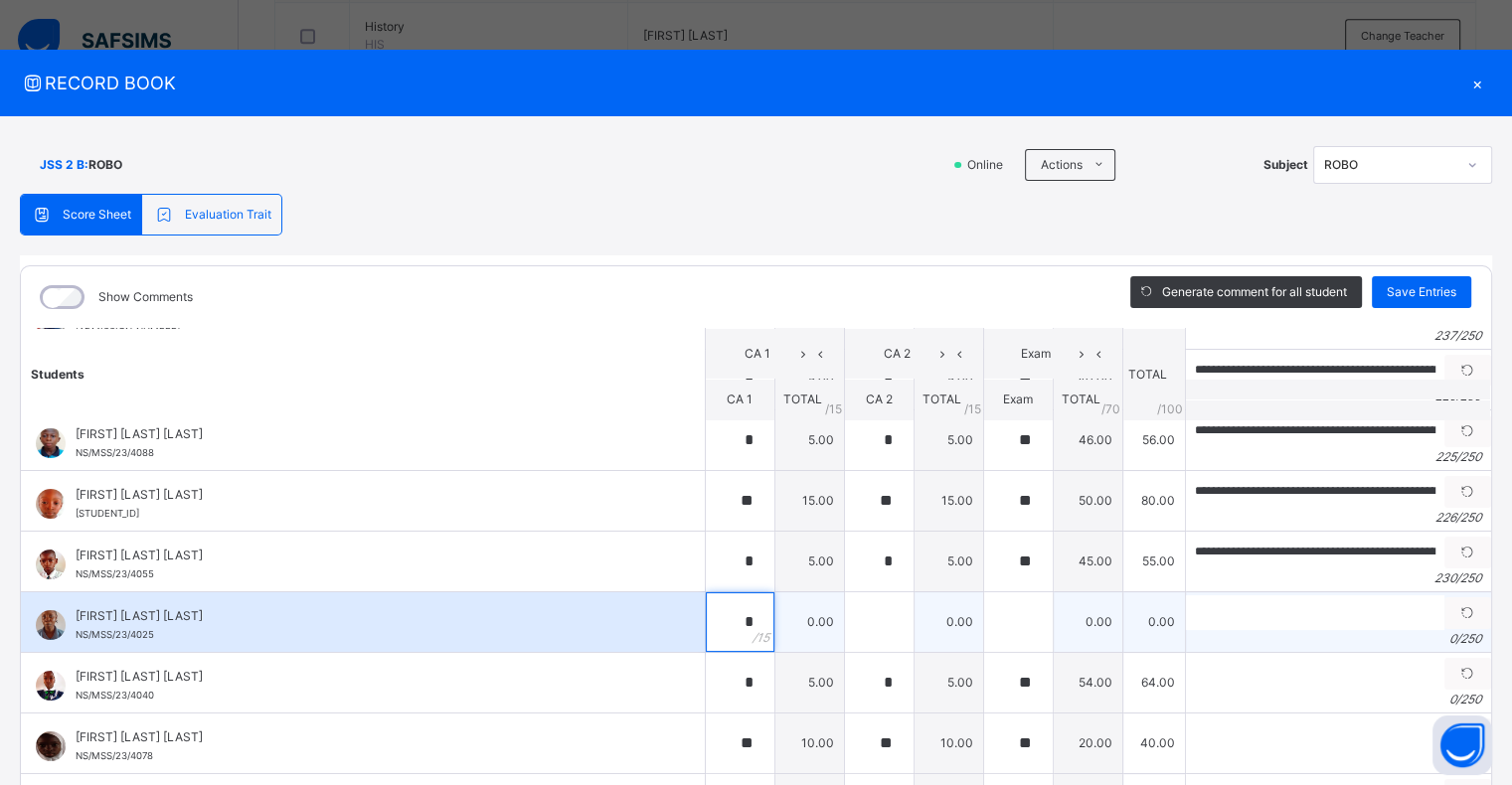 click on "*" at bounding box center (740, 622) 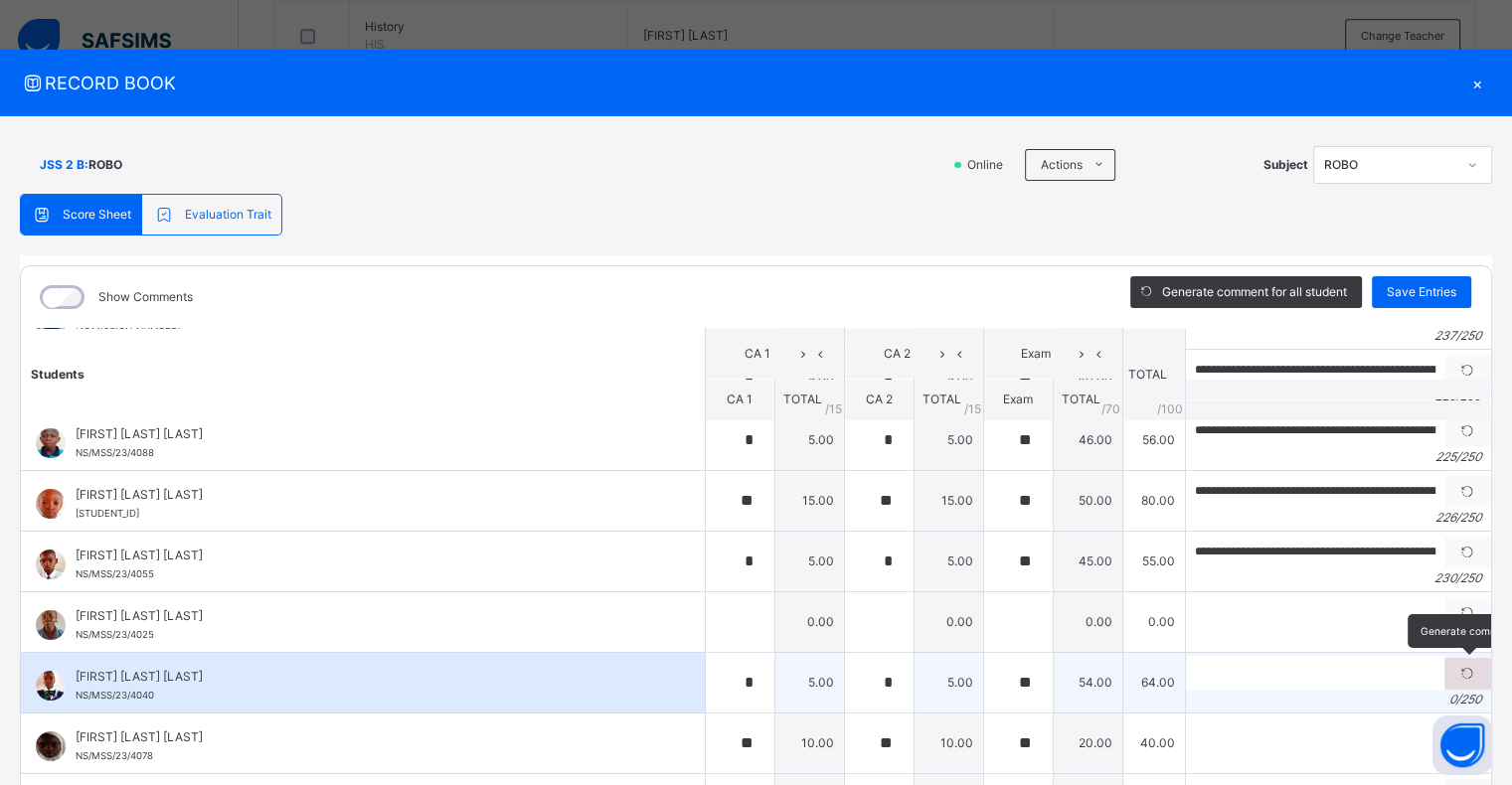 click at bounding box center (1467, 674) 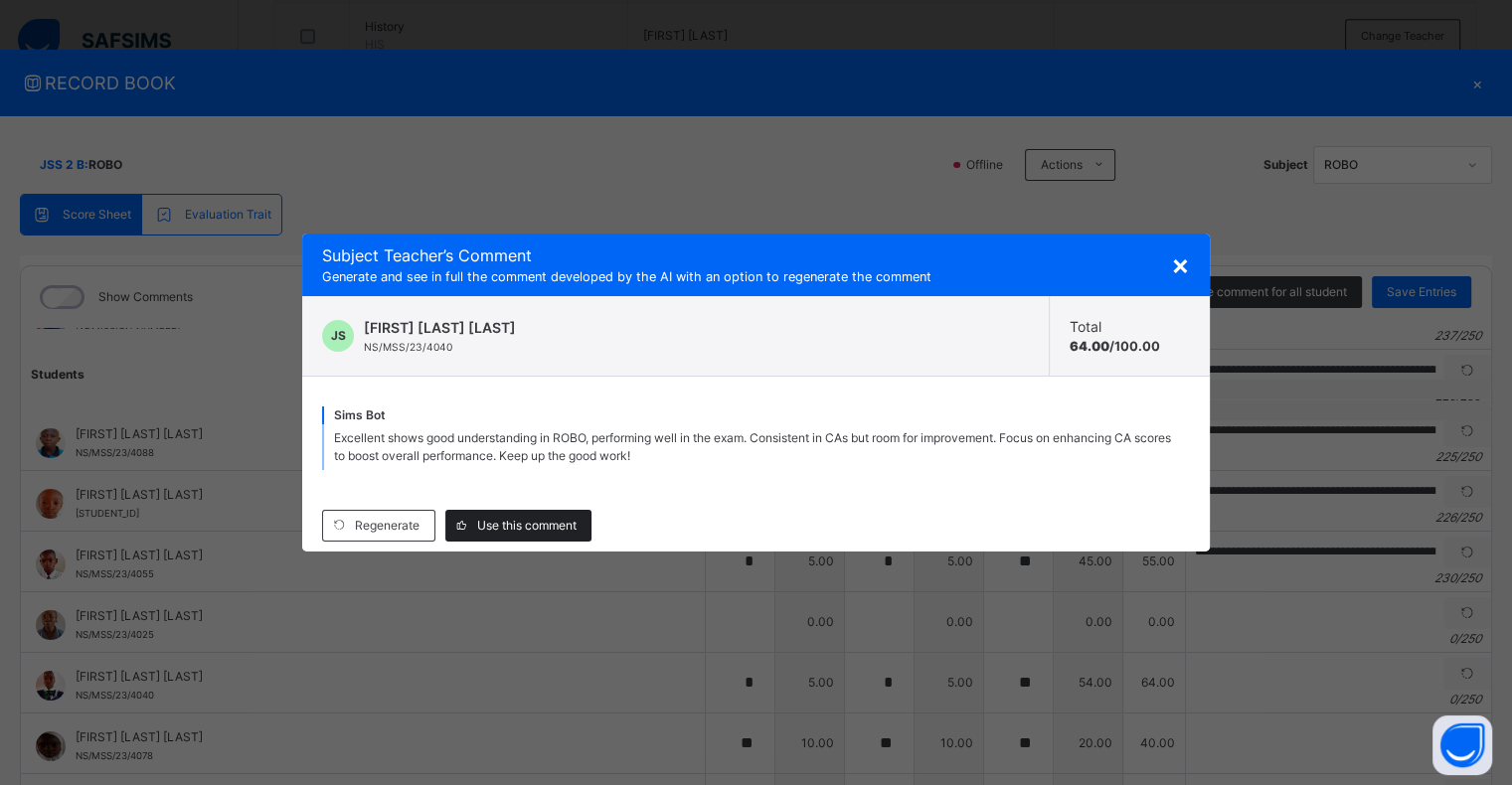 click on "Use this comment" at bounding box center [527, 526] 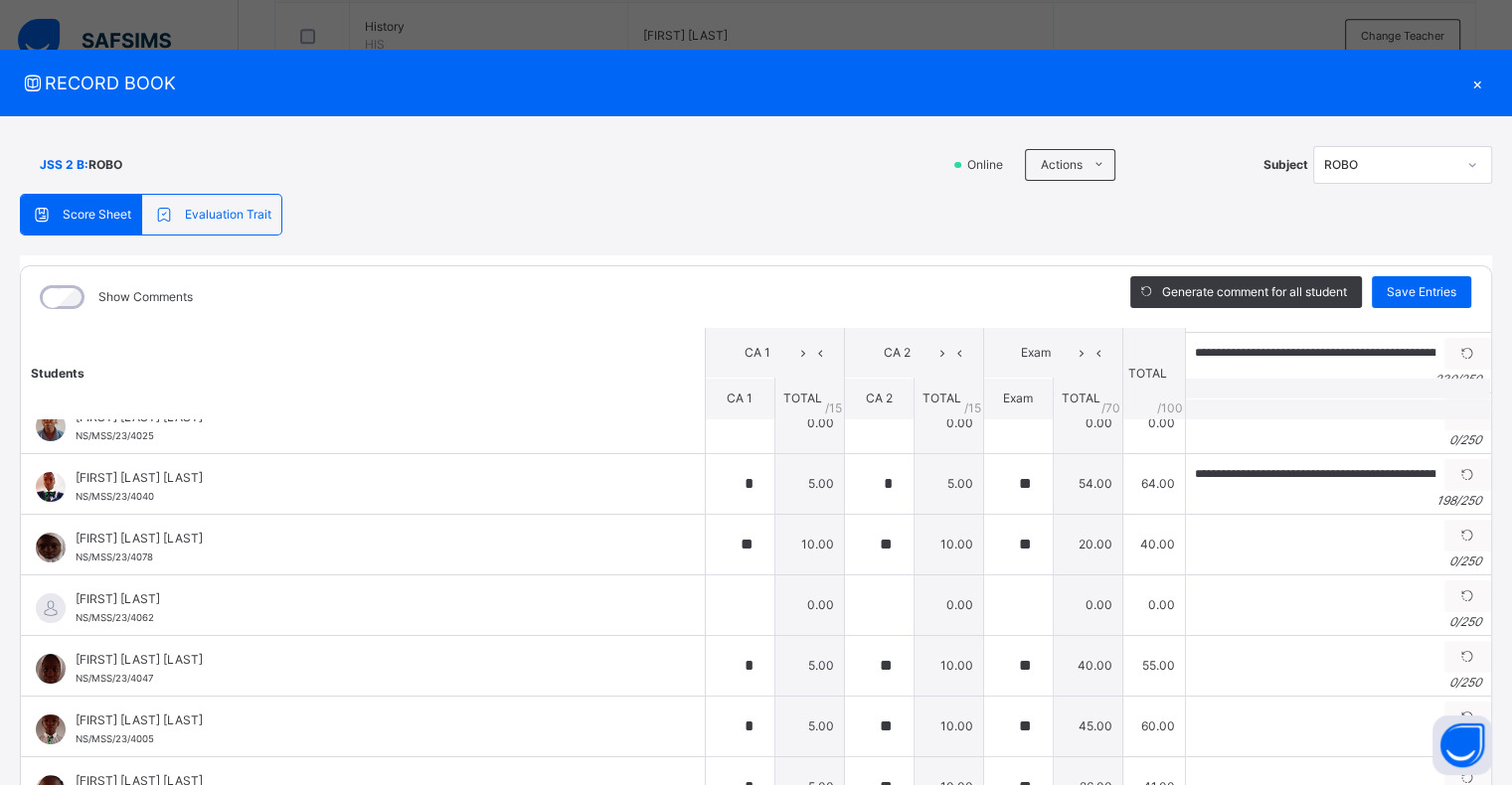 scroll, scrollTop: 518, scrollLeft: 0, axis: vertical 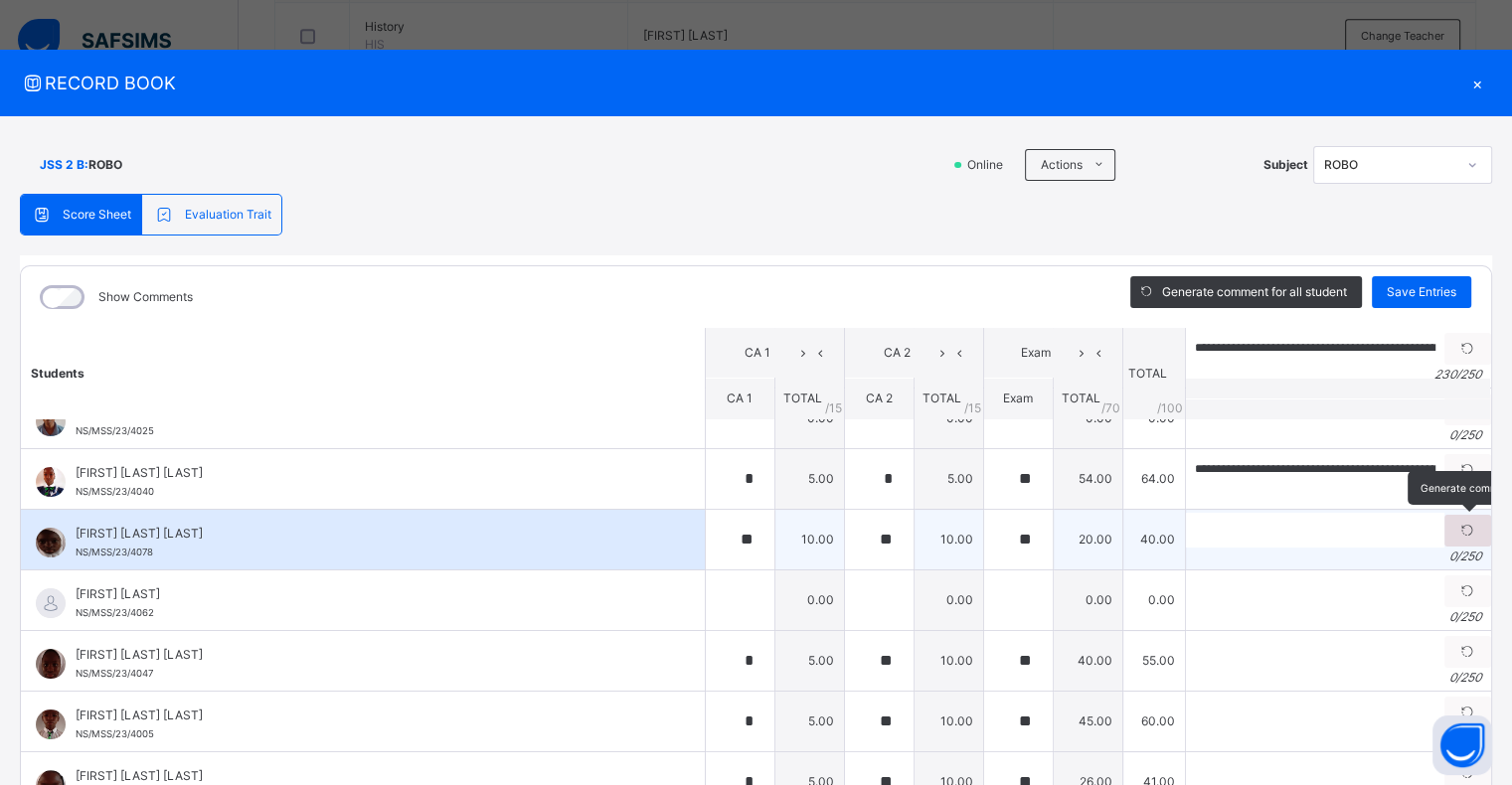 click at bounding box center [1467, 531] 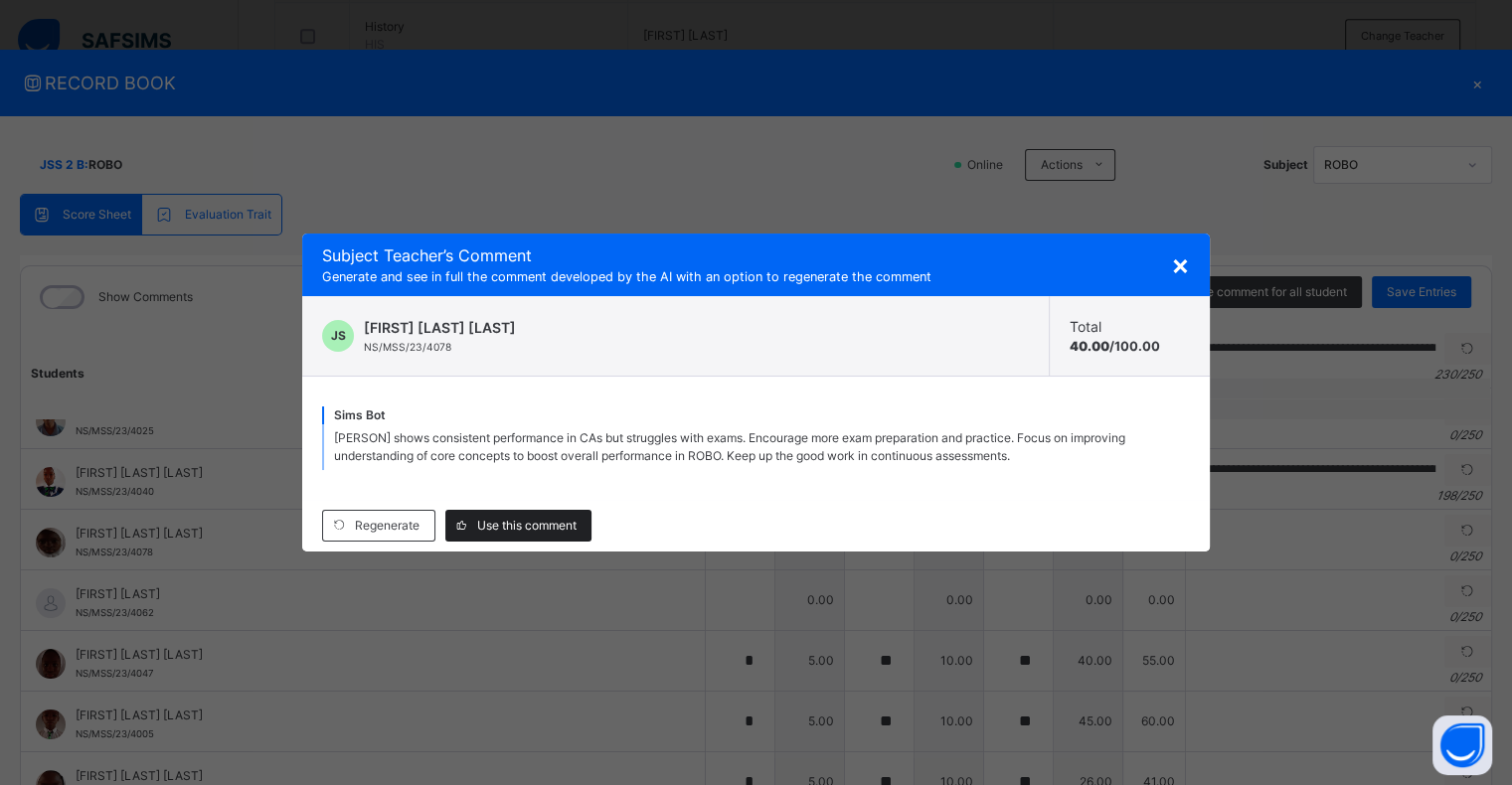 click on "Use this comment" at bounding box center [527, 526] 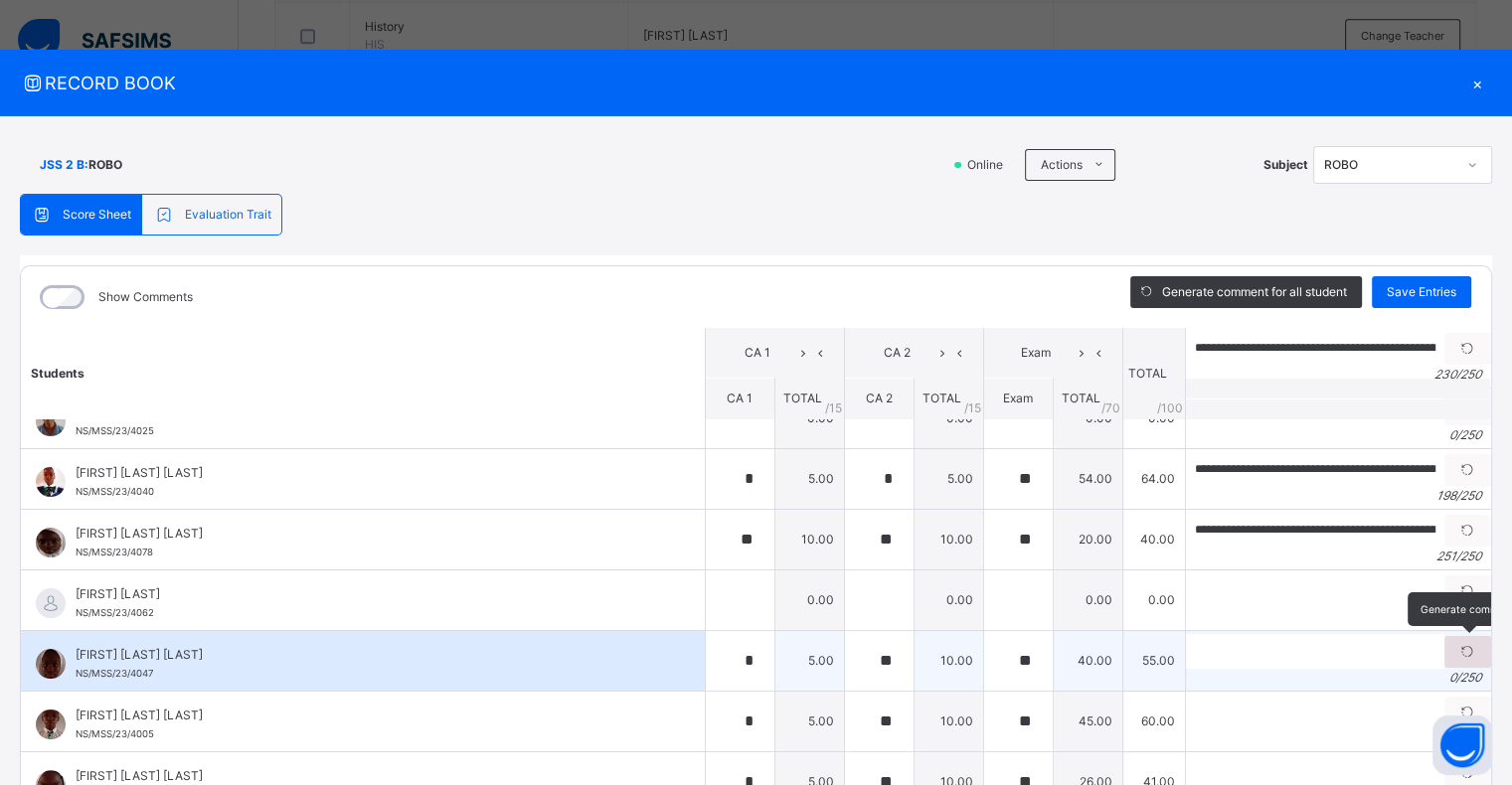 click at bounding box center (1467, 652) 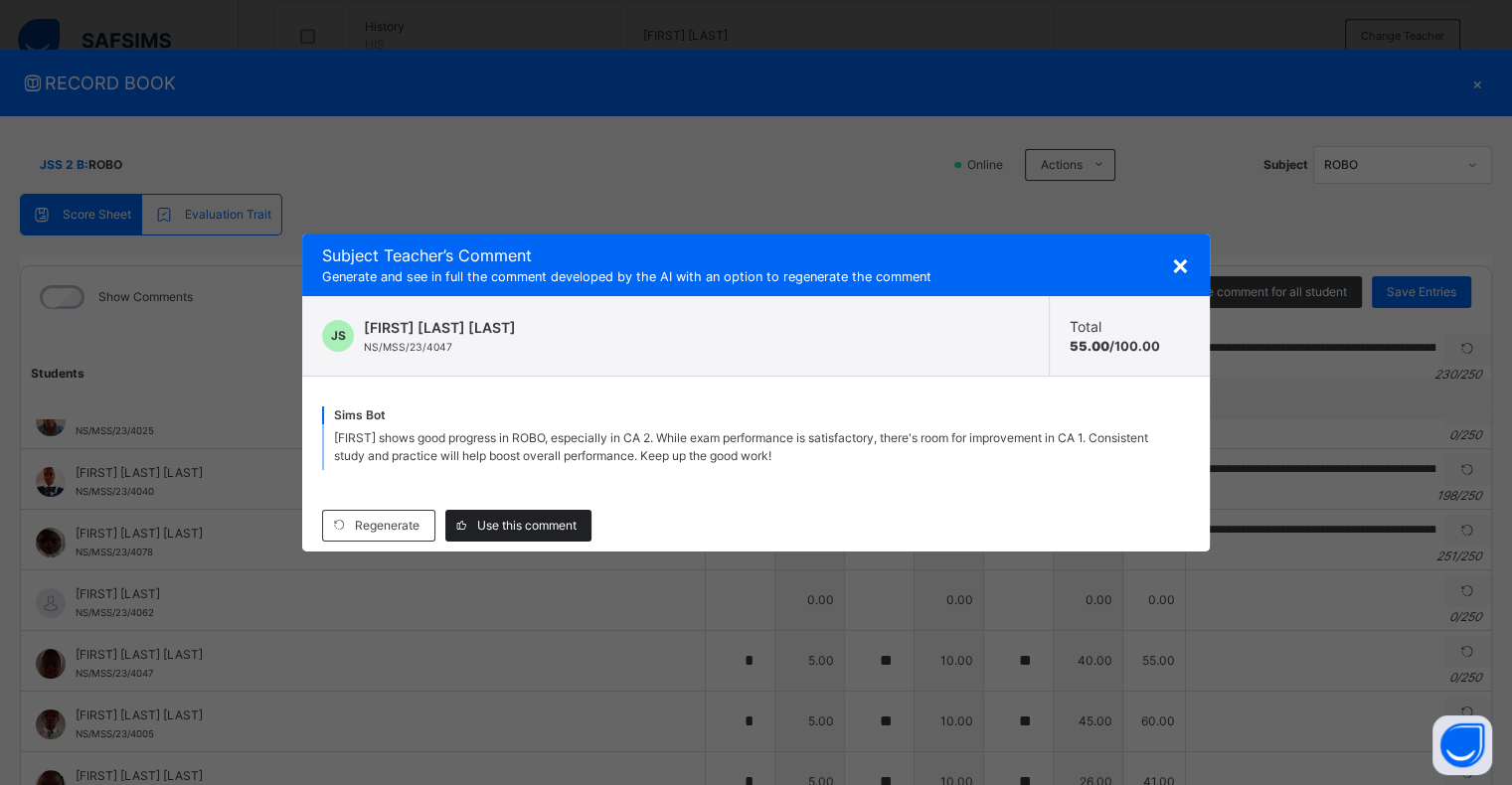 click on "Use this comment" at bounding box center (527, 526) 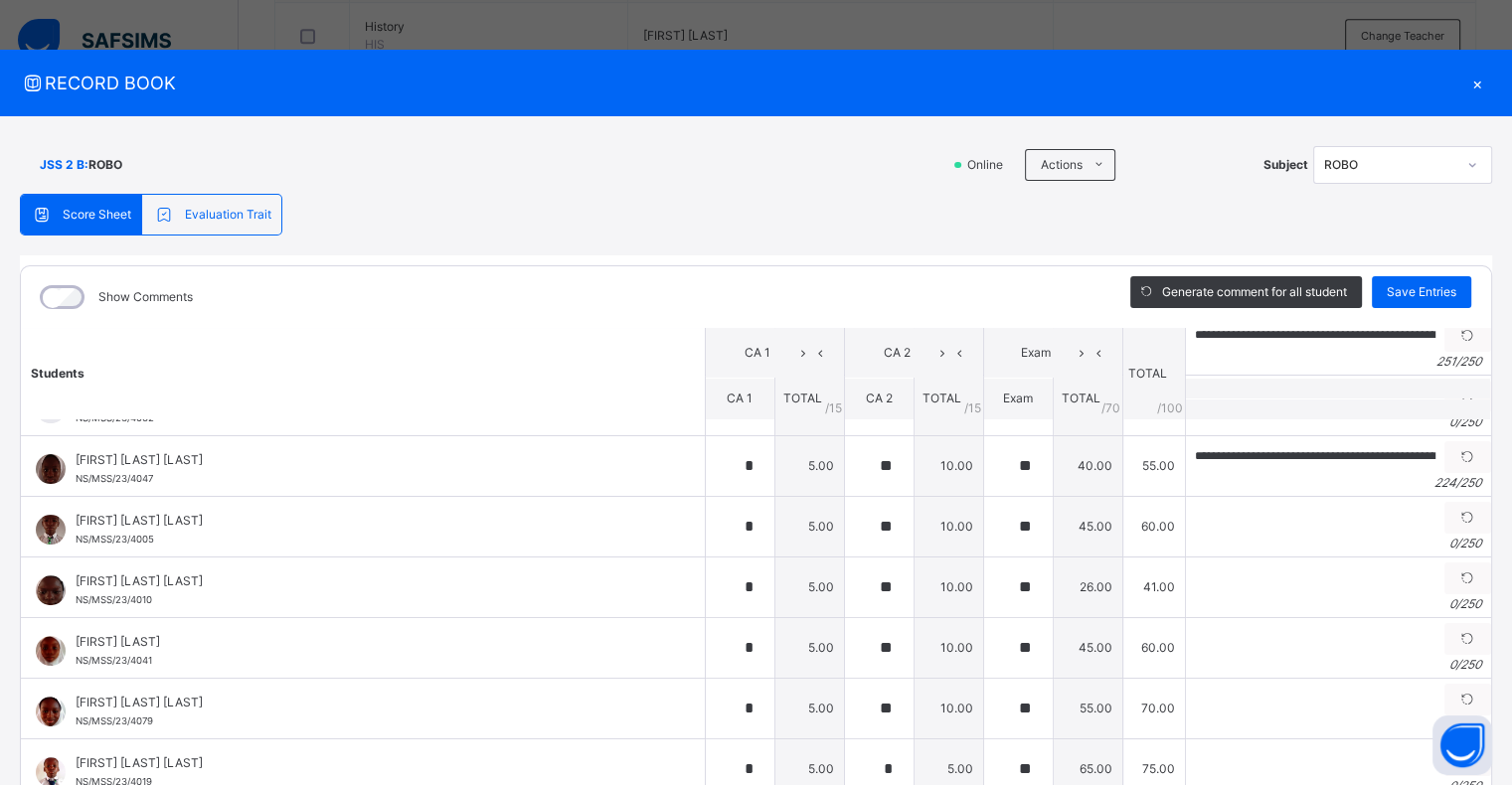 scroll, scrollTop: 722, scrollLeft: 0, axis: vertical 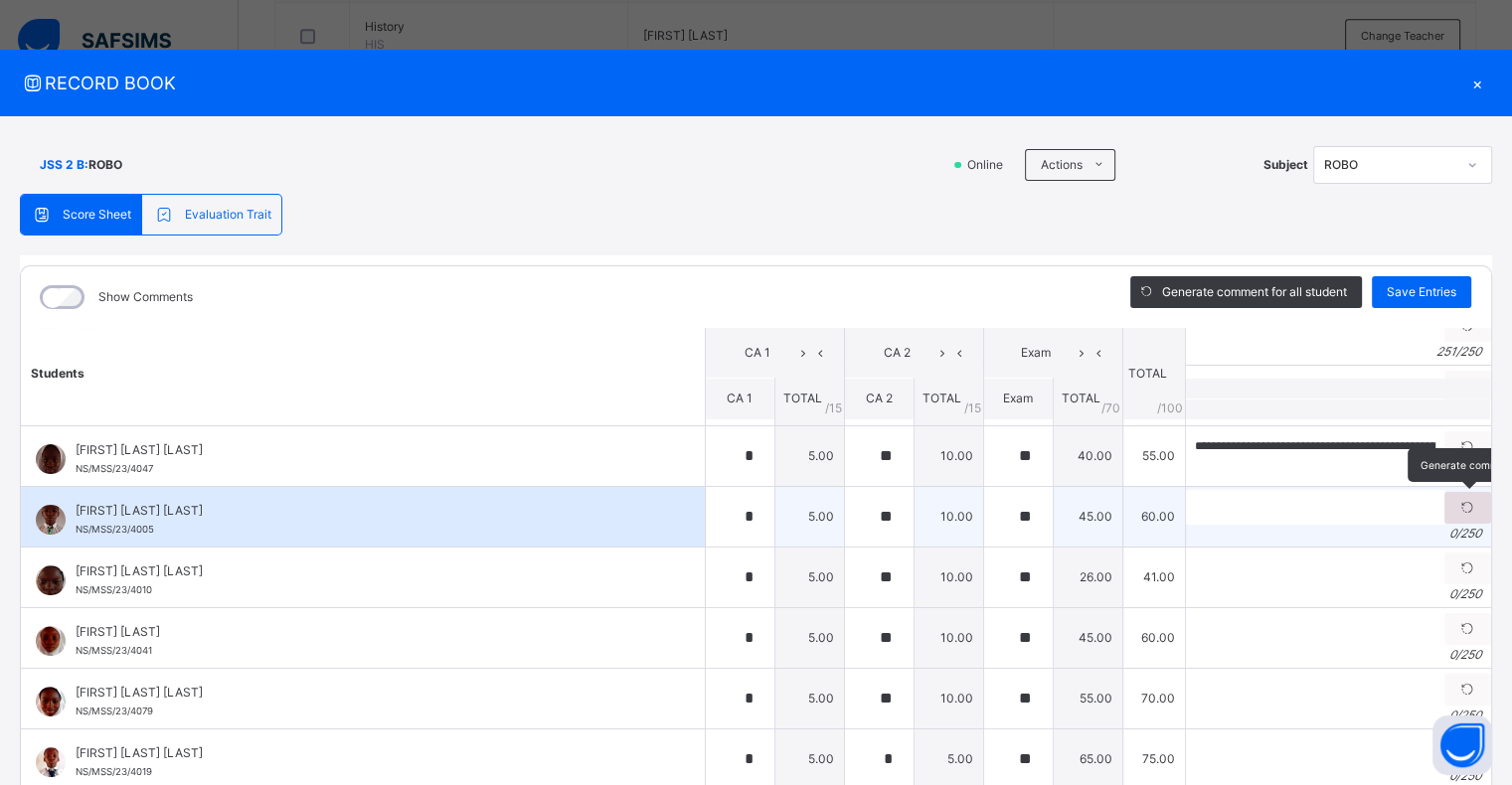 click at bounding box center [1467, 508] 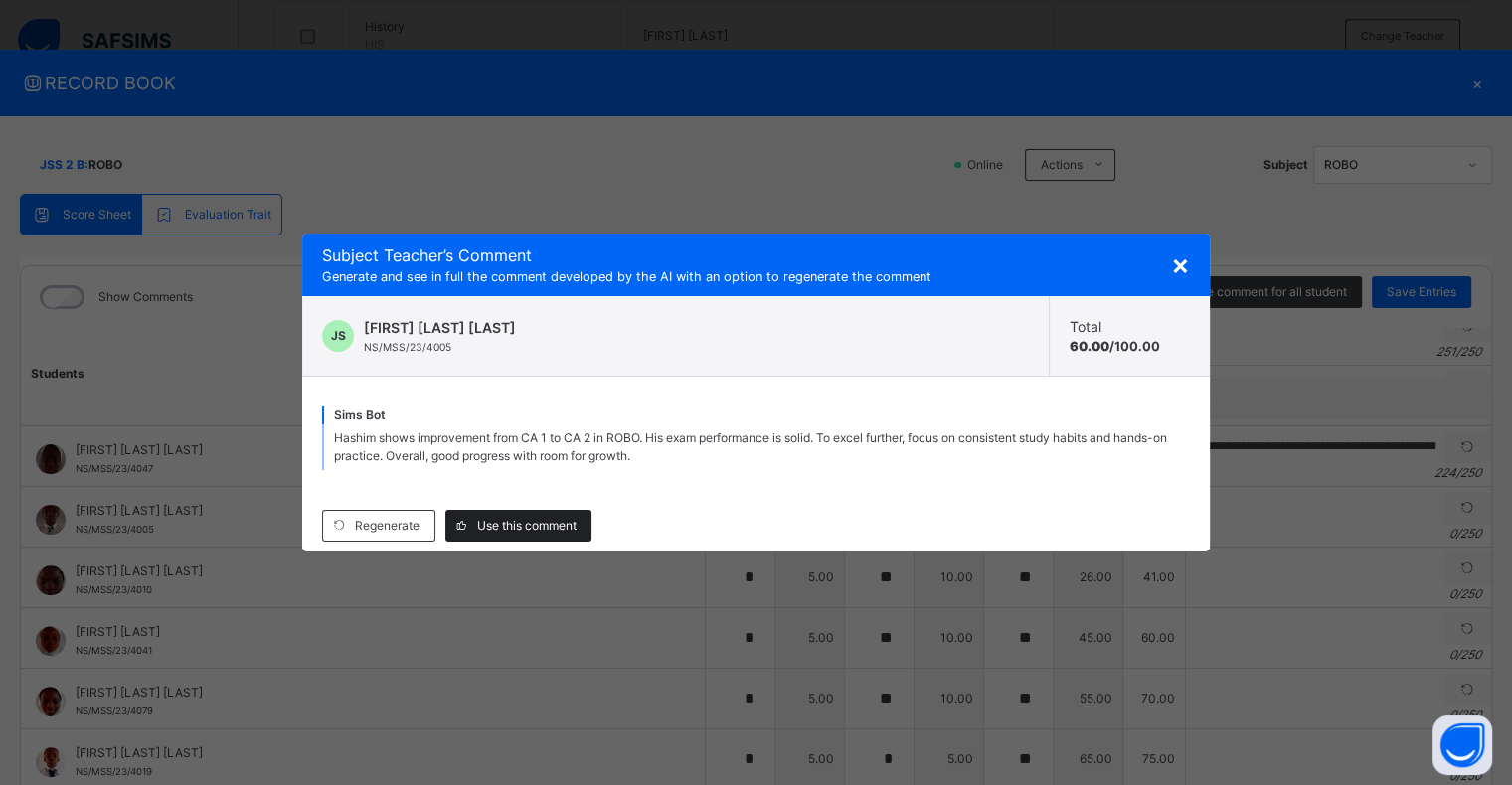 click on "Use this comment" at bounding box center [527, 526] 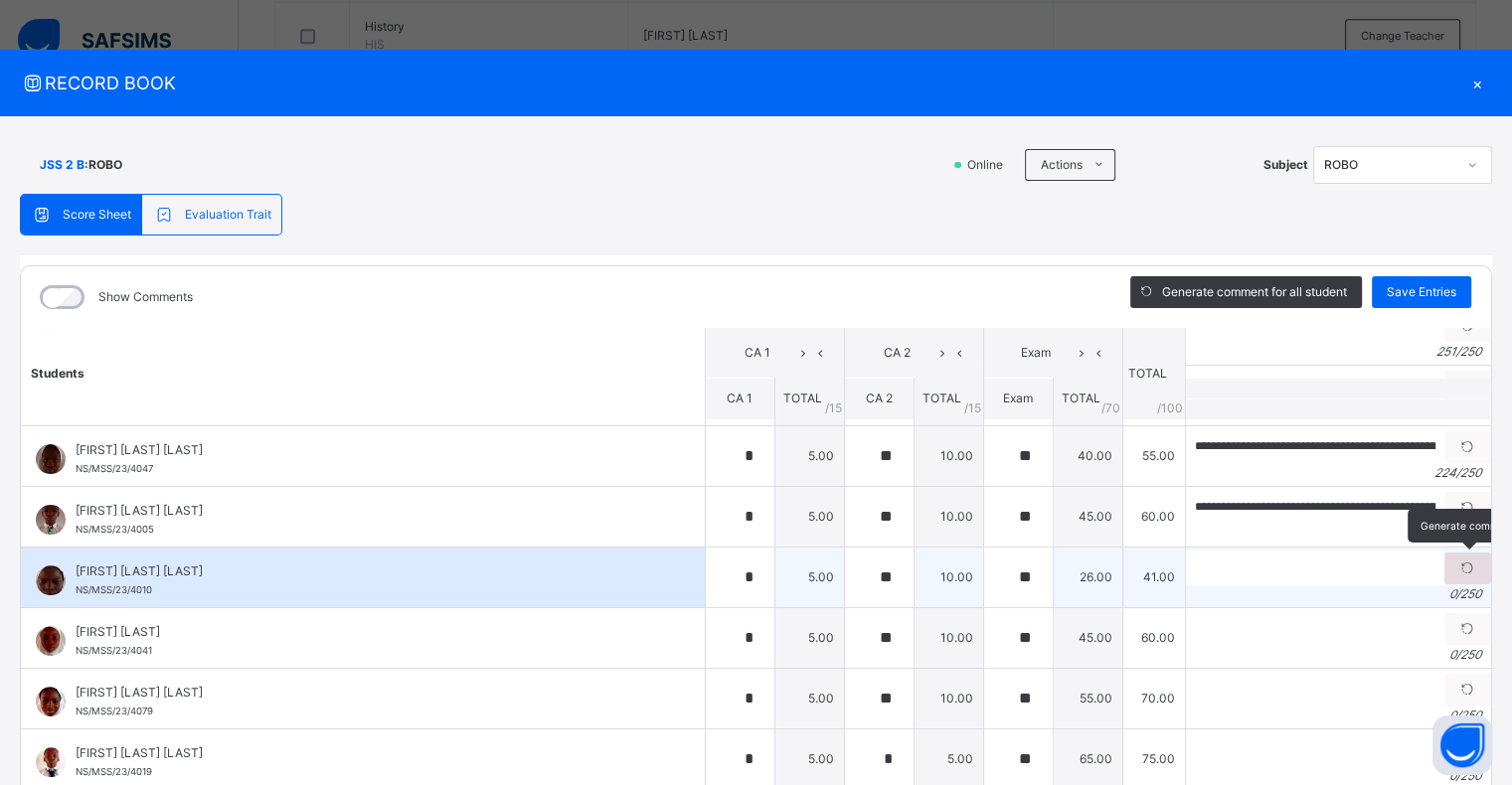 click at bounding box center [1467, 568] 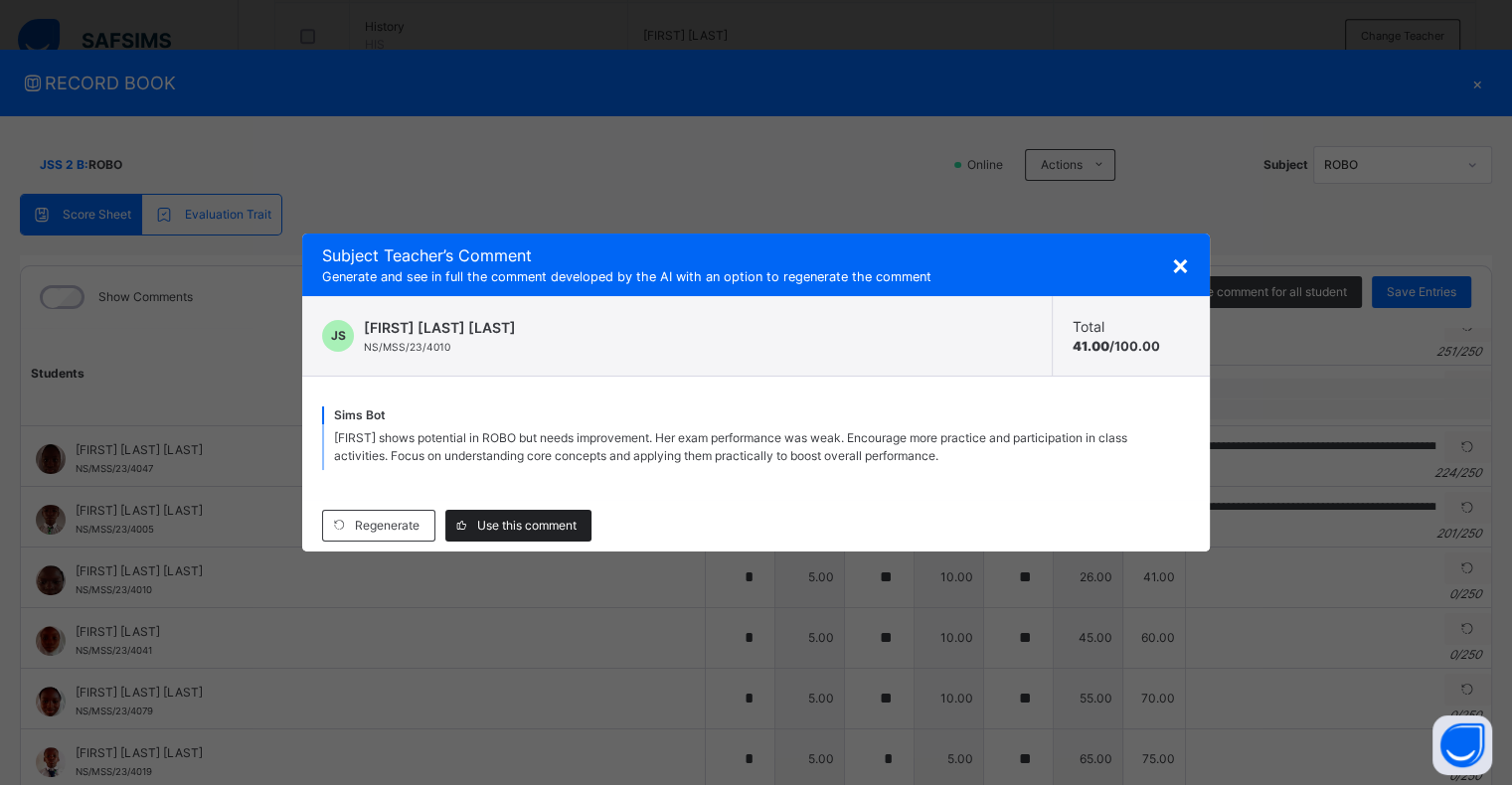 click on "Use this comment" at bounding box center (527, 526) 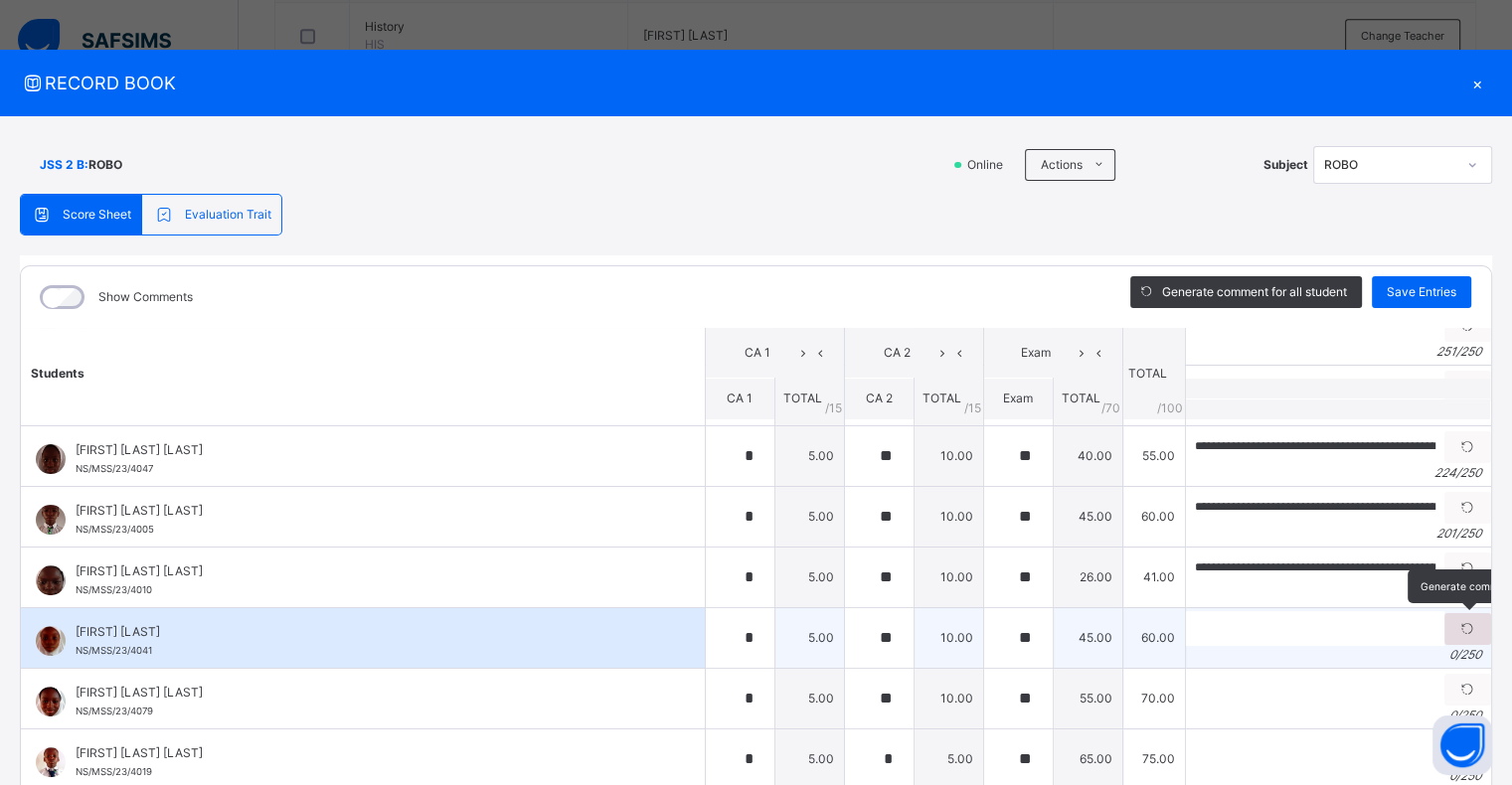 click at bounding box center [1467, 629] 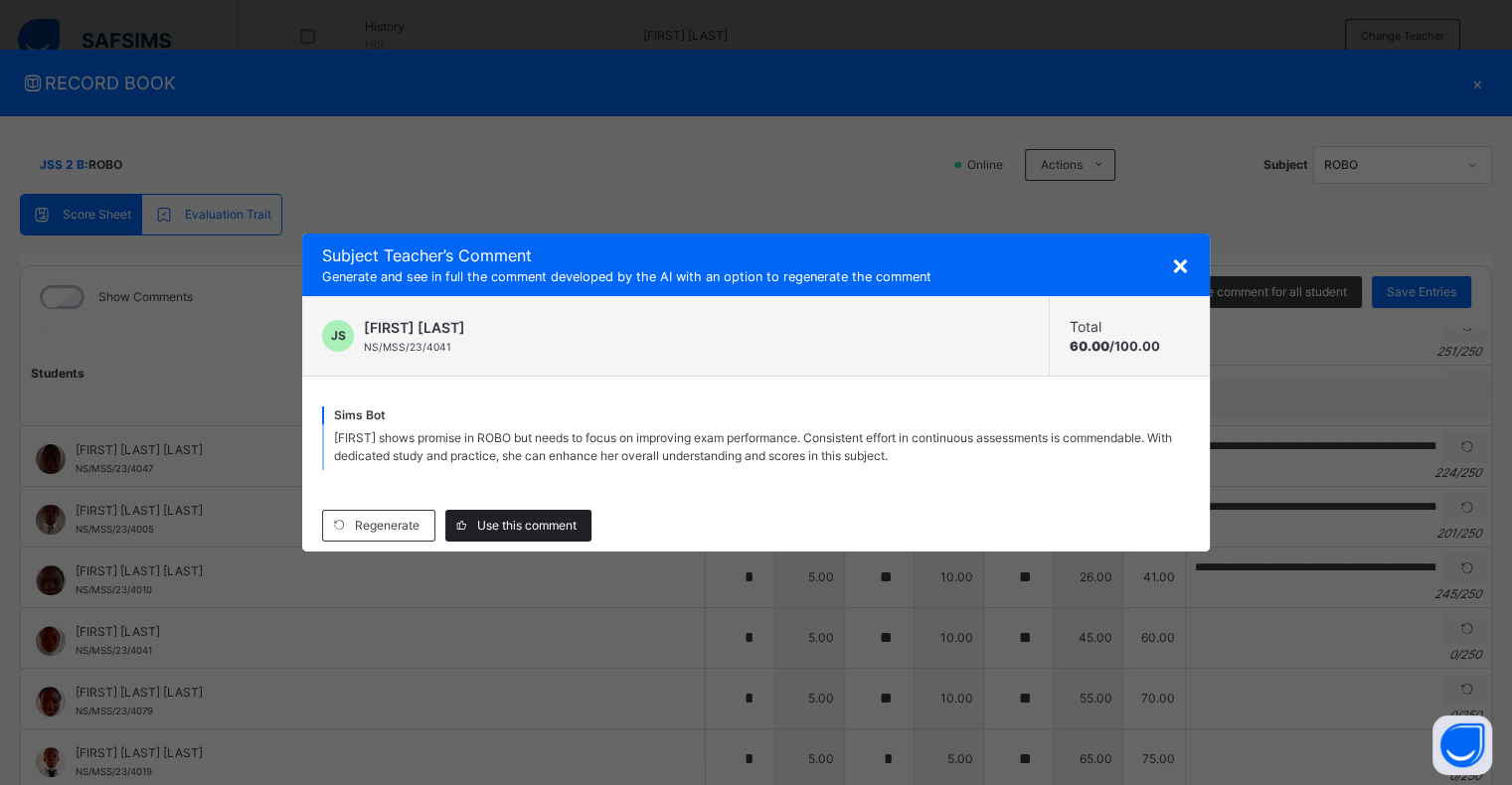 click on "Use this comment" at bounding box center (527, 526) 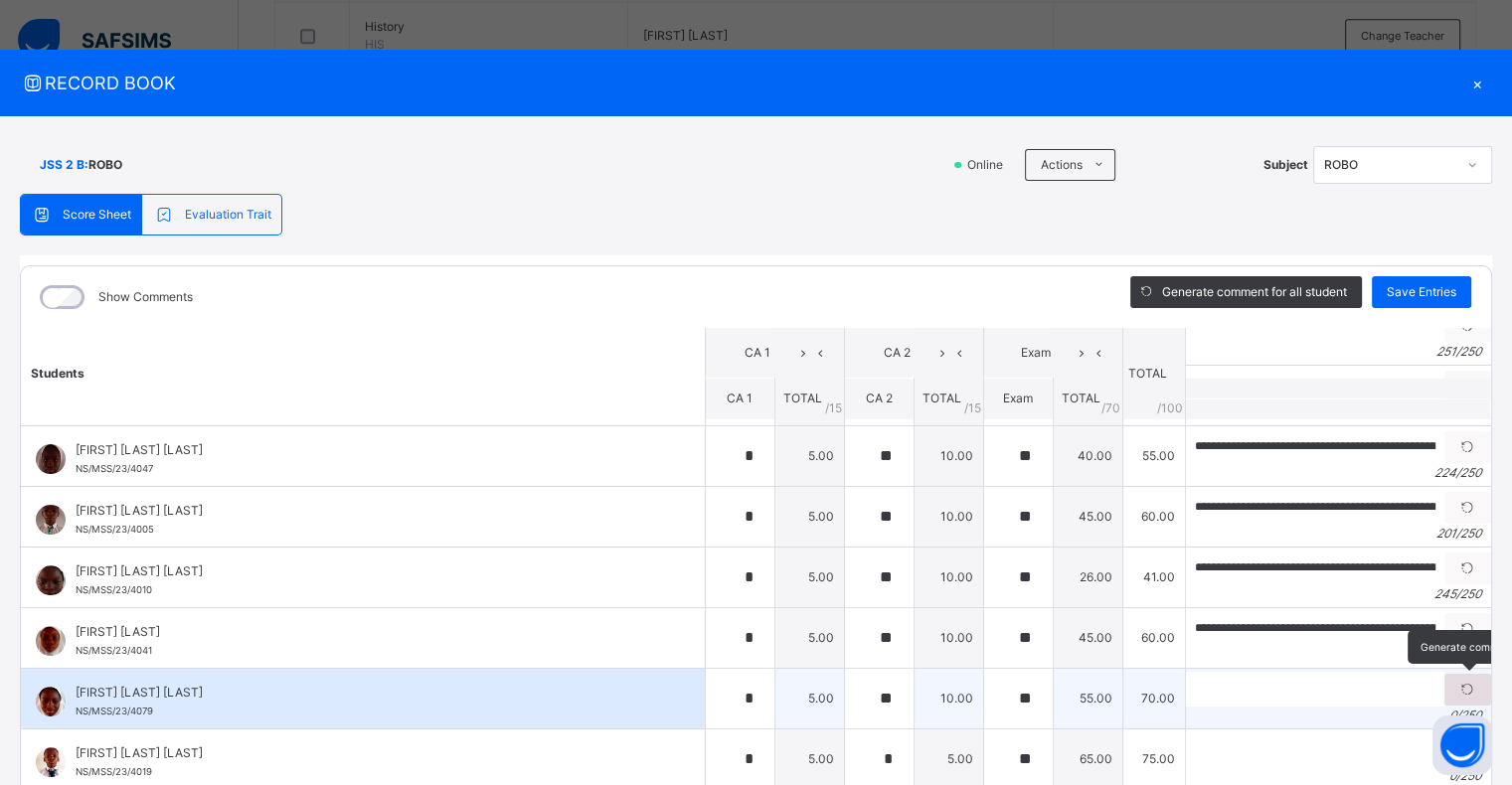 click at bounding box center [1467, 690] 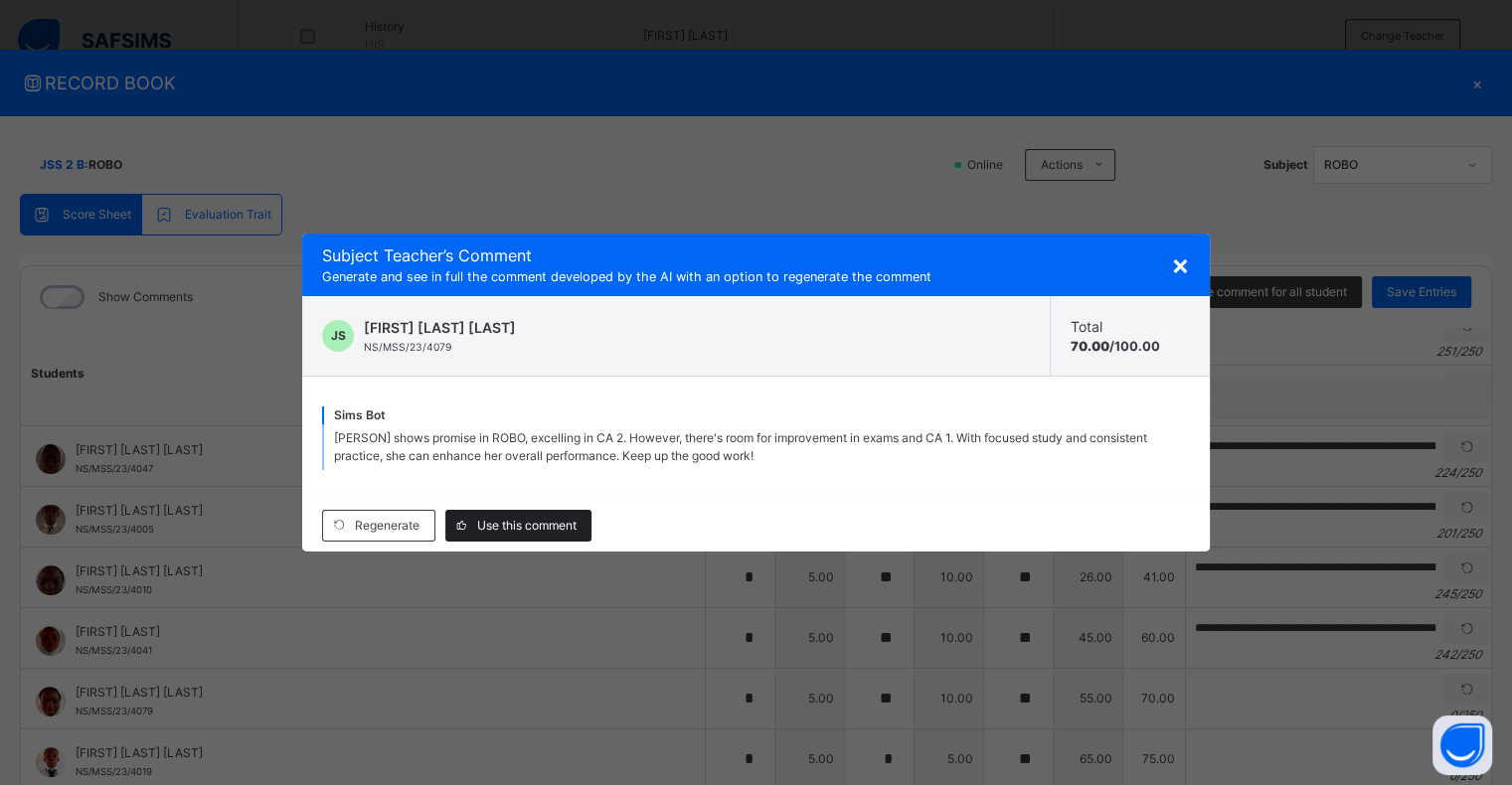 click on "Use this comment" at bounding box center [527, 526] 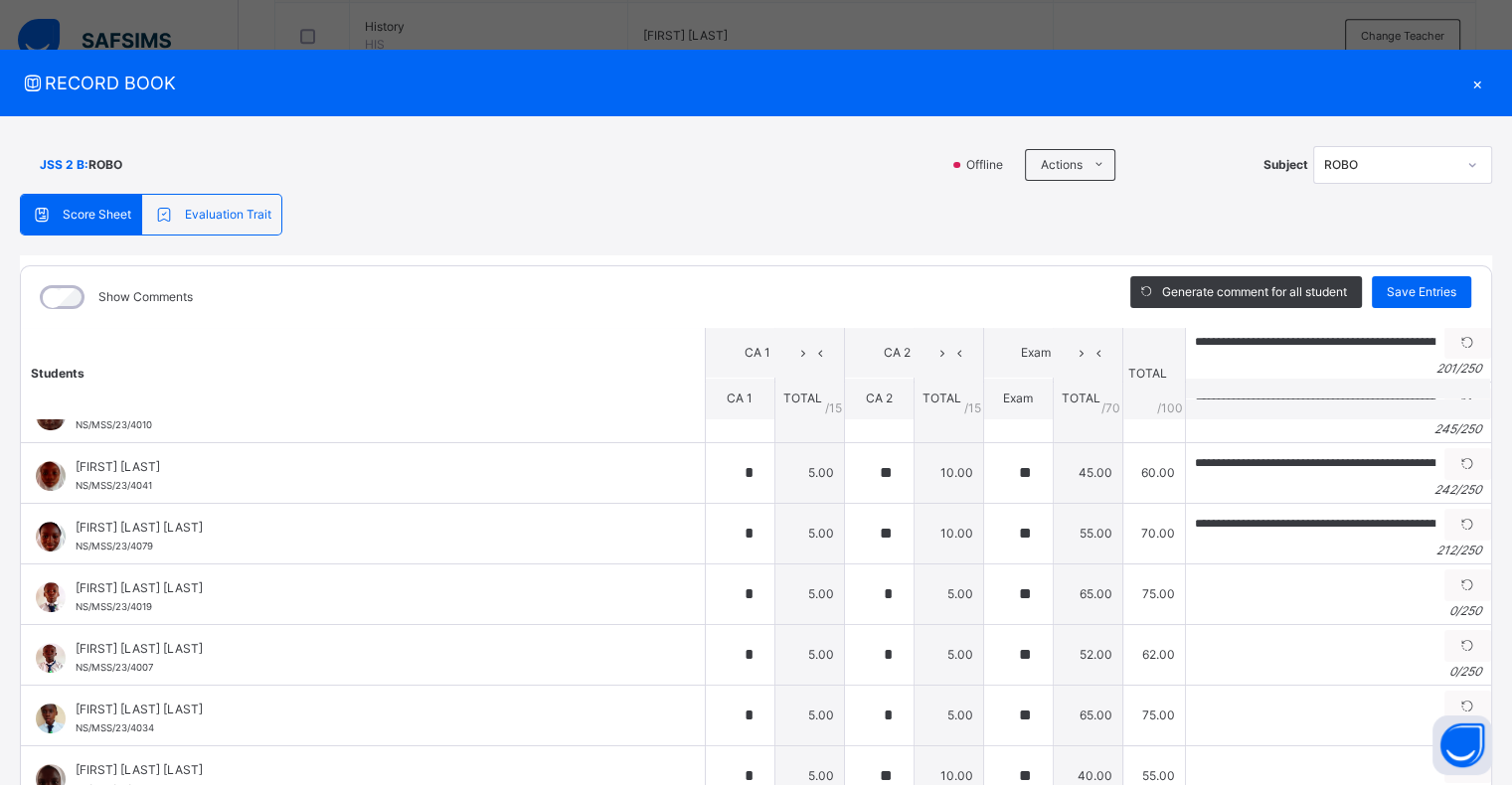 scroll, scrollTop: 950, scrollLeft: 0, axis: vertical 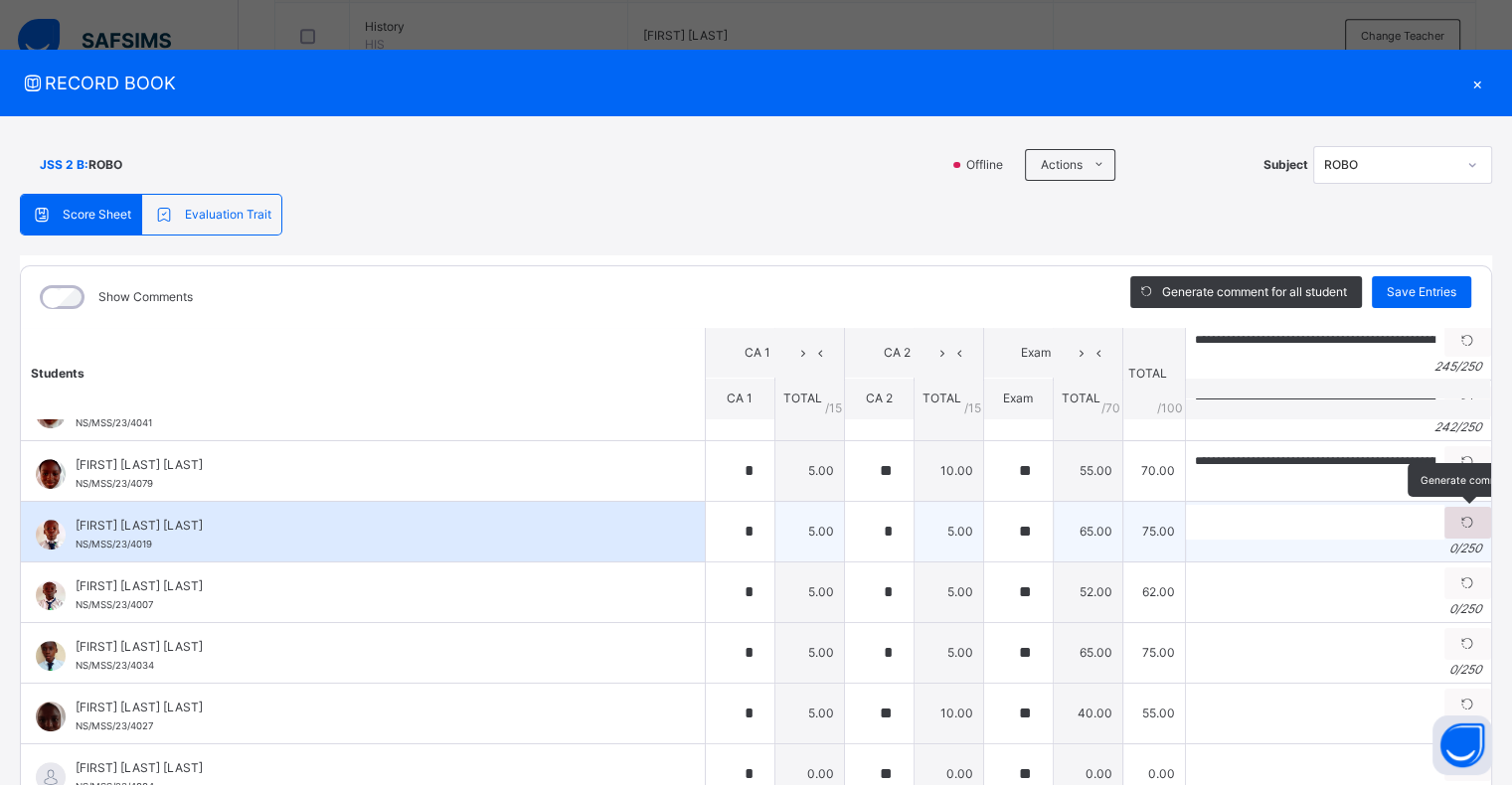 click at bounding box center (1467, 523) 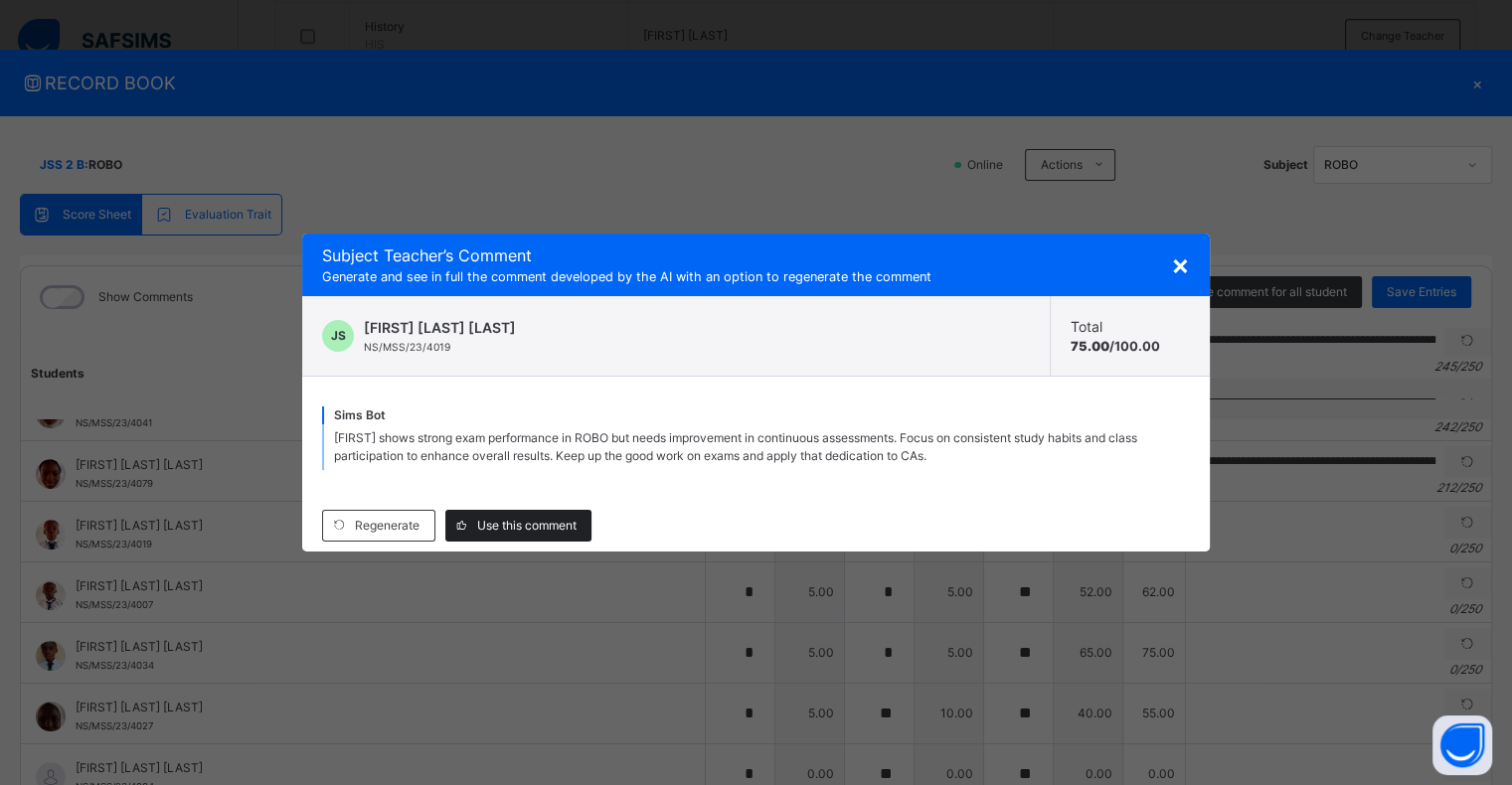 click on "Use this comment" at bounding box center (527, 526) 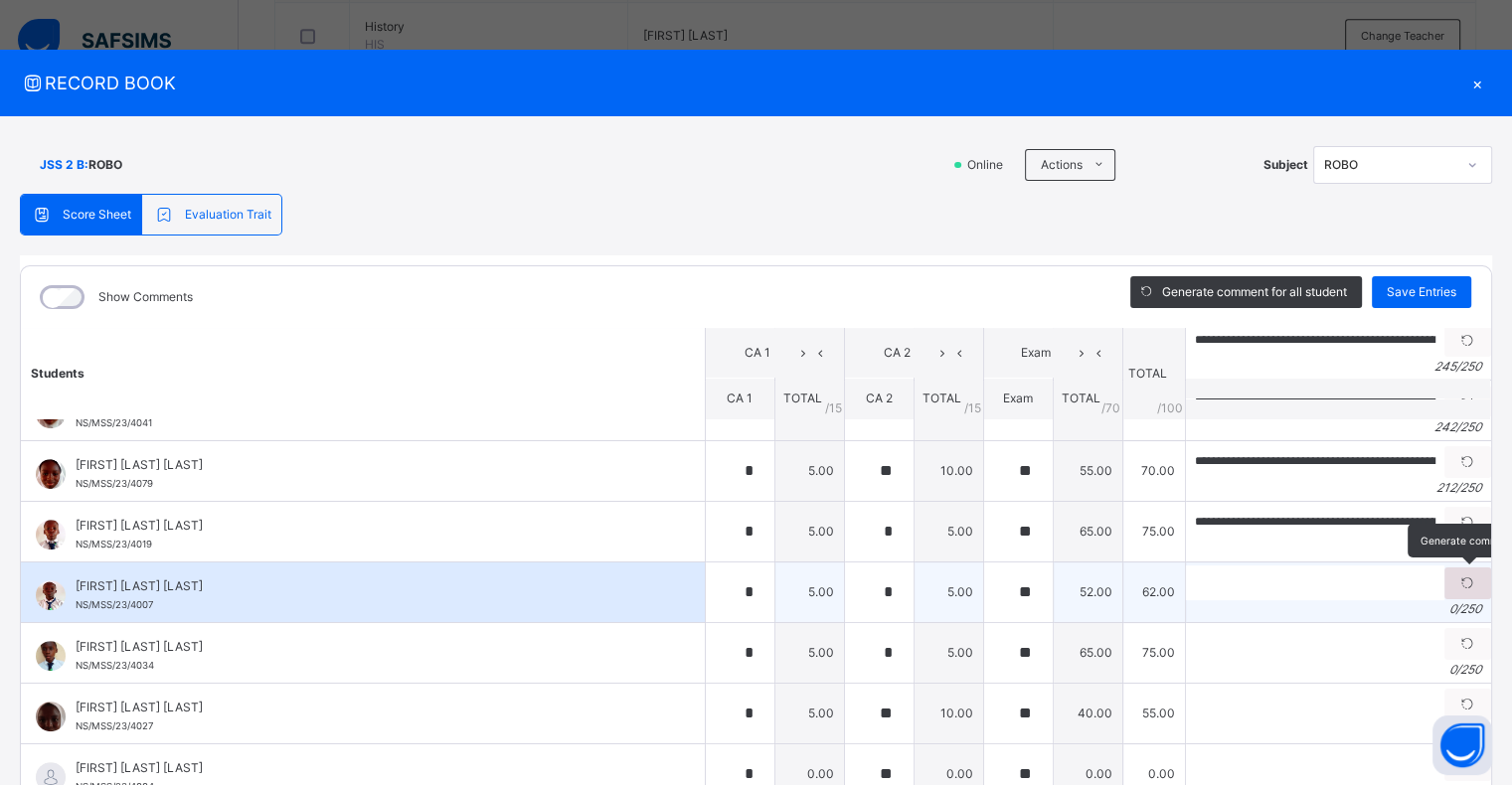 click at bounding box center (1467, 583) 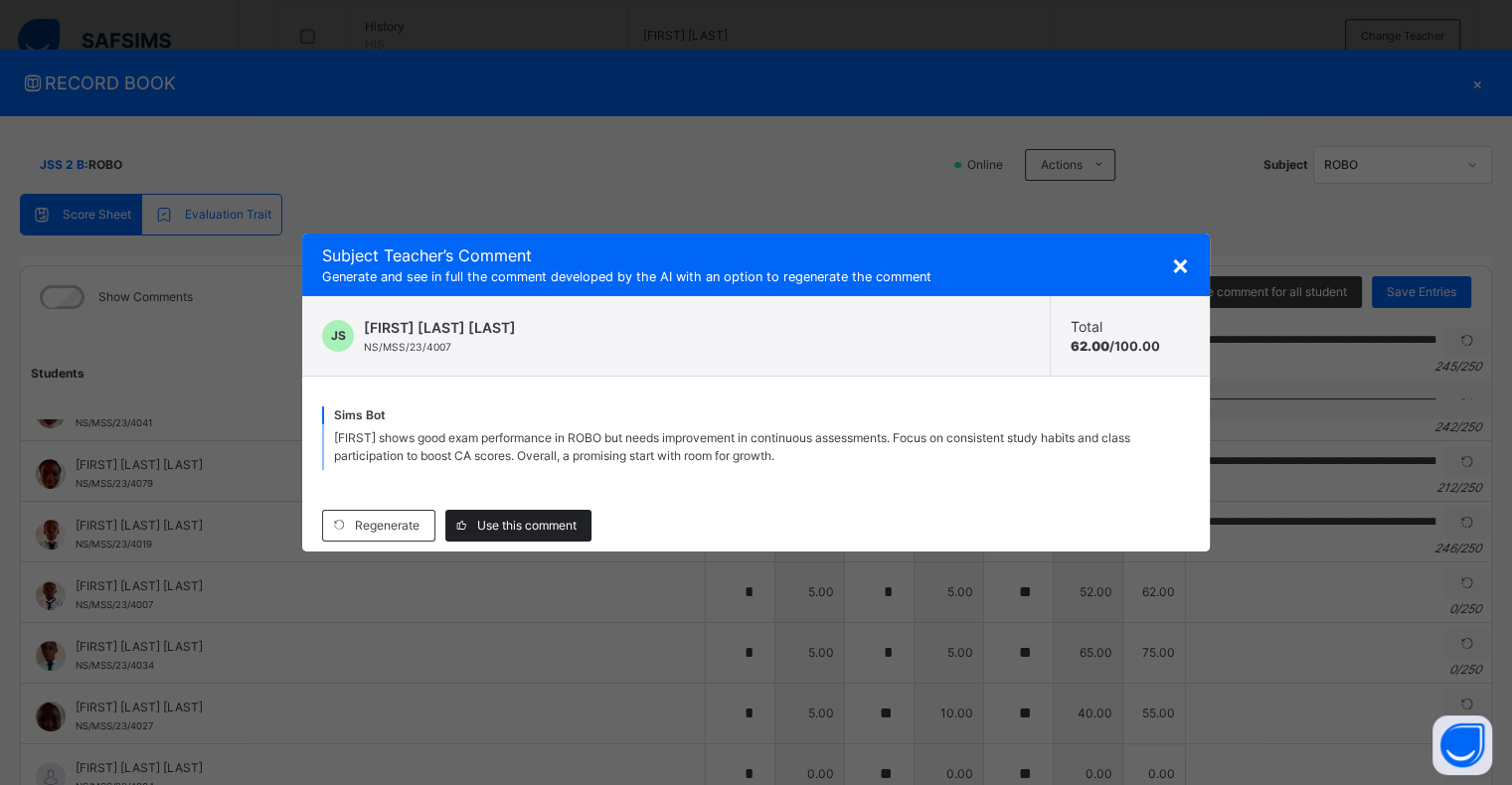 click on "Use this comment" at bounding box center [527, 526] 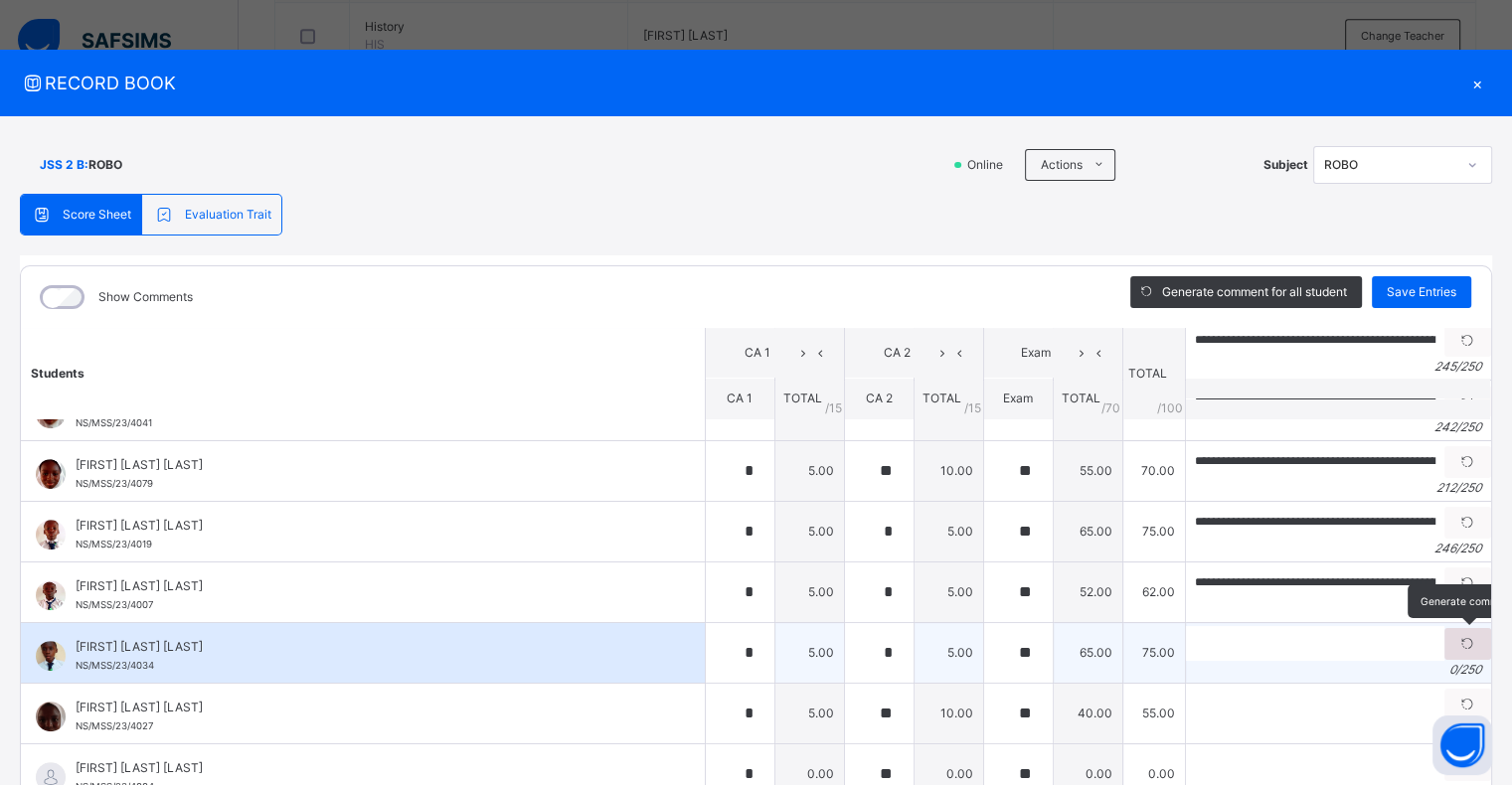 click at bounding box center (1467, 644) 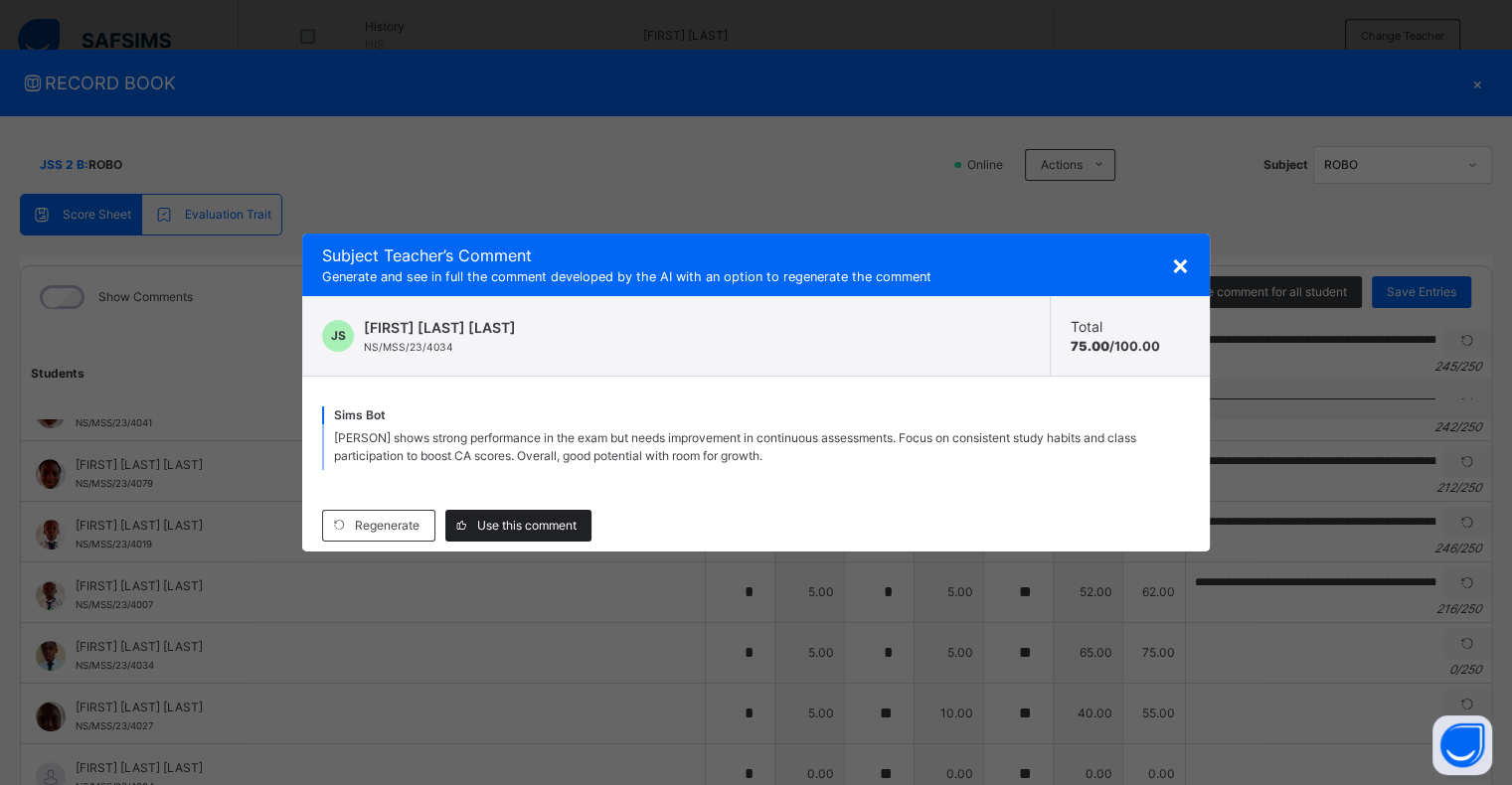 click on "Use this comment" at bounding box center [527, 526] 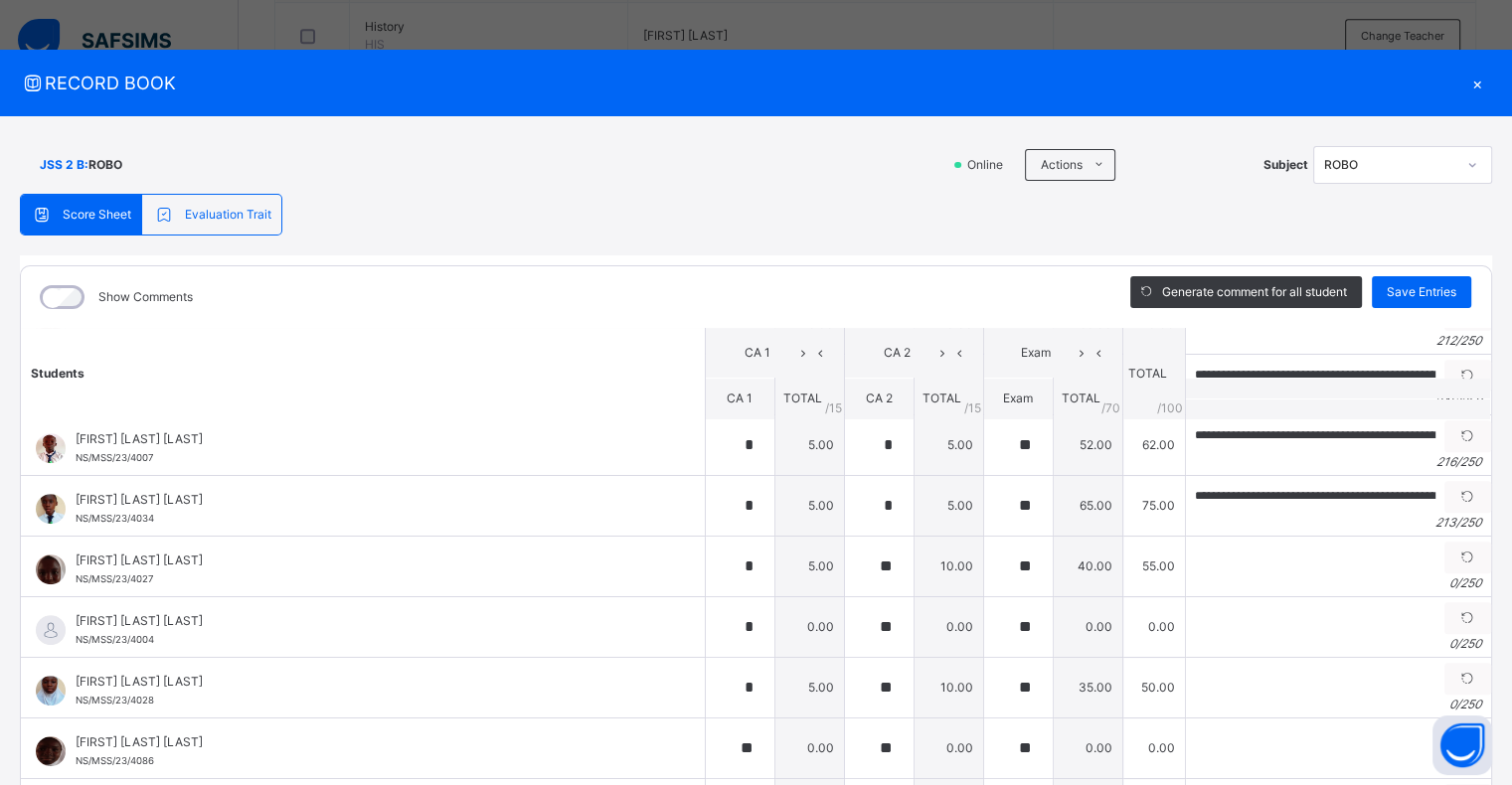 scroll, scrollTop: 1111, scrollLeft: 0, axis: vertical 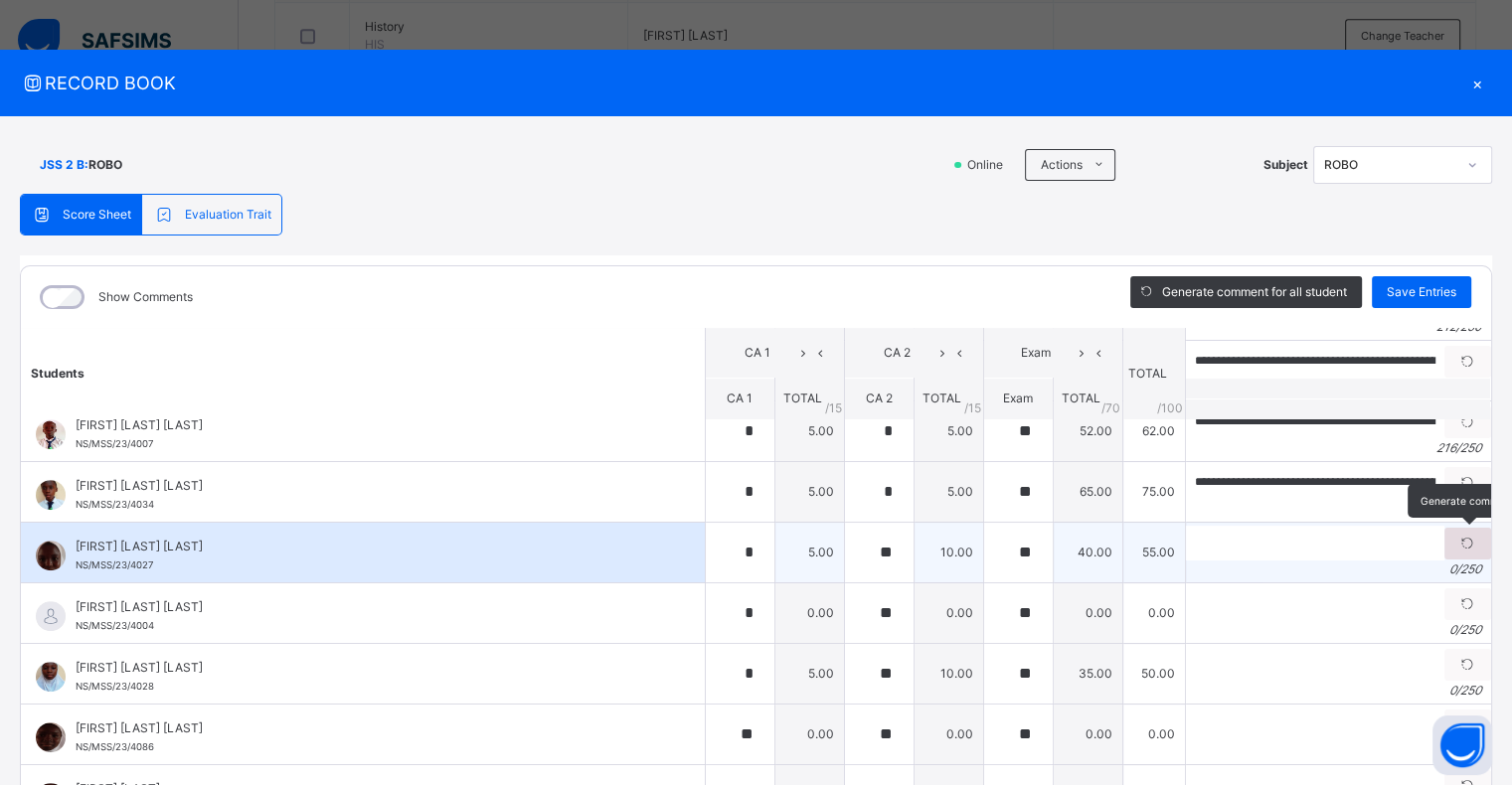 click at bounding box center [1467, 544] 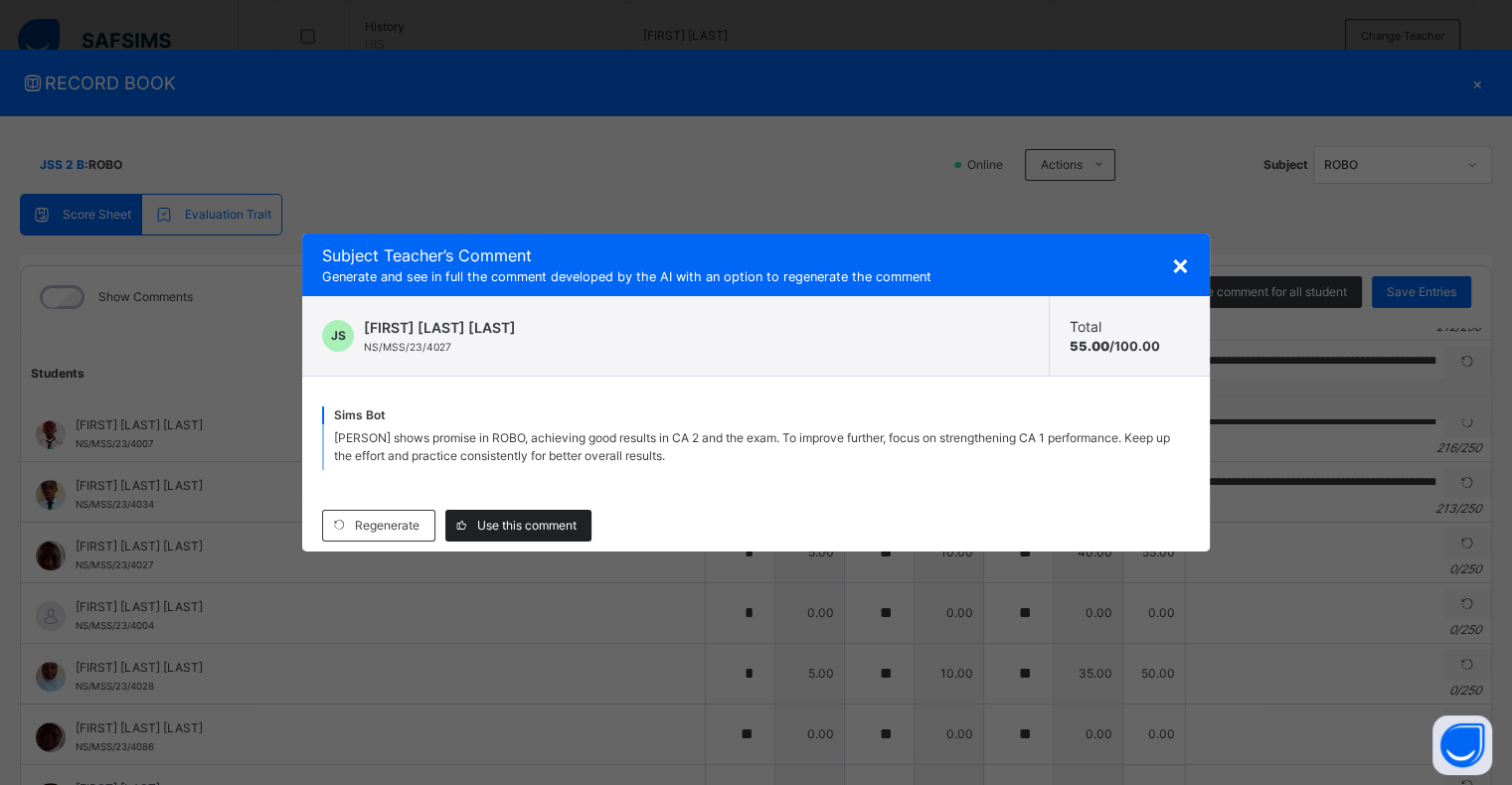 click on "Use this comment" at bounding box center (527, 526) 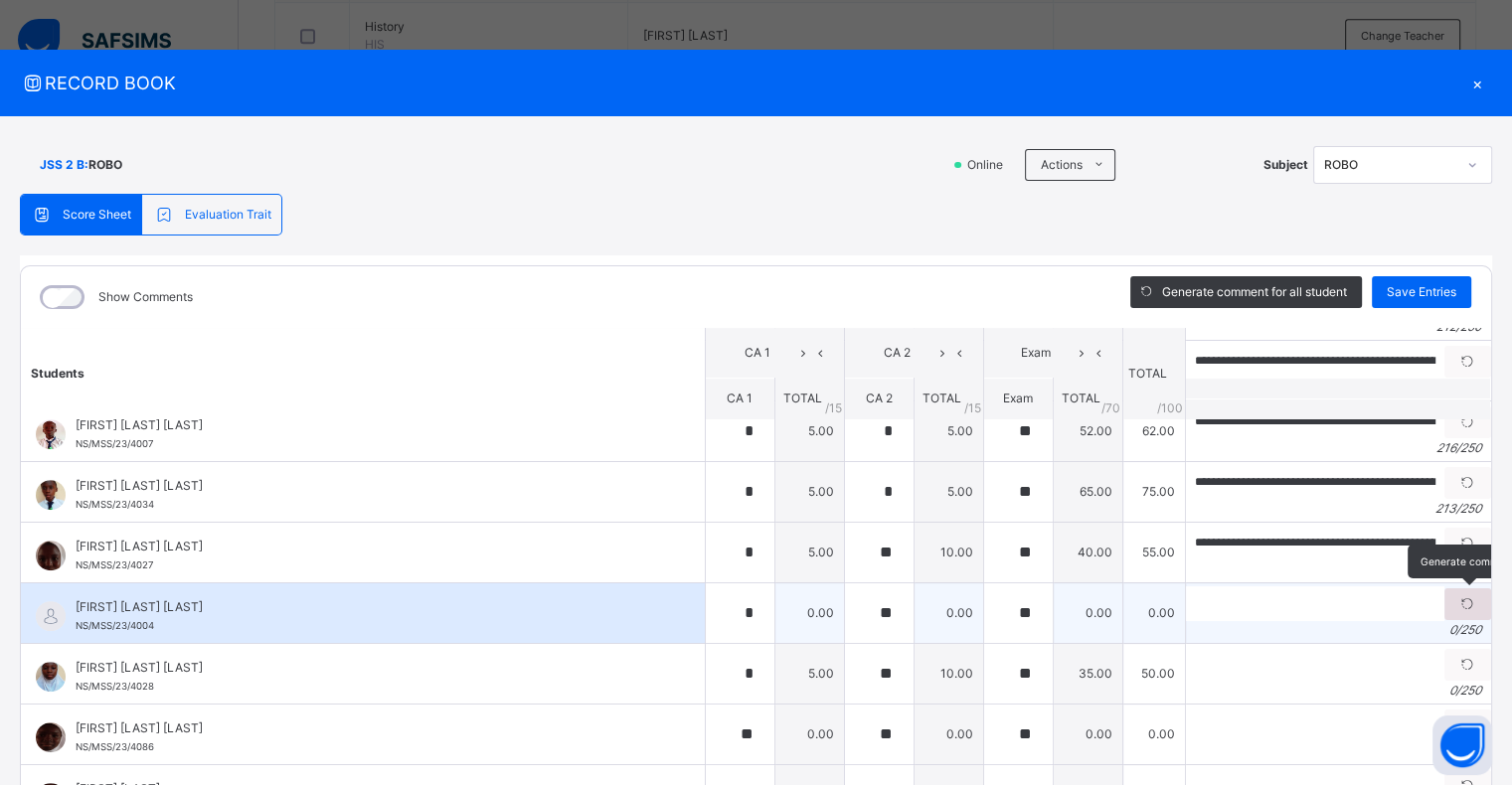 click at bounding box center [1467, 604] 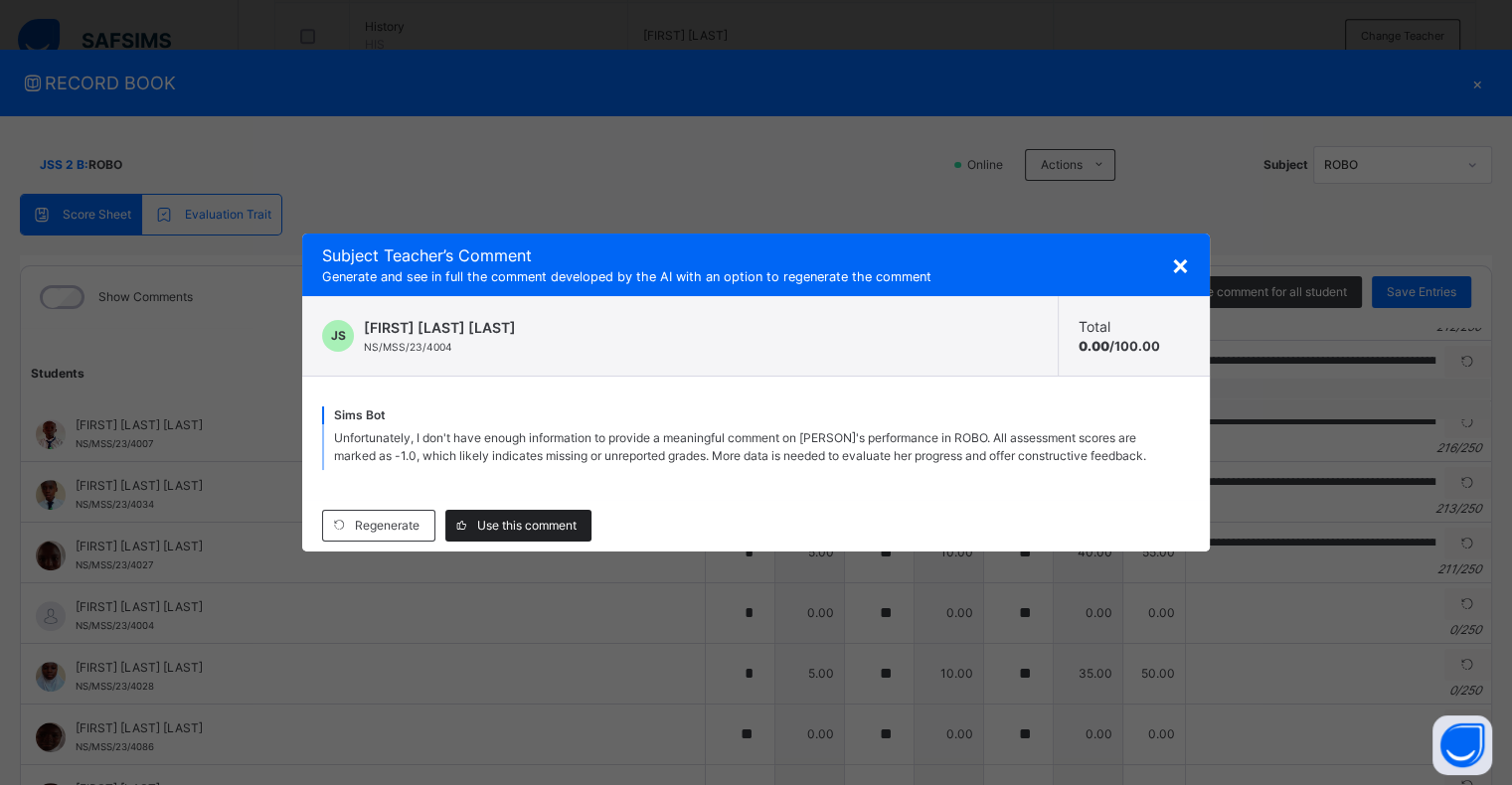 click on "Use this comment" at bounding box center (527, 526) 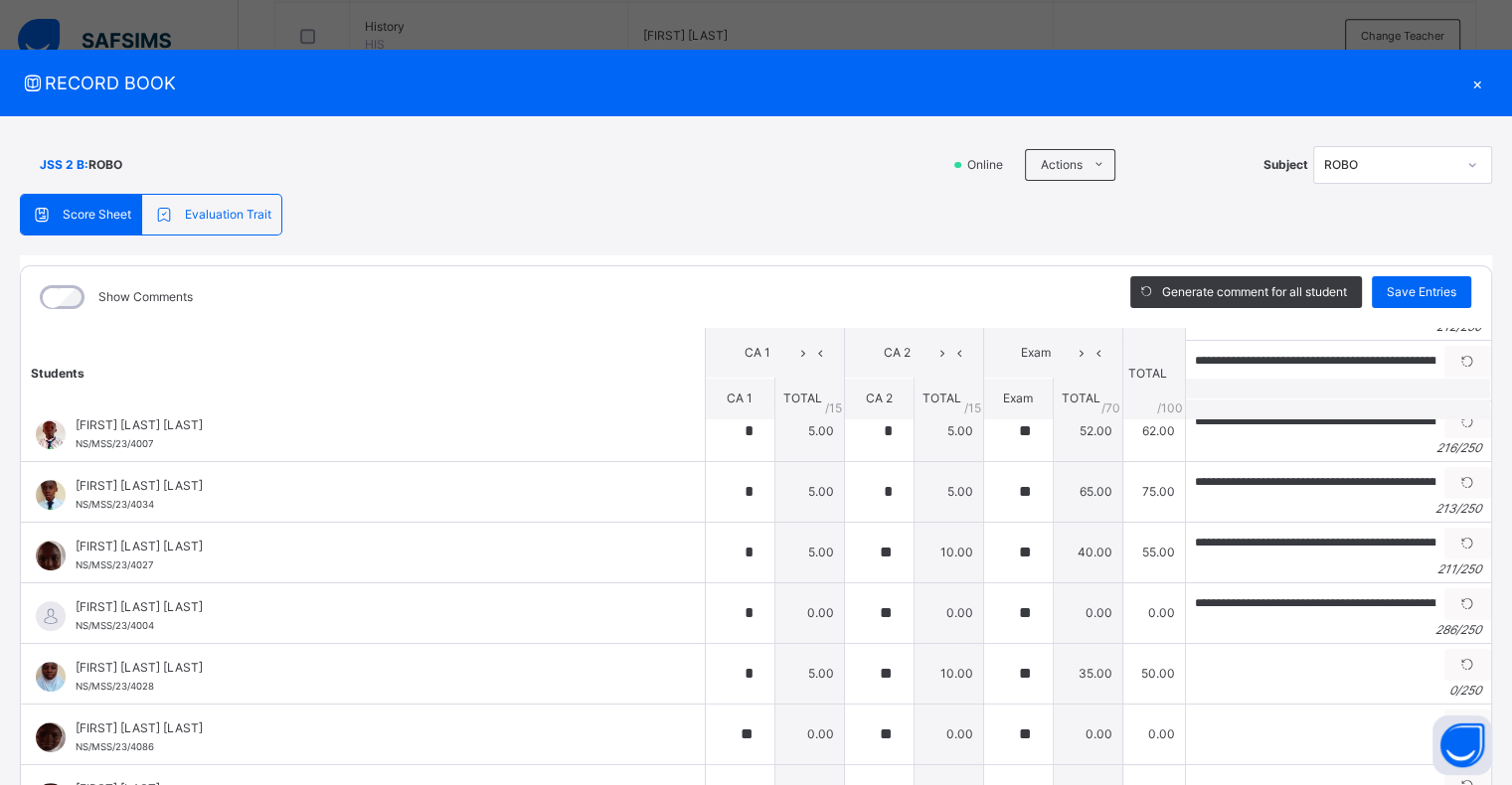 click at bounding box center [1467, 665] 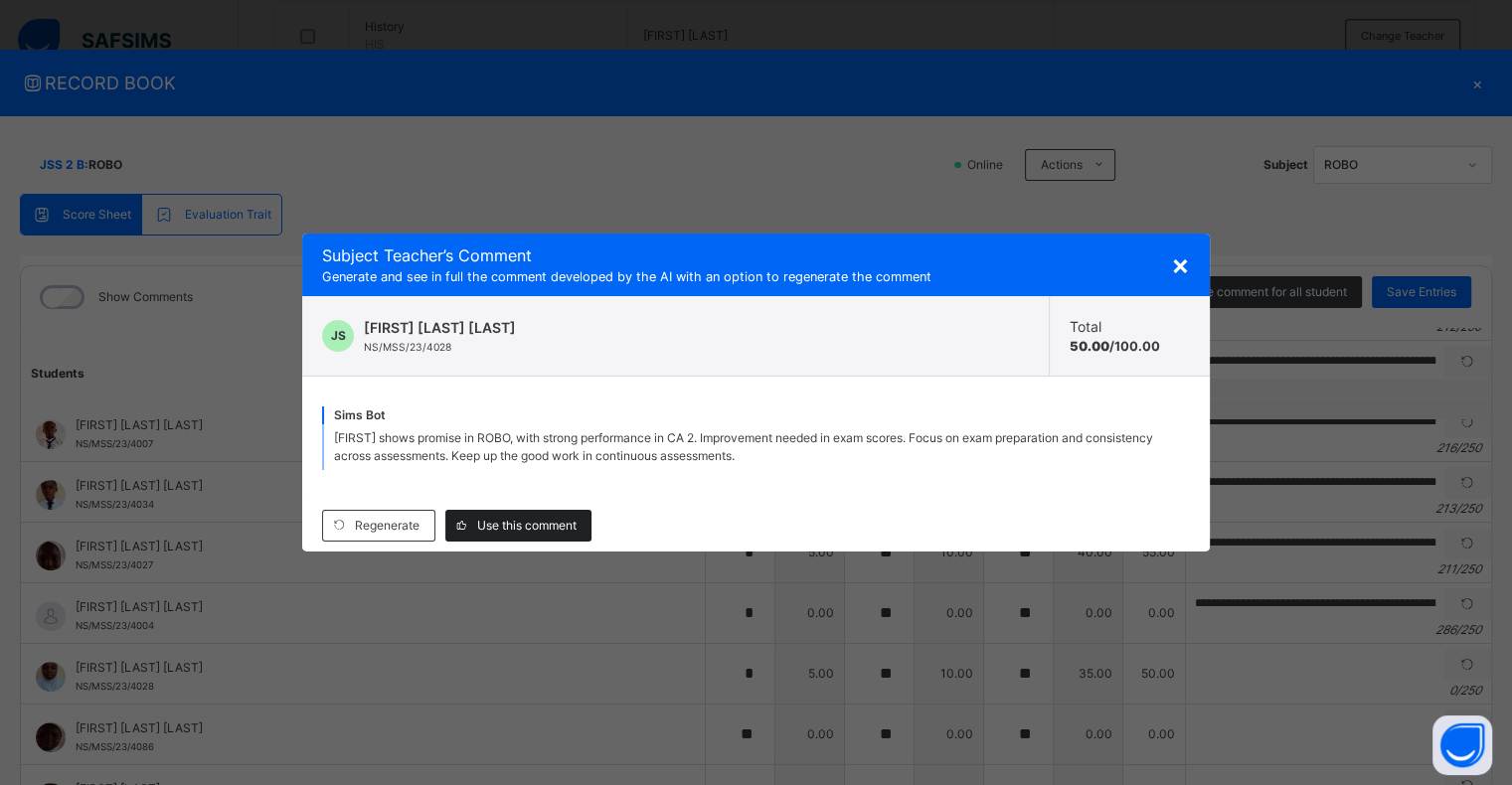 click on "Use this comment" at bounding box center [527, 526] 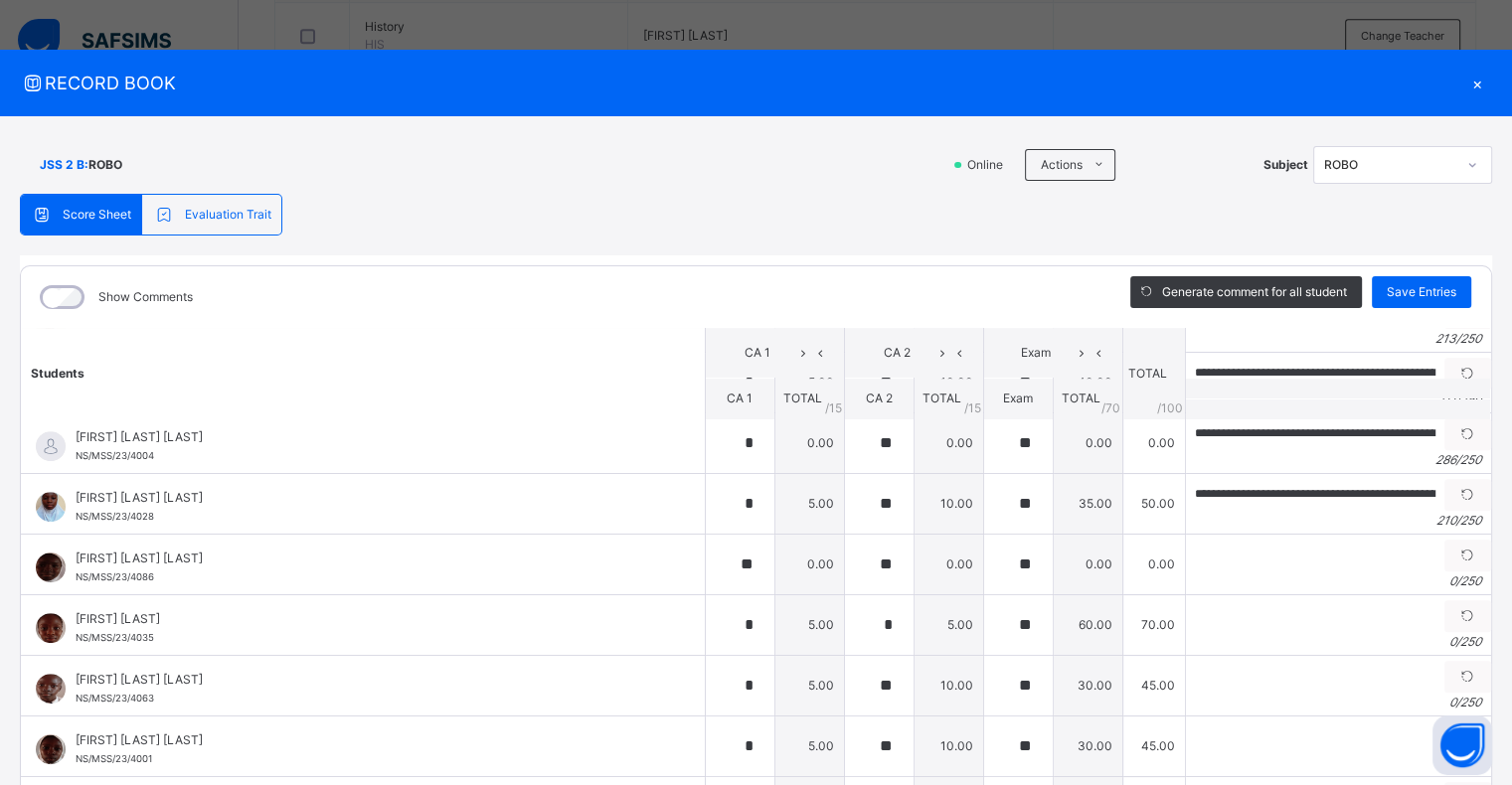 scroll, scrollTop: 1343, scrollLeft: 0, axis: vertical 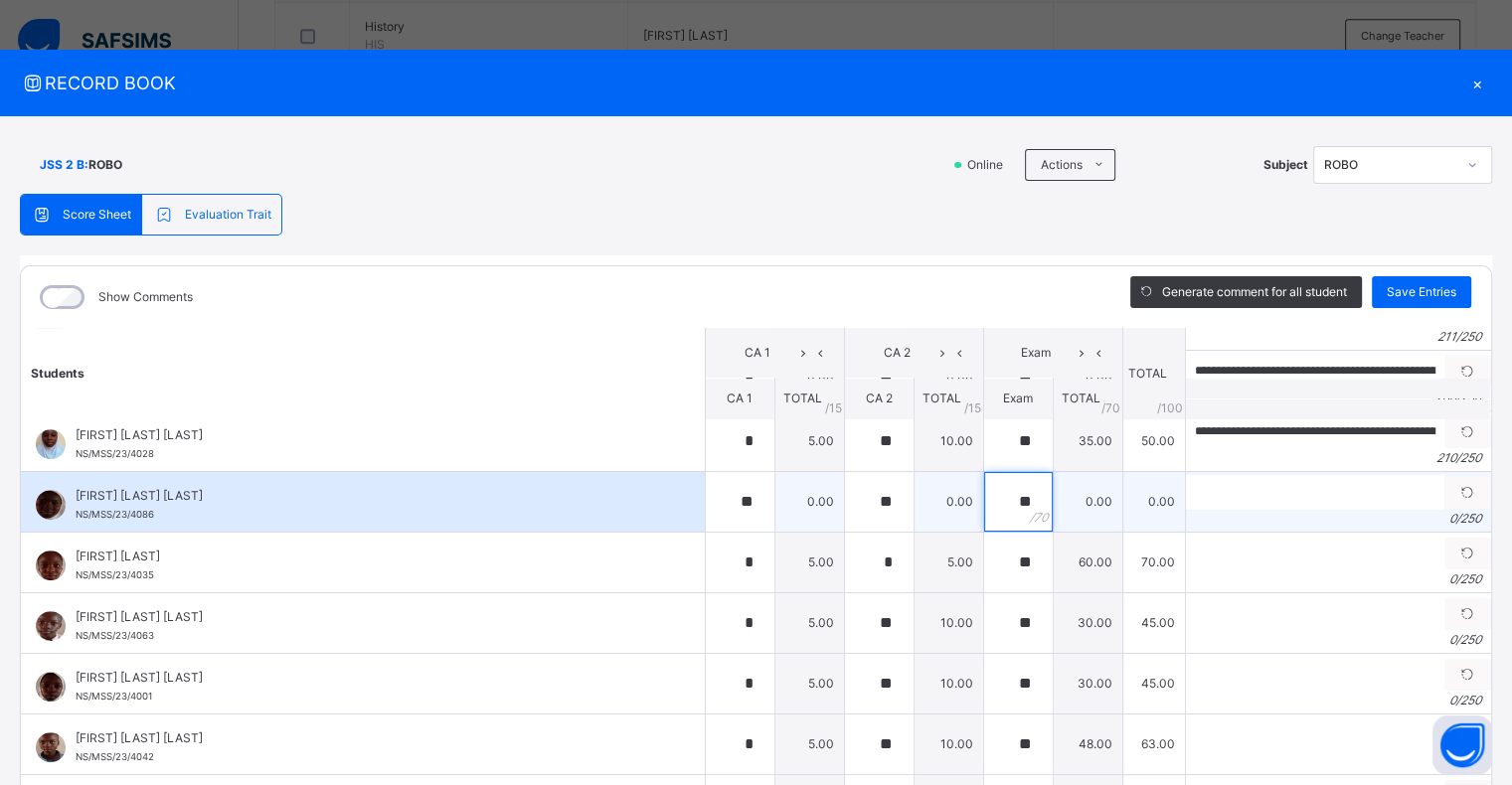 click on "**" at bounding box center (1018, 502) 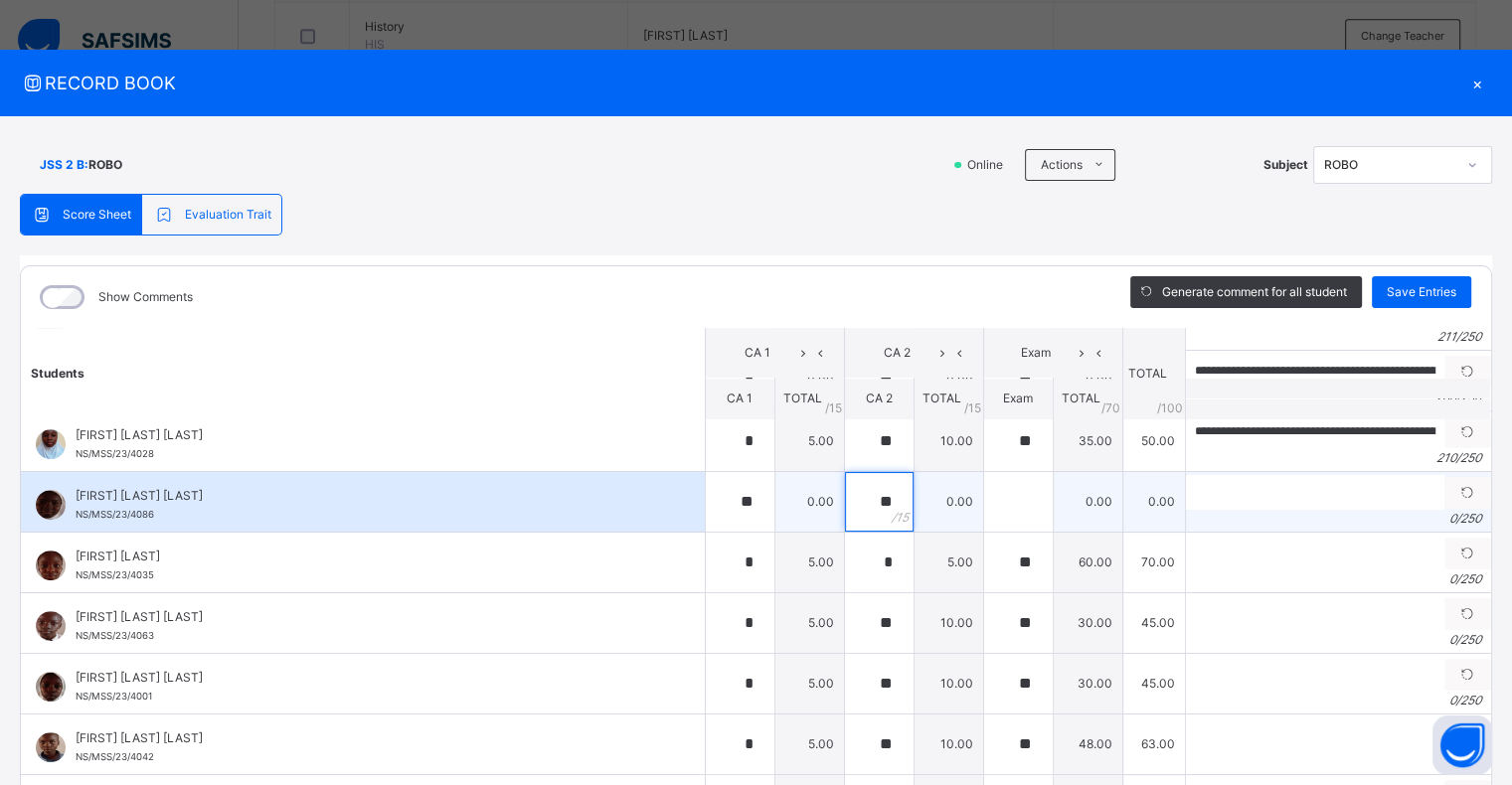click on "**" at bounding box center [879, 502] 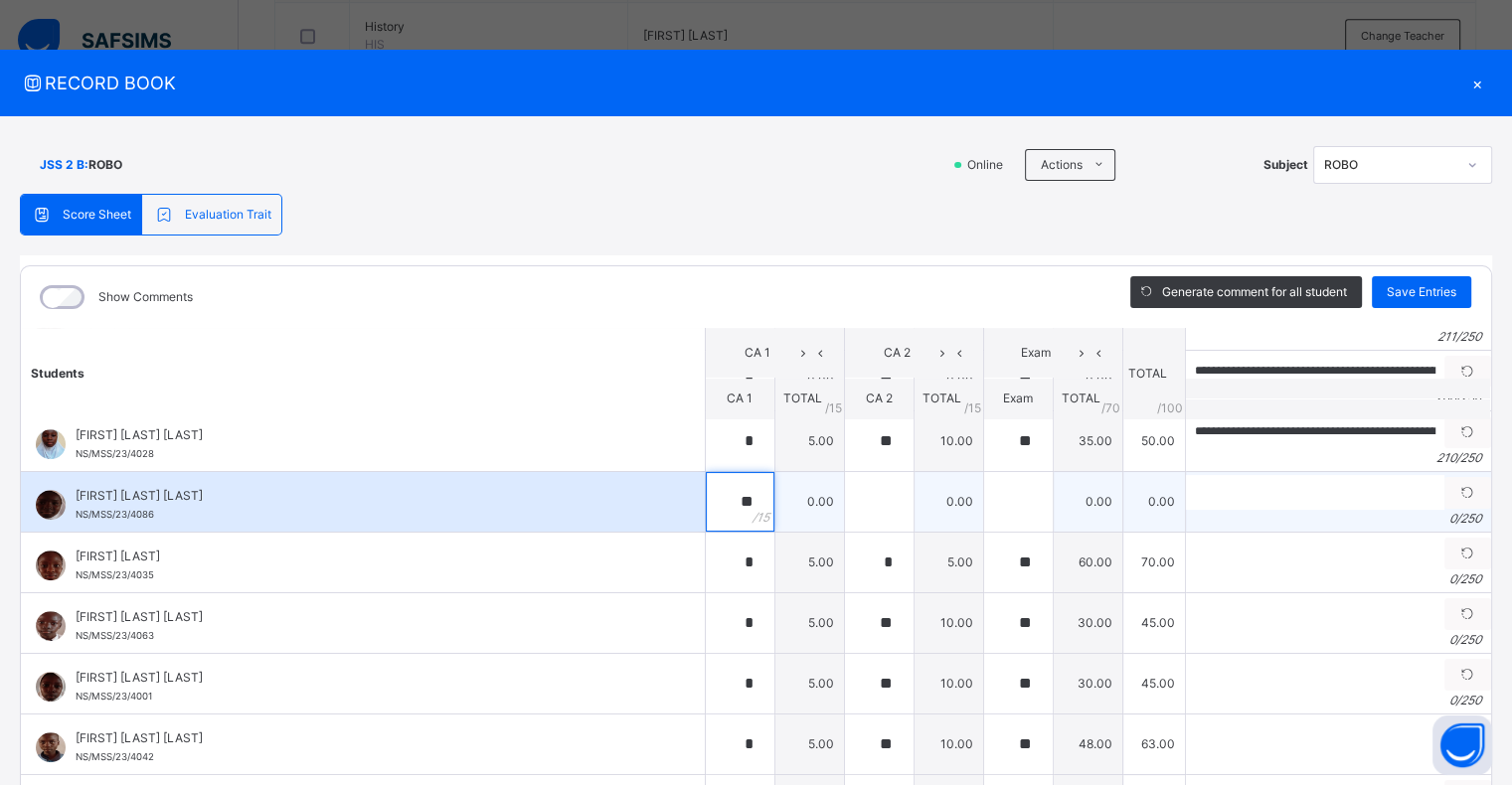 click on "**" at bounding box center (740, 502) 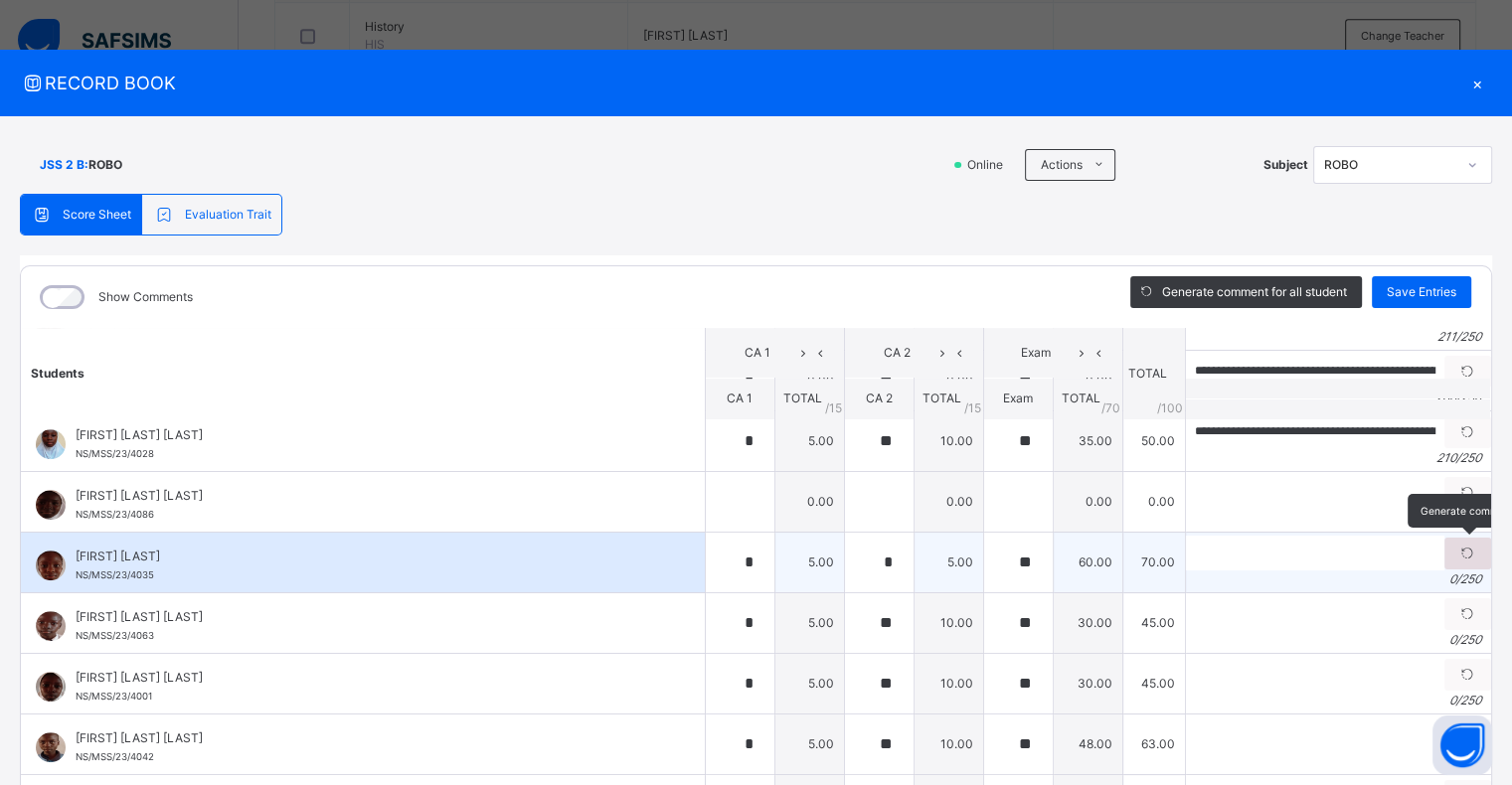 click at bounding box center [1467, 553] 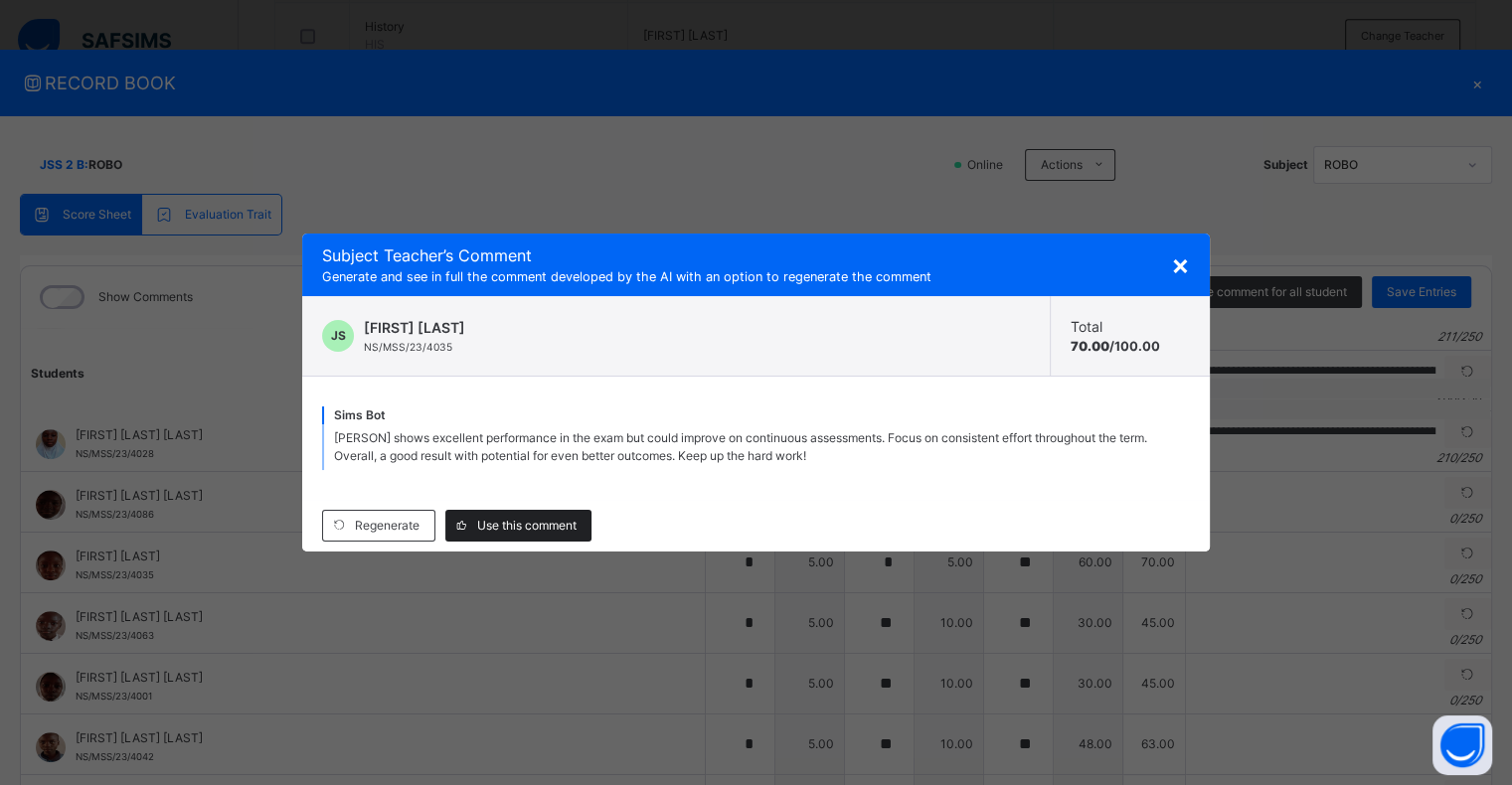 click on "Use this comment" at bounding box center (527, 526) 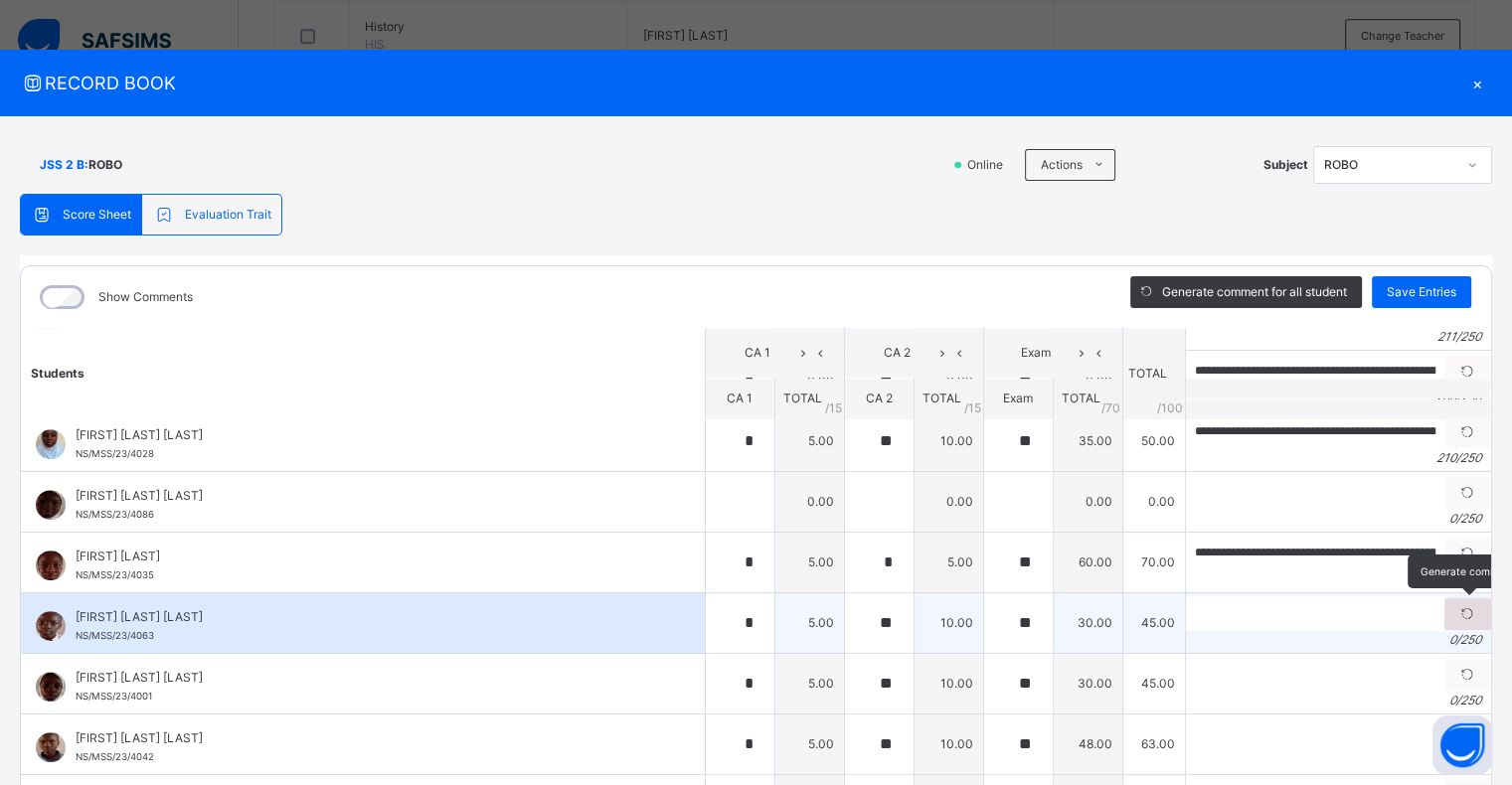 click at bounding box center (1467, 614) 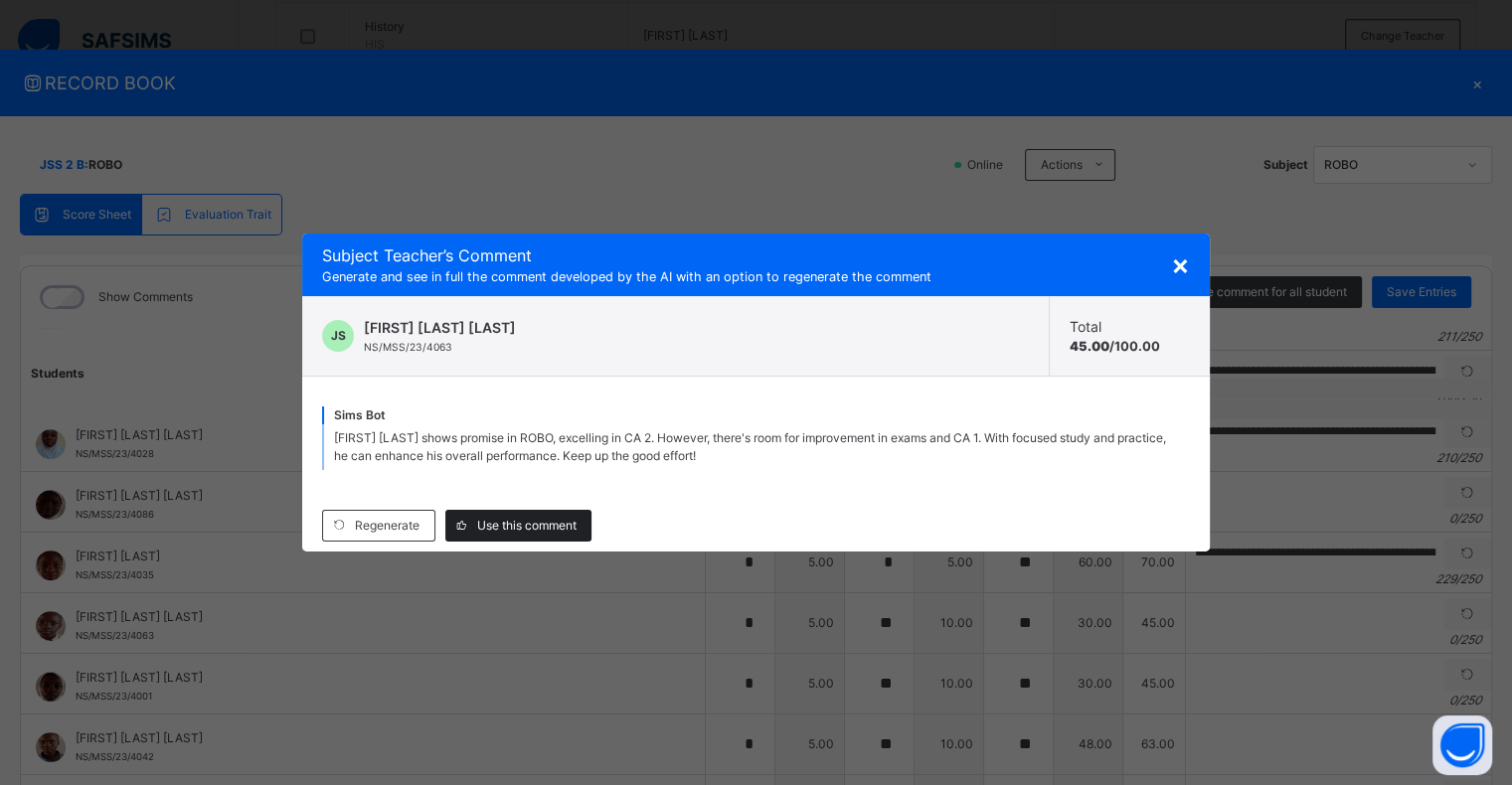 click on "Use this comment" at bounding box center [527, 526] 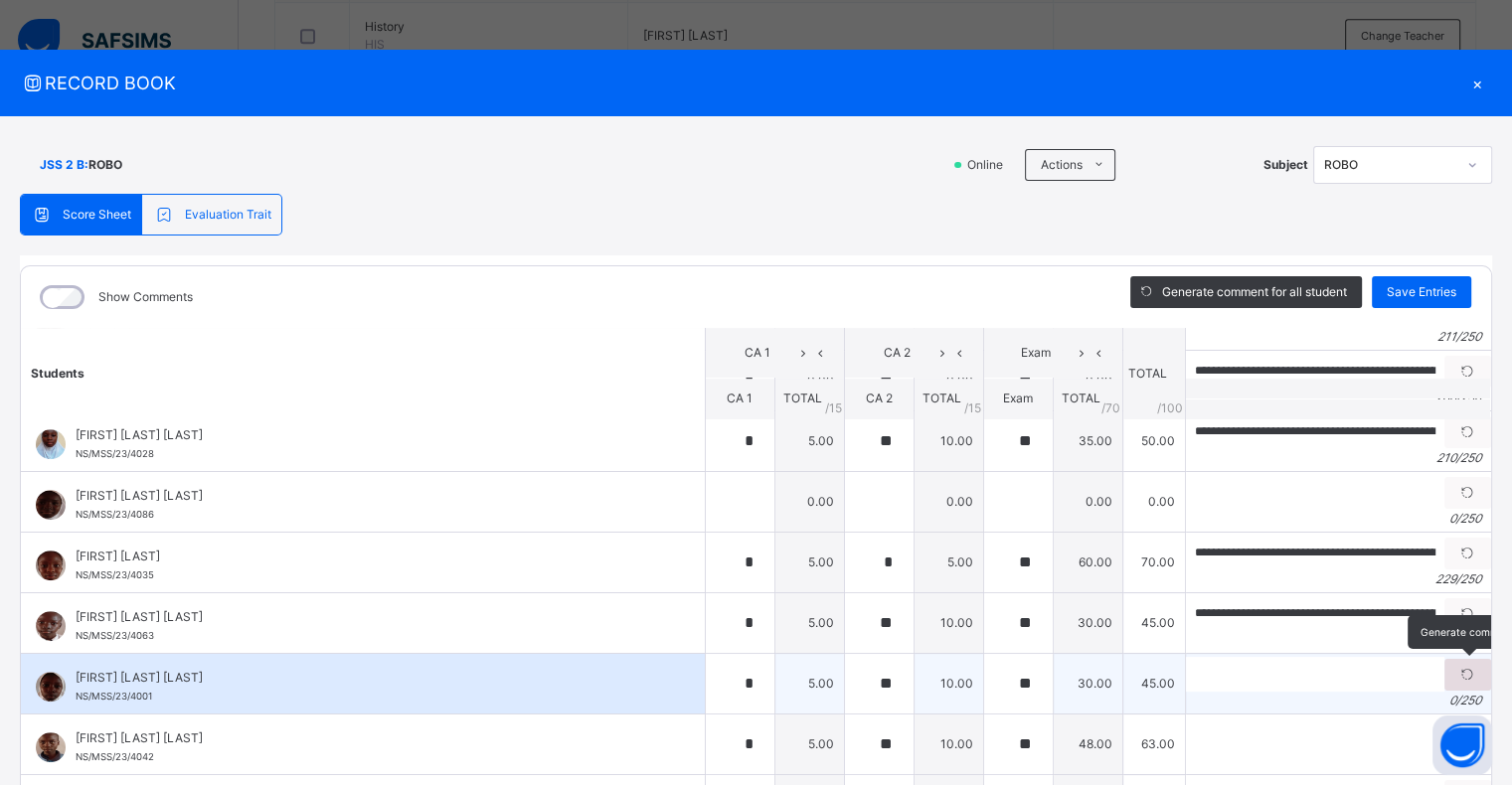click at bounding box center [1467, 675] 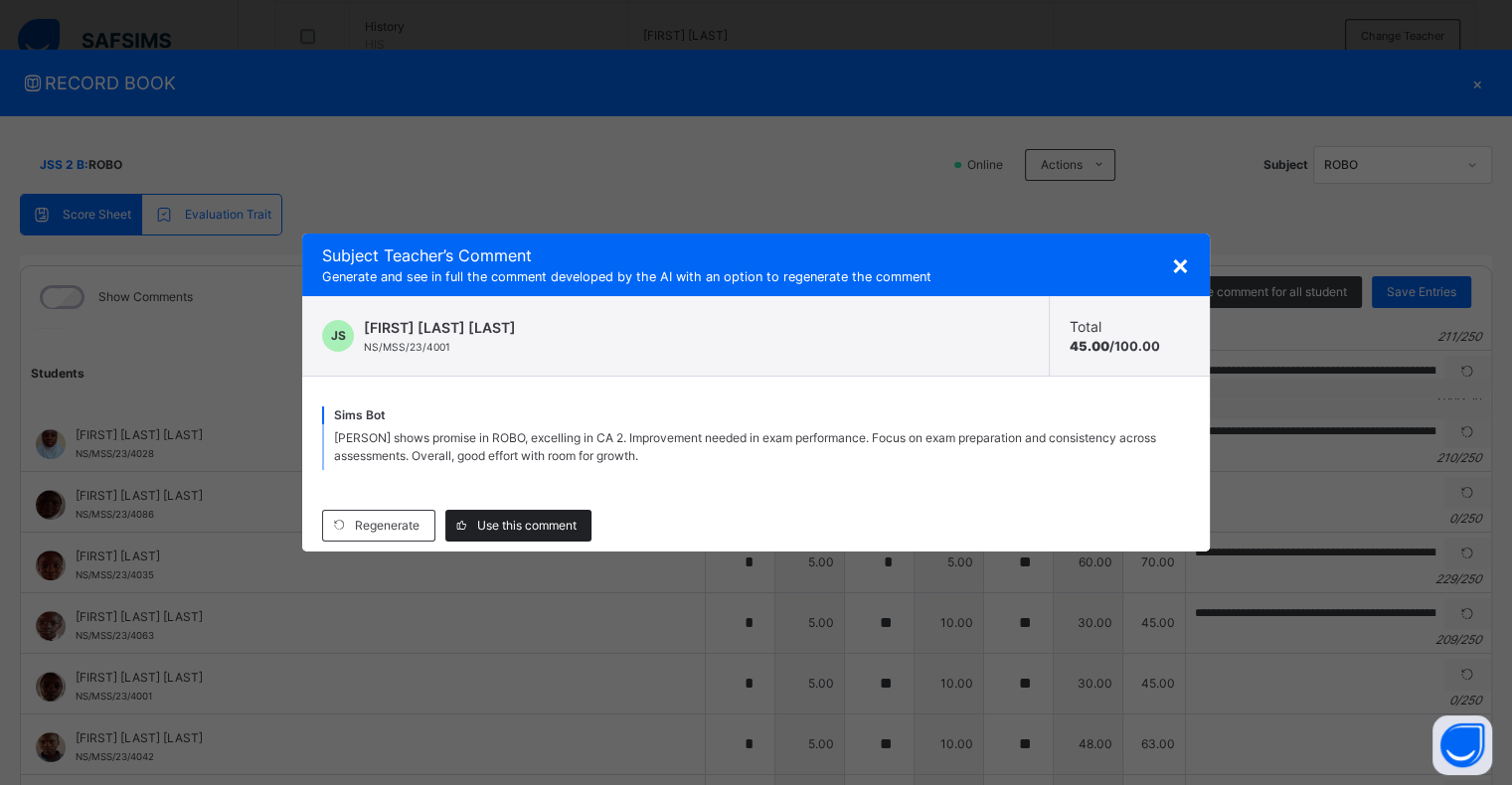 click on "Use this comment" at bounding box center (527, 526) 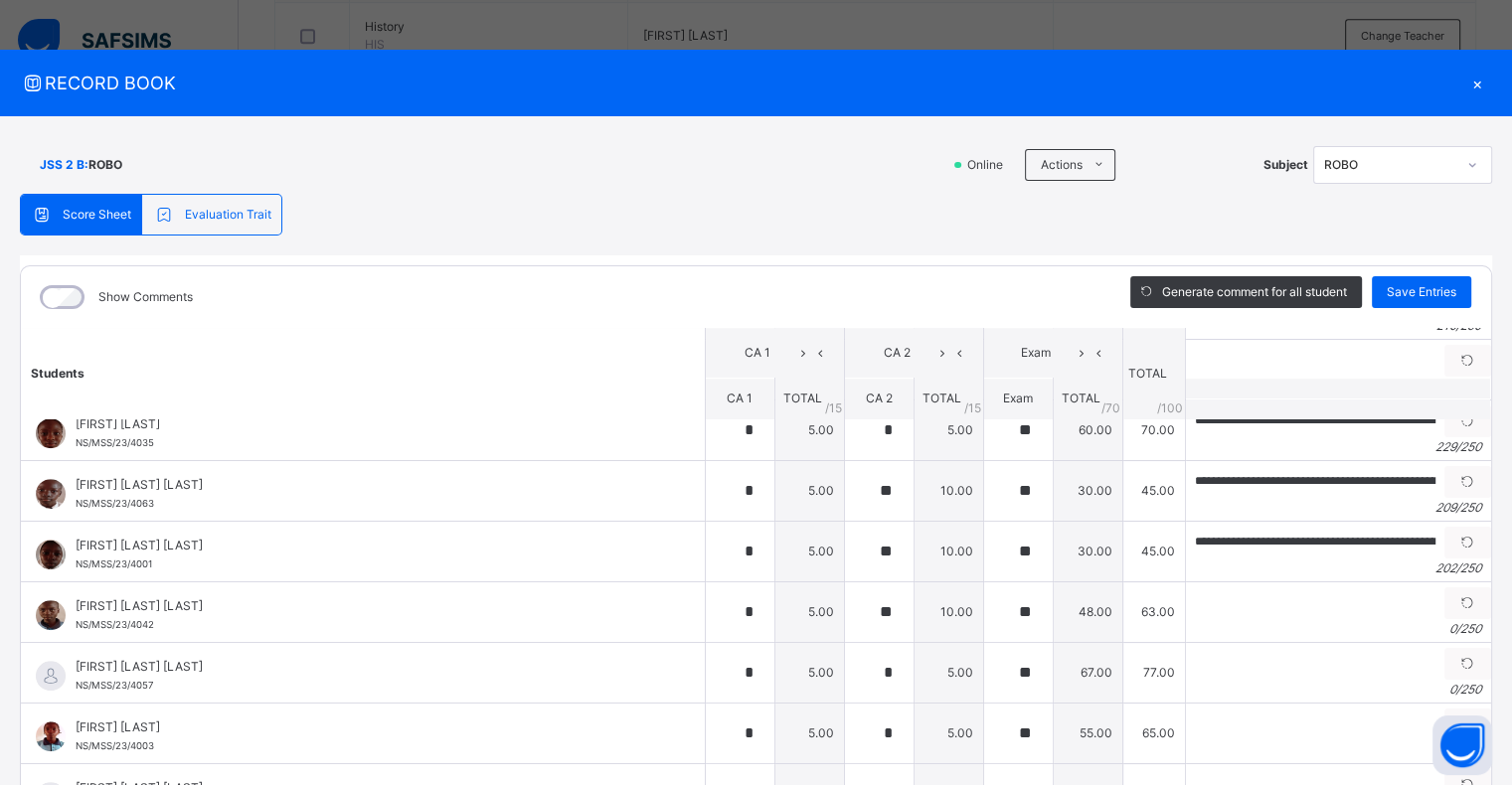 scroll, scrollTop: 1486, scrollLeft: 0, axis: vertical 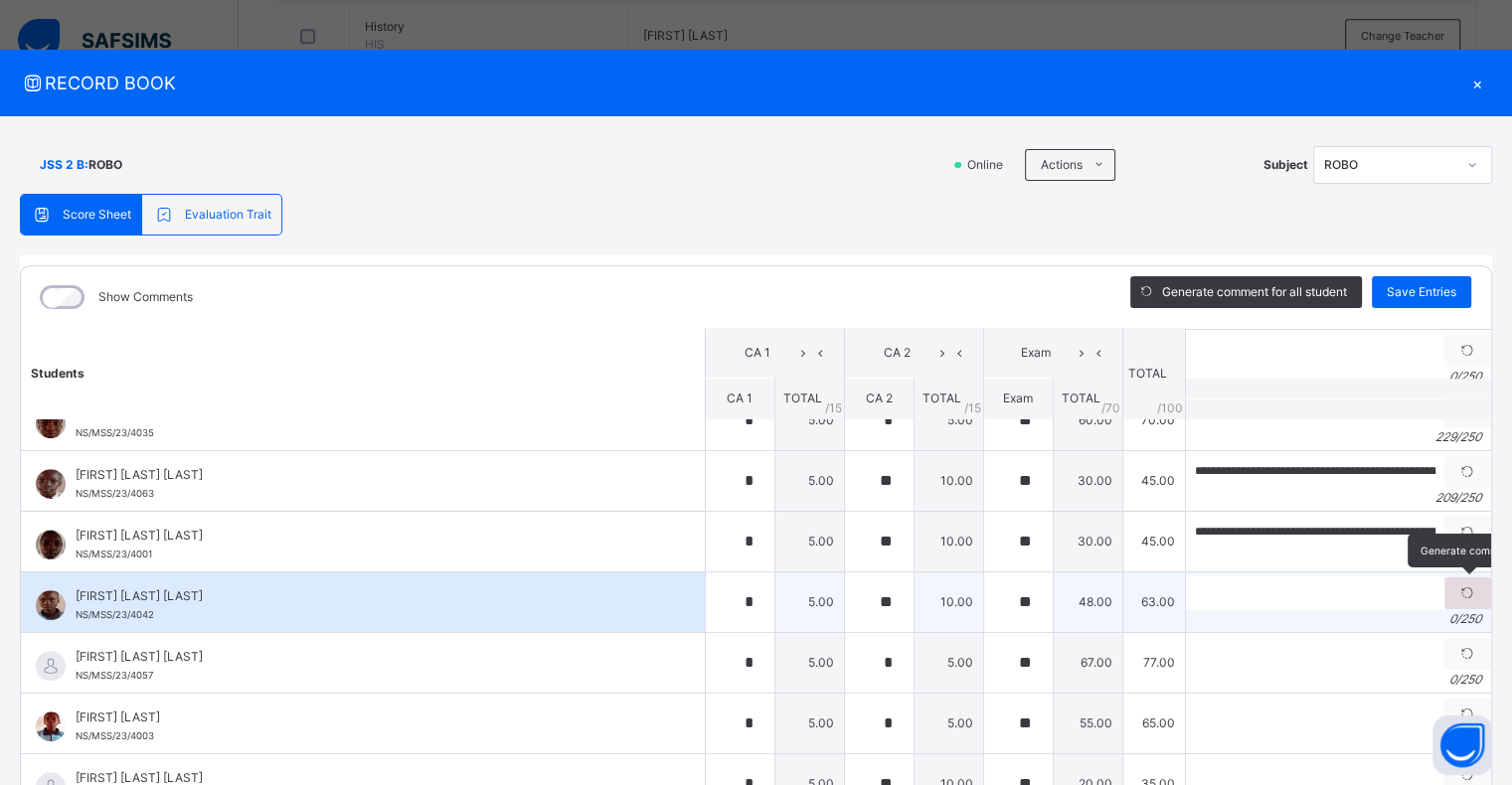 click at bounding box center [1467, 593] 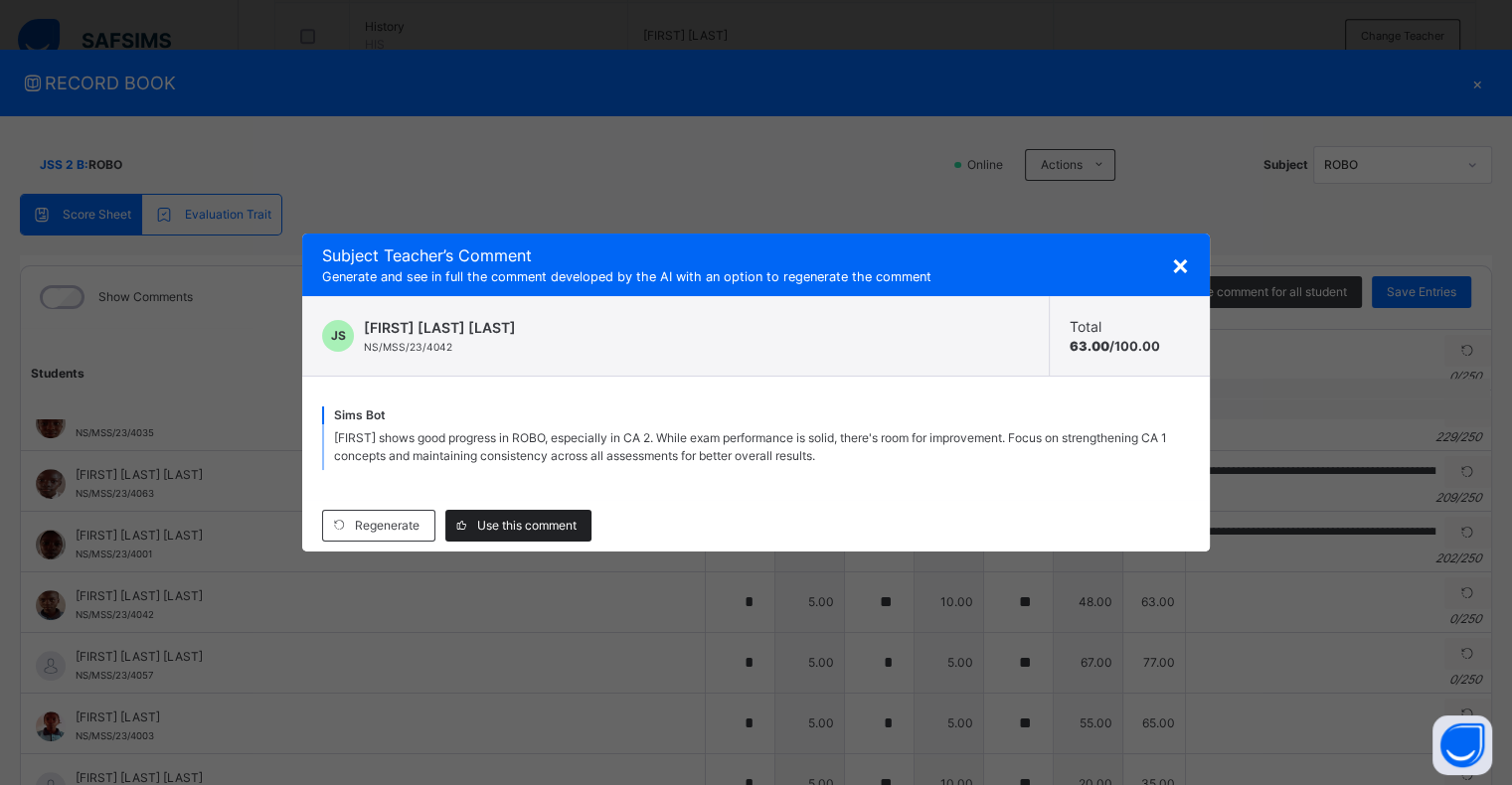 click on "Use this comment" at bounding box center (527, 526) 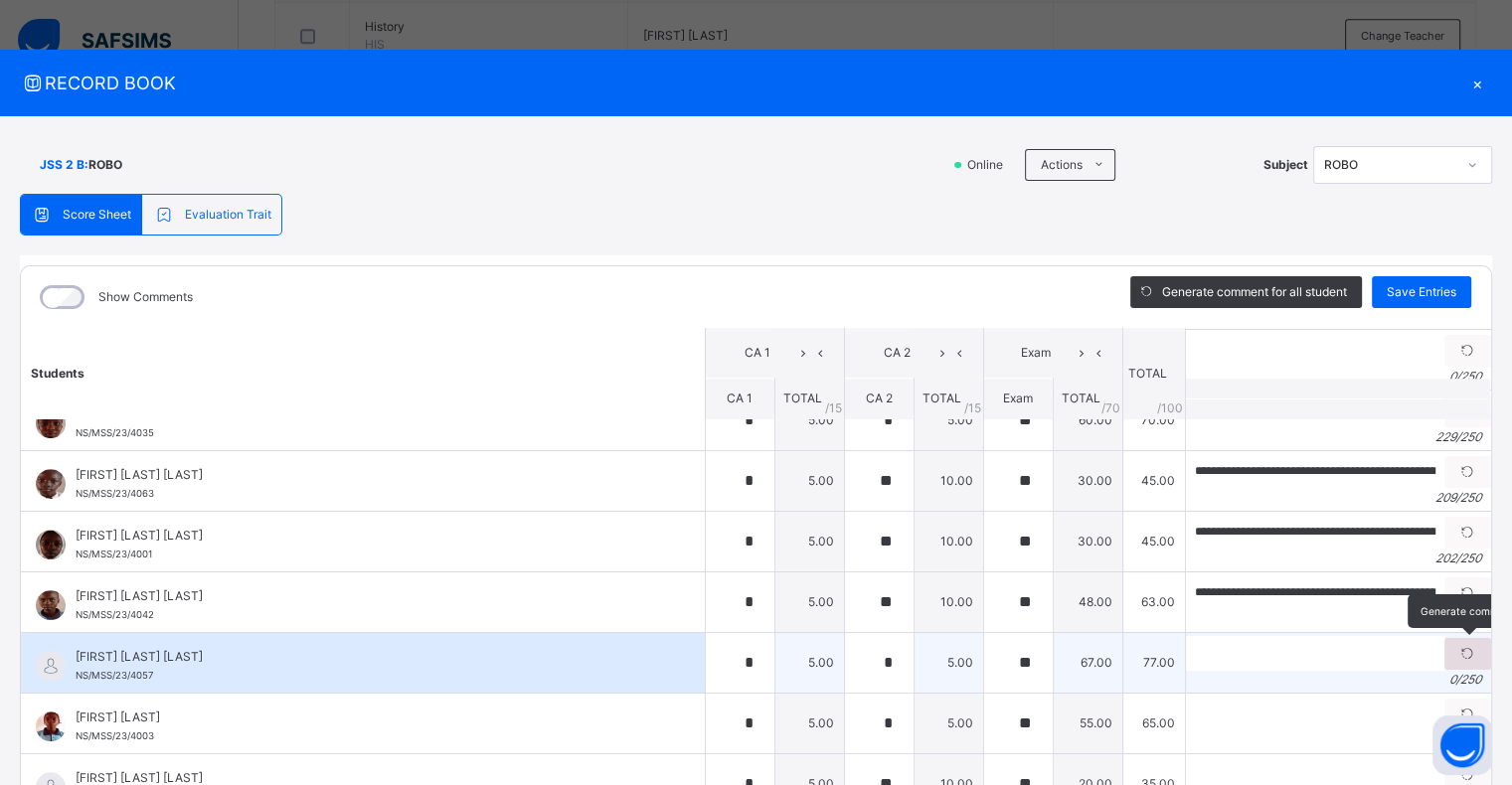 click at bounding box center [1467, 654] 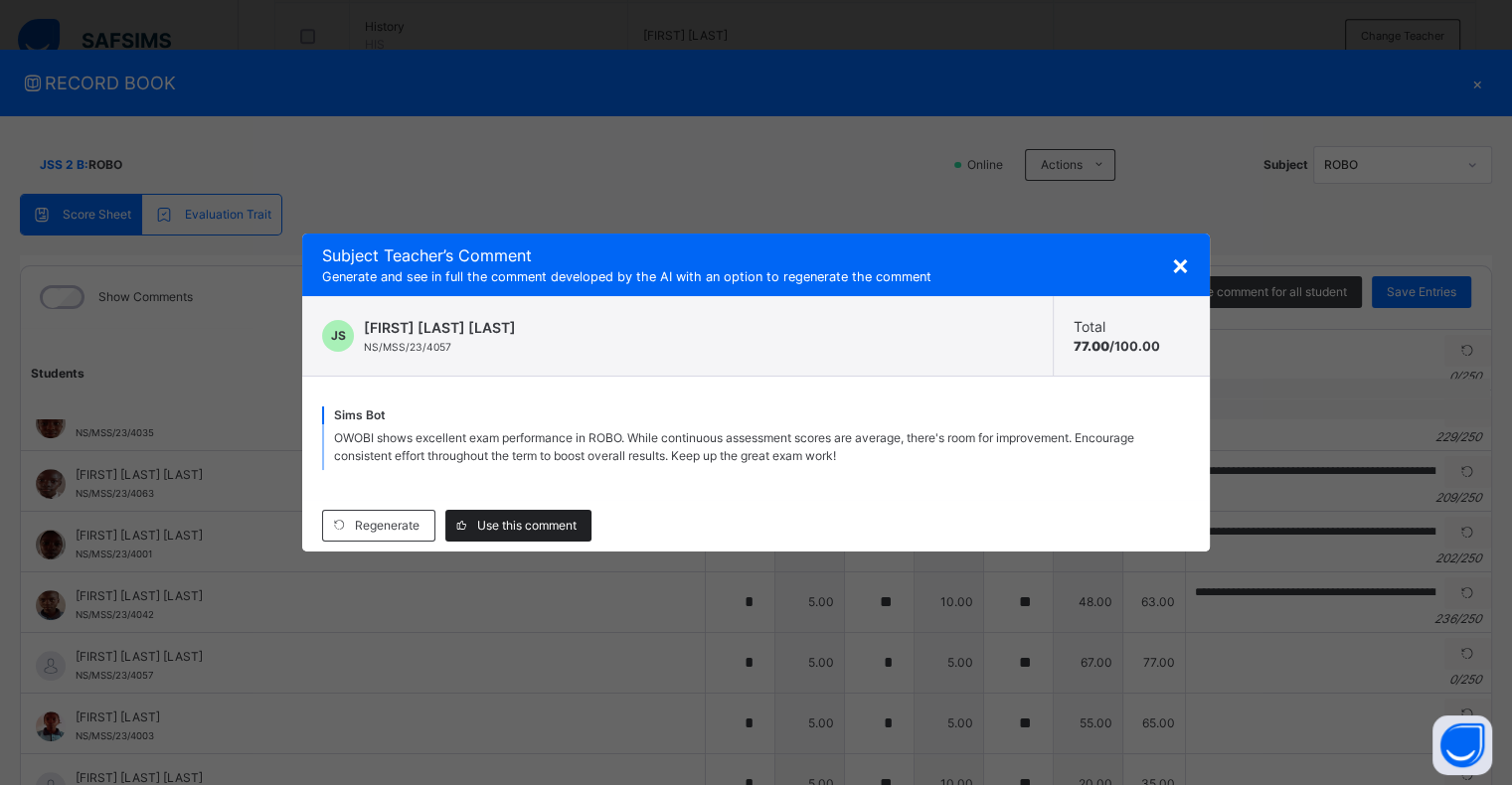 click on "Use this comment" at bounding box center (527, 526) 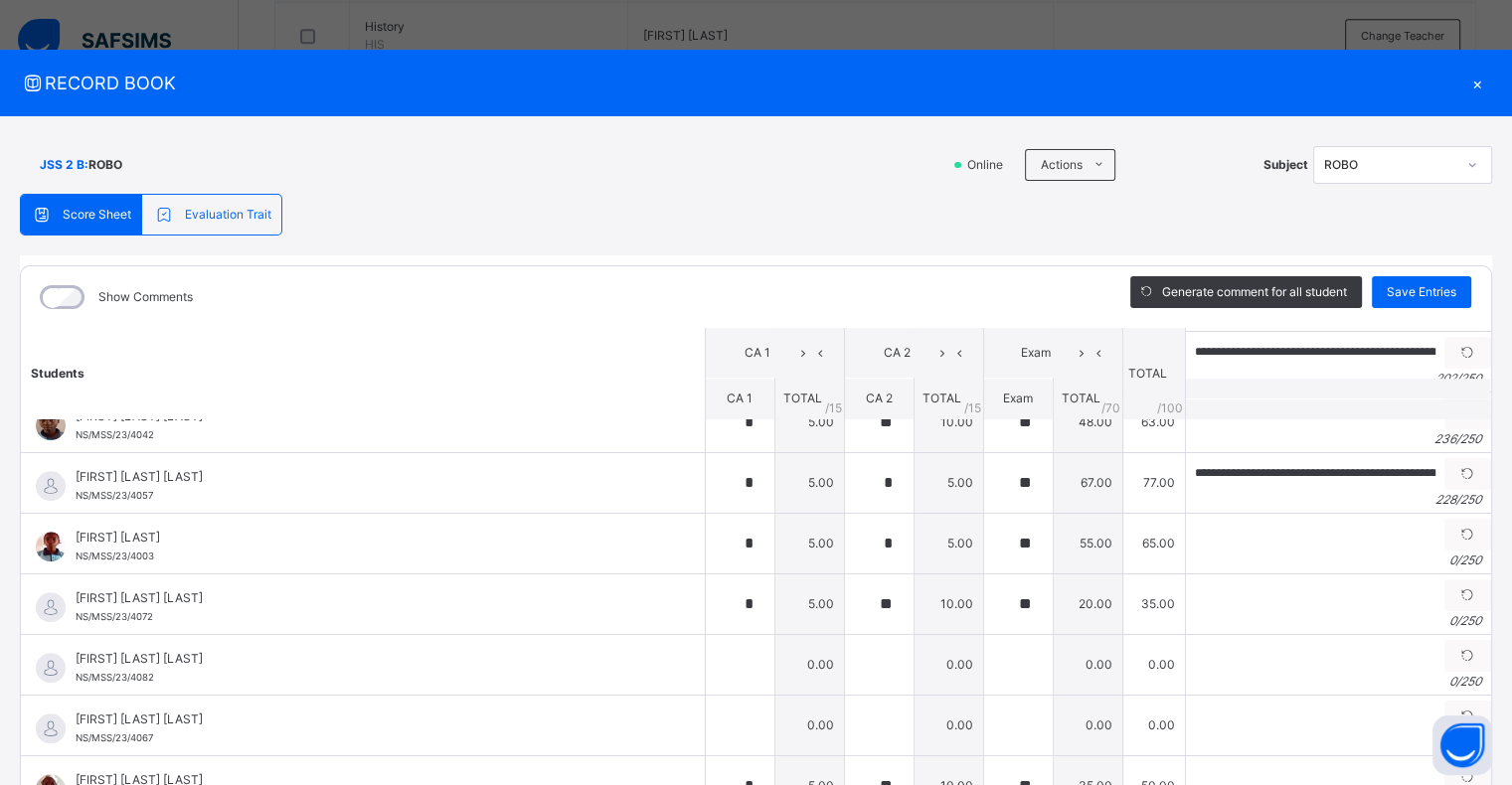 scroll, scrollTop: 1689, scrollLeft: 0, axis: vertical 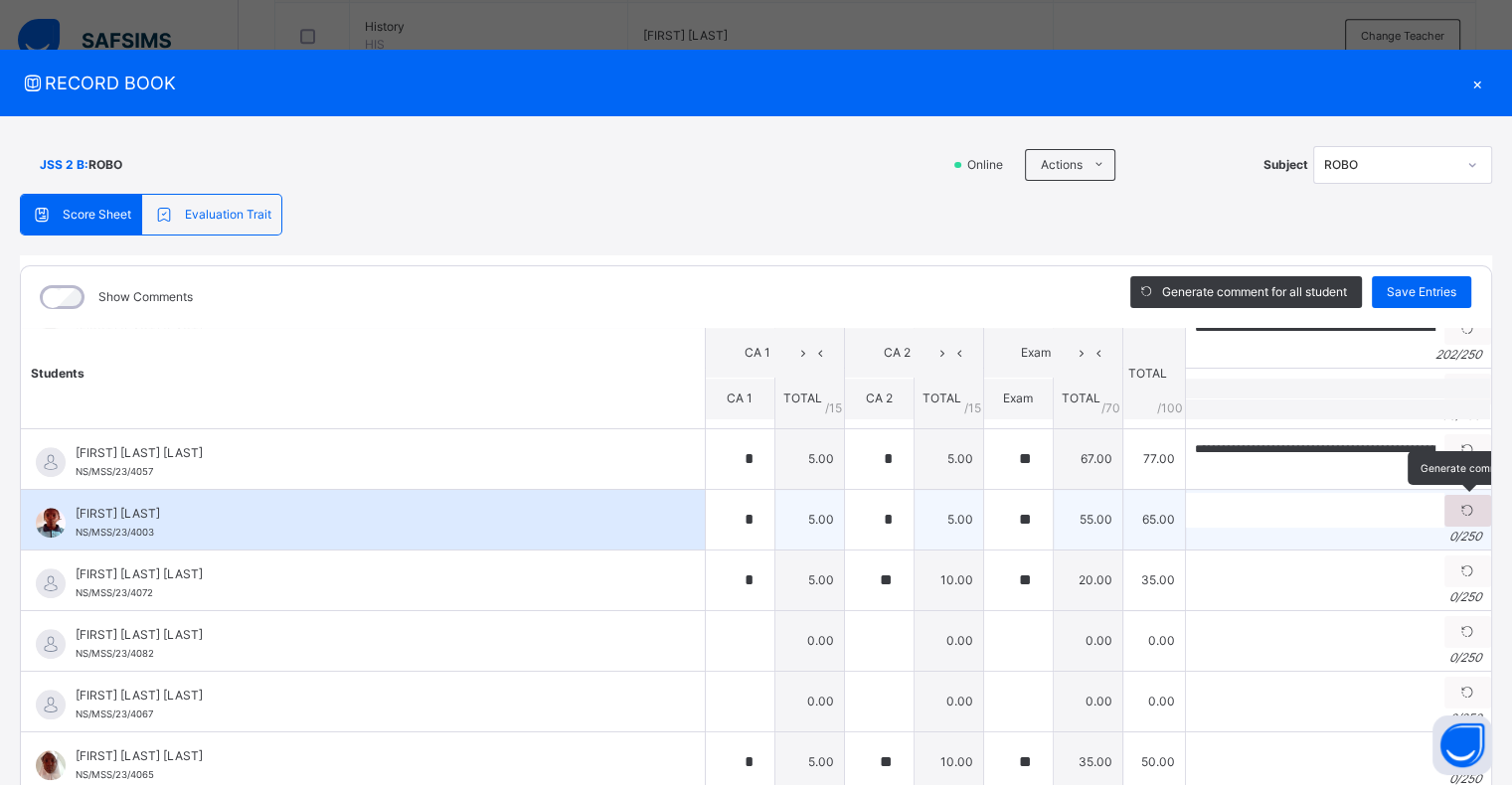 click at bounding box center (1467, 511) 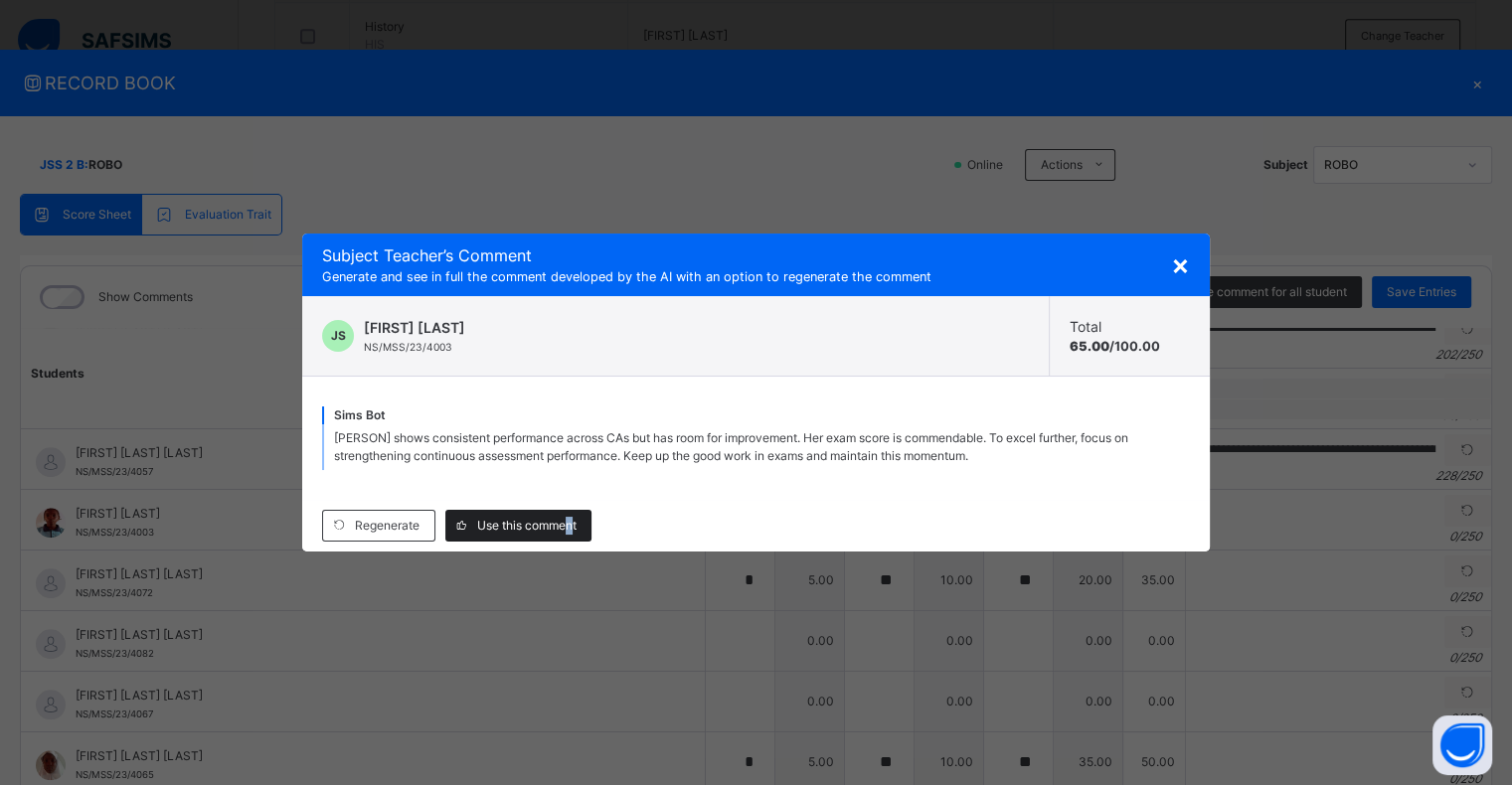 click on "Use this comment" at bounding box center [527, 526] 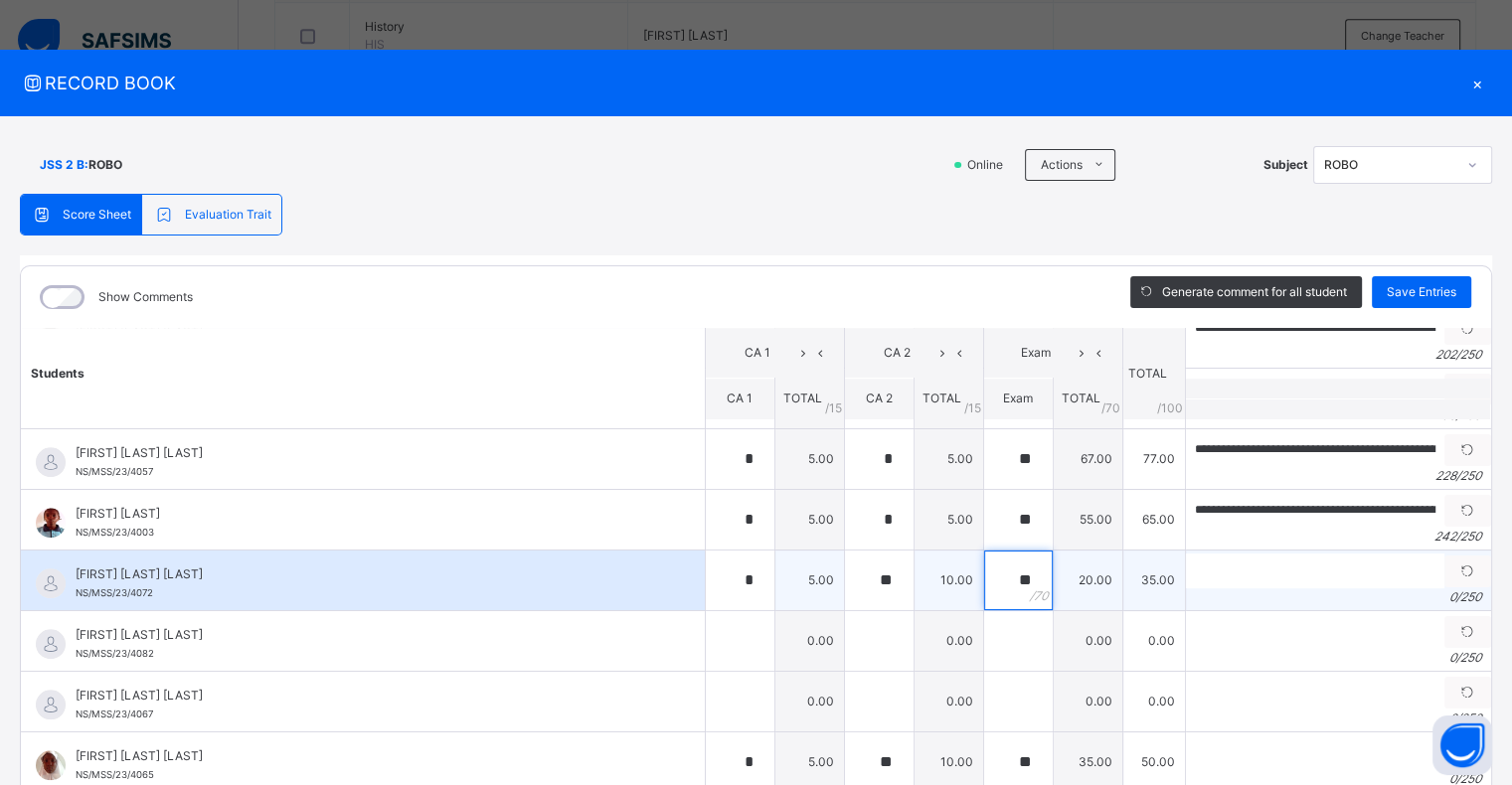 click on "**" at bounding box center (1018, 580) 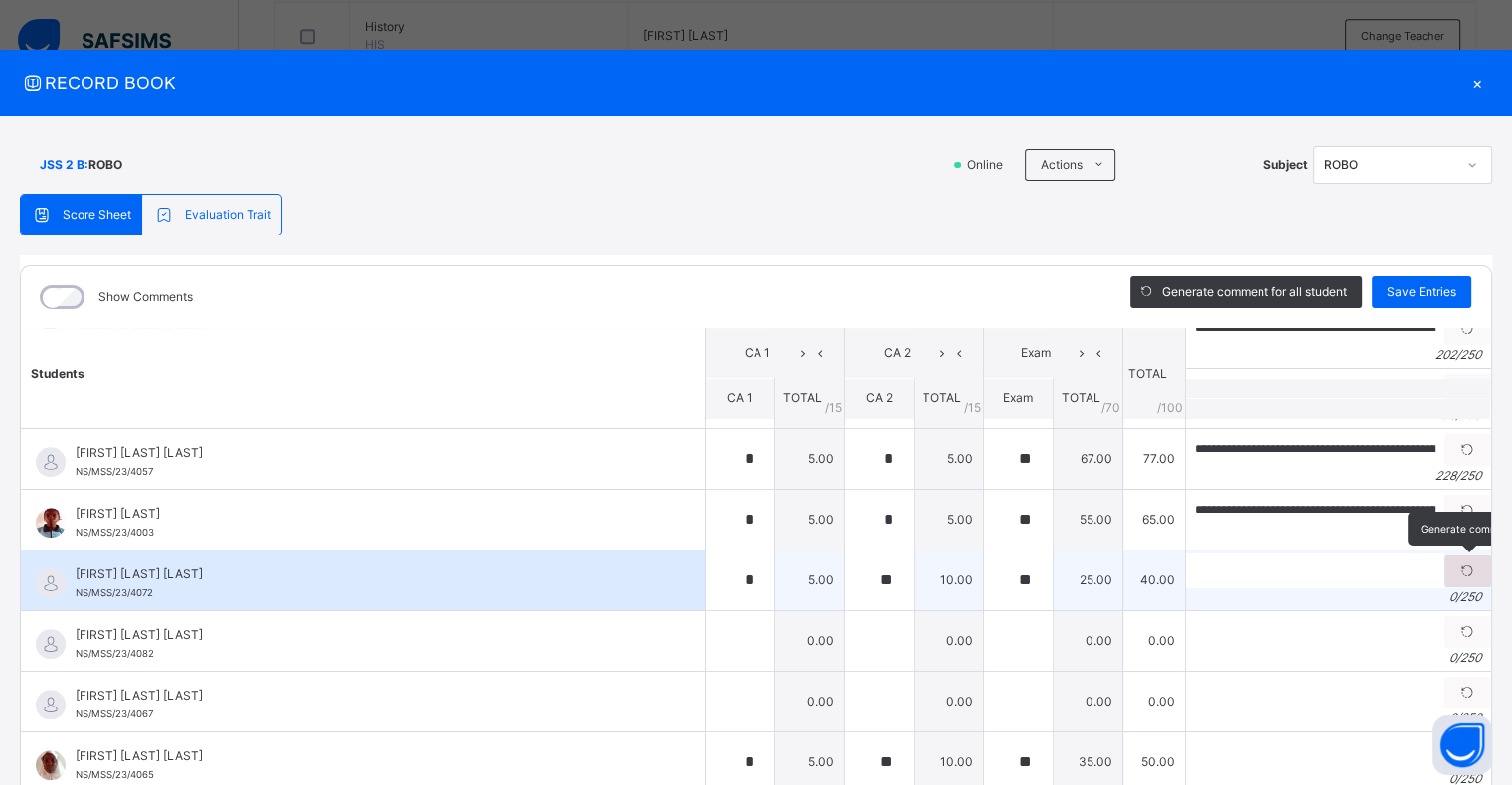 click at bounding box center [1467, 571] 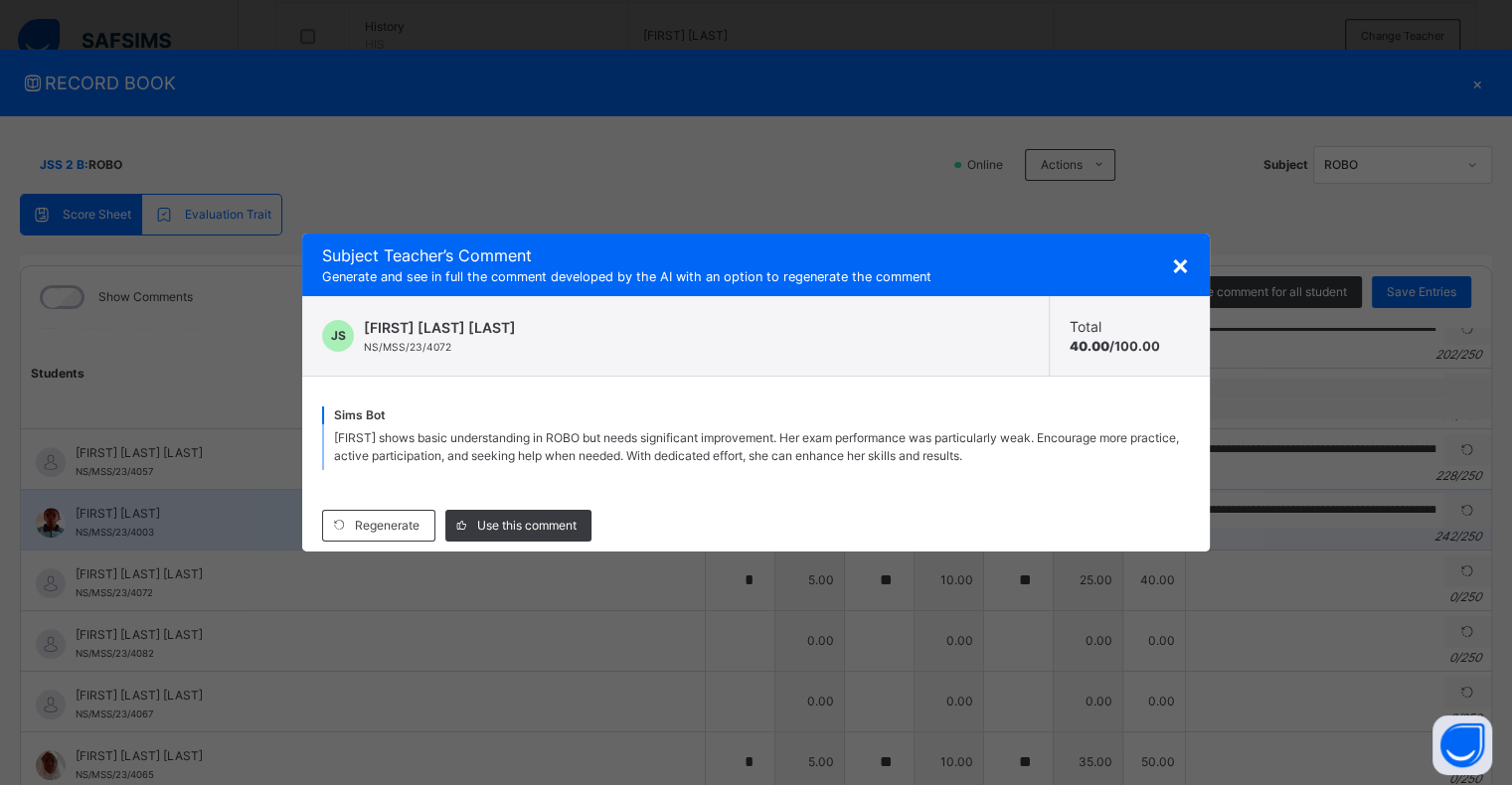 click on "Use this comment" at bounding box center [527, 526] 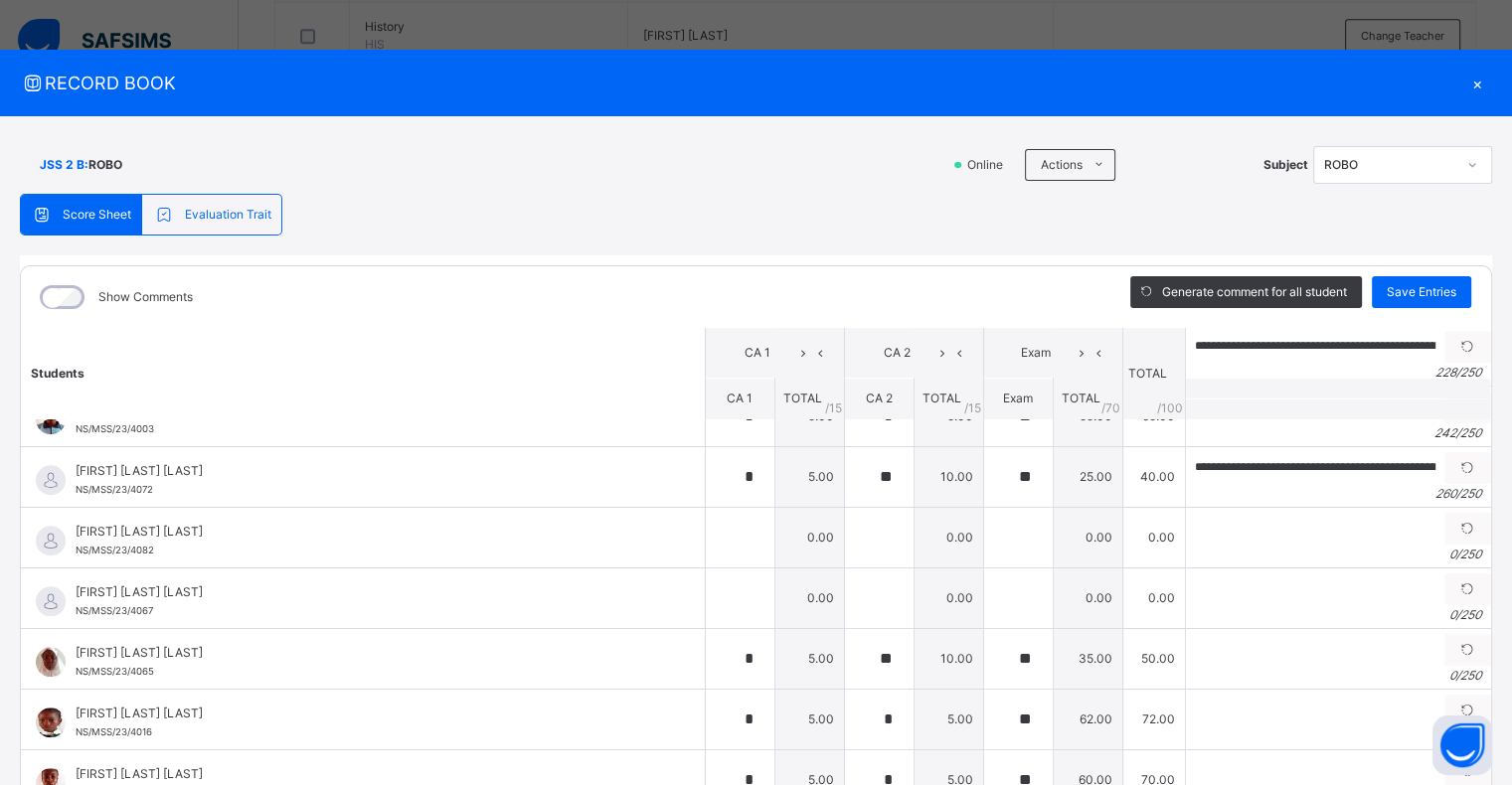 scroll, scrollTop: 1807, scrollLeft: 0, axis: vertical 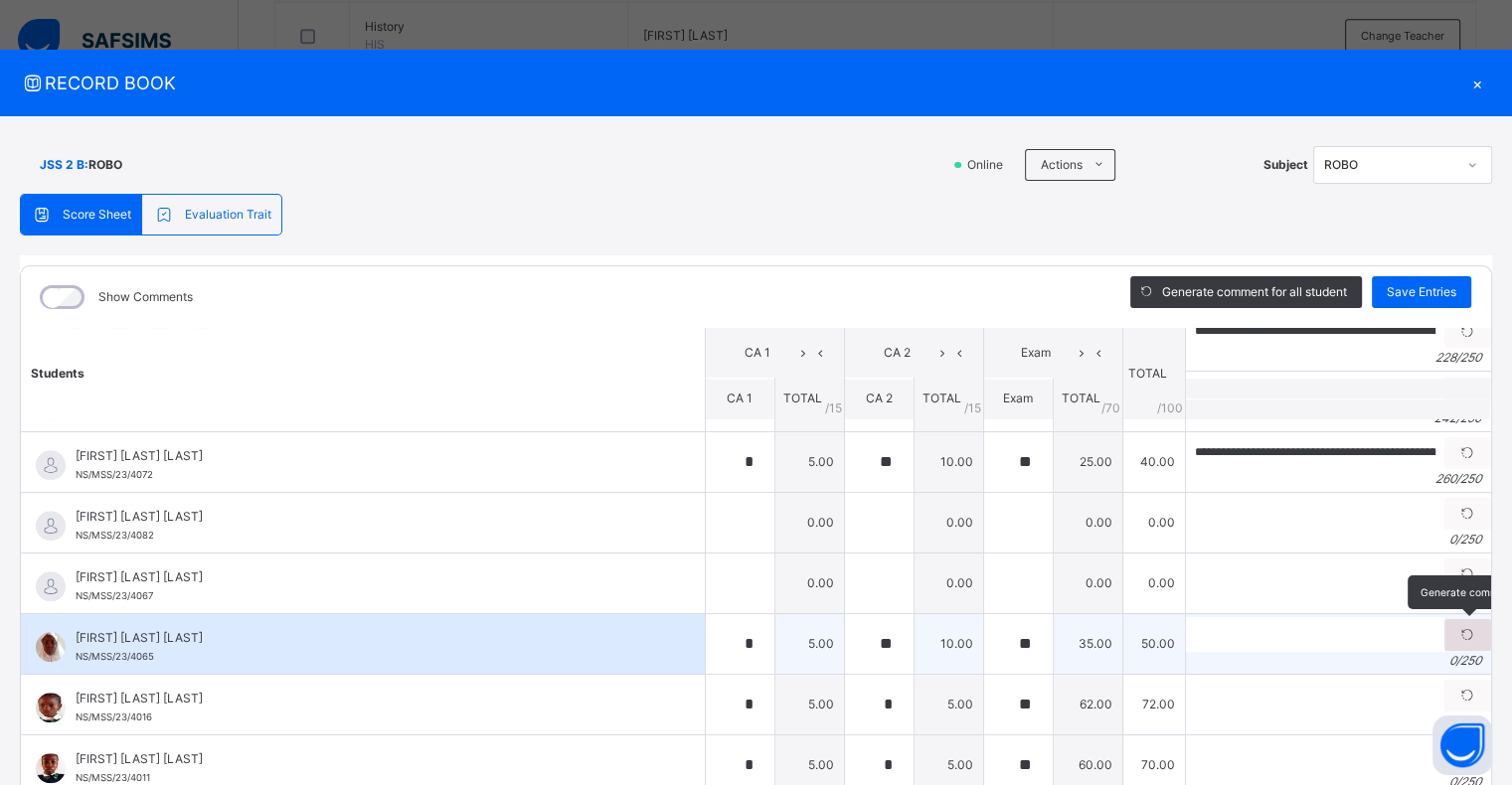 click at bounding box center (1467, 635) 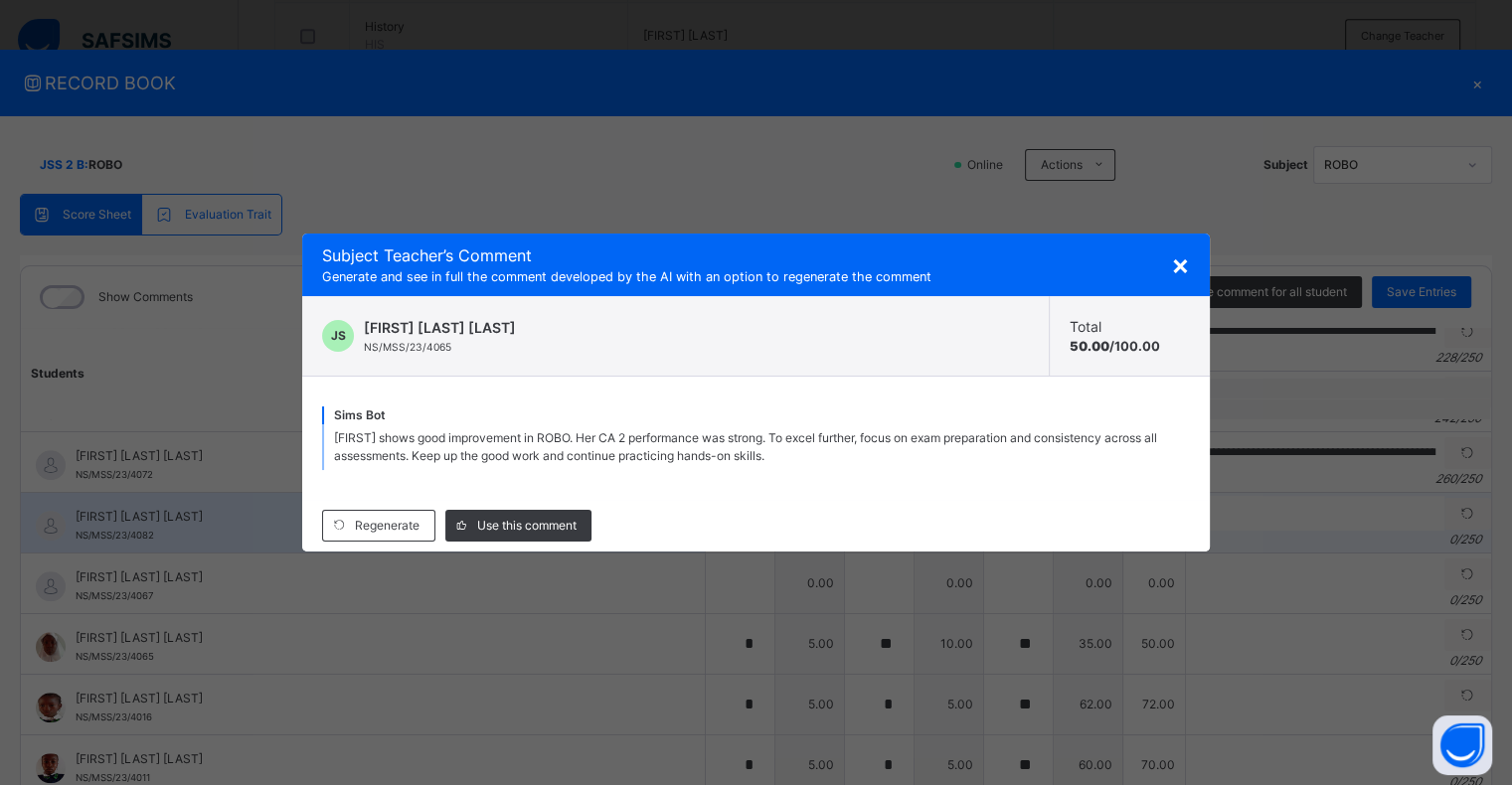 click on "Use this comment" at bounding box center [527, 526] 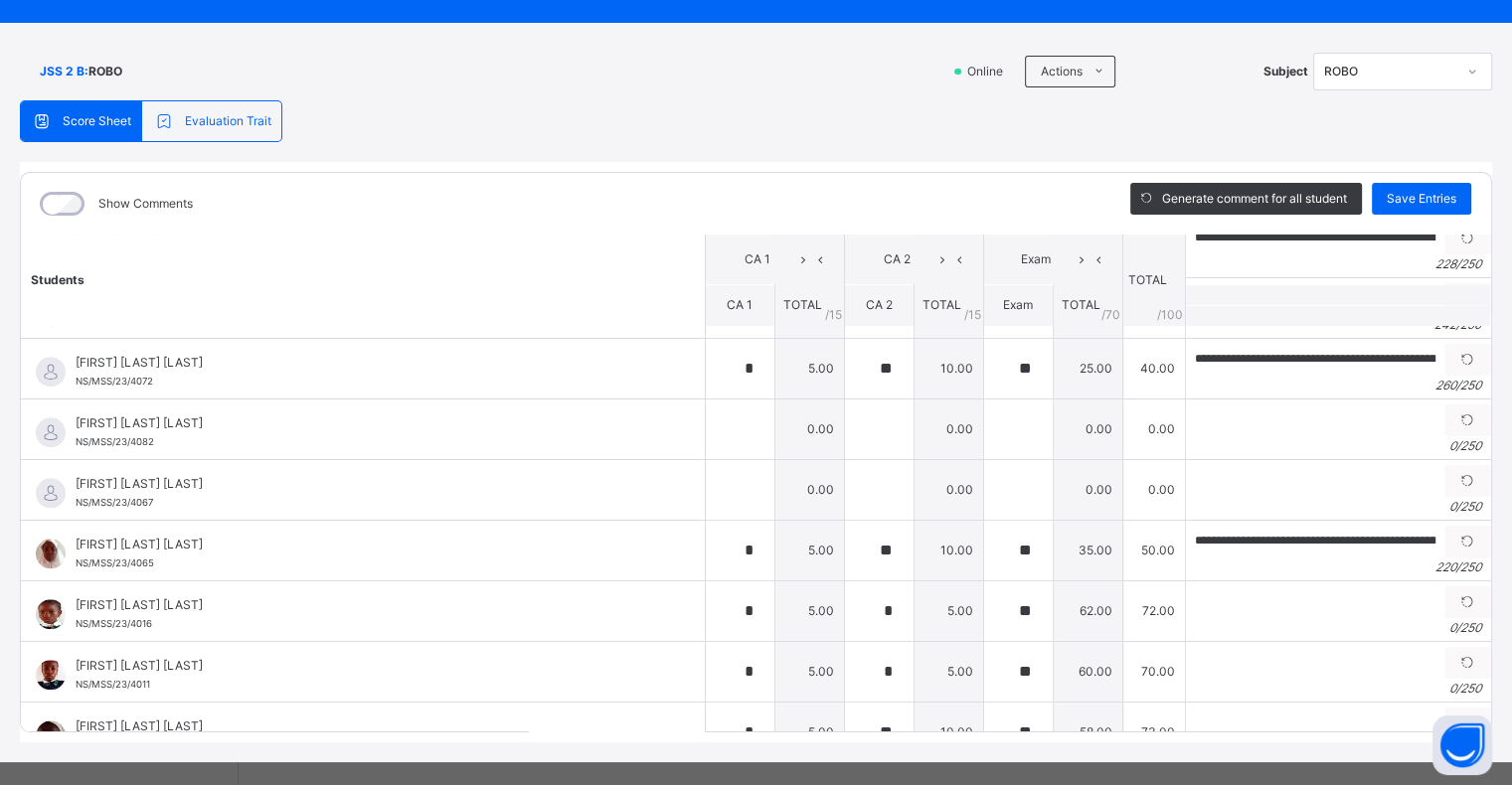 scroll, scrollTop: 98, scrollLeft: 0, axis: vertical 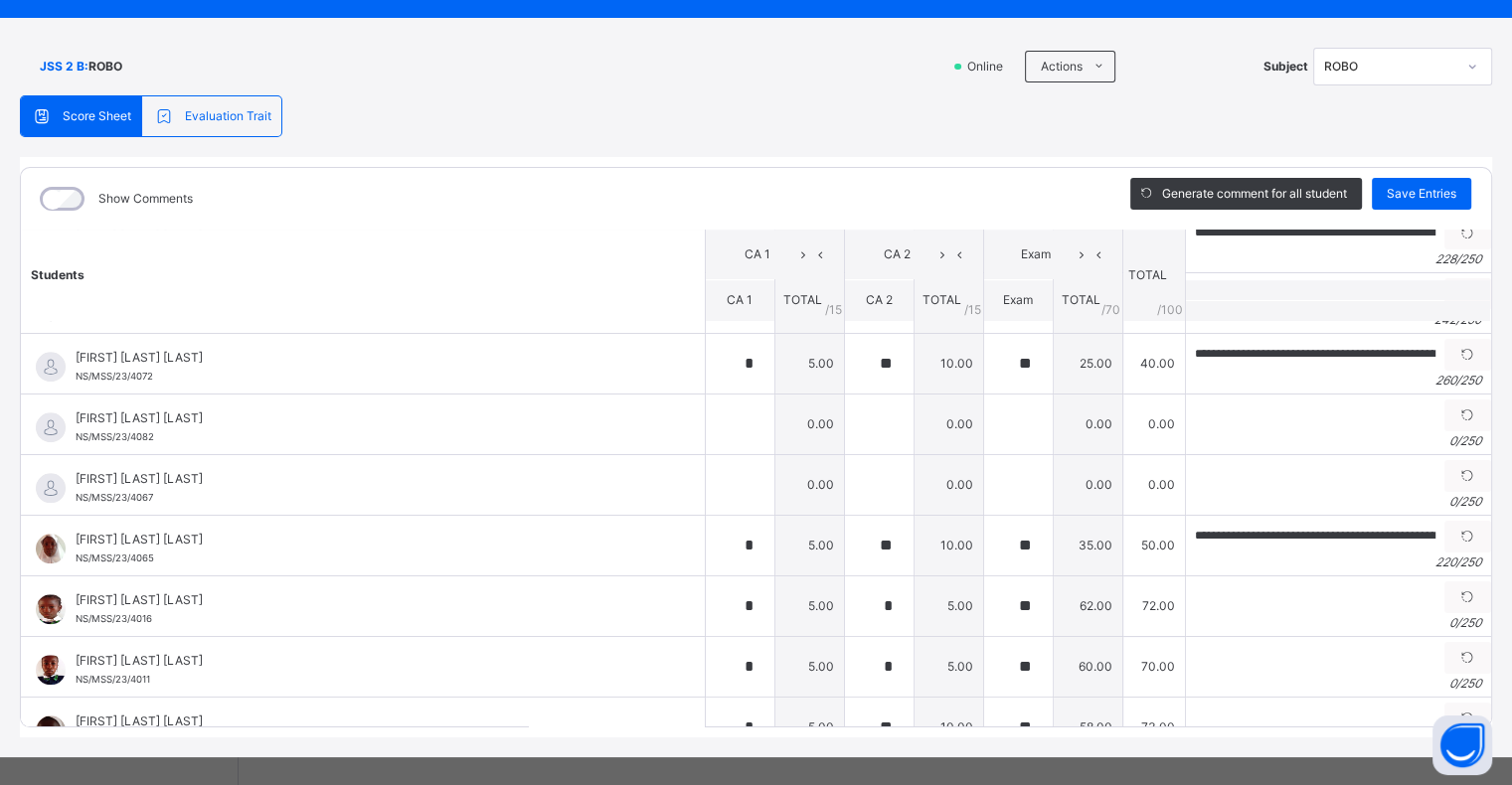 click at bounding box center (1467, 597) 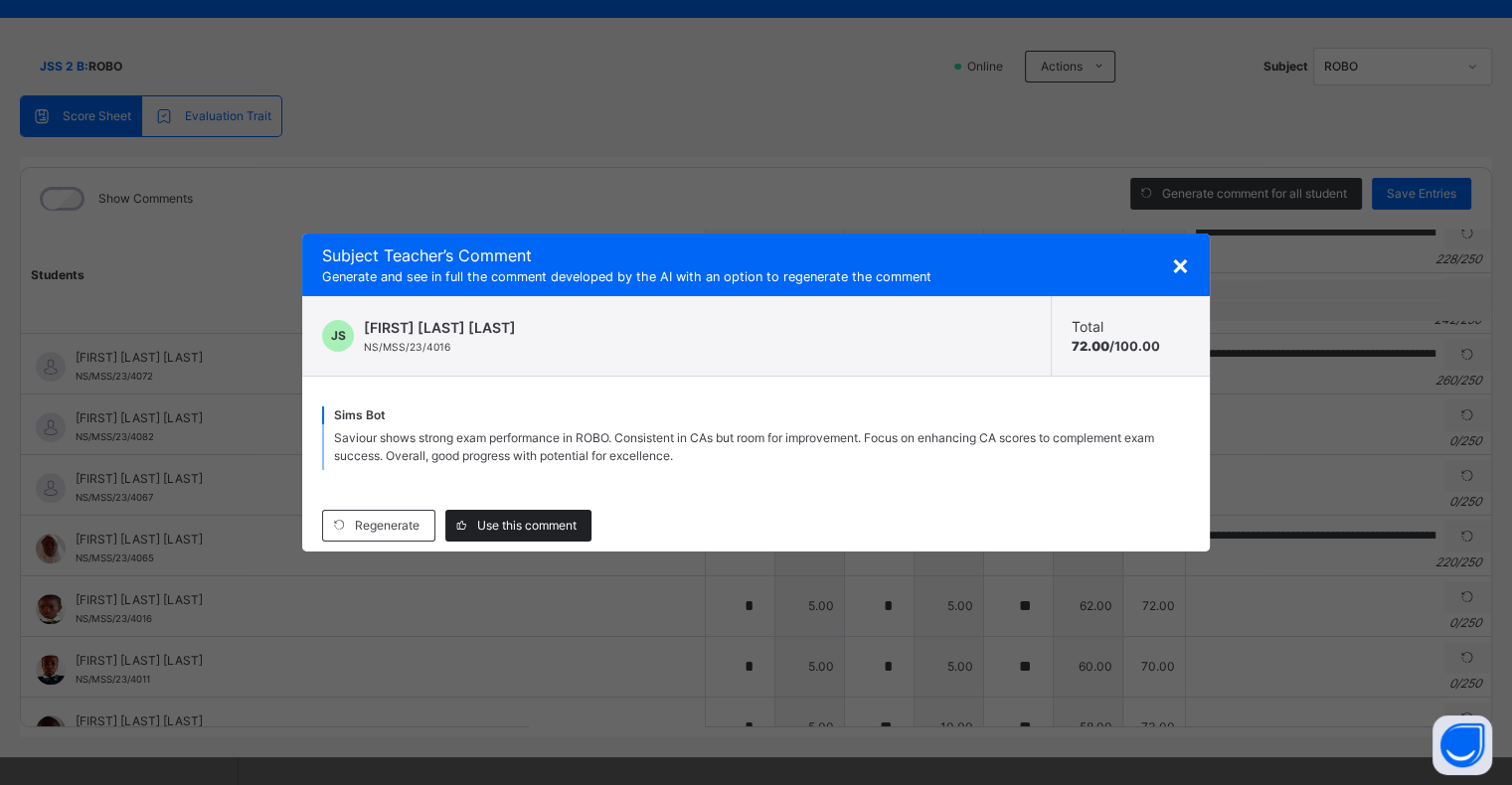click on "Use this comment" at bounding box center (527, 526) 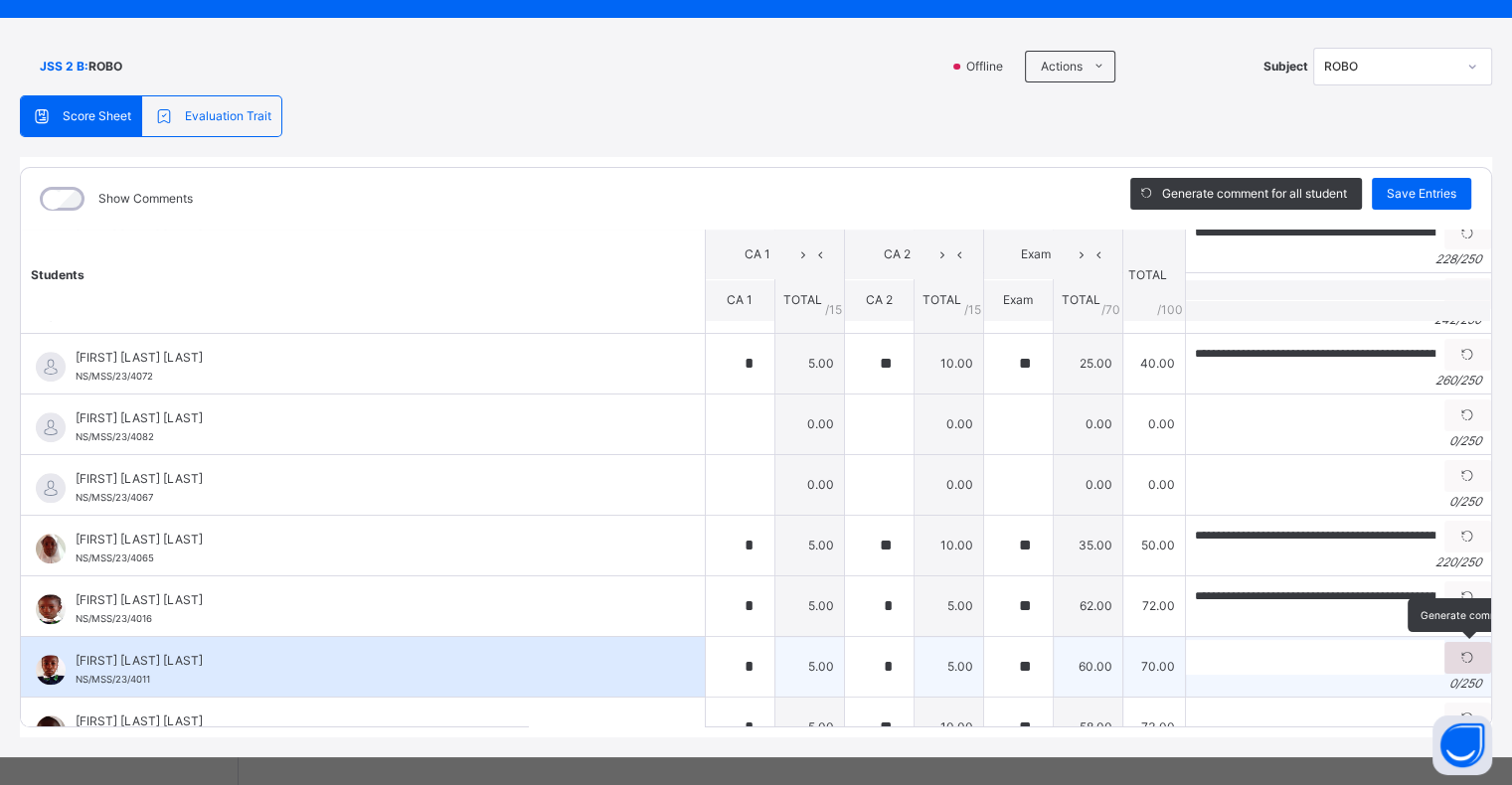 click at bounding box center (1467, 658) 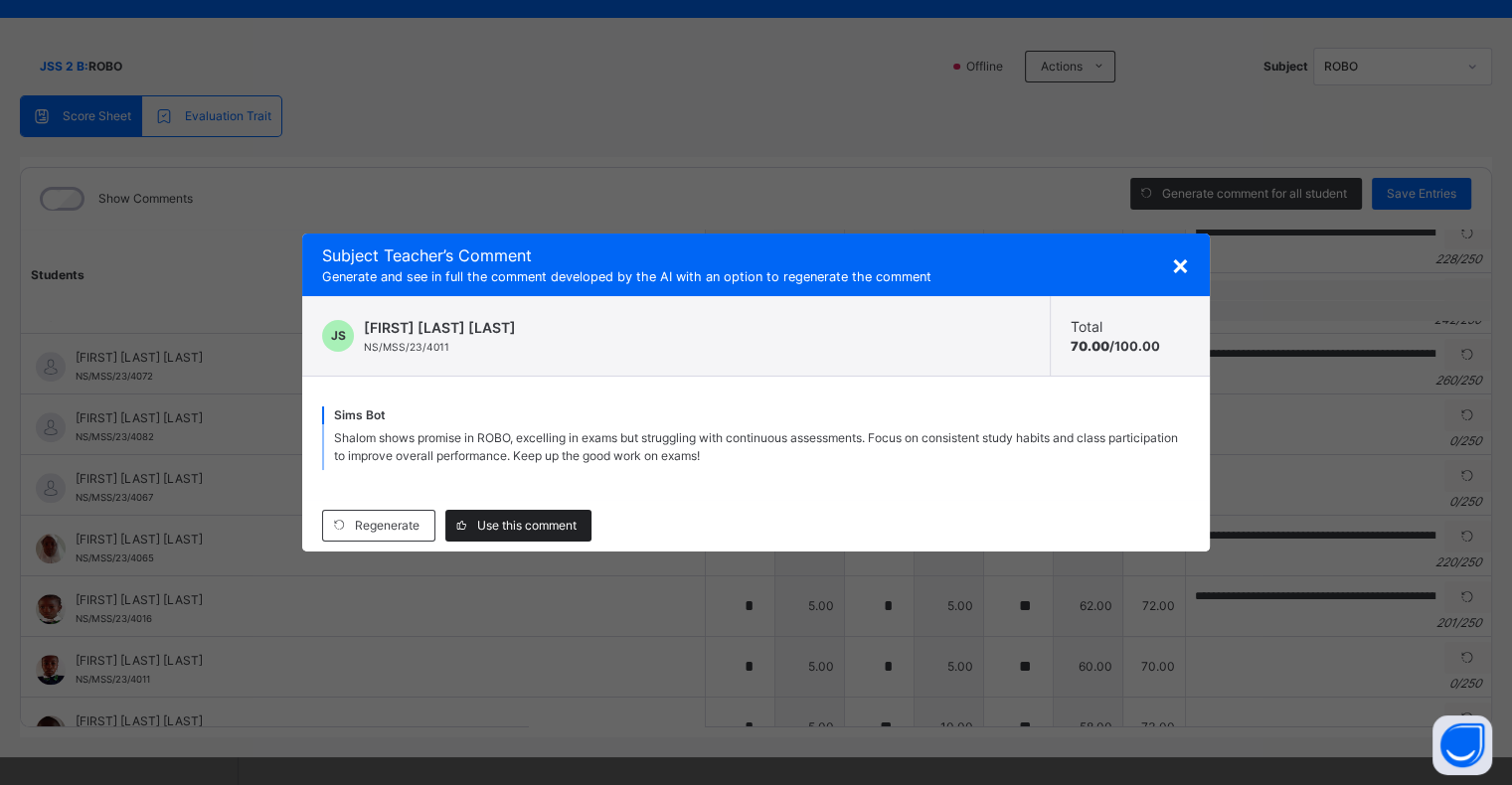 click on "Use this comment" at bounding box center [527, 526] 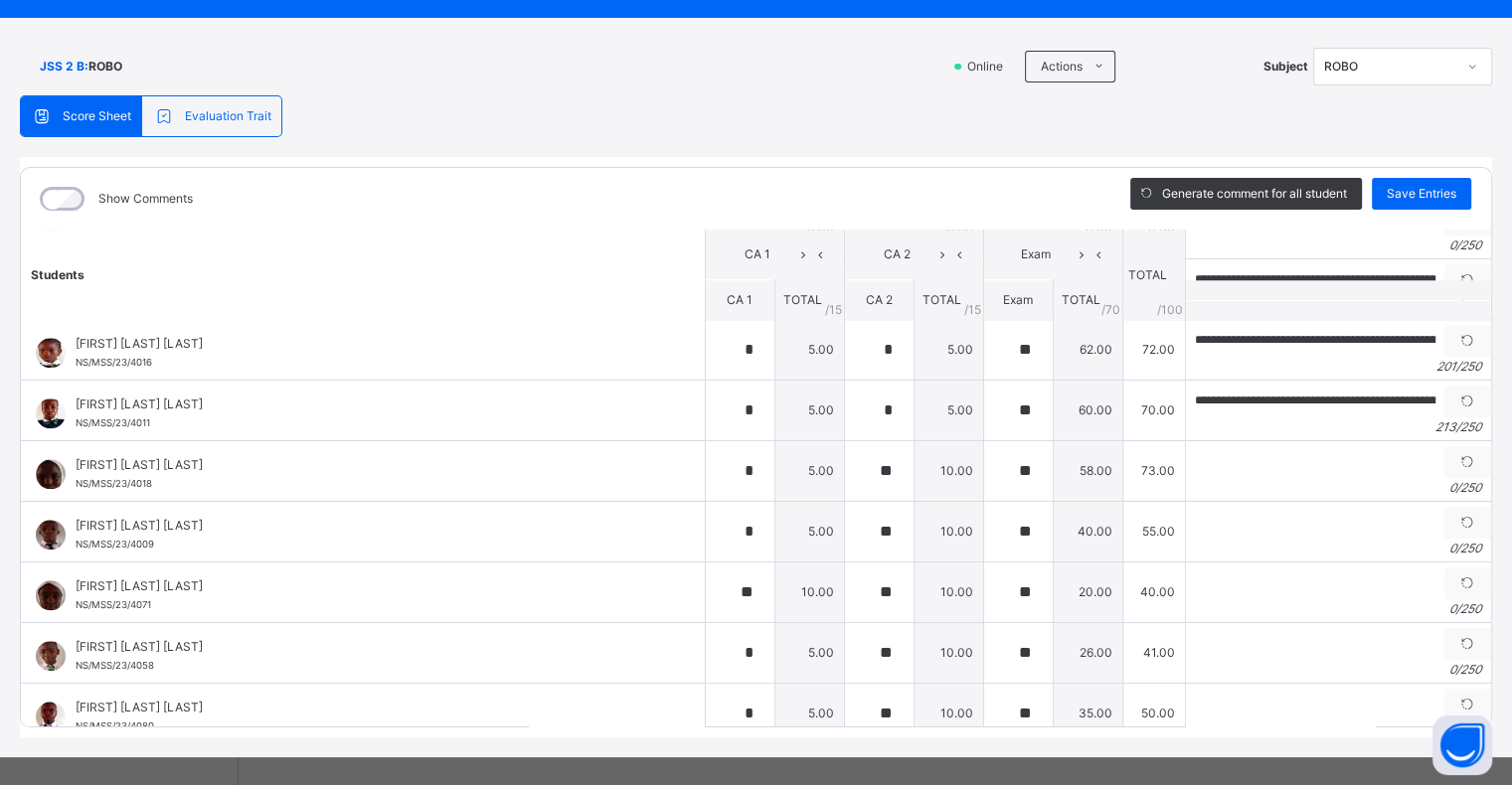 scroll, scrollTop: 2093, scrollLeft: 0, axis: vertical 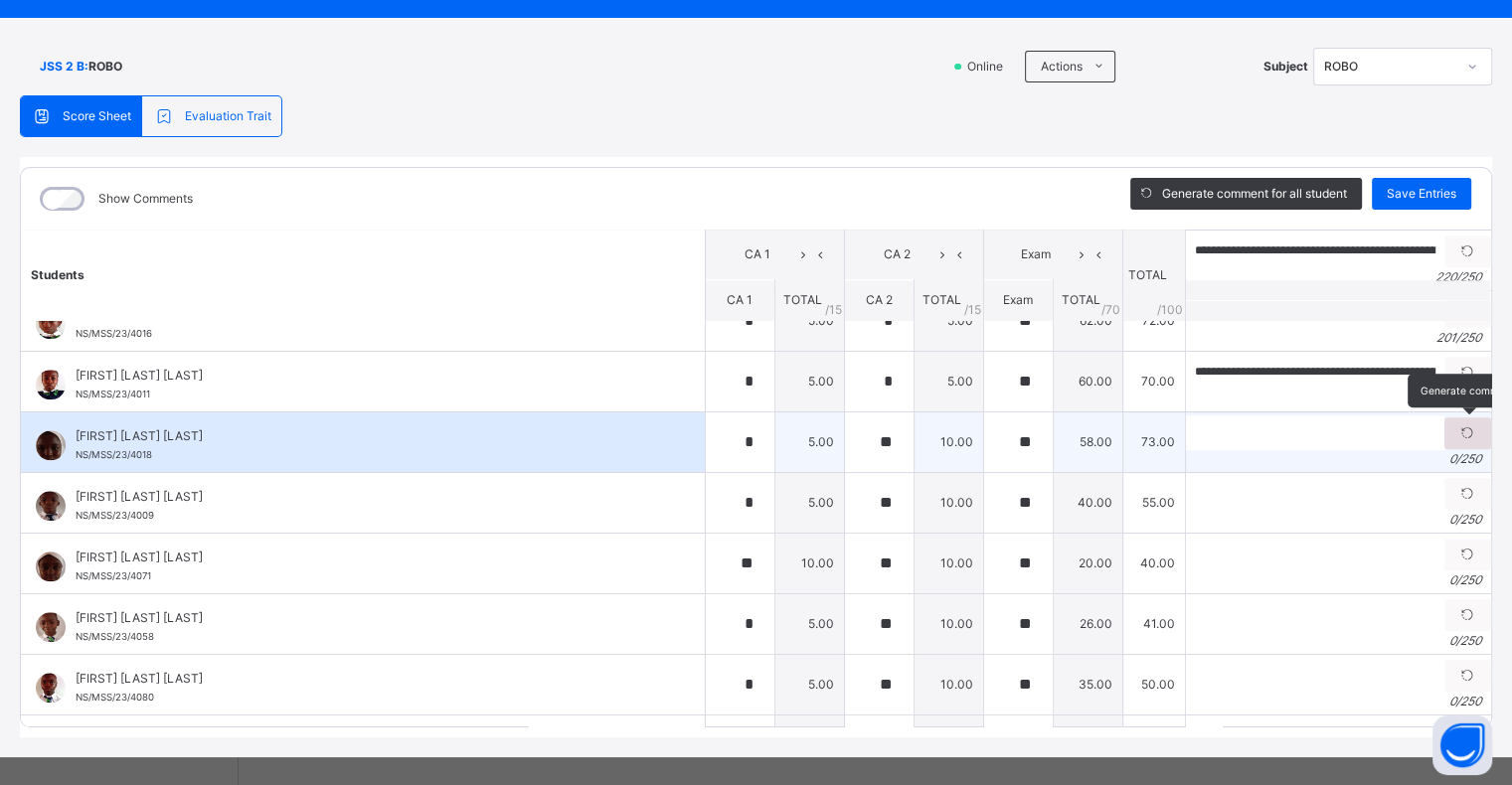 click at bounding box center (1467, 433) 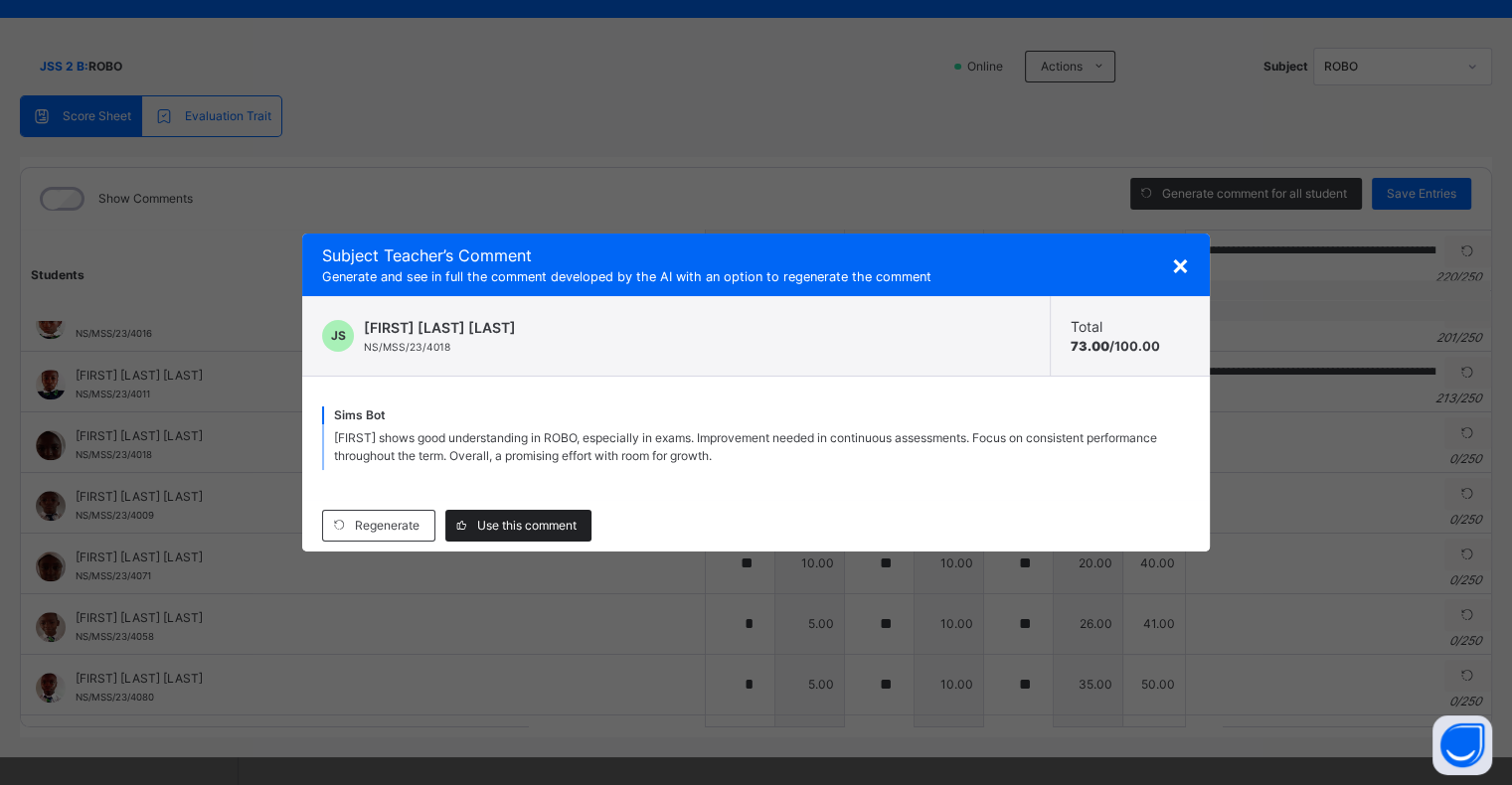 click on "Use this comment" at bounding box center (527, 526) 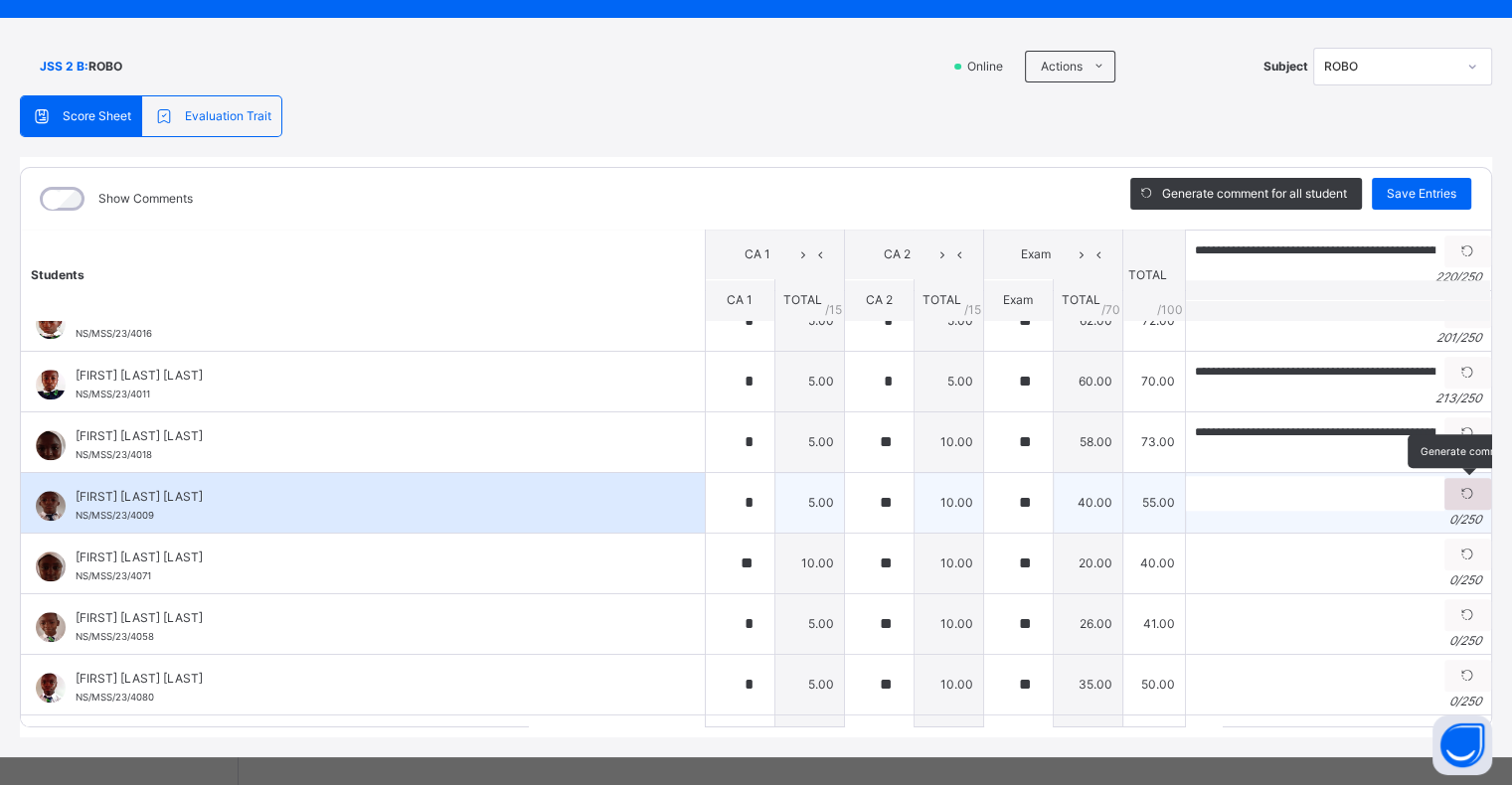 click at bounding box center [1467, 494] 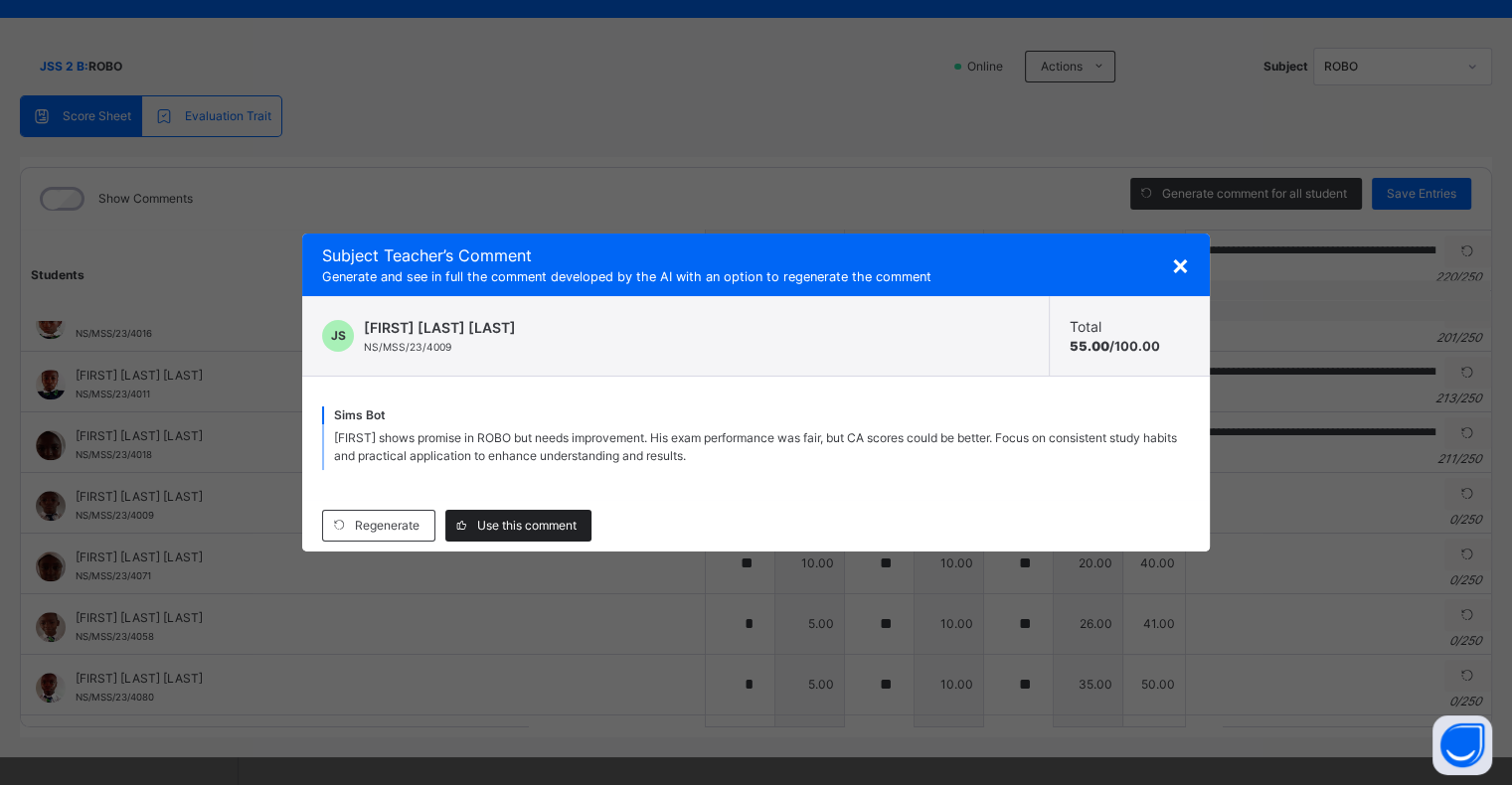 click on "Use this comment" at bounding box center (527, 526) 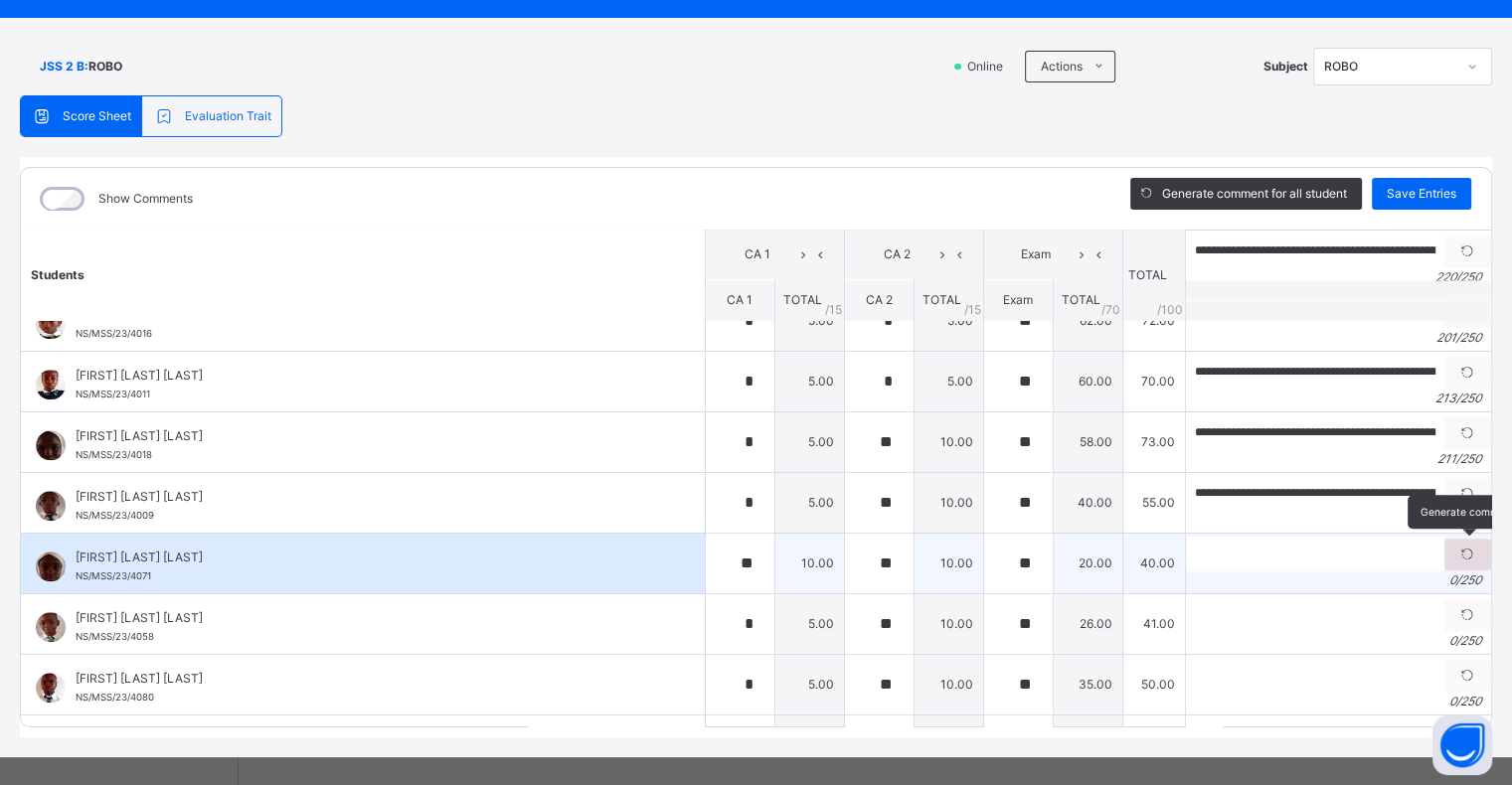 click at bounding box center [1467, 554] 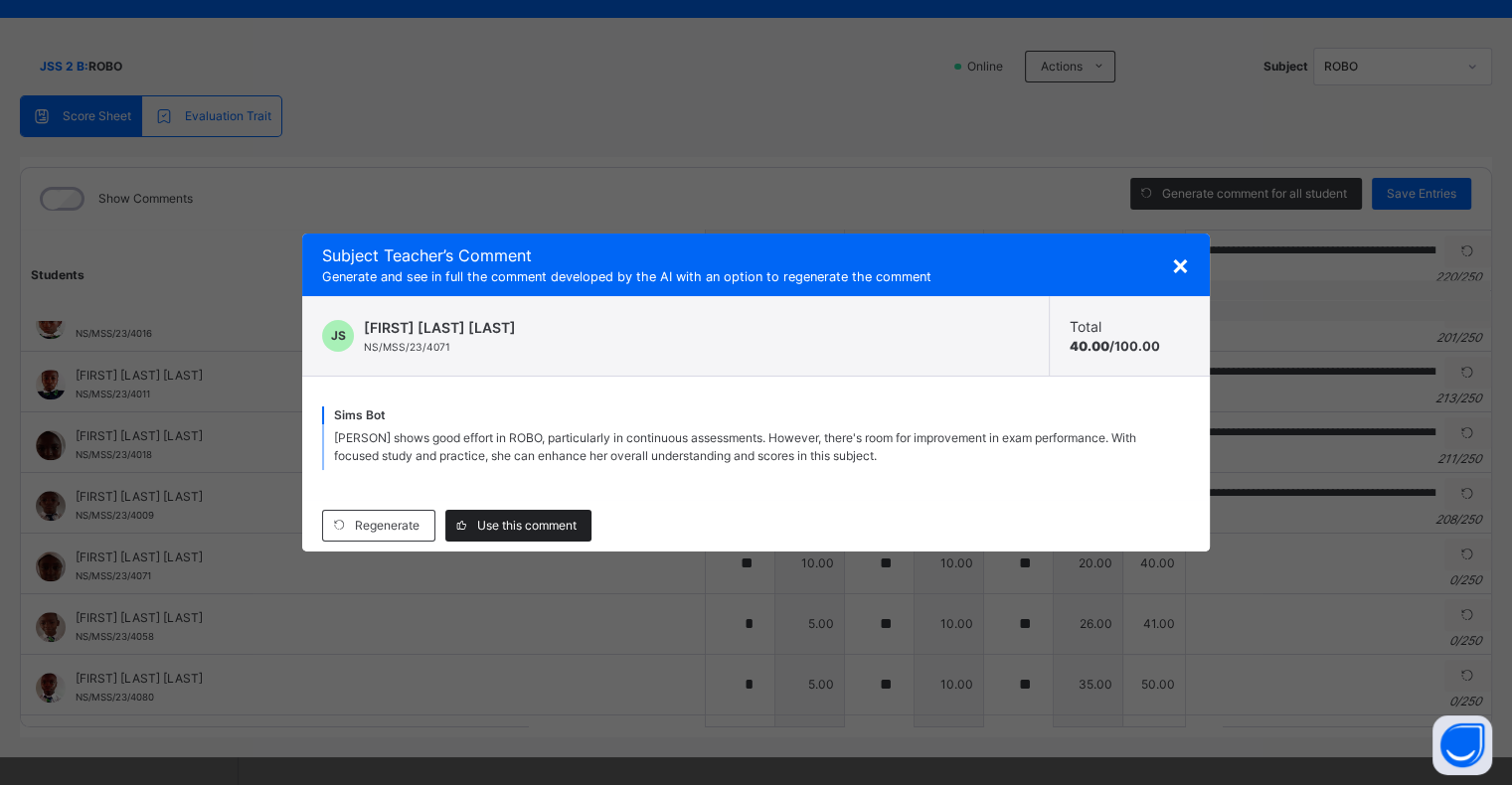 click on "Use this comment" at bounding box center (527, 526) 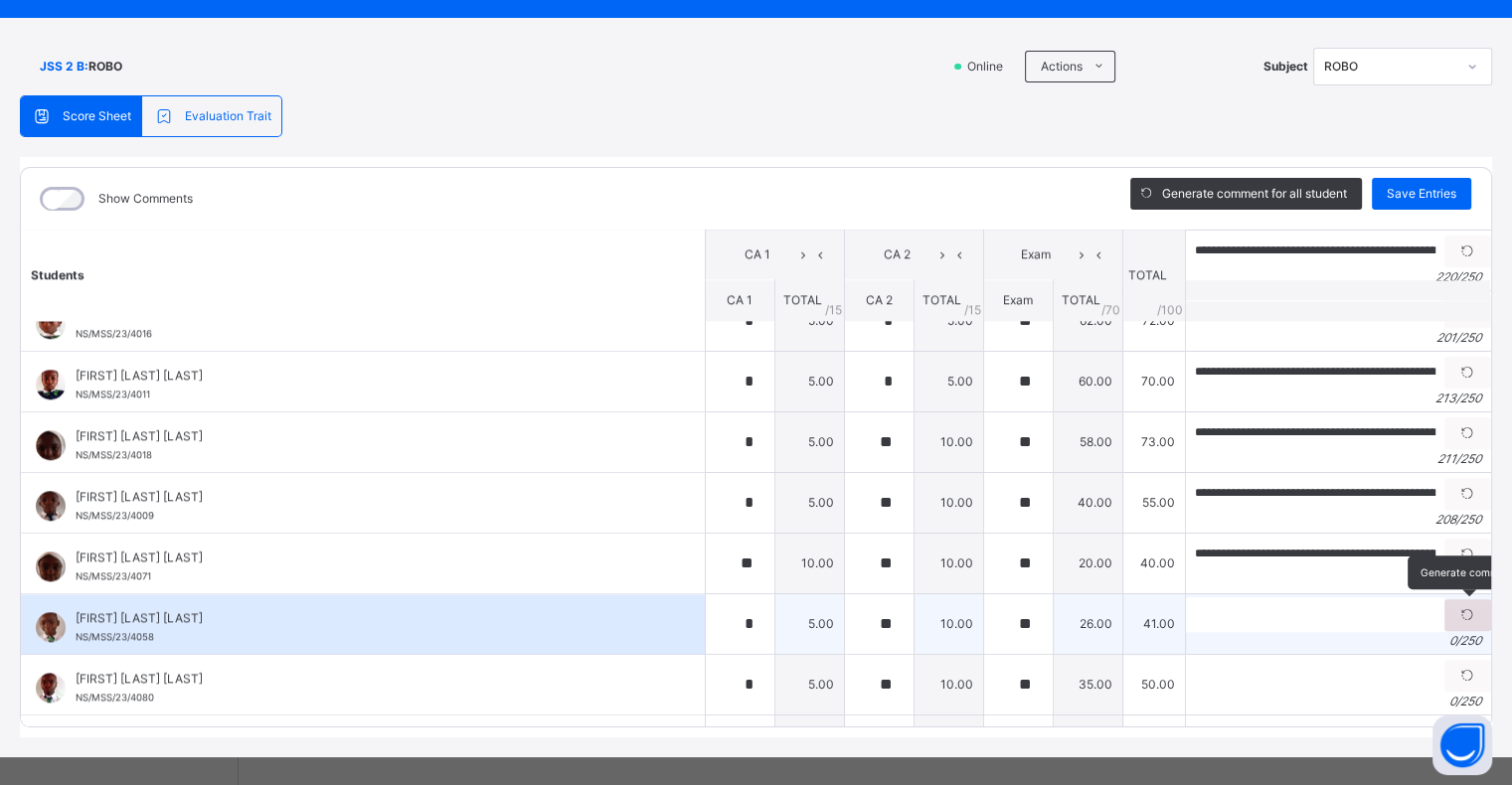 click at bounding box center (1467, 615) 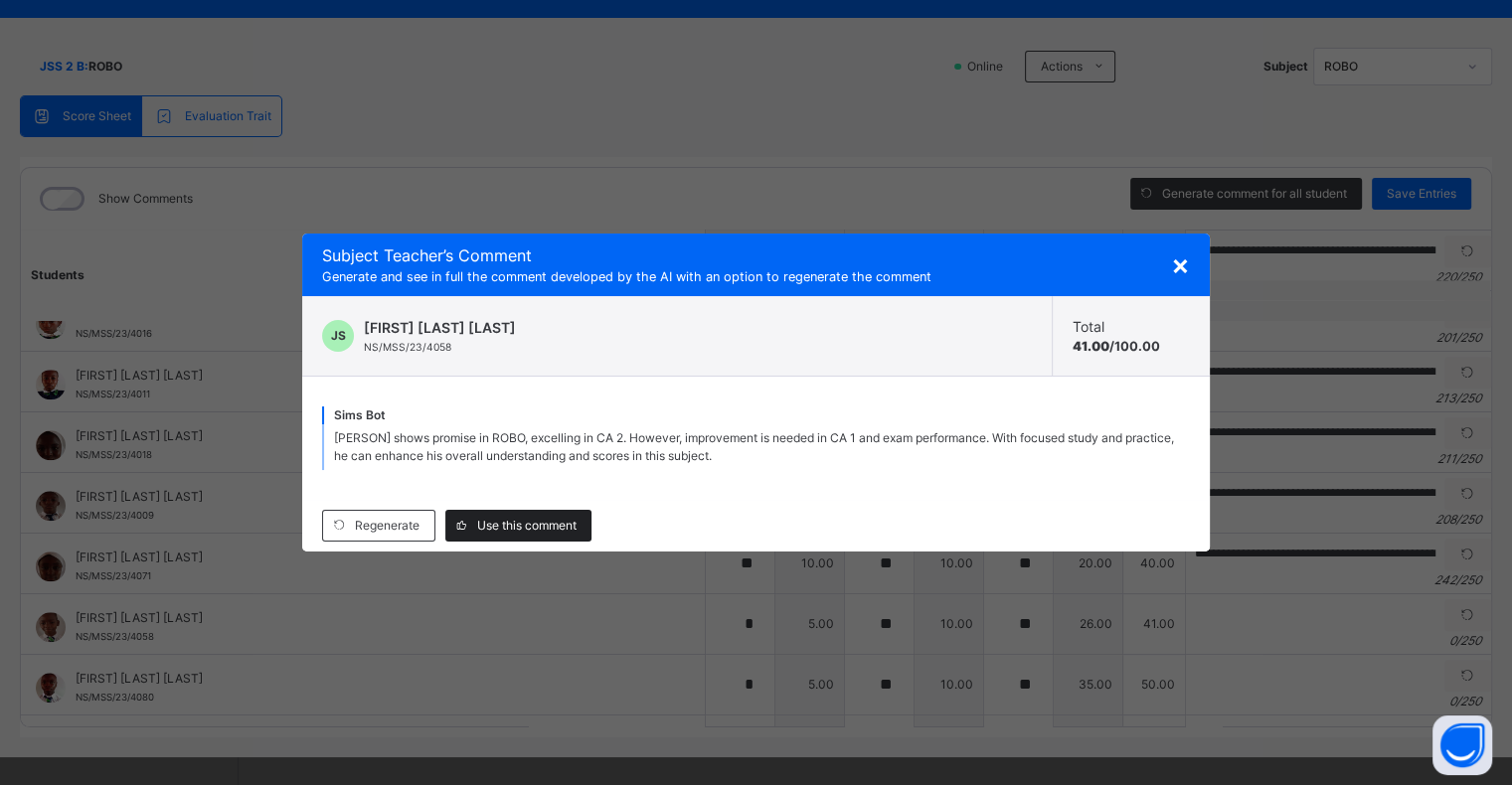click on "Use this comment" at bounding box center [527, 526] 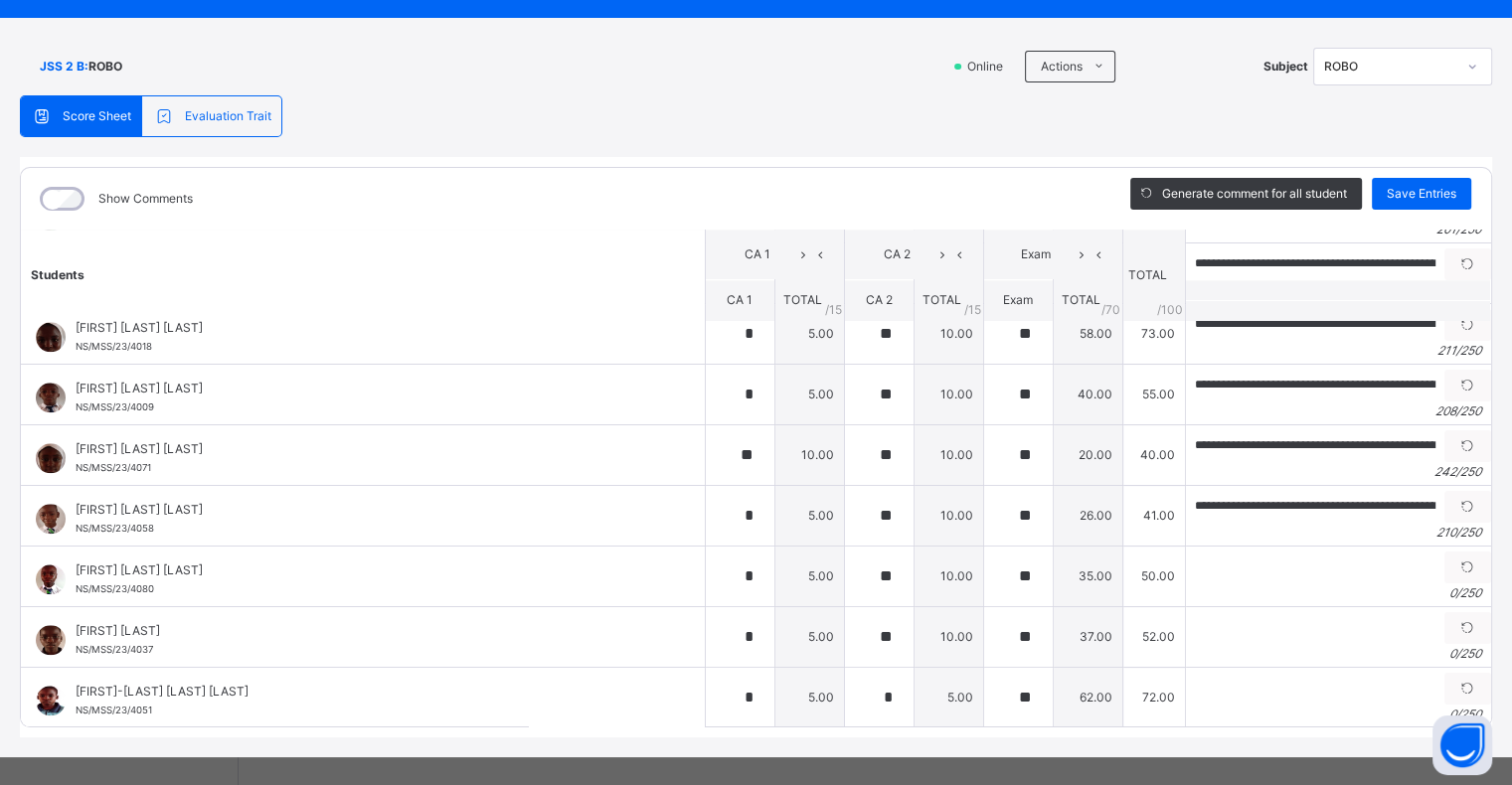scroll, scrollTop: 2208, scrollLeft: 0, axis: vertical 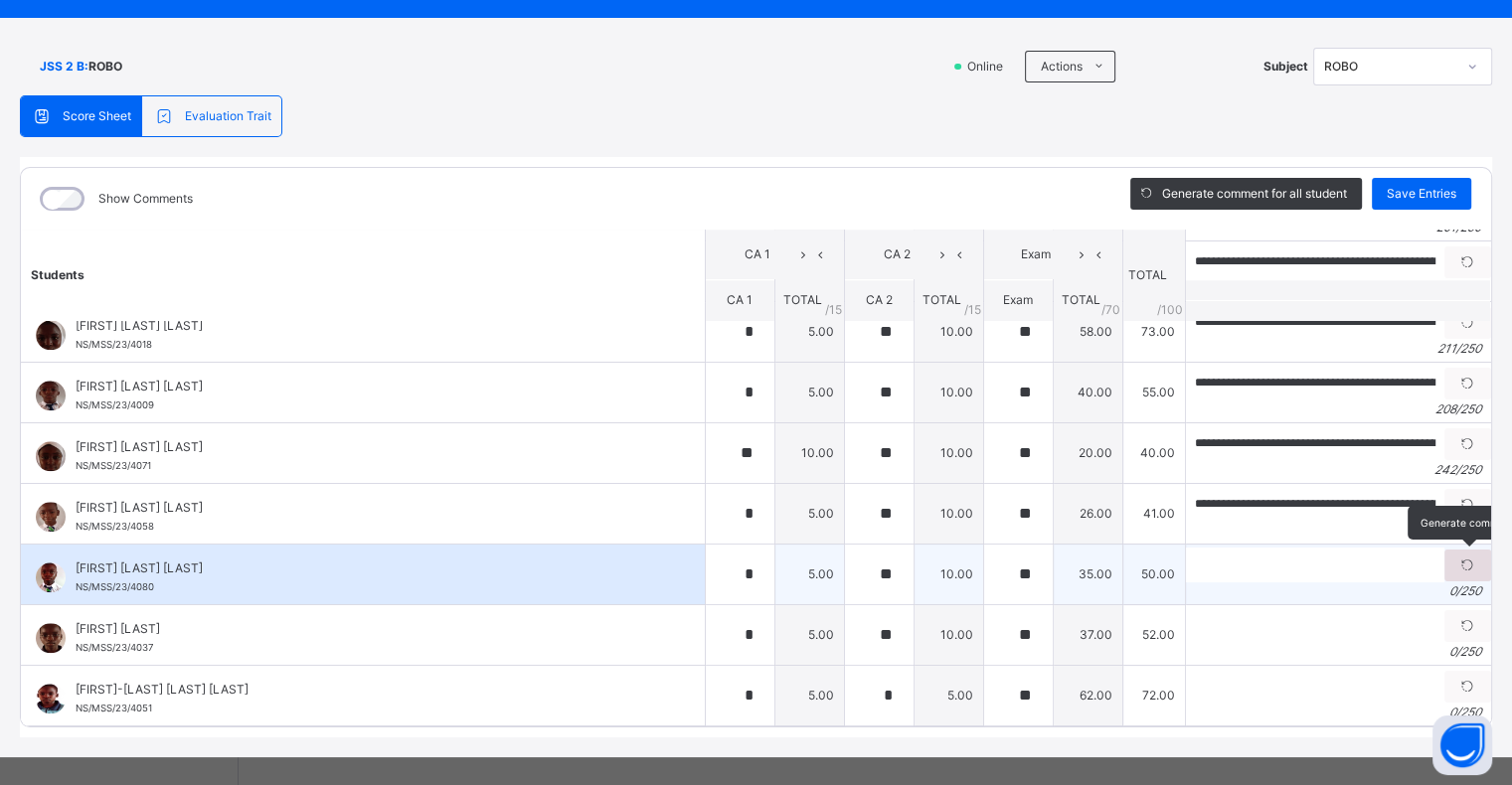 click at bounding box center [1467, 565] 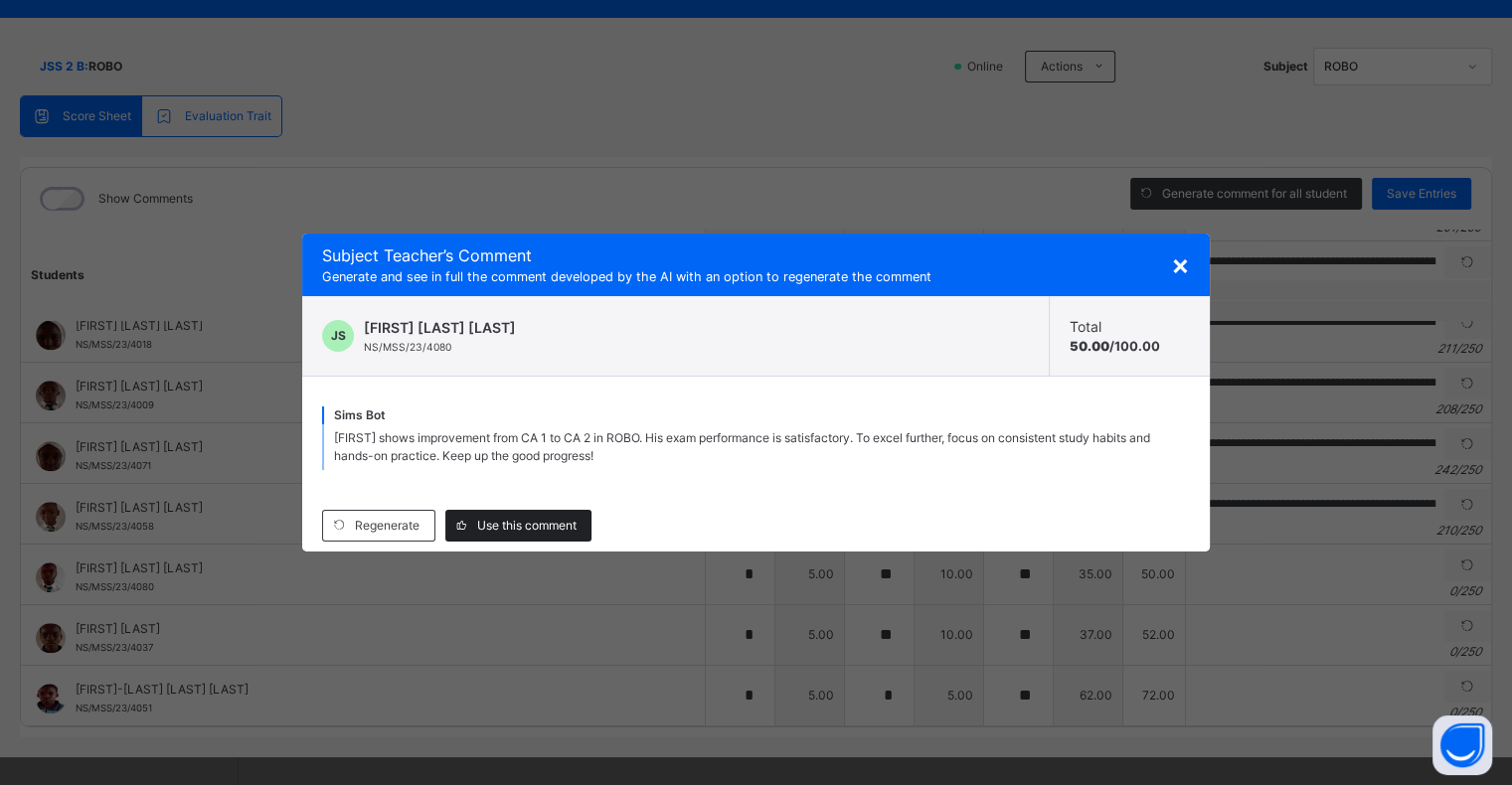 click on "Use this comment" at bounding box center [527, 526] 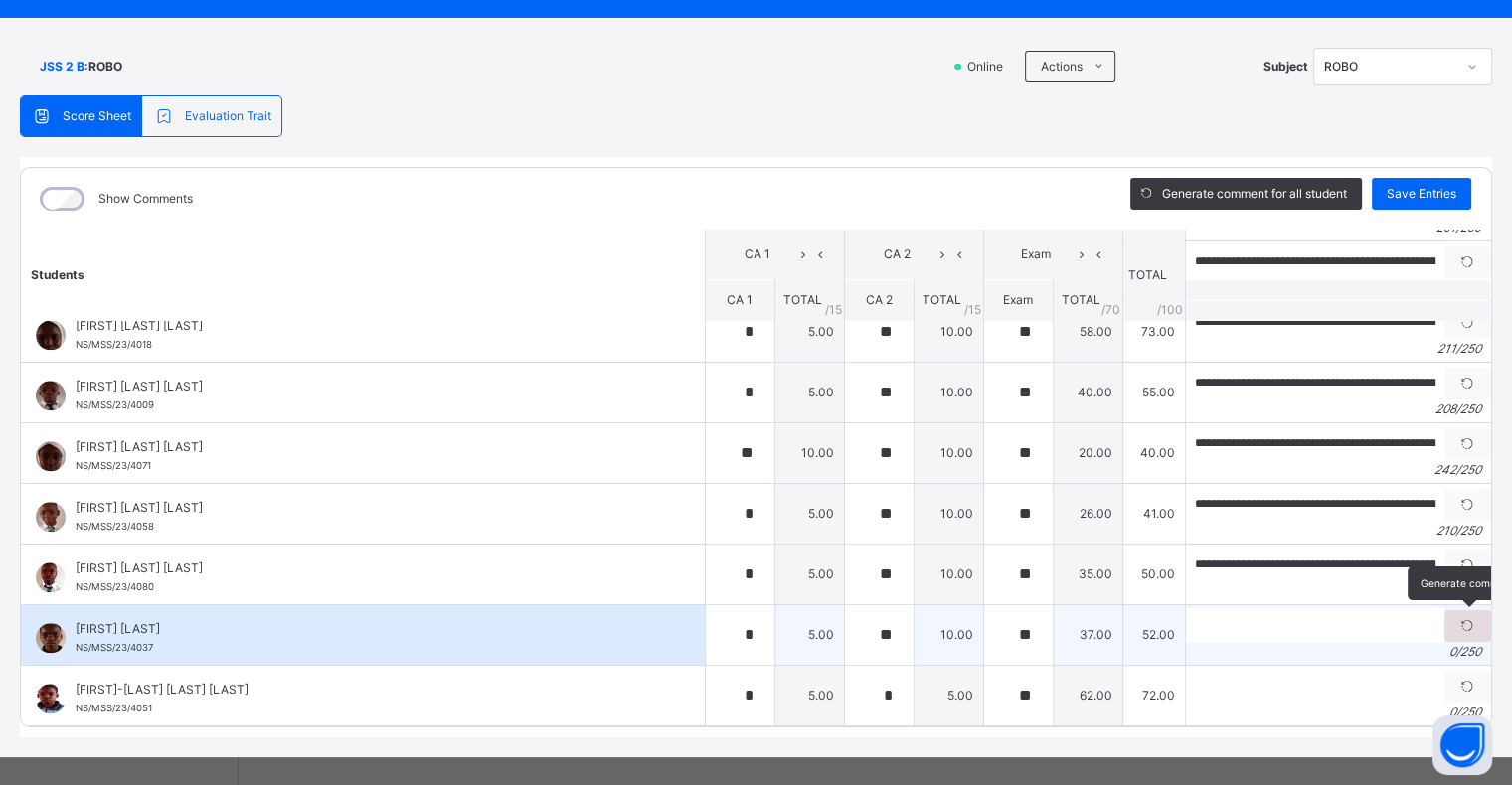 click at bounding box center (1467, 626) 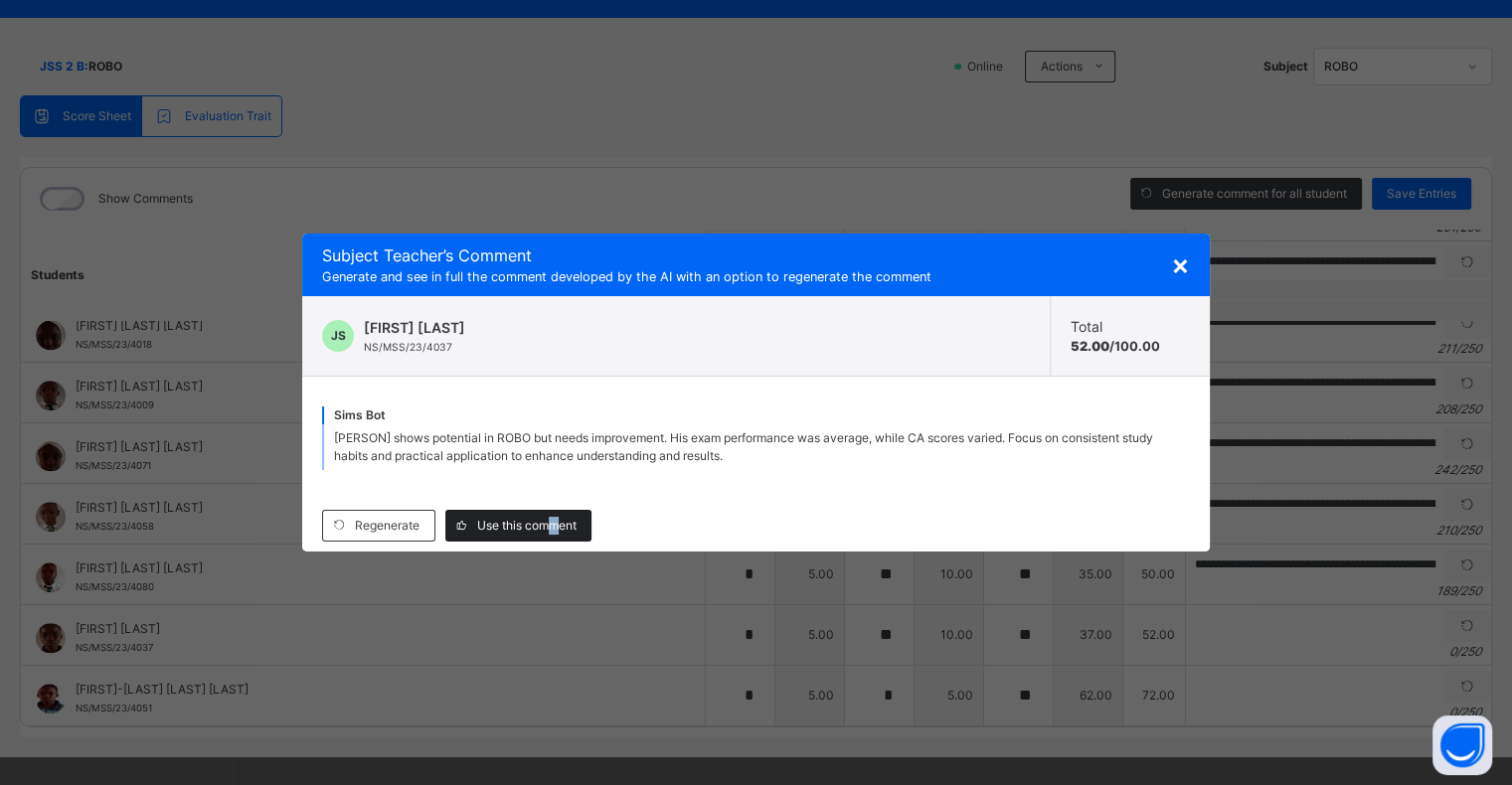 click on "Use this comment" at bounding box center [527, 526] 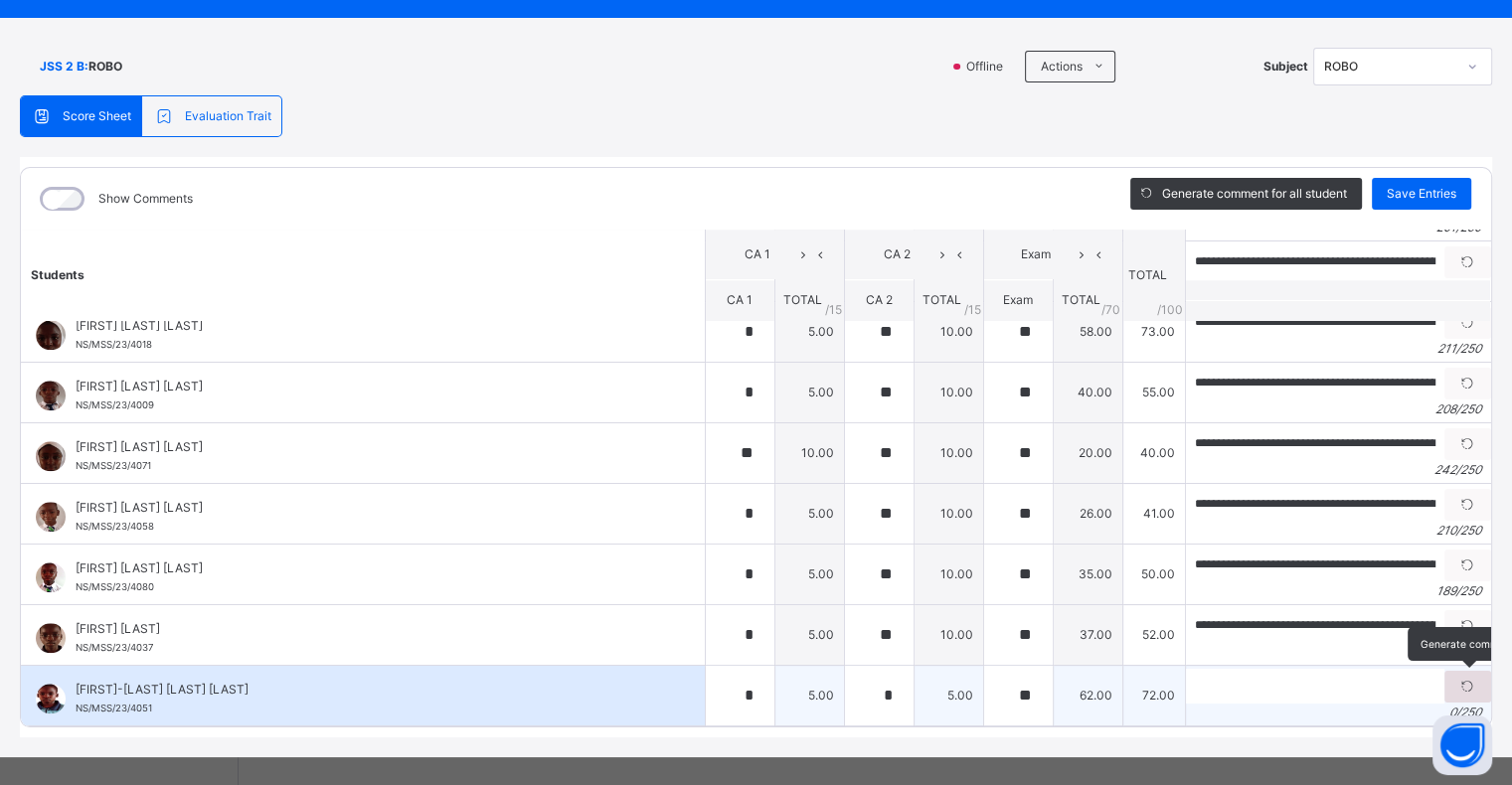 click at bounding box center (1467, 687) 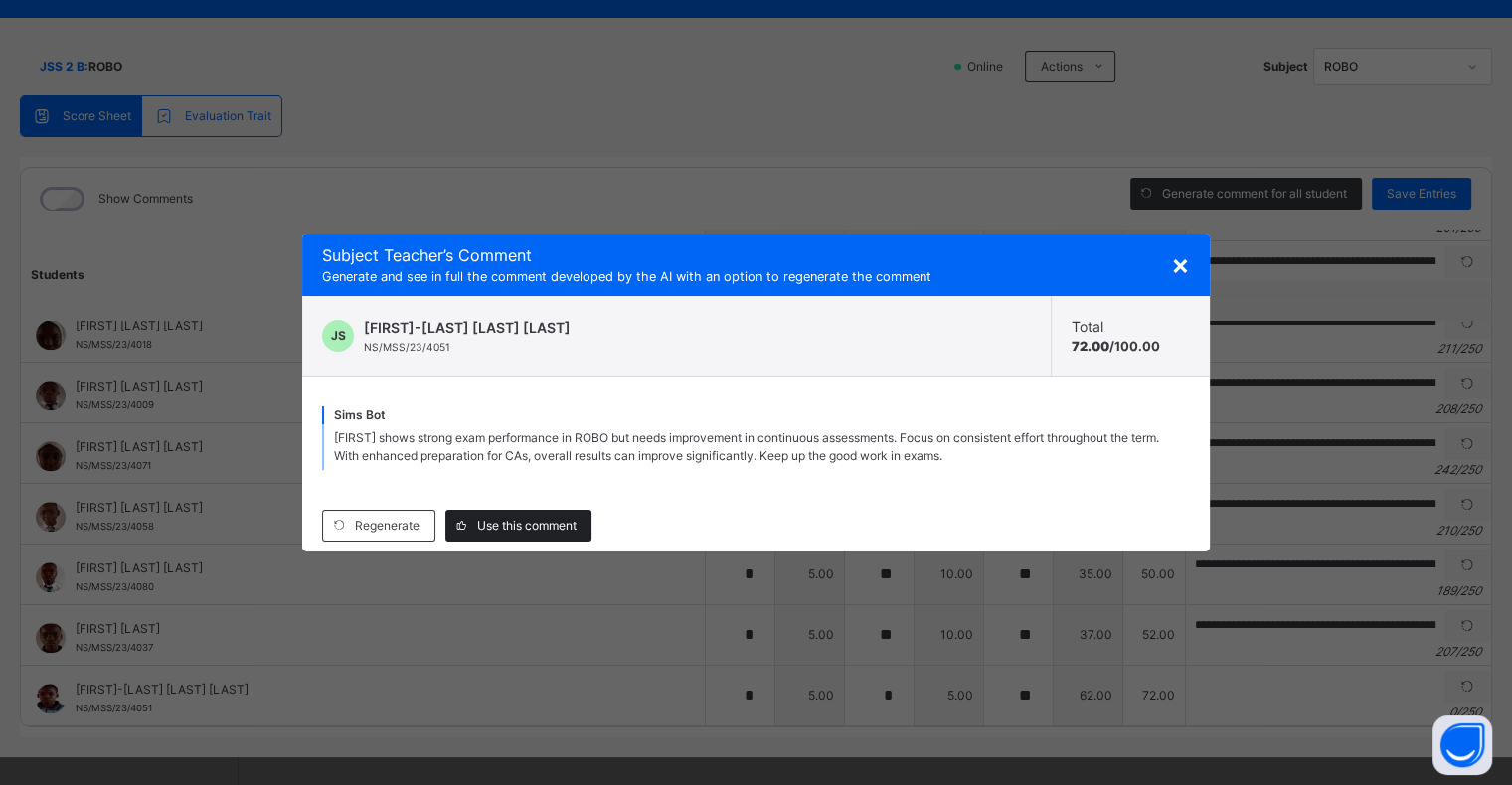 click on "Use this comment" at bounding box center (527, 526) 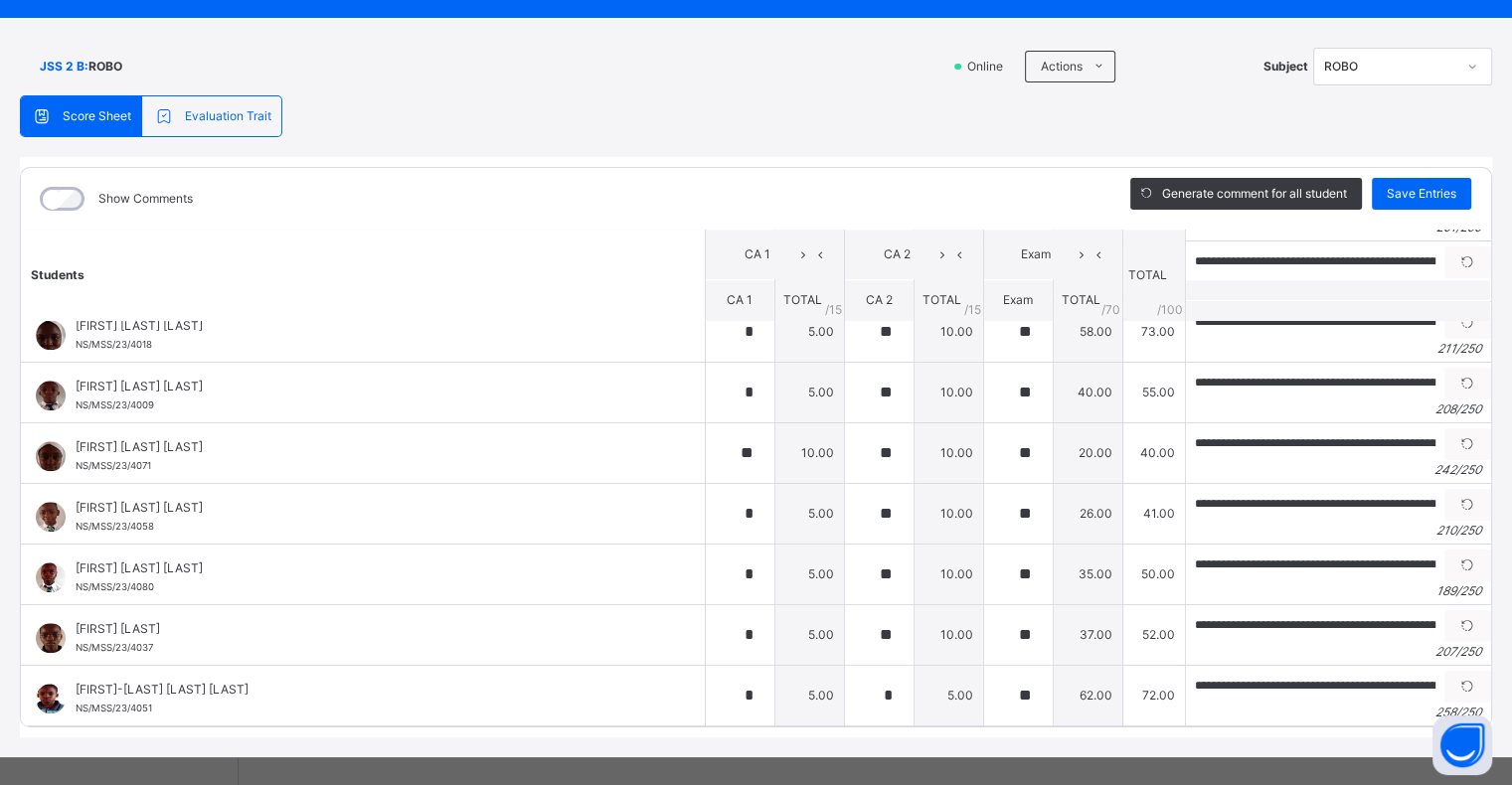 scroll, scrollTop: 119, scrollLeft: 0, axis: vertical 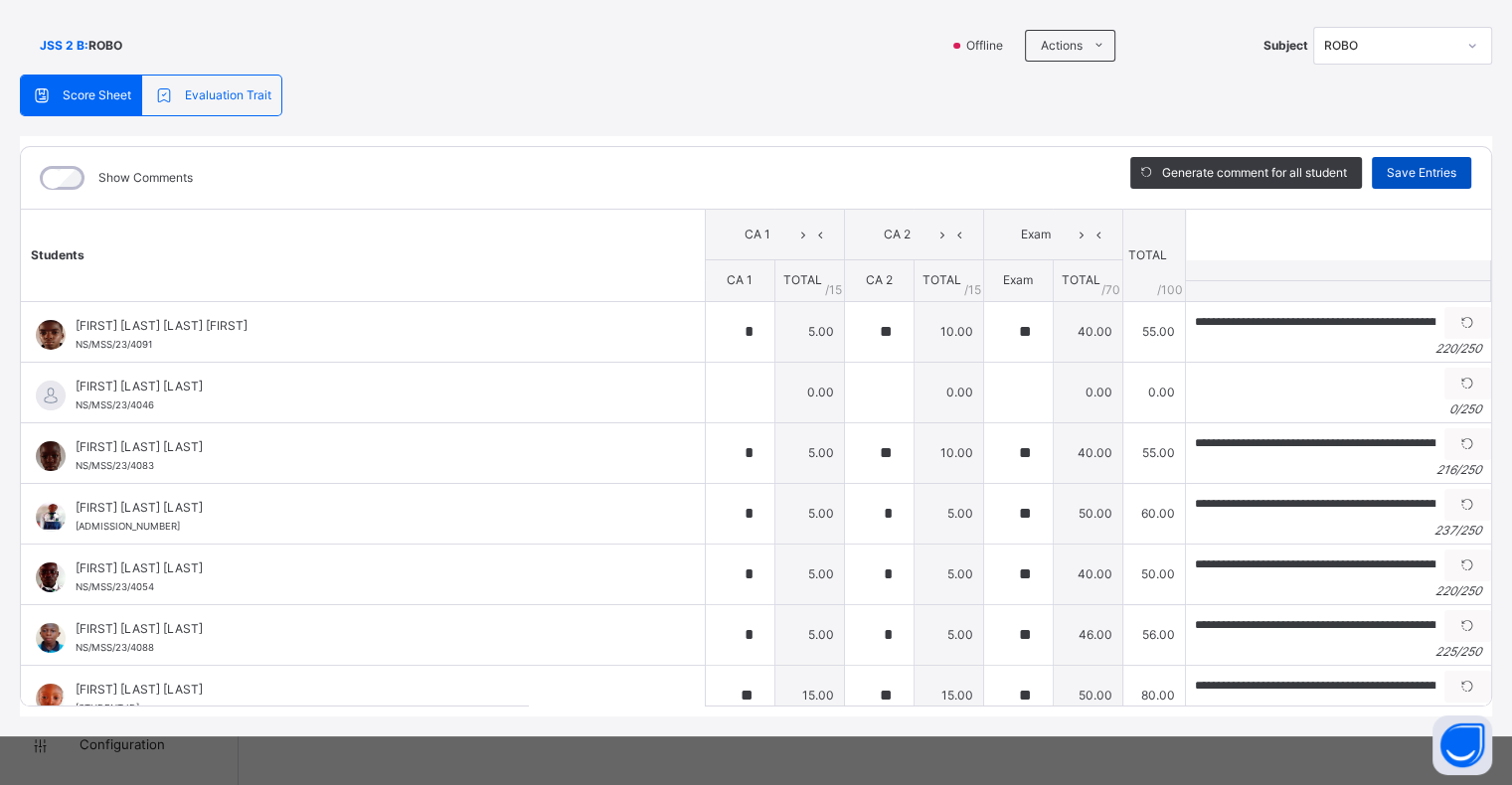 click on "Save Entries" at bounding box center [1422, 173] 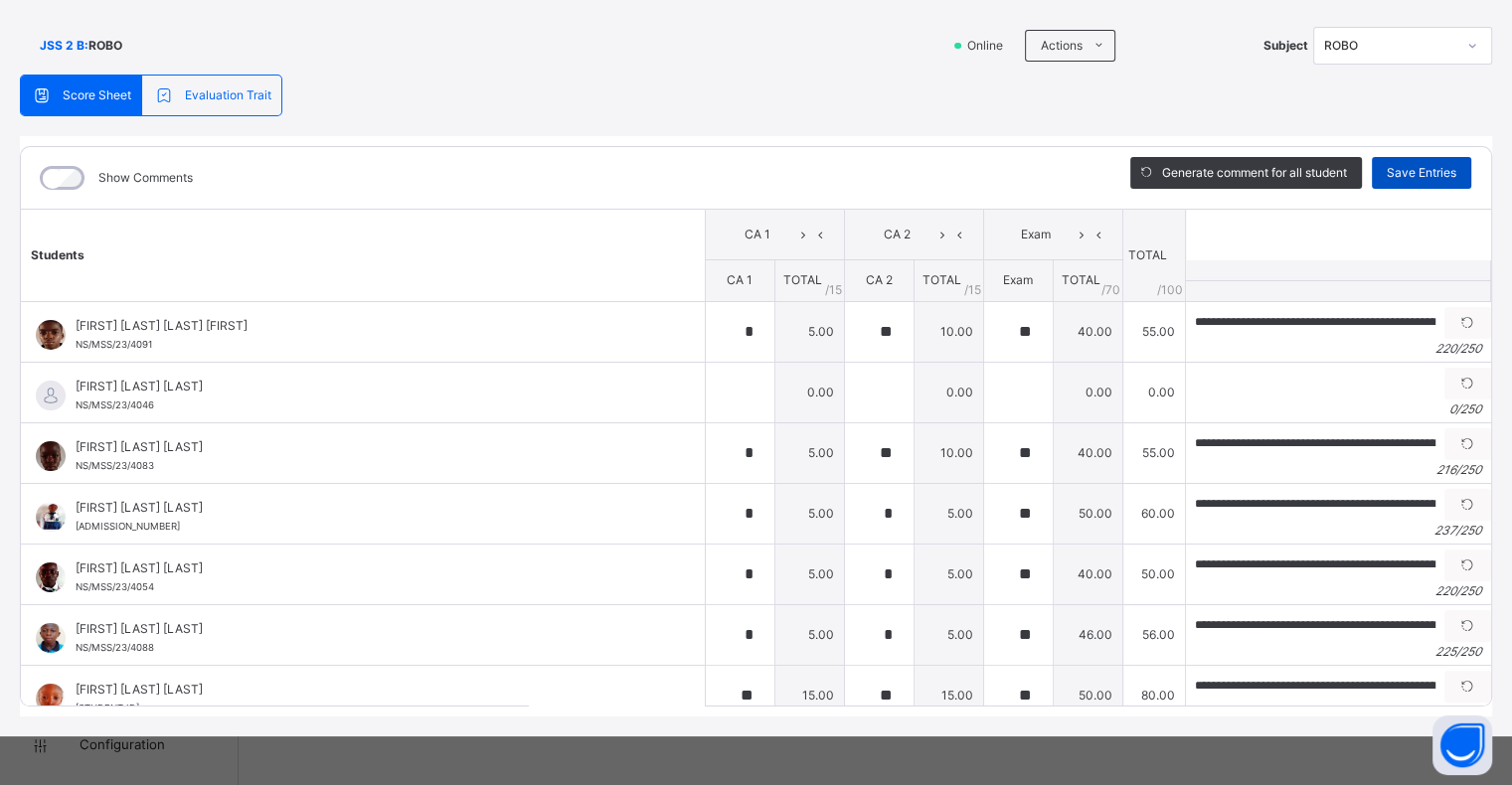 click on "Save Entries" at bounding box center (1422, 173) 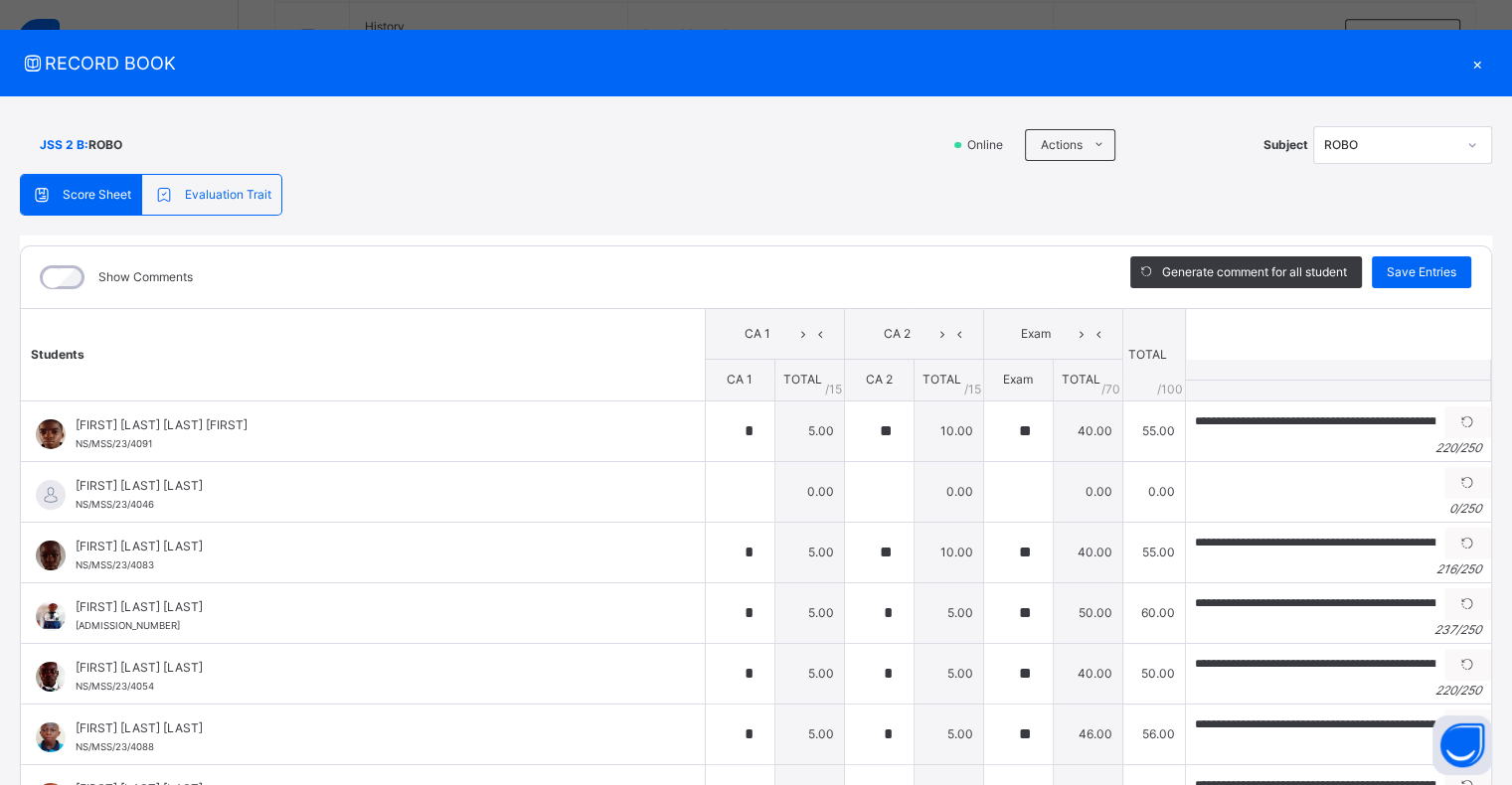 scroll, scrollTop: 0, scrollLeft: 0, axis: both 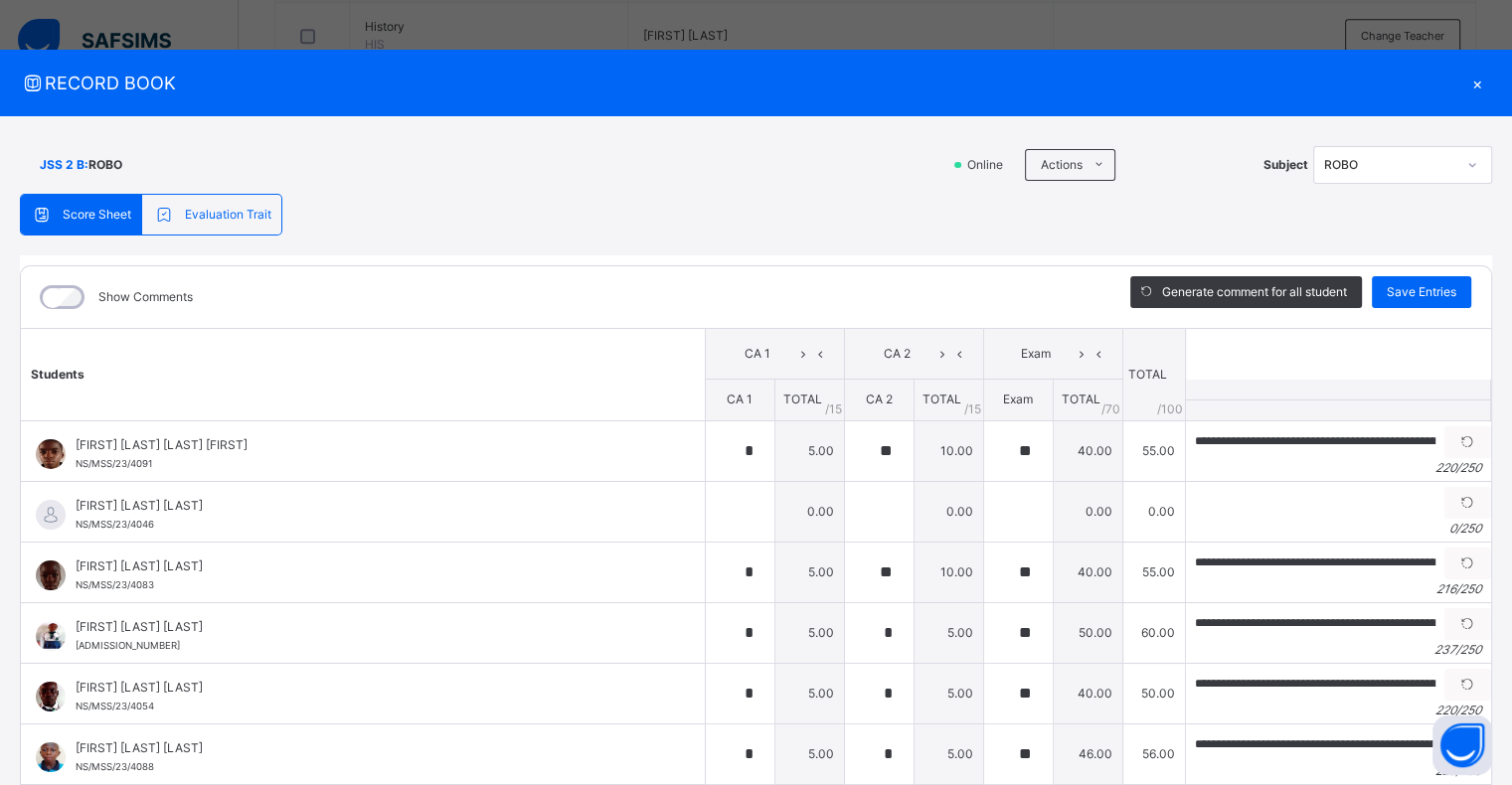 click on "×" at bounding box center (1477, 82) 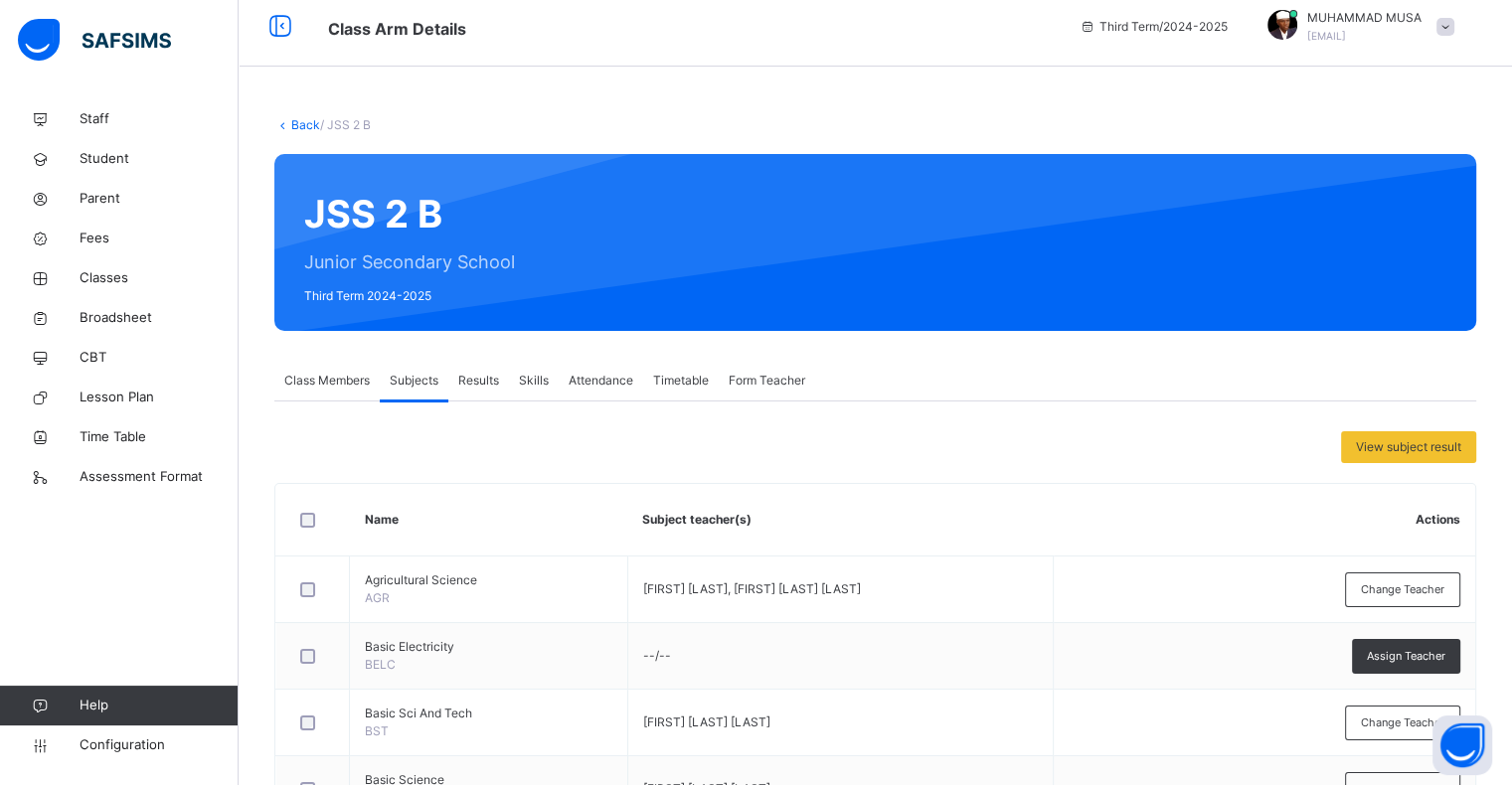 scroll, scrollTop: 0, scrollLeft: 0, axis: both 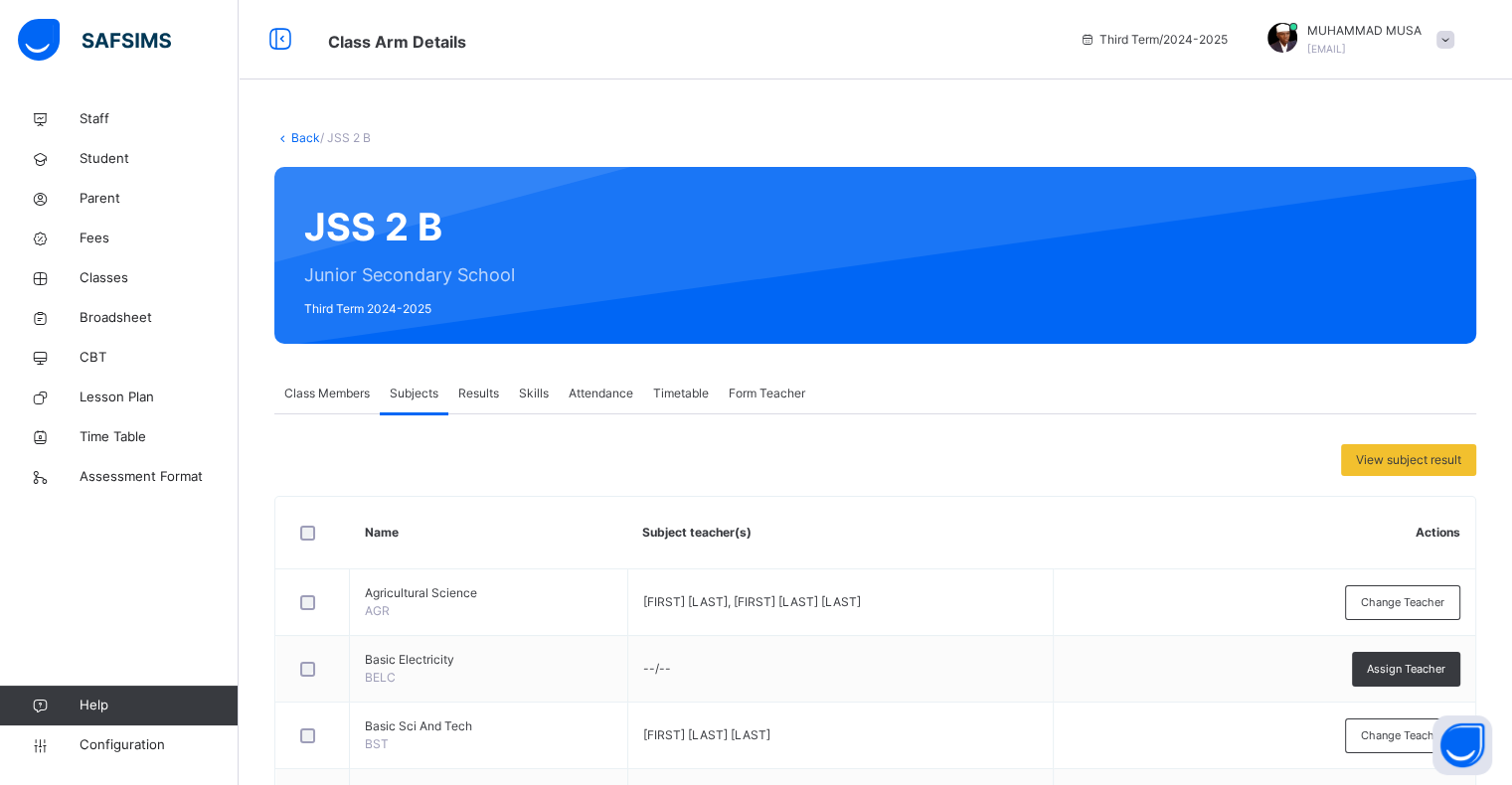 click on "Back  / JSS 2 B JSS 2 B Junior Secondary School  Third Term 2024-2025 Class Members Subjects Results Skills Attendance Timetable Form Teacher Subjects More Options   43  Students in class Download Pdf Report Excel Report View subject profile Bulk upload Add Class Members UBEC MODEL SMART SCHOOL NASARAWA Date: [DATE], [TIME] Class Members Class:  JSS 2 B Total no. of Students:  43 Term:  Third Term Session:  2024-2025 S/NO Admission No. Last Name First Name Other Name 1 [ADMISSION_NUMBER] [LAST] [FIRST] [LAST] 2 [ADMISSION_NUMBER] [LAST] [FIRST] [LAST] 3 [ADMISSION_NUMBER] [FIRST] [LAST] [LAST] 4 [ADMISSION_NUMBER] [LAST] [FIRST] [LAST] 5 [ADMISSION_NUMBER] [LAST] [FIRST] [LAST] 6 [ADMISSION_NUMBER] [LAST] [FIRST] [LAST] 7 [ADMISSION_NUMBER] [LAST] [FIRST] [LAST] 8 [ADMISSION_NUMBER] [LAST] [FIRST] [LAST] 9 [ADMISSION_NUMBER] [LAST] [FIRST] [LAST] 10 [ADMISSION_NUMBER] [FIRST] [LAST] [LAST] 11 [ADMISSION_NUMBER] [LAST] [FIRST] [LAST] 12 [ADMISSION_NUMBER] [LAST] [FIRST] 13 [ADMISSION_NUMBER] [LAST] [FIRST] [LAST] 14 [ADMISSION_NUMBER] [FIRST] [LAST]" at bounding box center (875, 992) 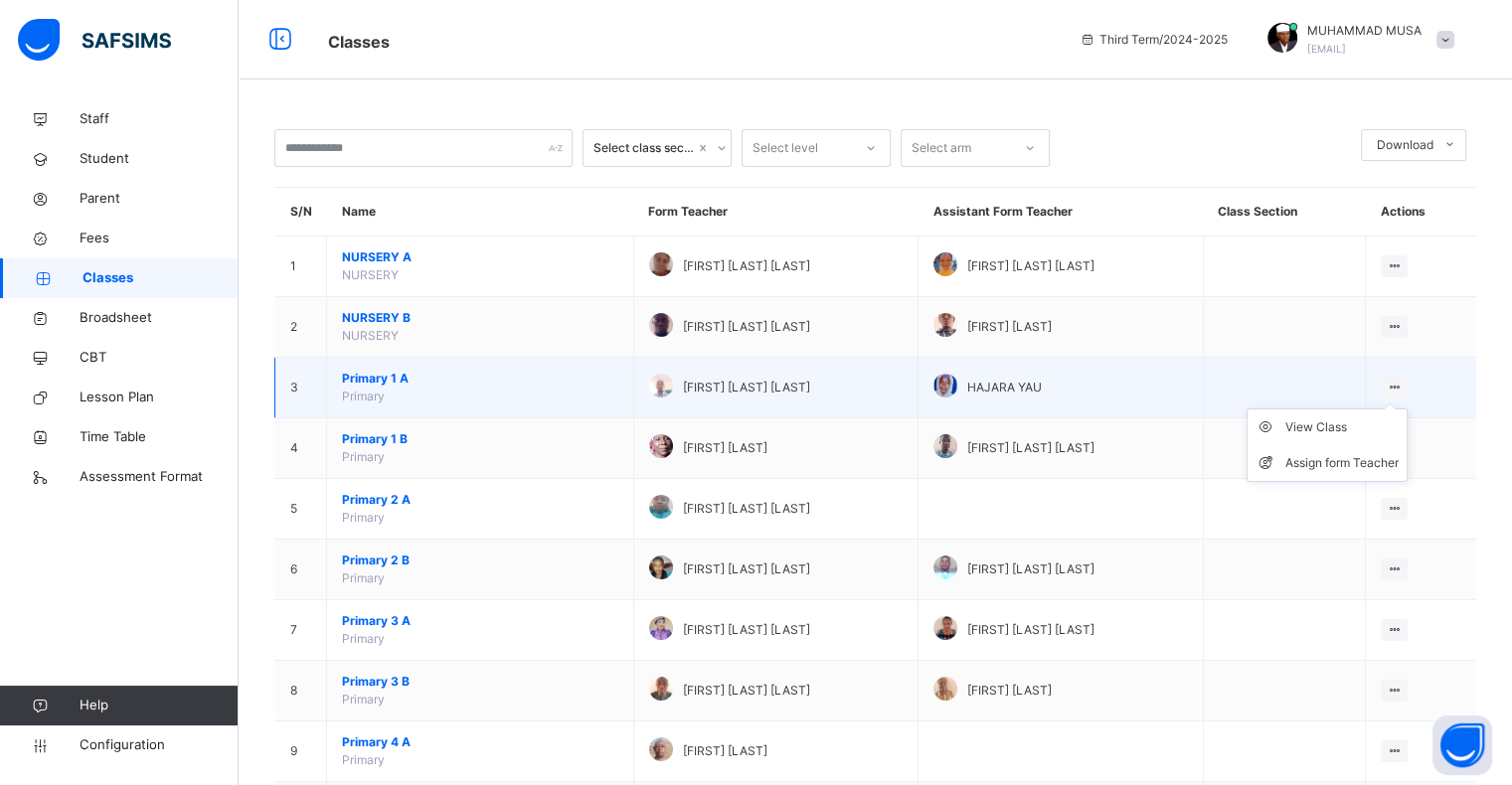 click at bounding box center (1394, 387) 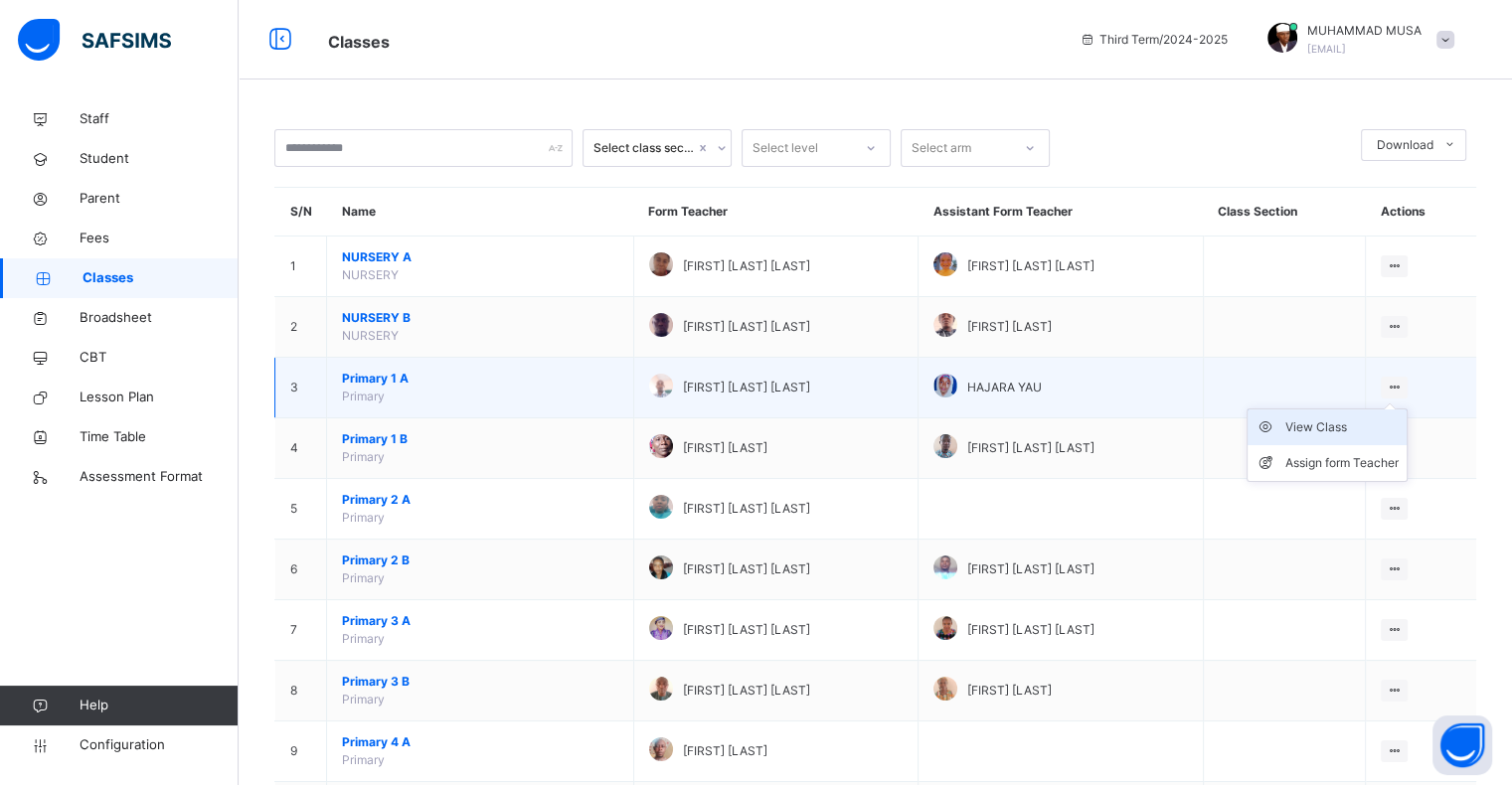 click on "View Class" at bounding box center [1342, 427] 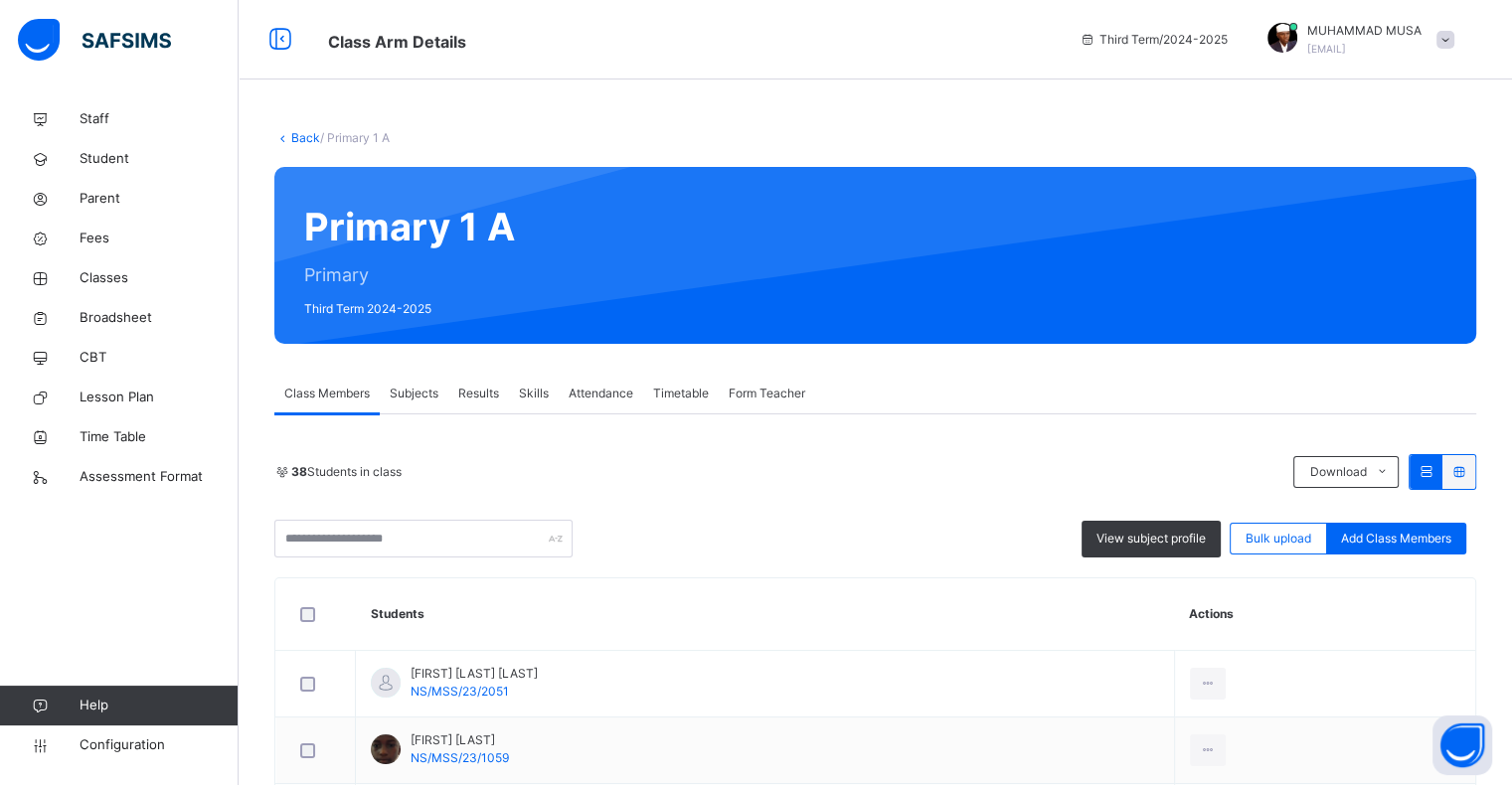 click on "Results" at bounding box center [478, 393] 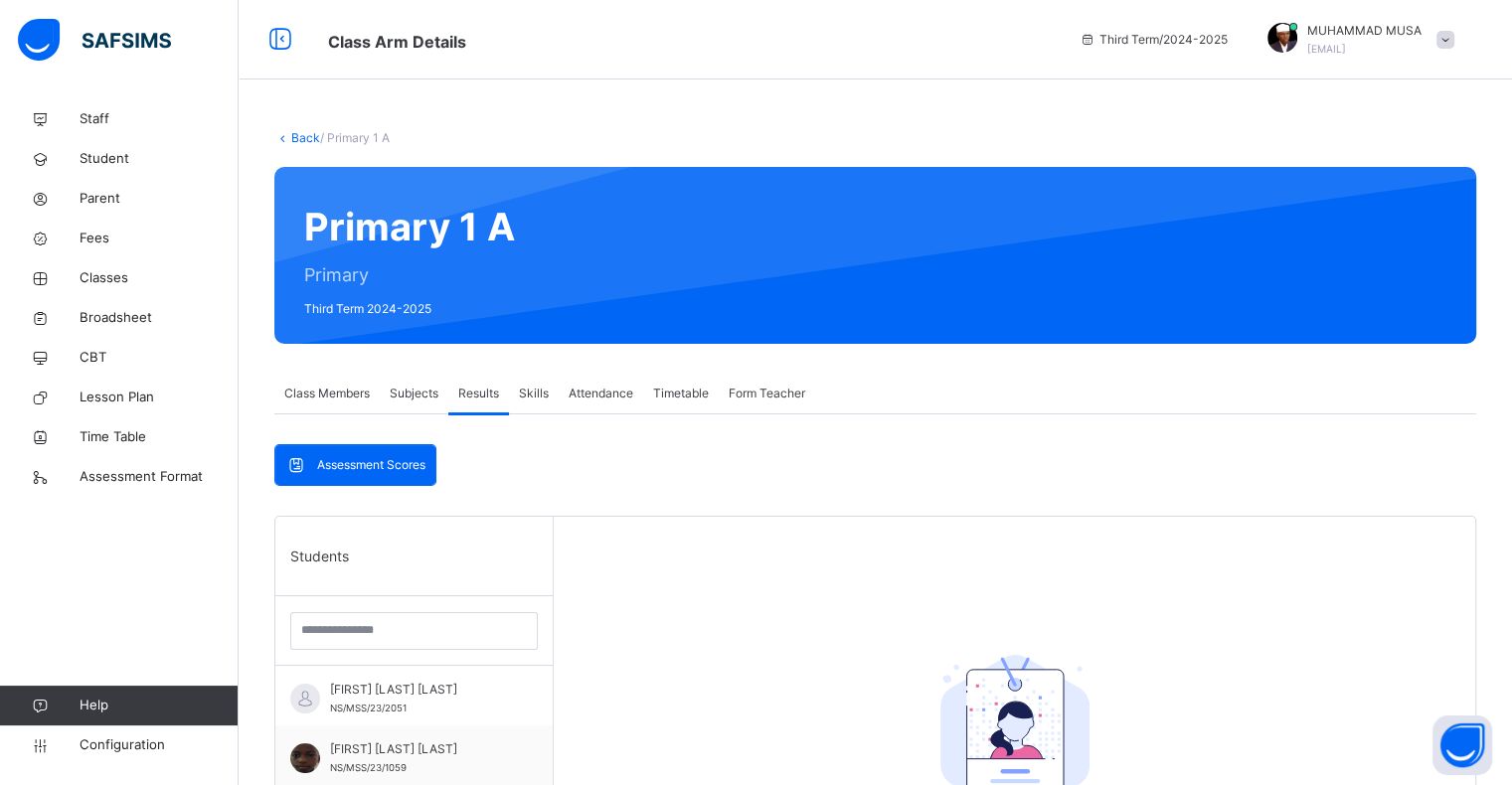 click on "Assessment Scores" at bounding box center [371, 465] 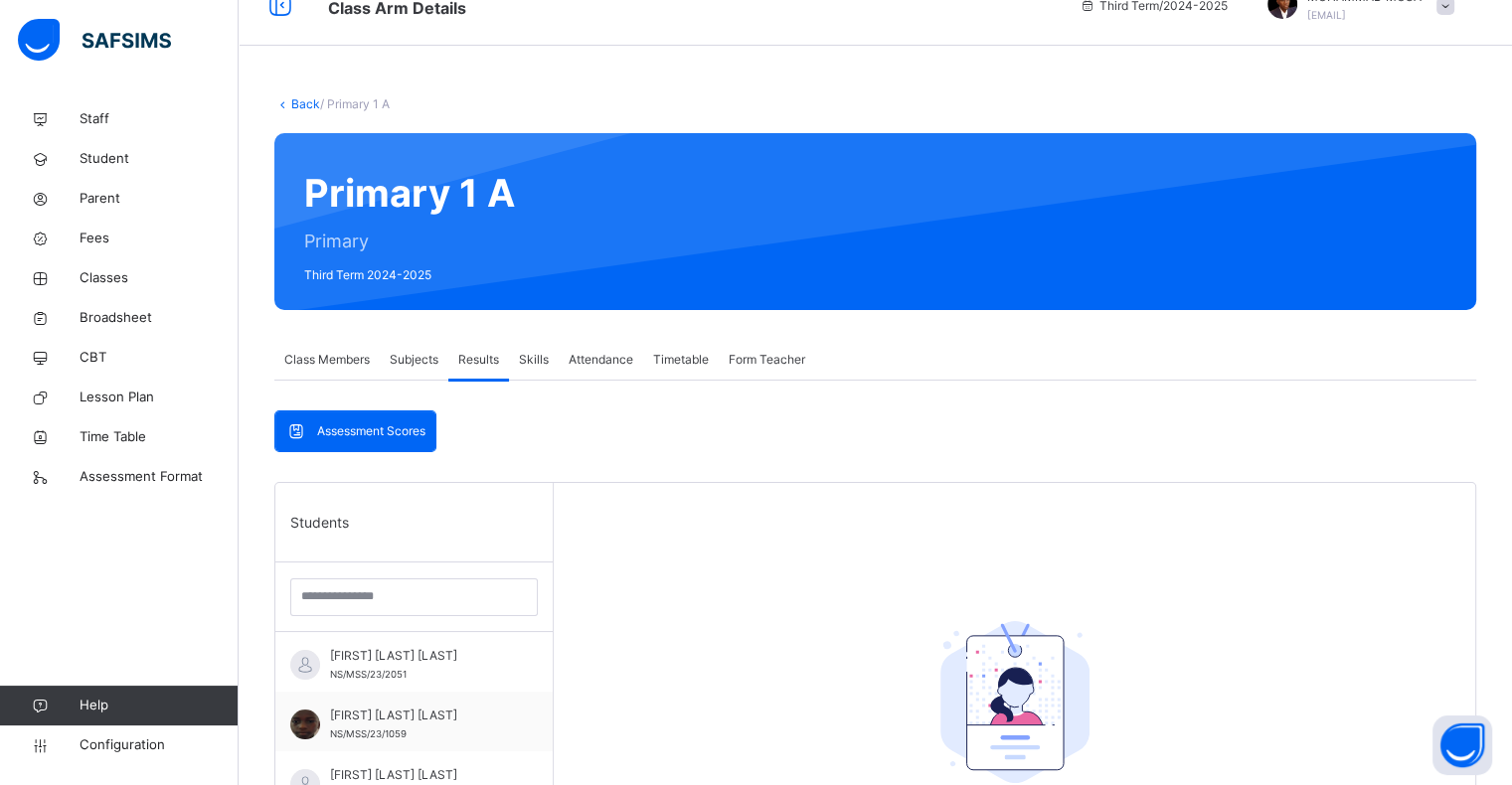 scroll, scrollTop: 9, scrollLeft: 0, axis: vertical 